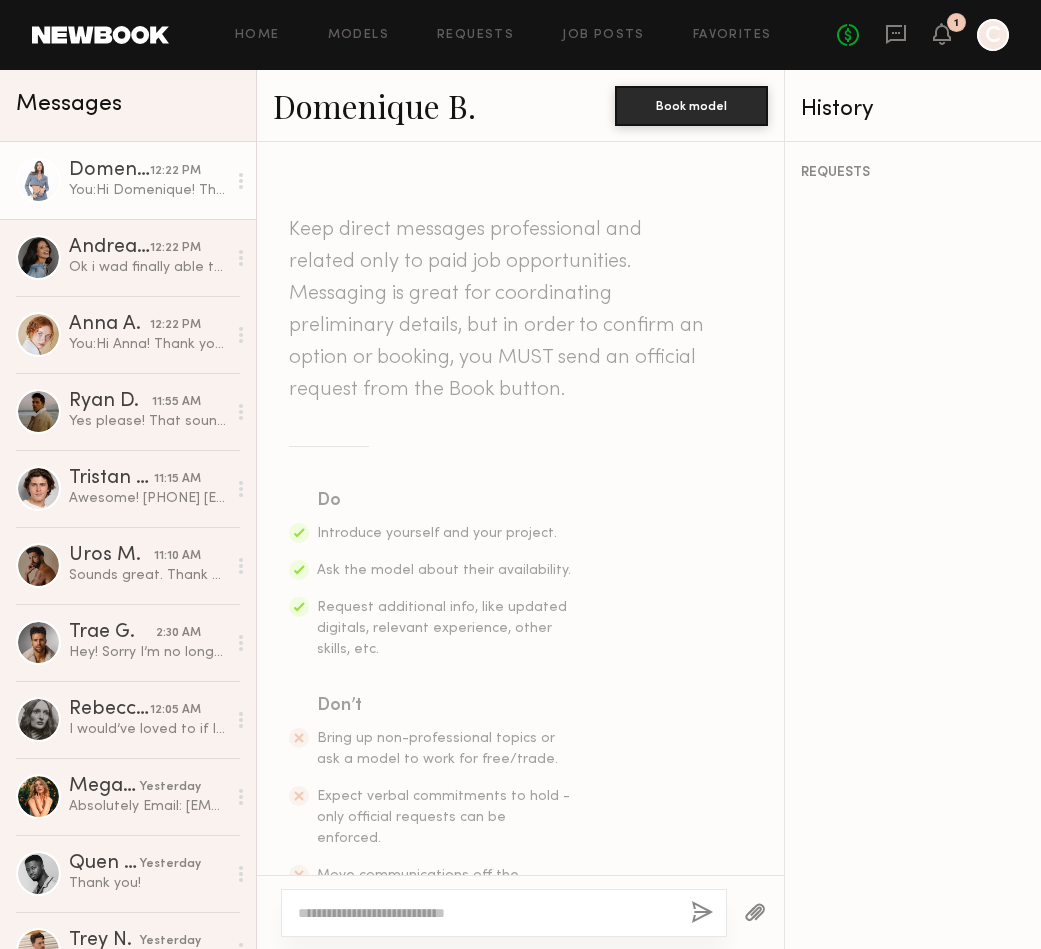 scroll, scrollTop: 0, scrollLeft: 0, axis: both 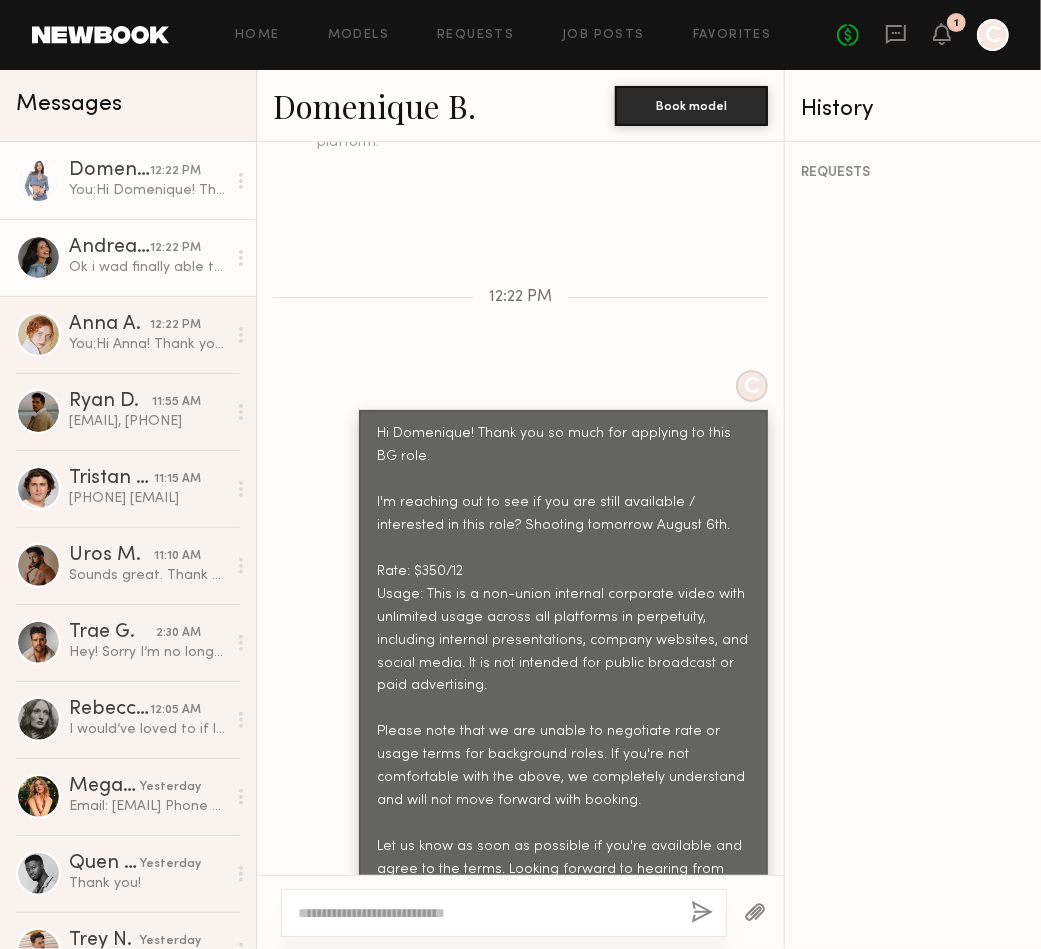 click on "Ok i wad finally able to go back and find it. Yes if its bg i can confirm" 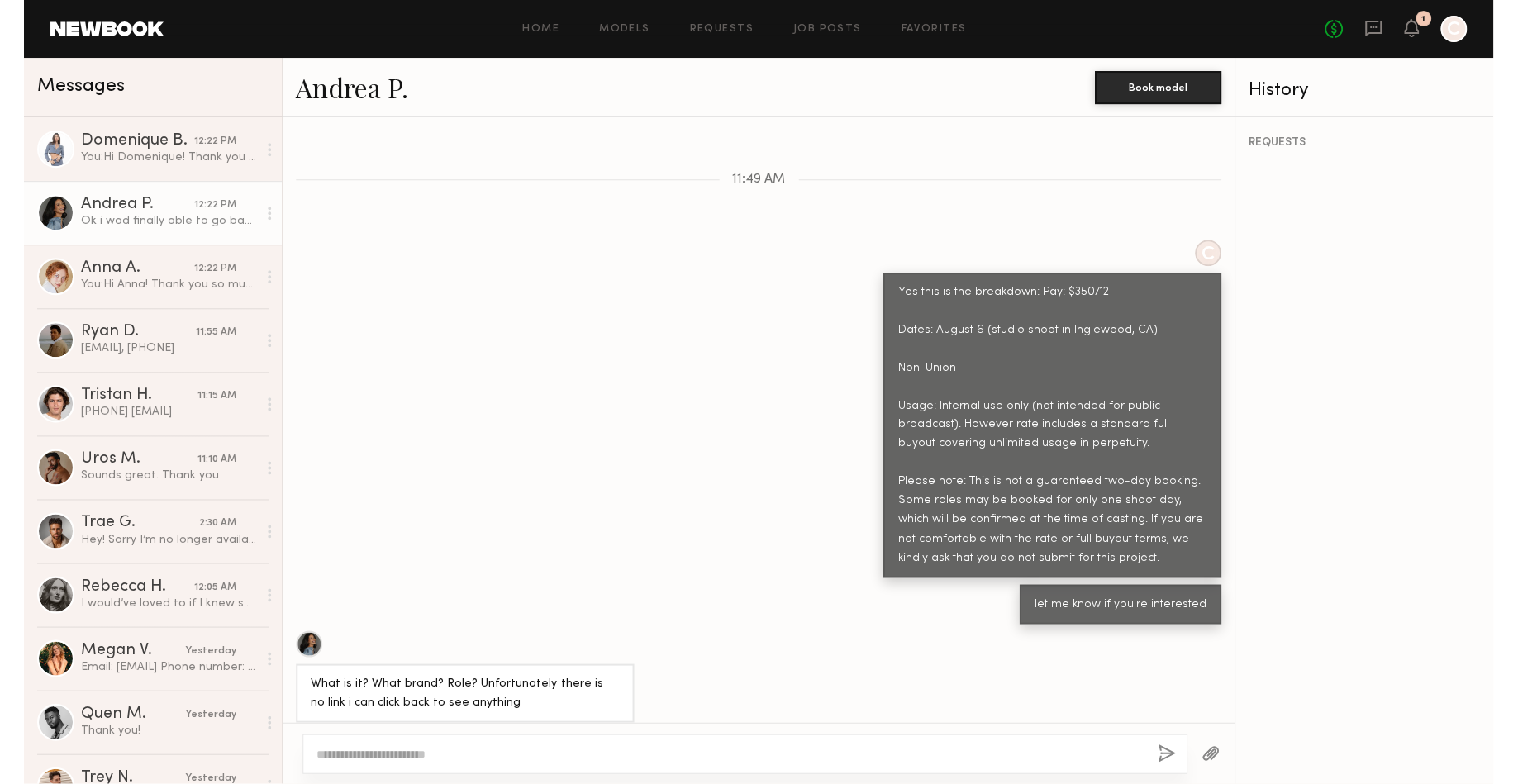 scroll, scrollTop: 1287, scrollLeft: 0, axis: vertical 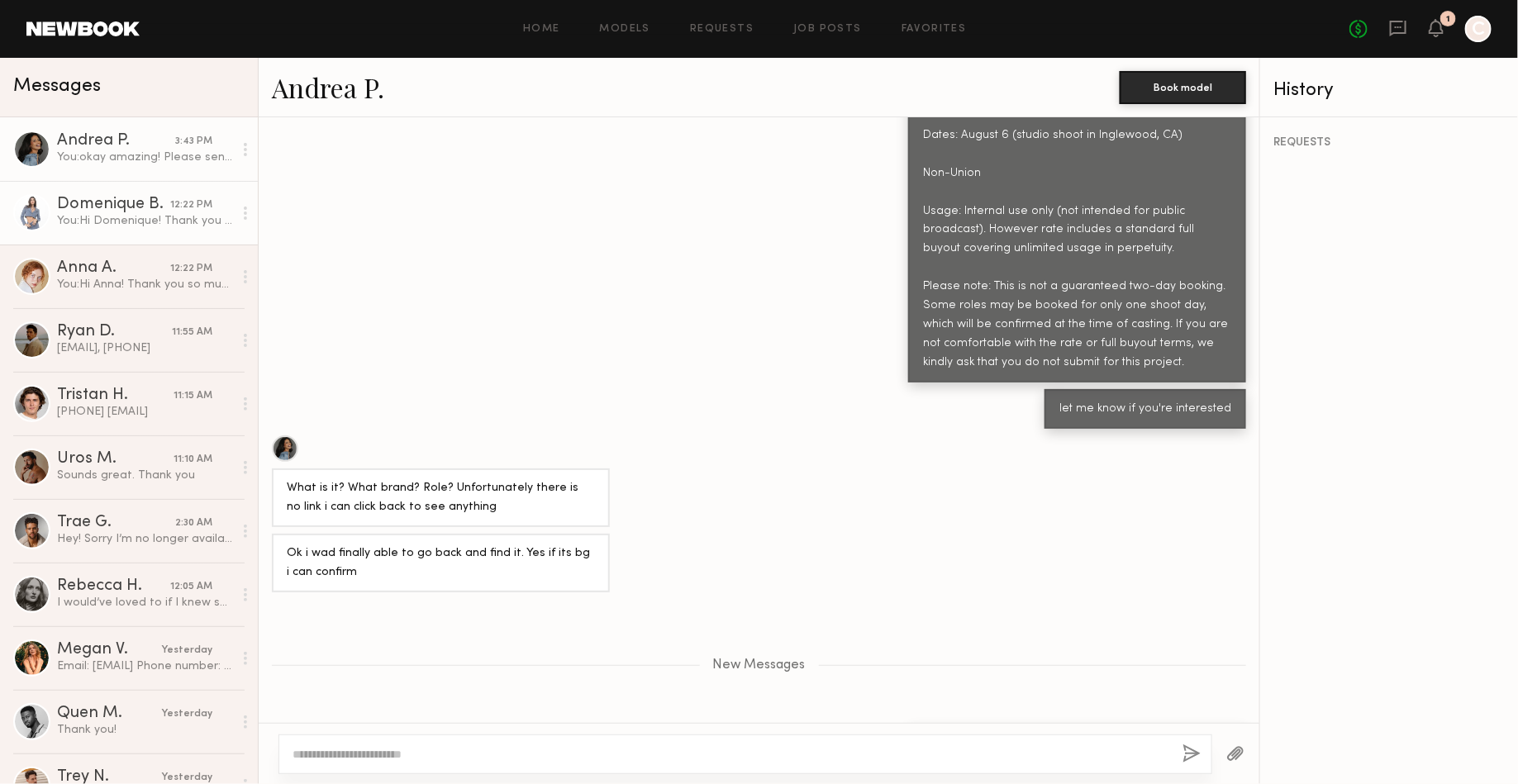 click on "Domenique B." 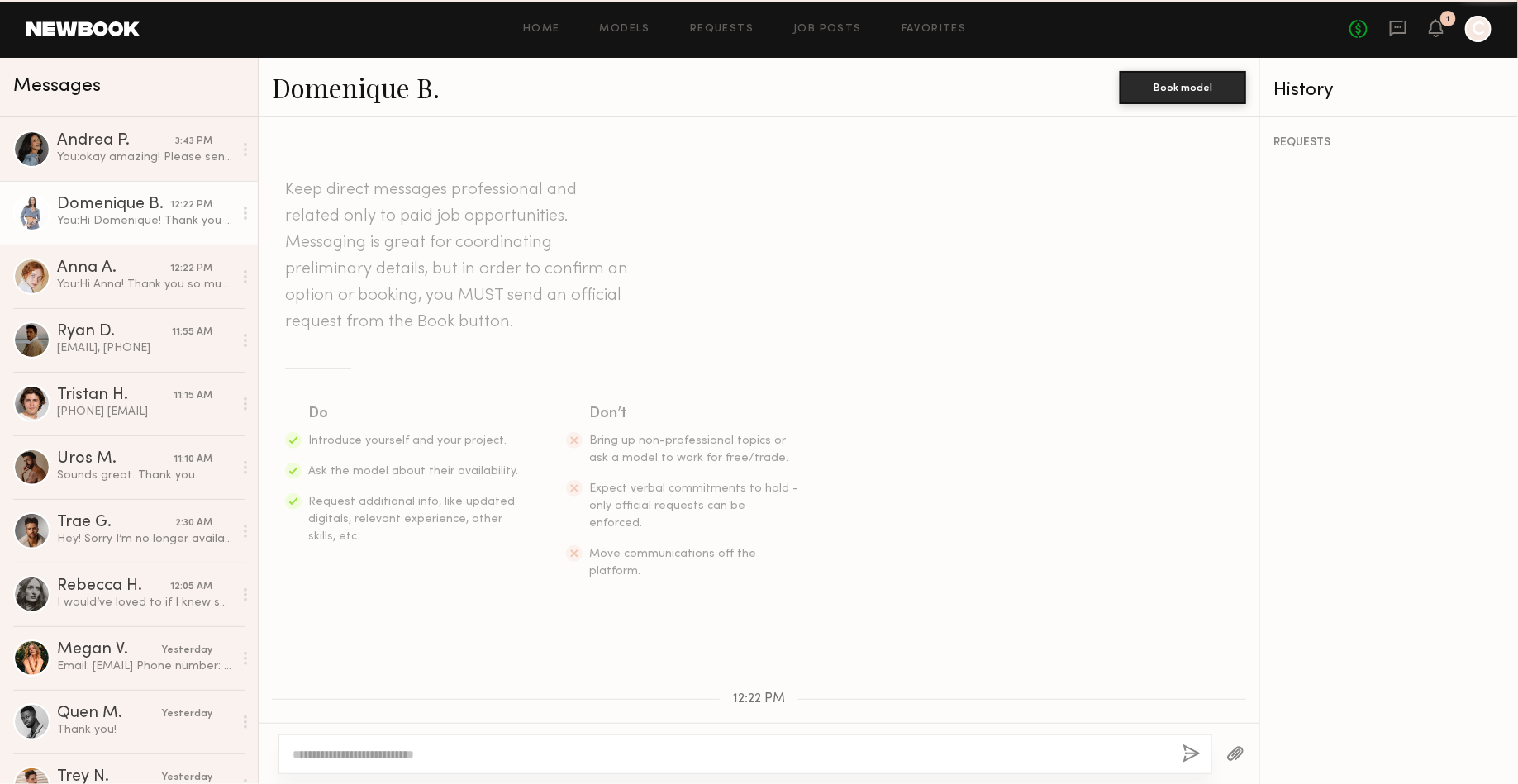 scroll, scrollTop: 450, scrollLeft: 0, axis: vertical 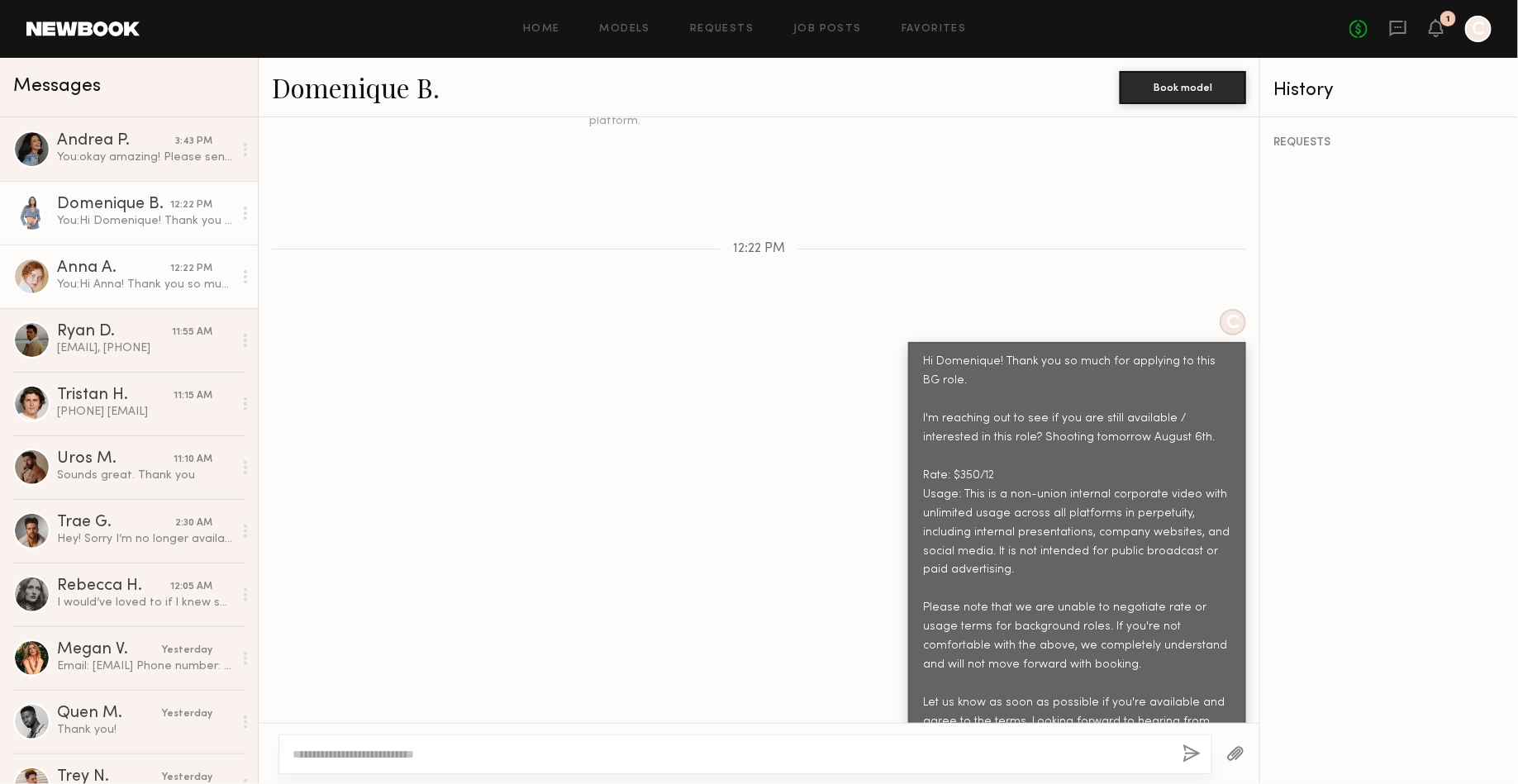 click on "Anna A." 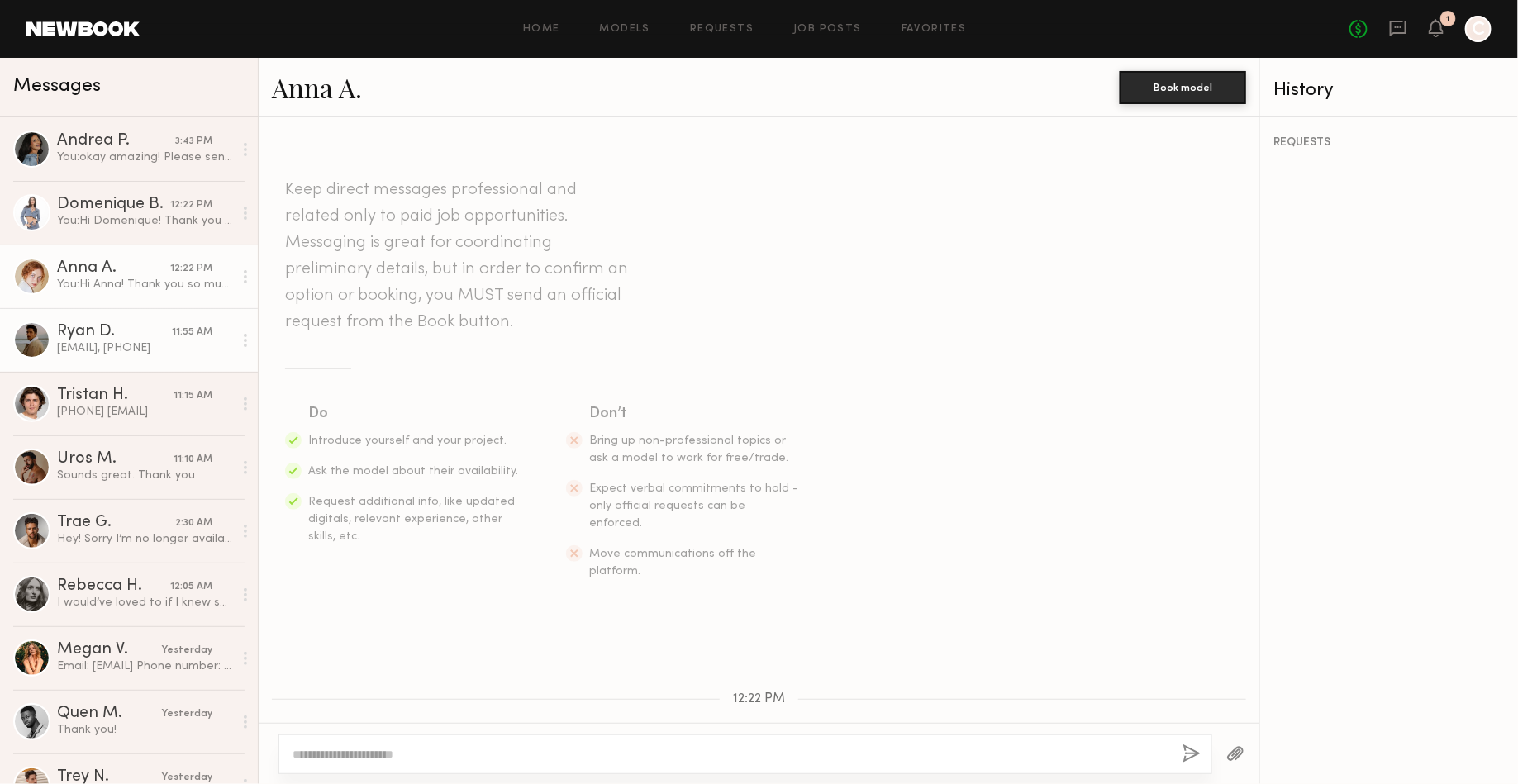 scroll, scrollTop: 431, scrollLeft: 0, axis: vertical 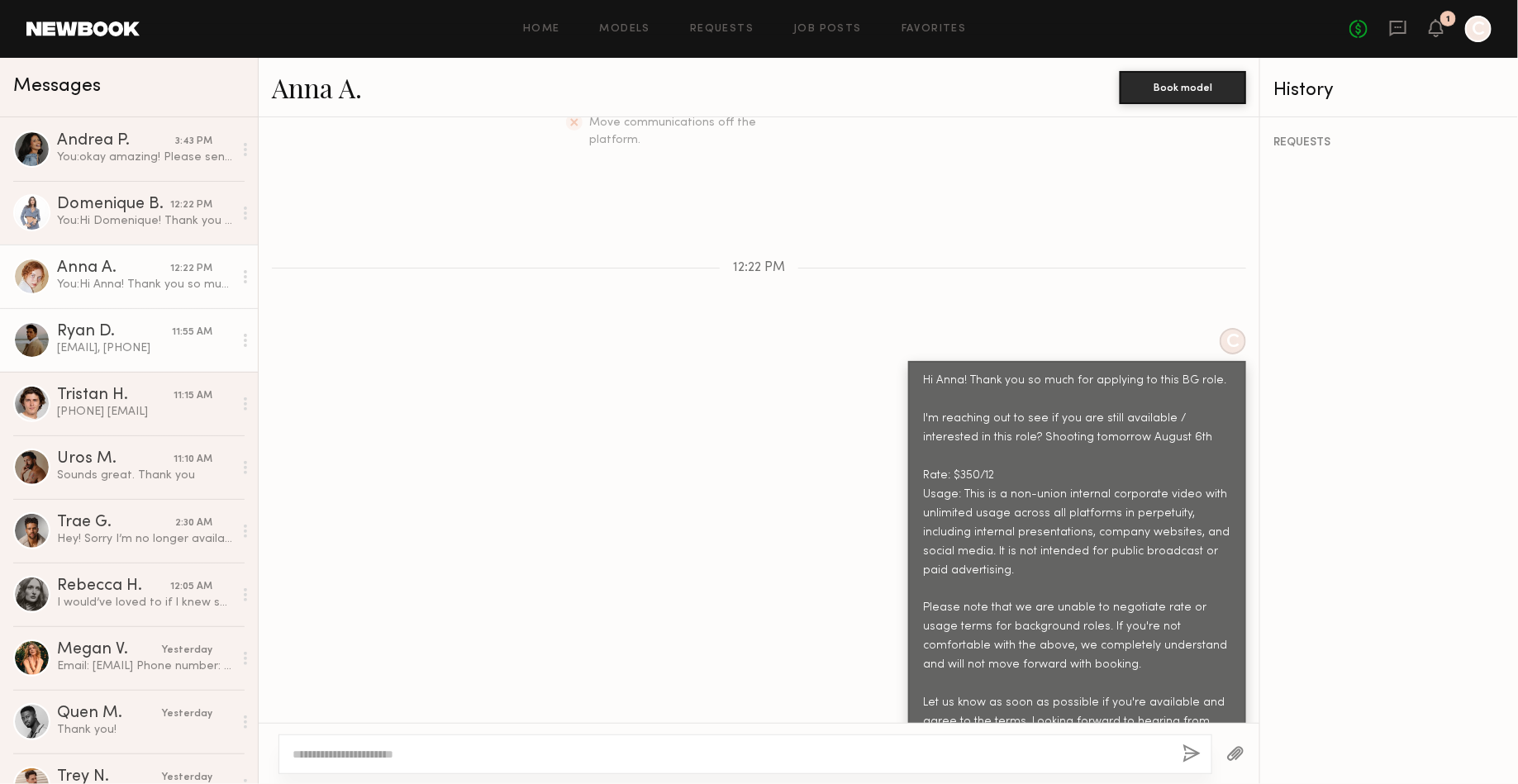 click on "Ryan D." 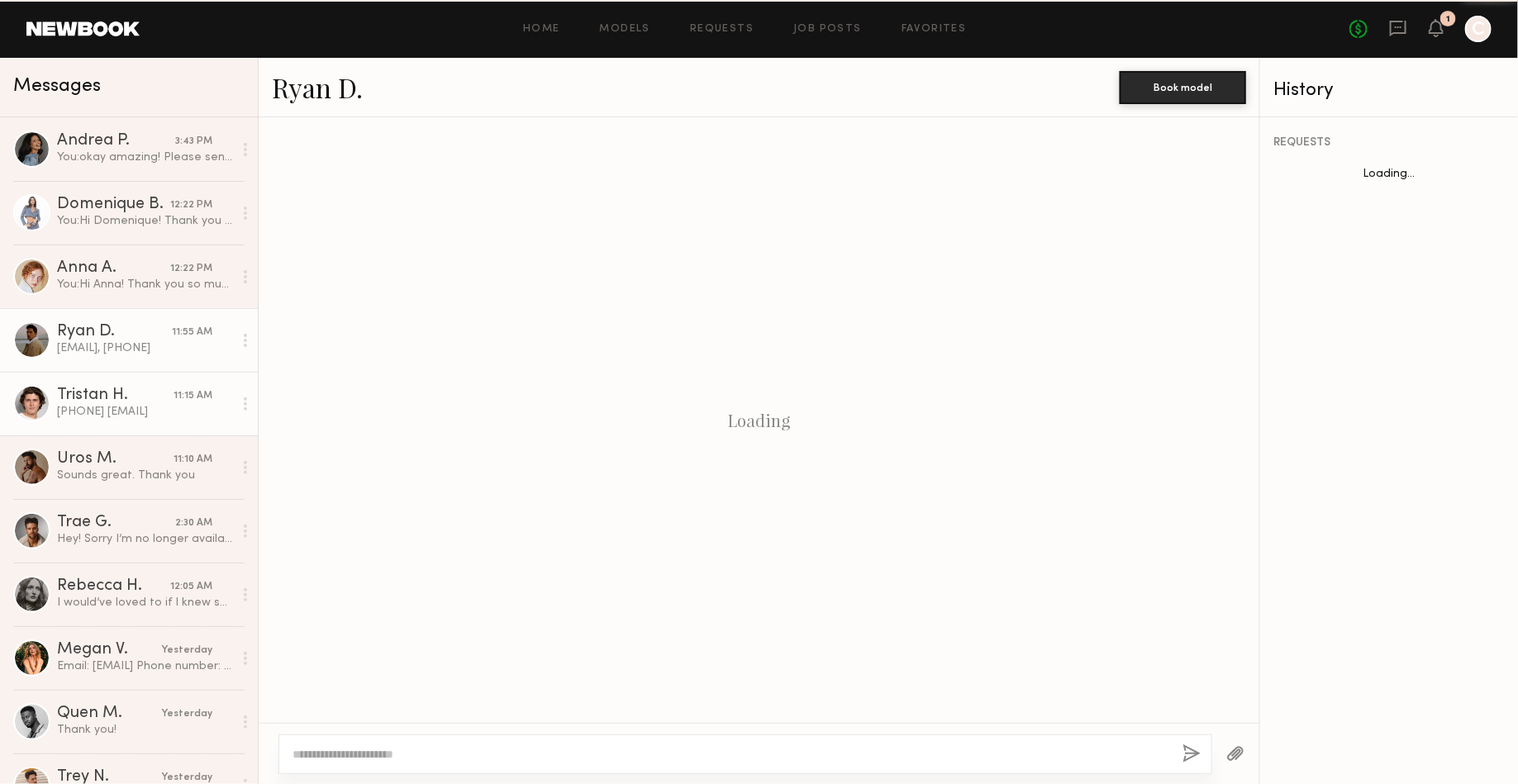 scroll, scrollTop: 874, scrollLeft: 0, axis: vertical 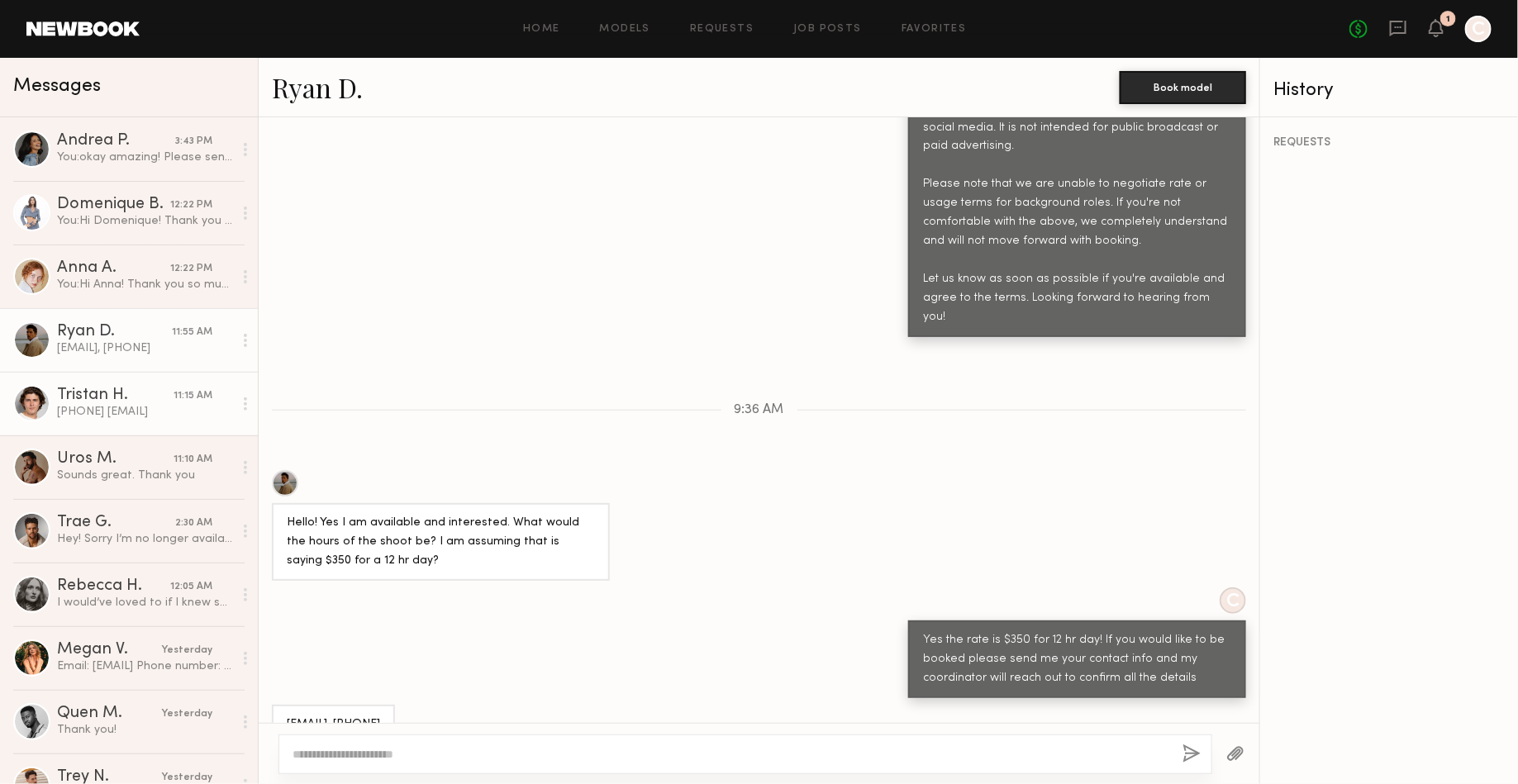 click on "Tristan H." 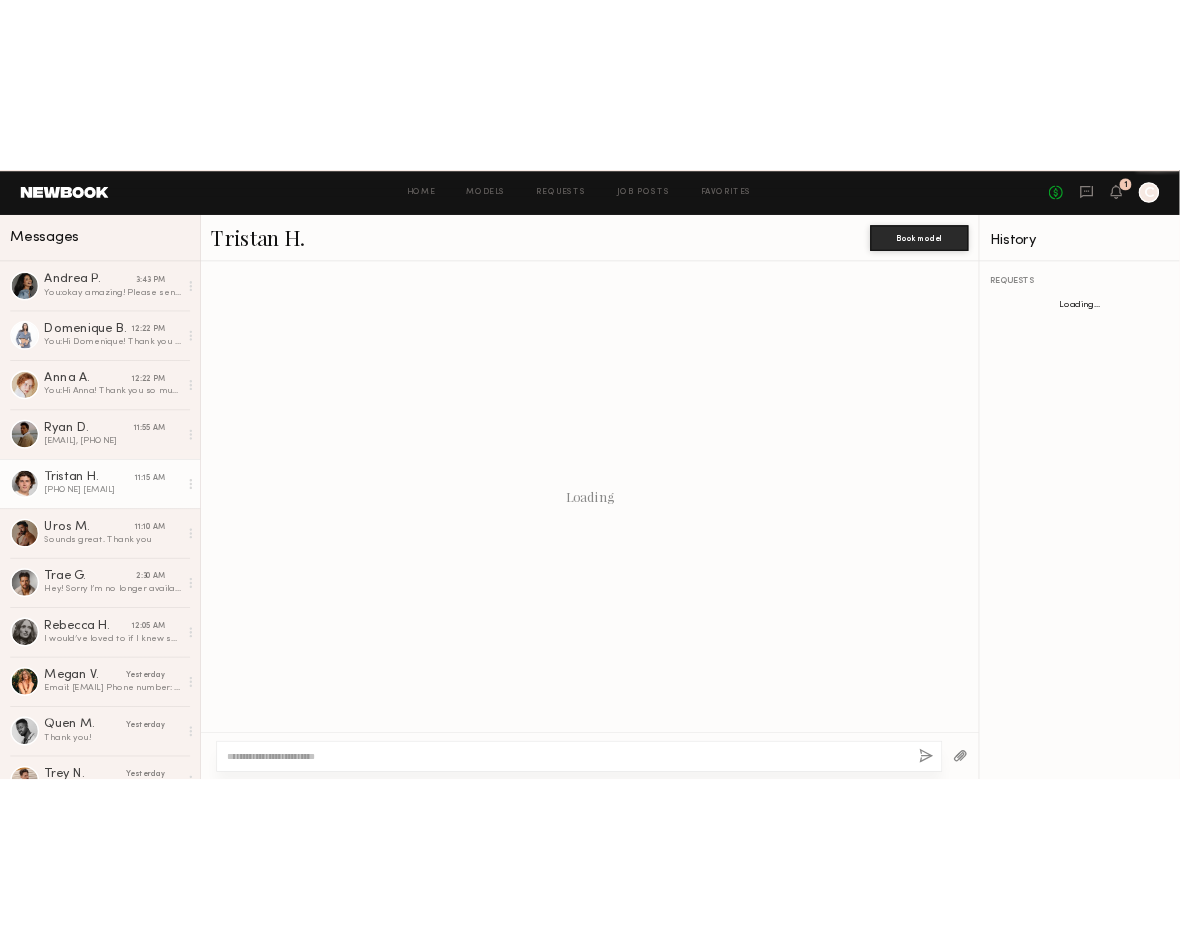 scroll, scrollTop: 1127, scrollLeft: 0, axis: vertical 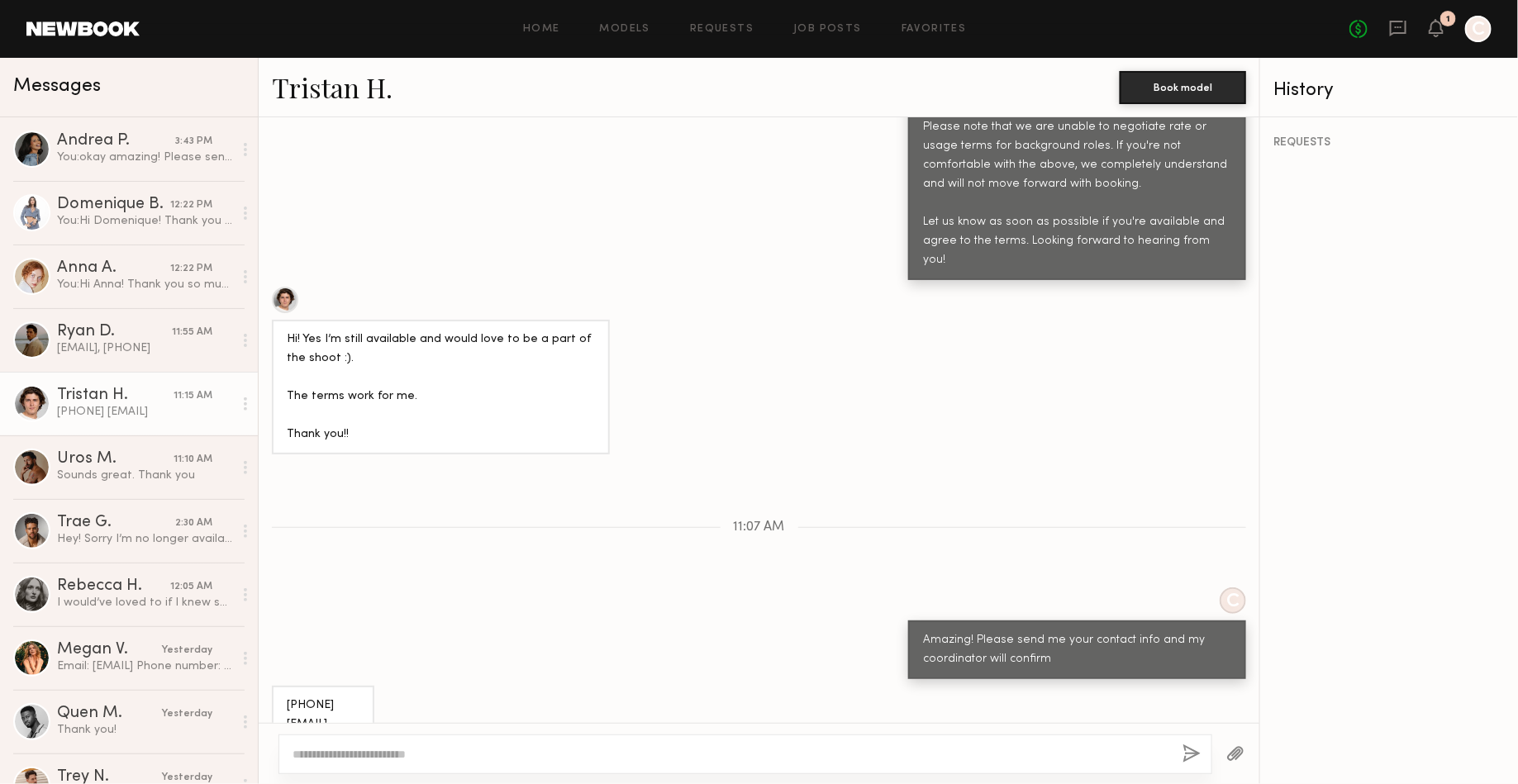 drag, startPoint x: 440, startPoint y: 688, endPoint x: 266, endPoint y: 687, distance: 174.00287 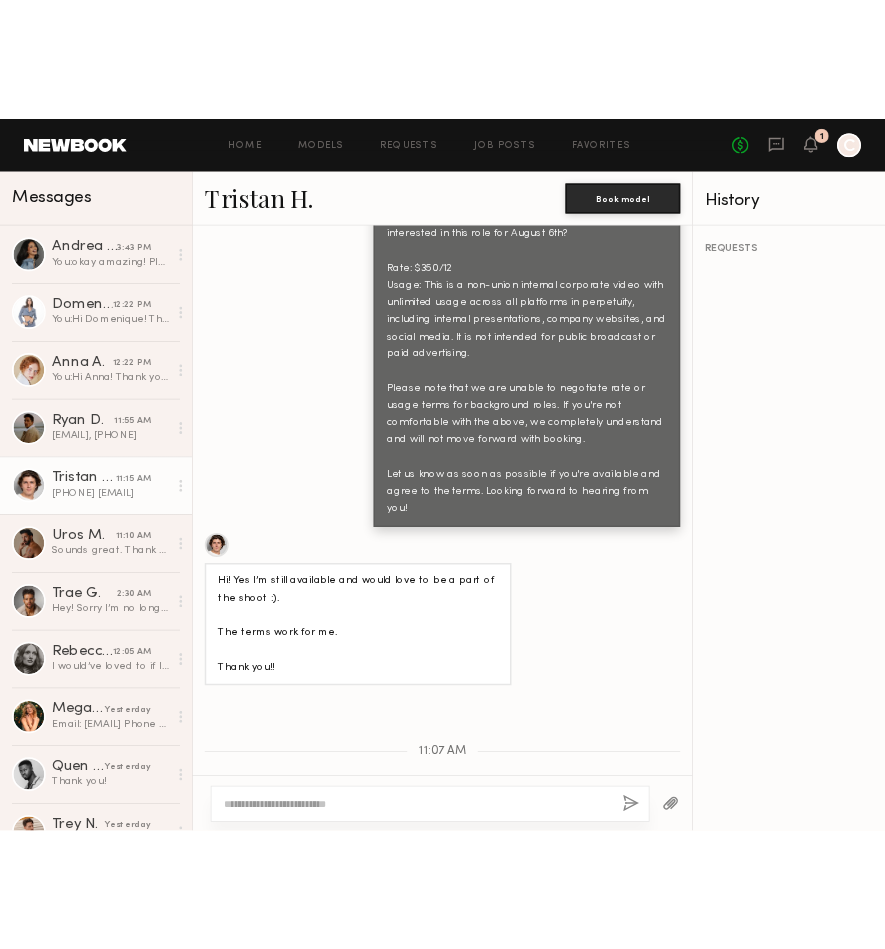 scroll, scrollTop: 1241, scrollLeft: 0, axis: vertical 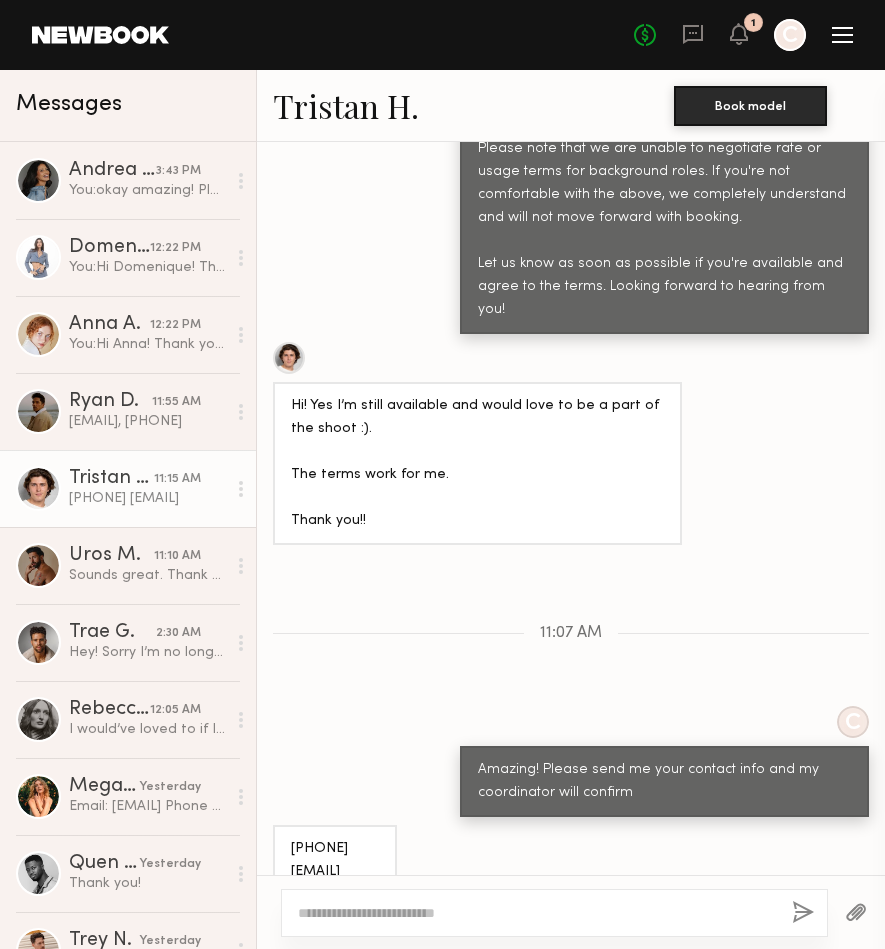 drag, startPoint x: 390, startPoint y: 812, endPoint x: 276, endPoint y: 818, distance: 114.15778 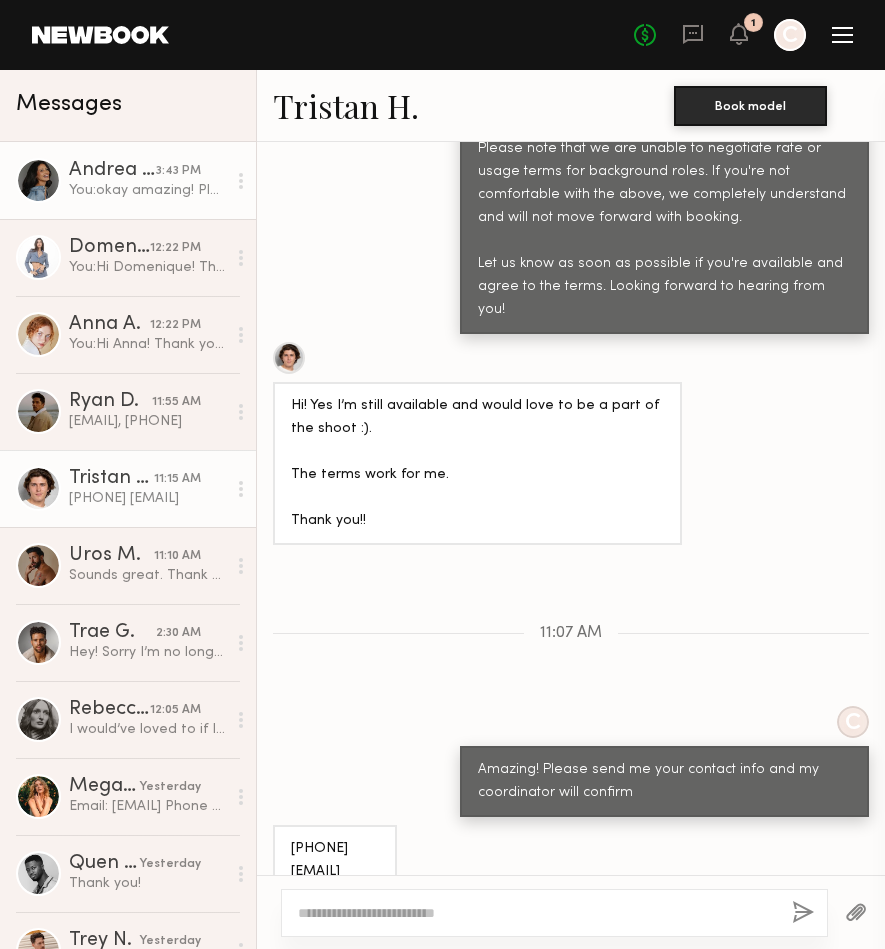 click on "You:  okay amazing! Please send me your email and we will send the details" 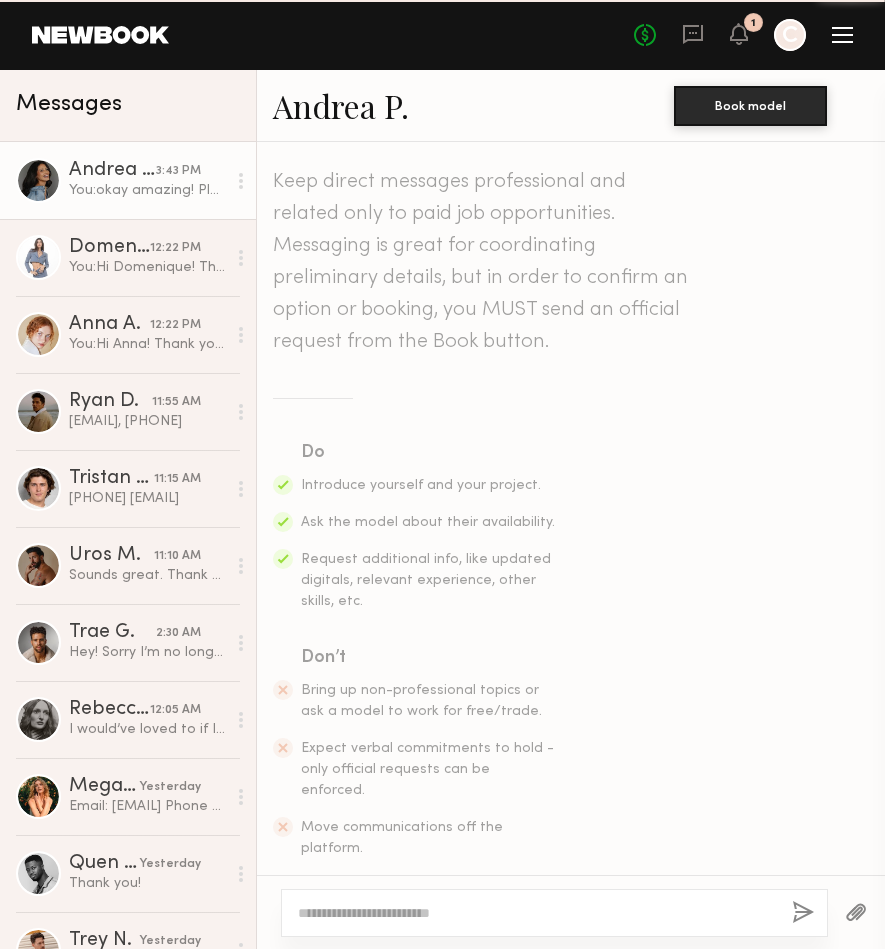 scroll, scrollTop: 1756, scrollLeft: 0, axis: vertical 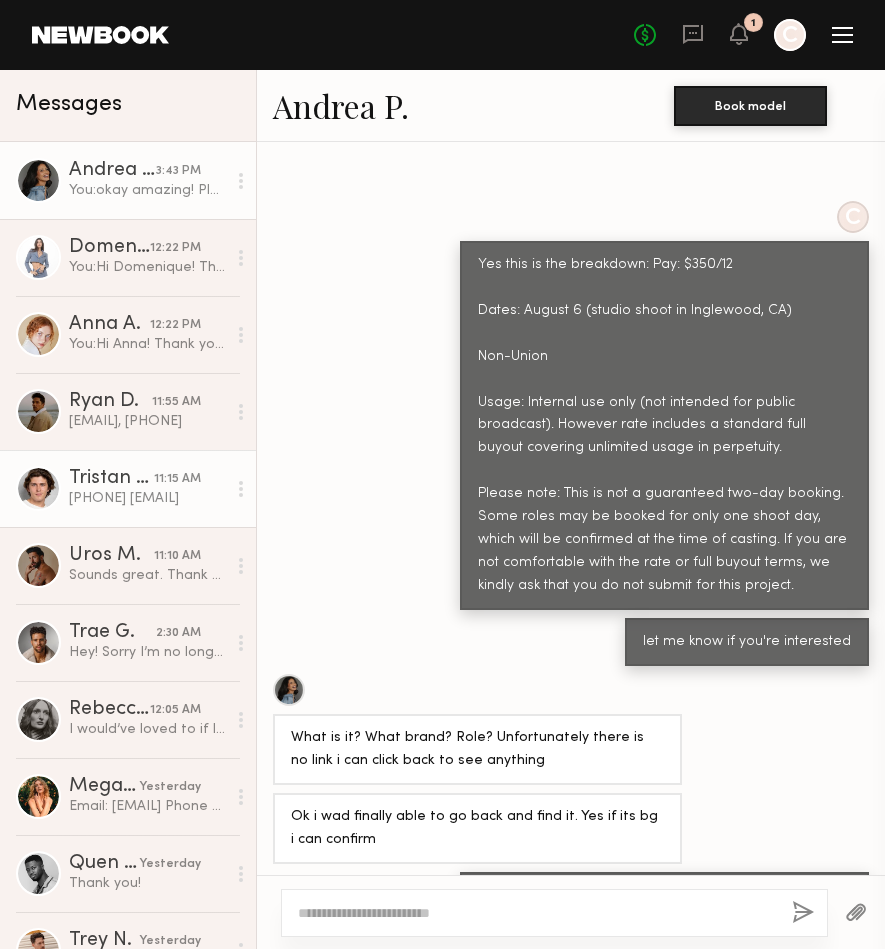 click on "11:15 AM" 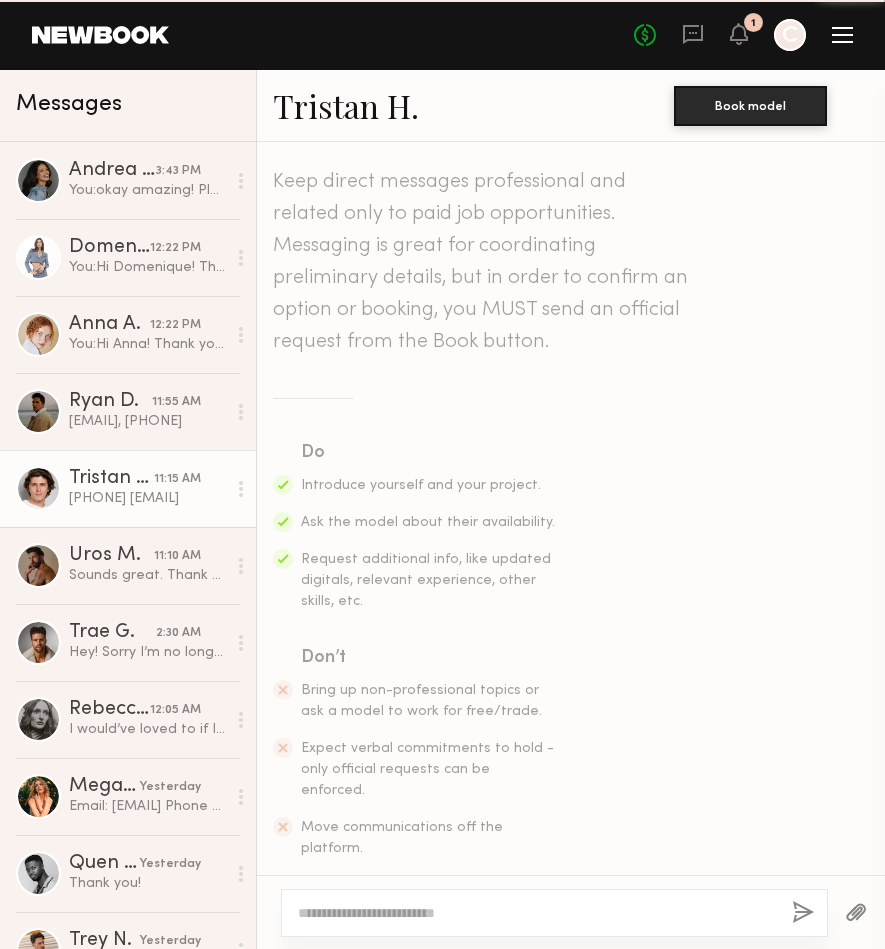 scroll, scrollTop: 1241, scrollLeft: 0, axis: vertical 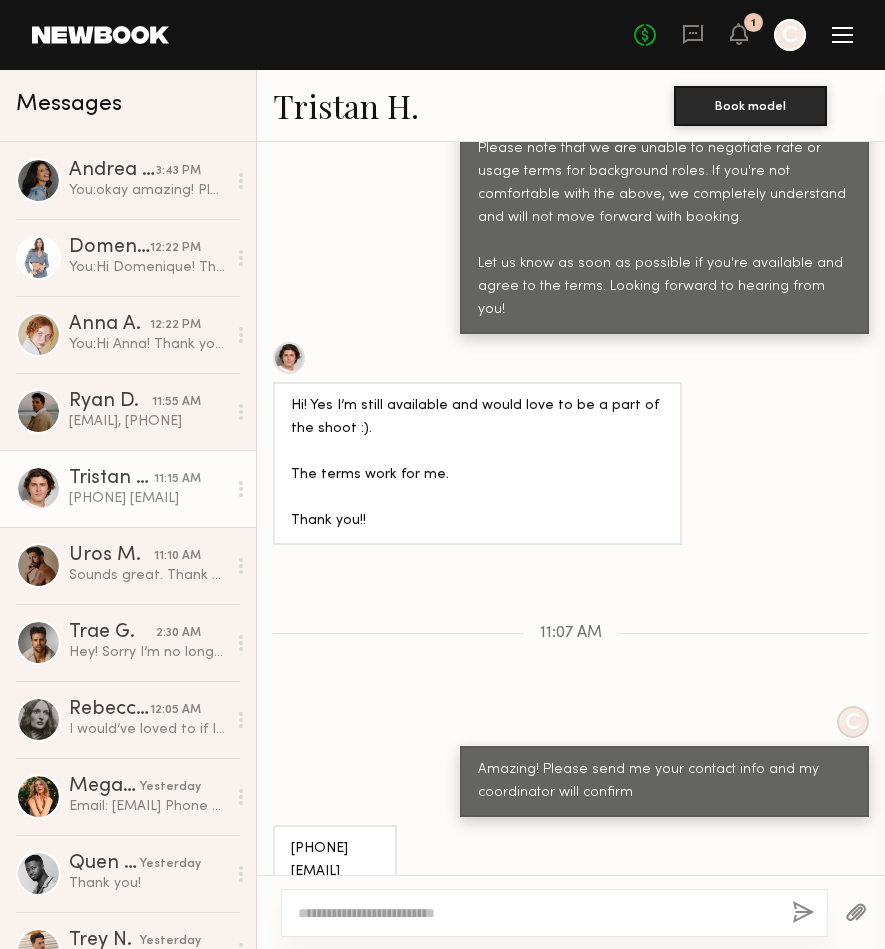 click on "Awesome!
[PHONE]
[EMAIL]" 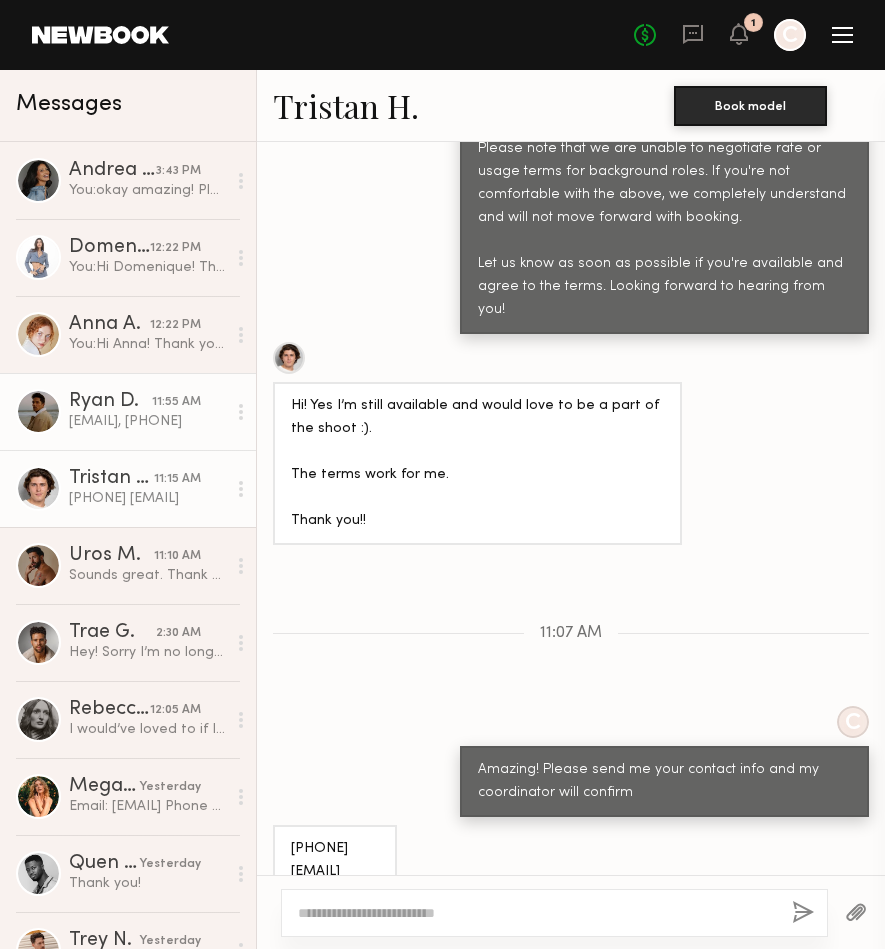 click on "Ryan D." 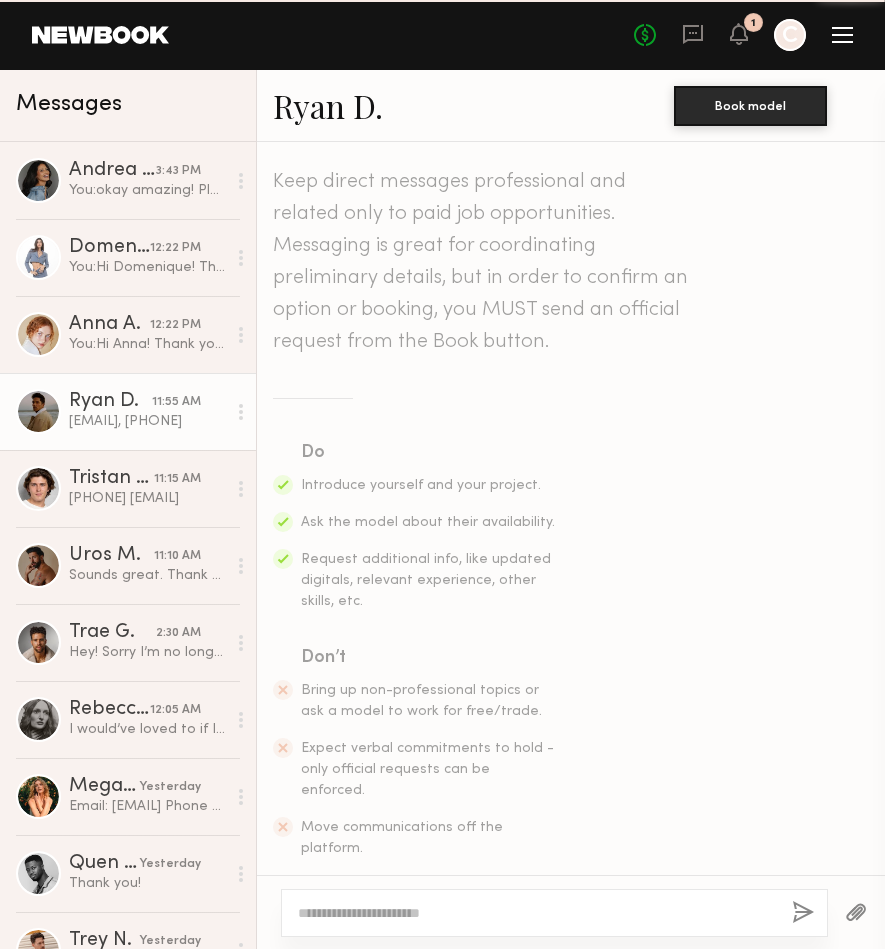 scroll, scrollTop: 1171, scrollLeft: 0, axis: vertical 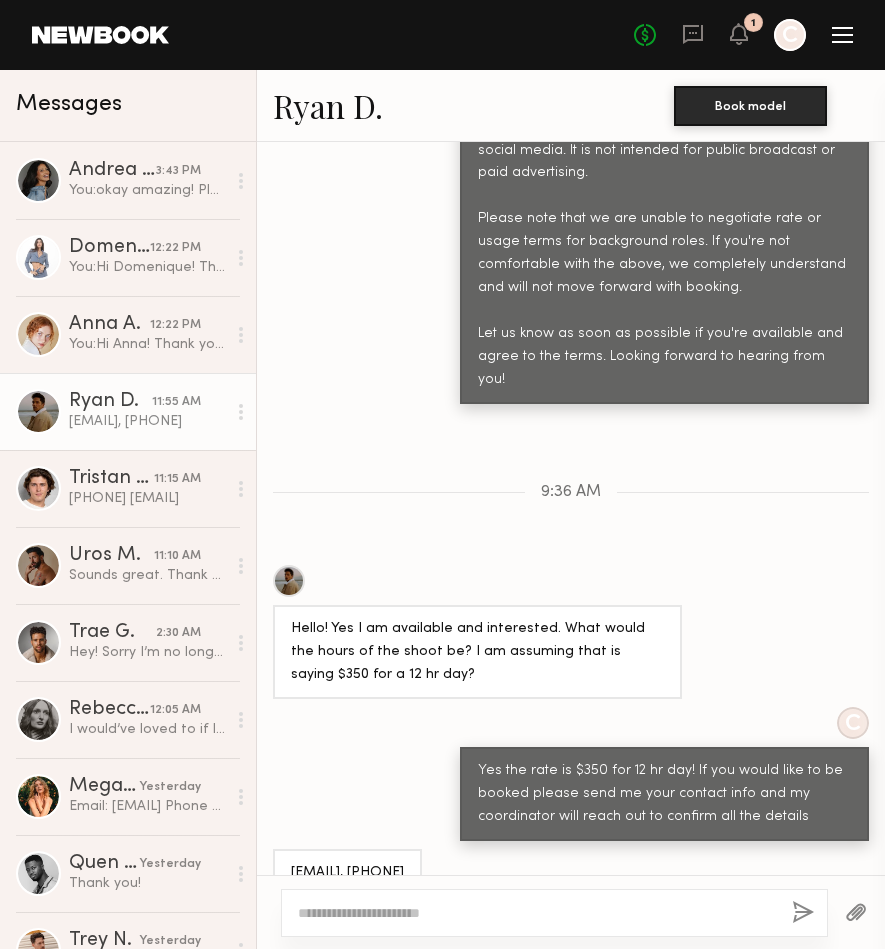 drag, startPoint x: 490, startPoint y: 813, endPoint x: 276, endPoint y: 811, distance: 214.00934 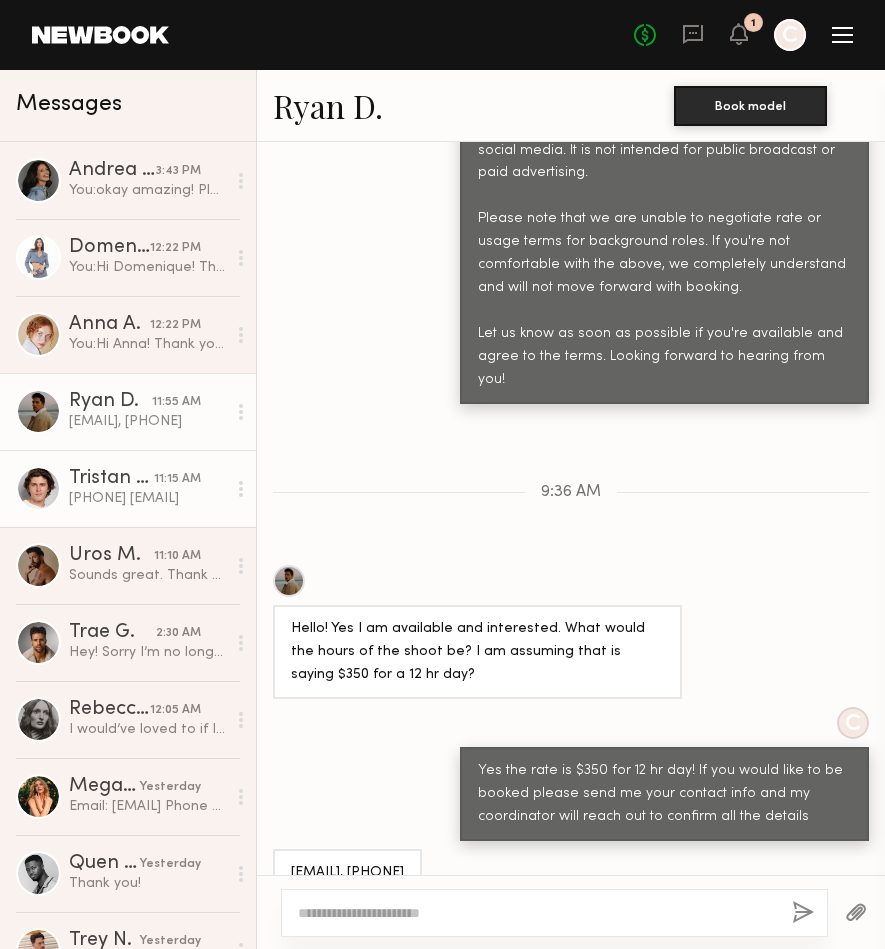 click on "Tristan H." 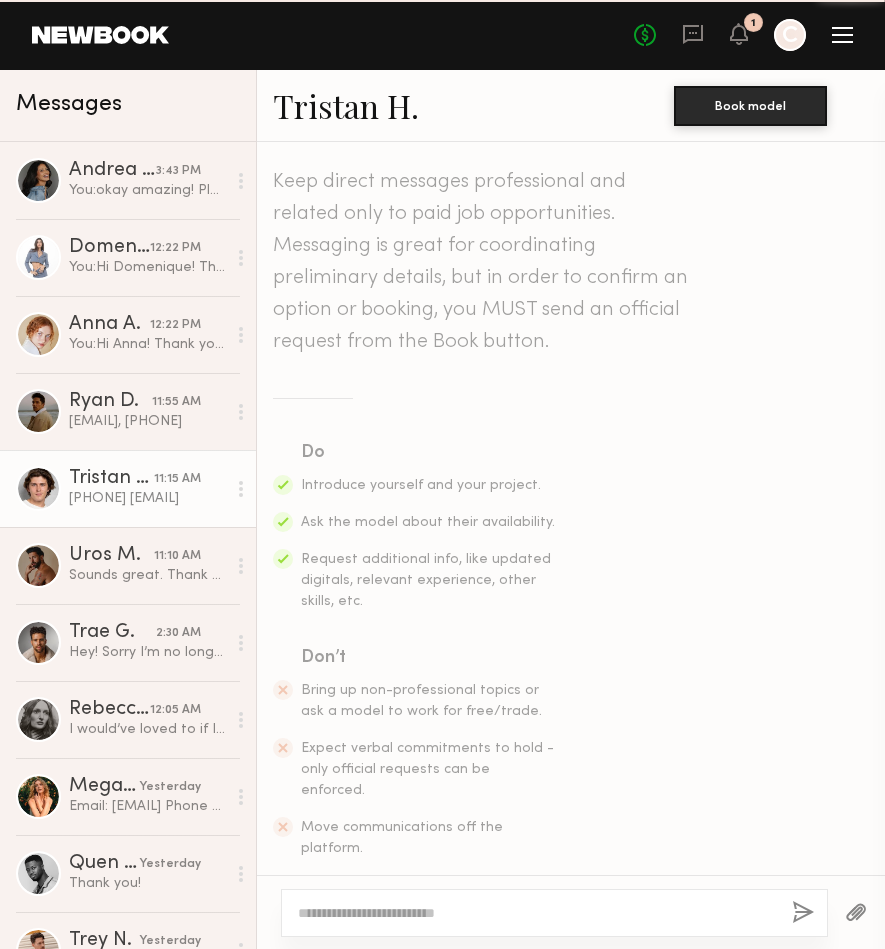scroll, scrollTop: 1241, scrollLeft: 0, axis: vertical 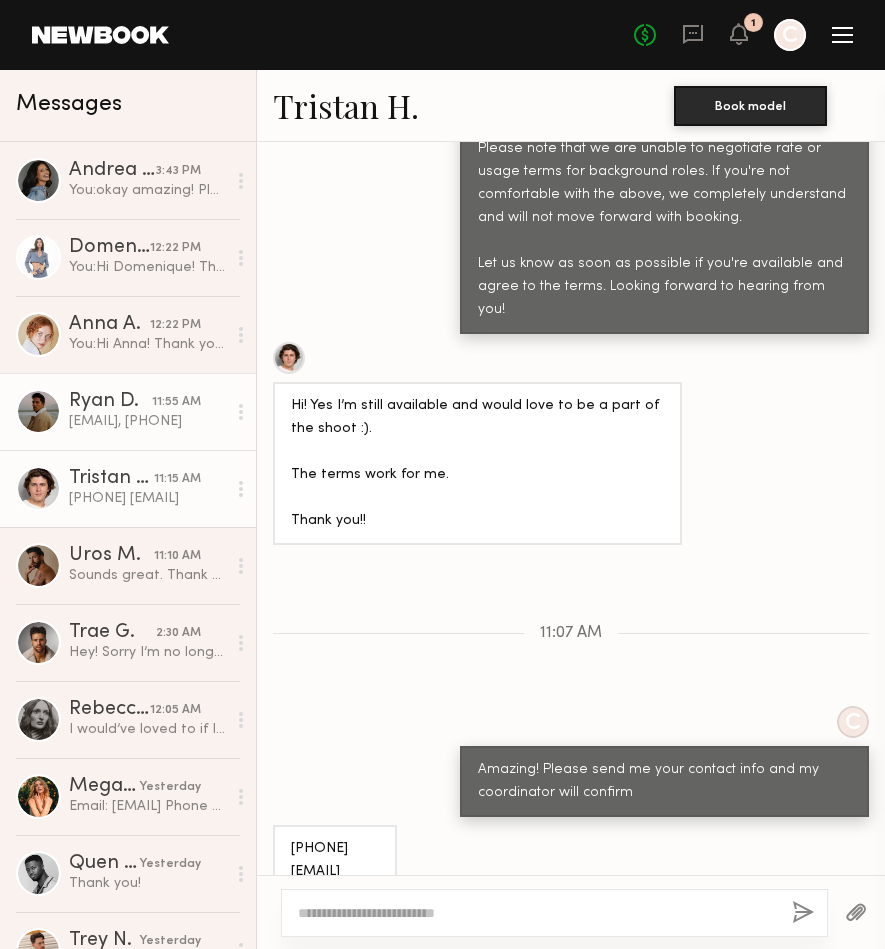 click on "Ryan D." 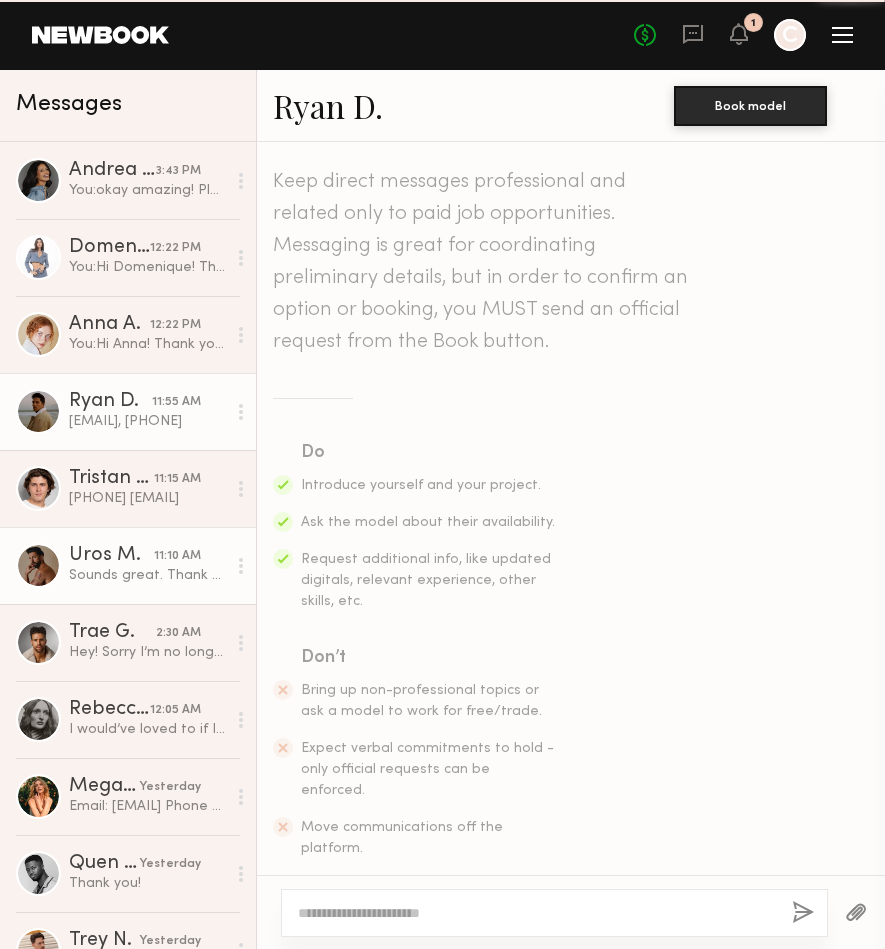 scroll, scrollTop: 1171, scrollLeft: 0, axis: vertical 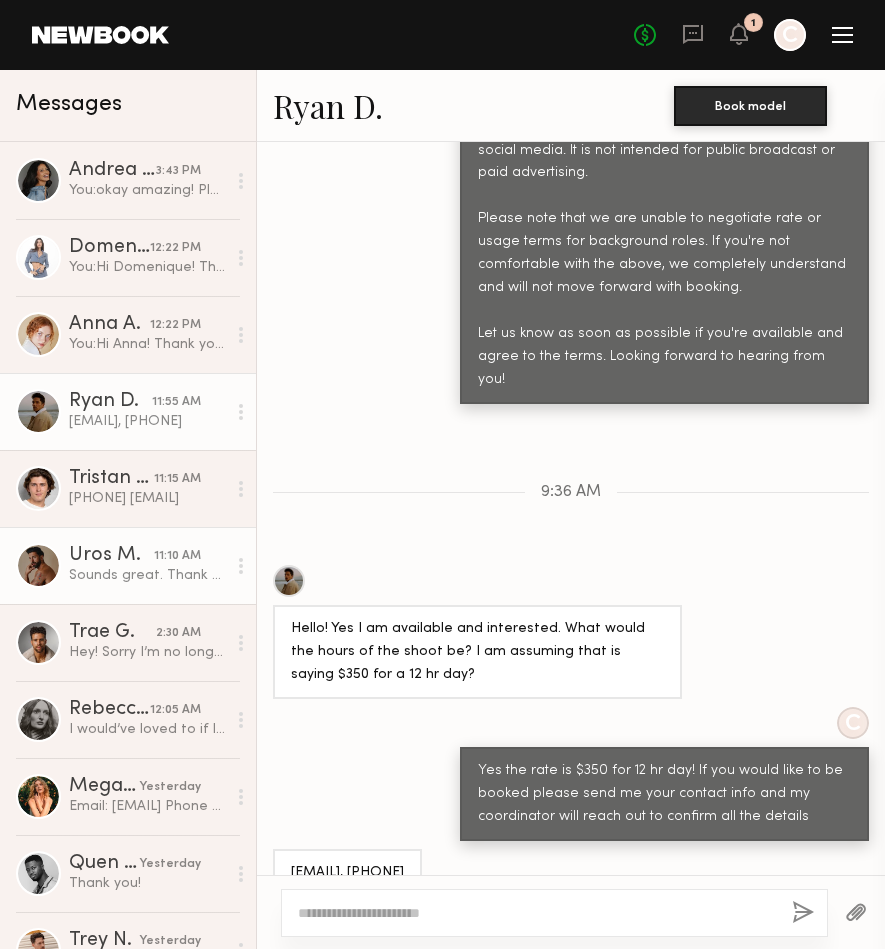 click on "Uros M." 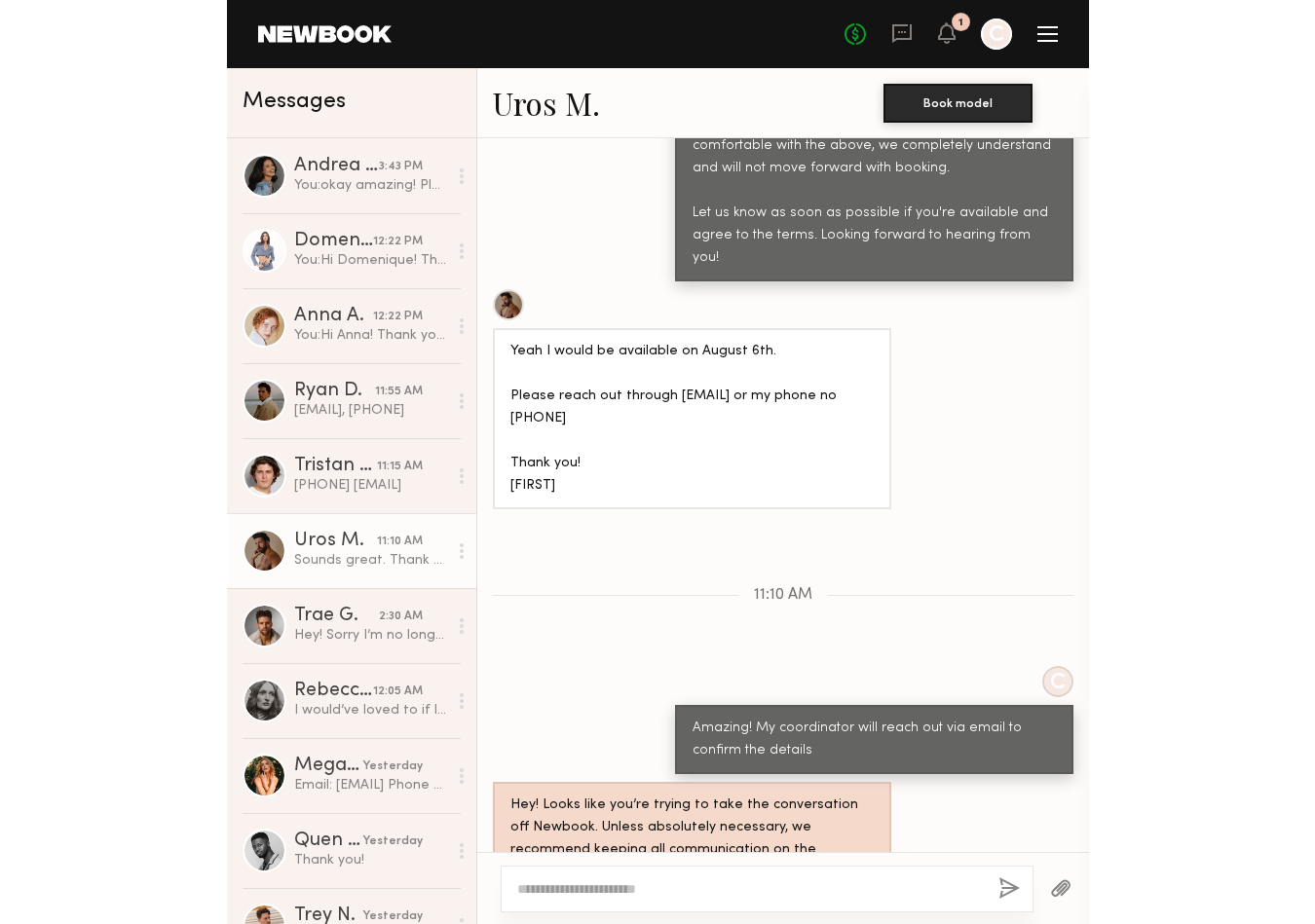scroll, scrollTop: 1249, scrollLeft: 0, axis: vertical 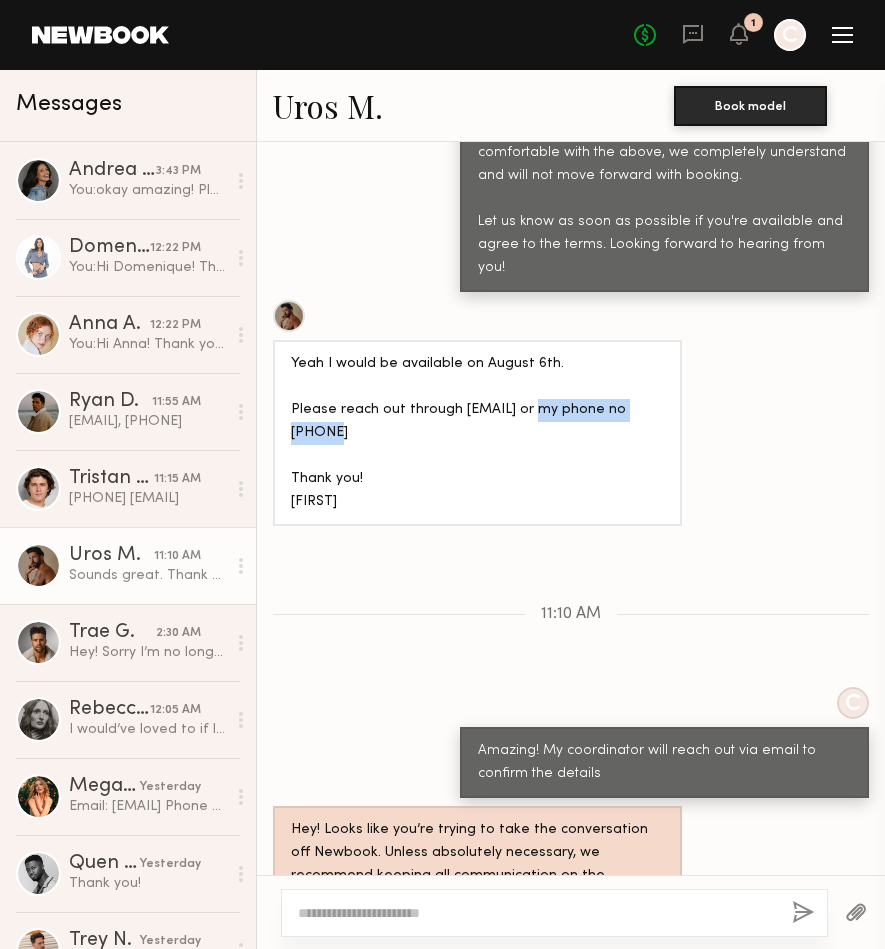 drag, startPoint x: 587, startPoint y: 373, endPoint x: 455, endPoint y: 373, distance: 132 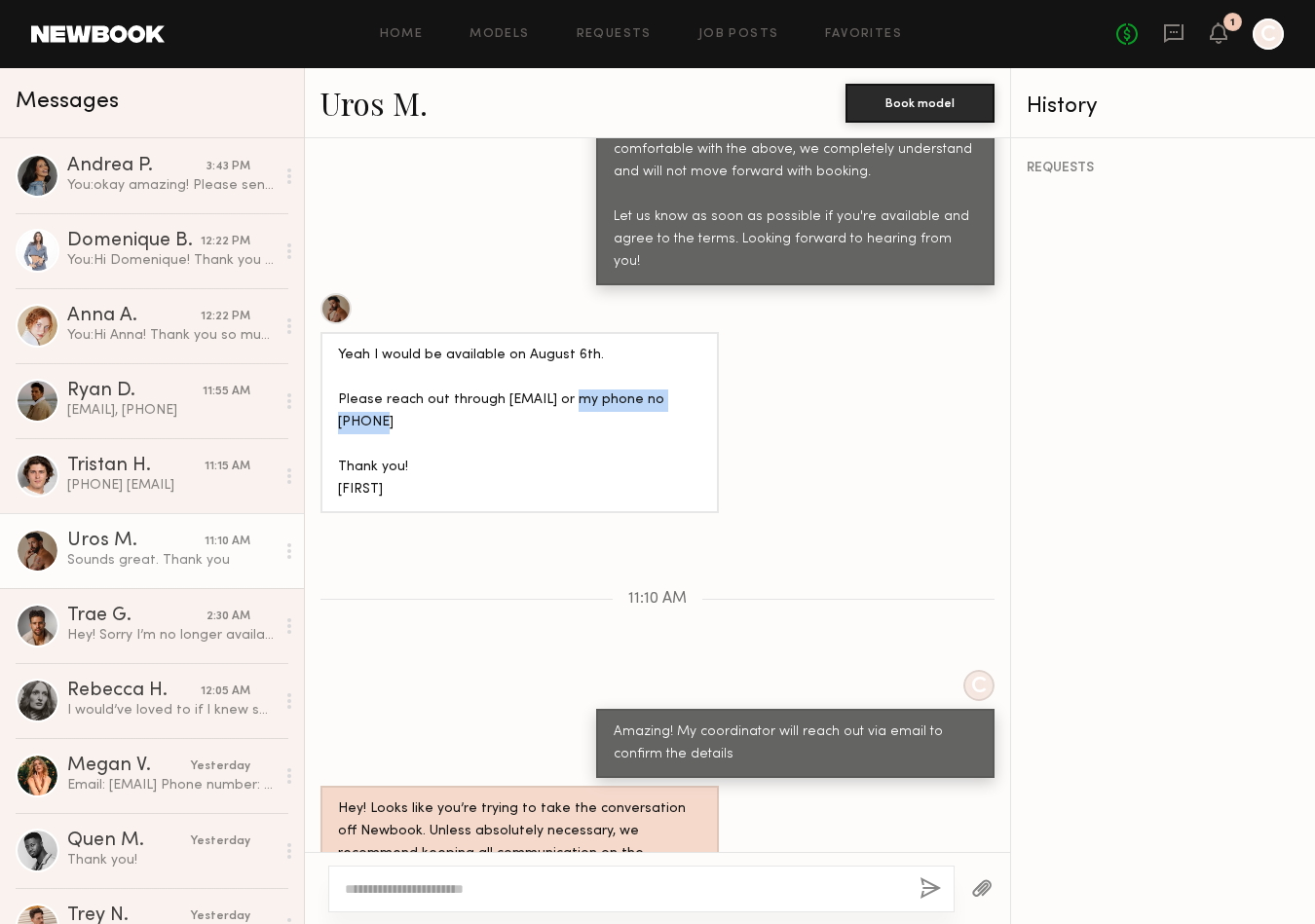 scroll, scrollTop: 1423, scrollLeft: 0, axis: vertical 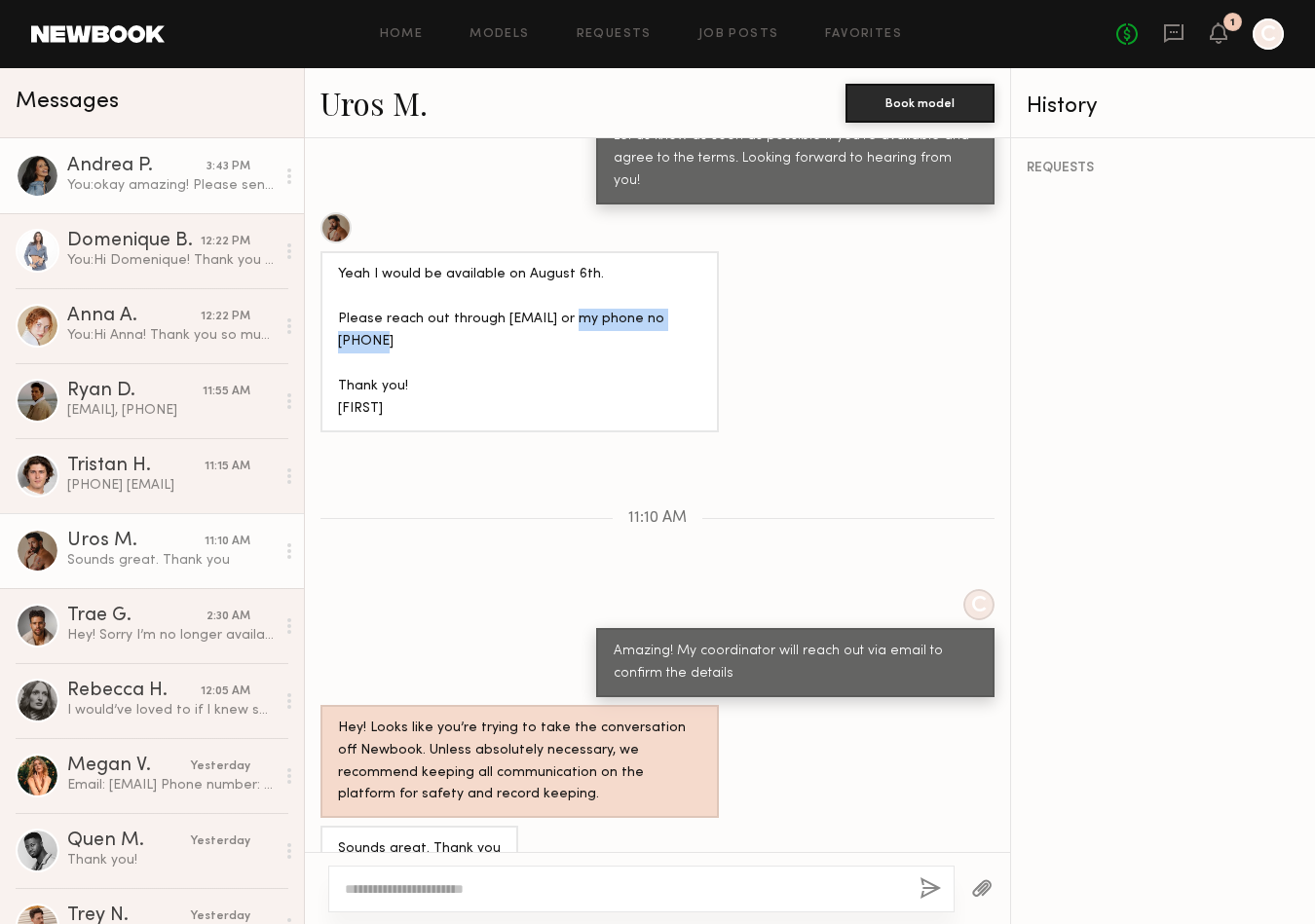 click on "Andrea P. 3:43 PM You:  okay amazing! Please send me your email and we will send the details" 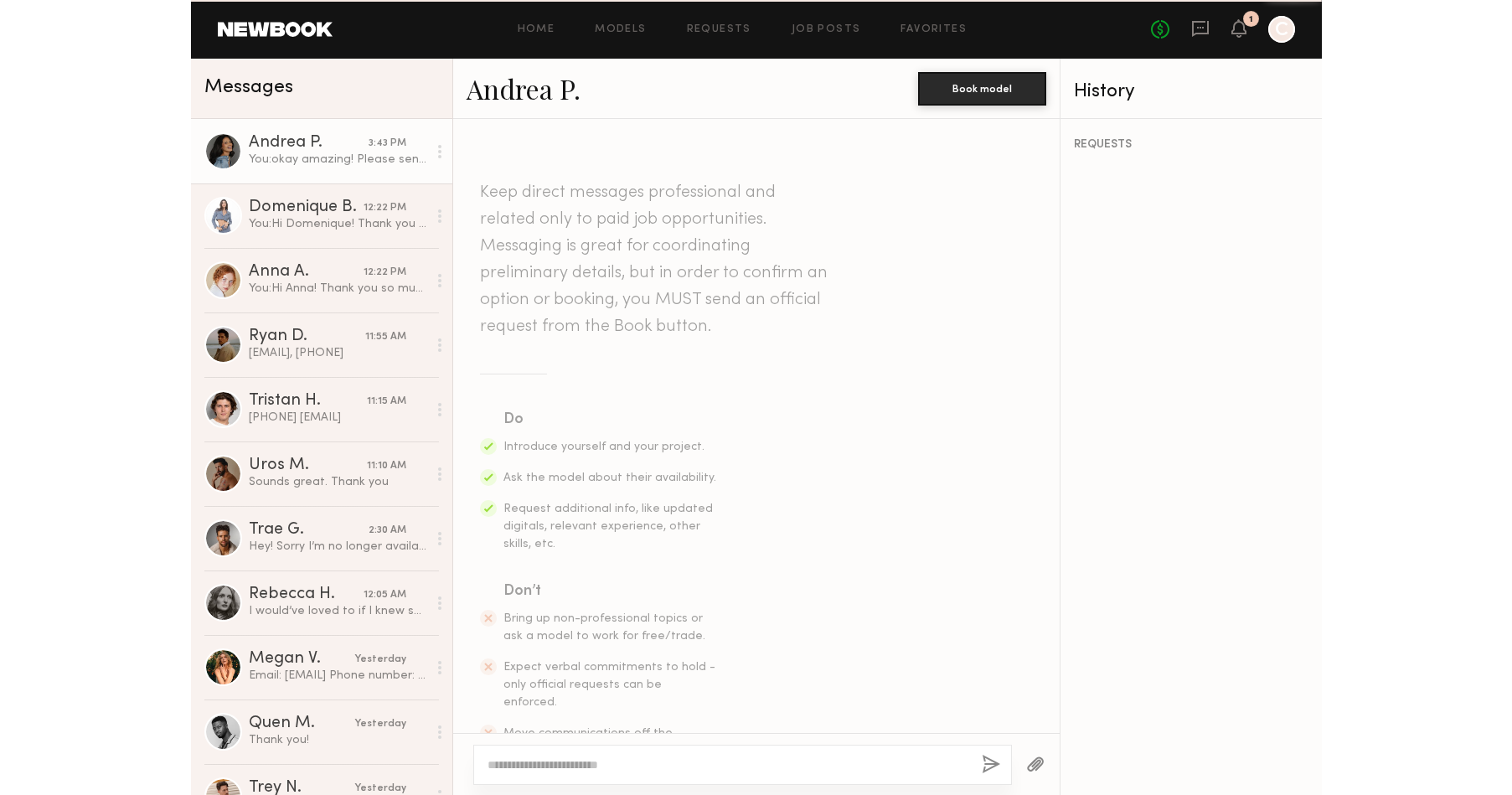 scroll, scrollTop: 1551, scrollLeft: 0, axis: vertical 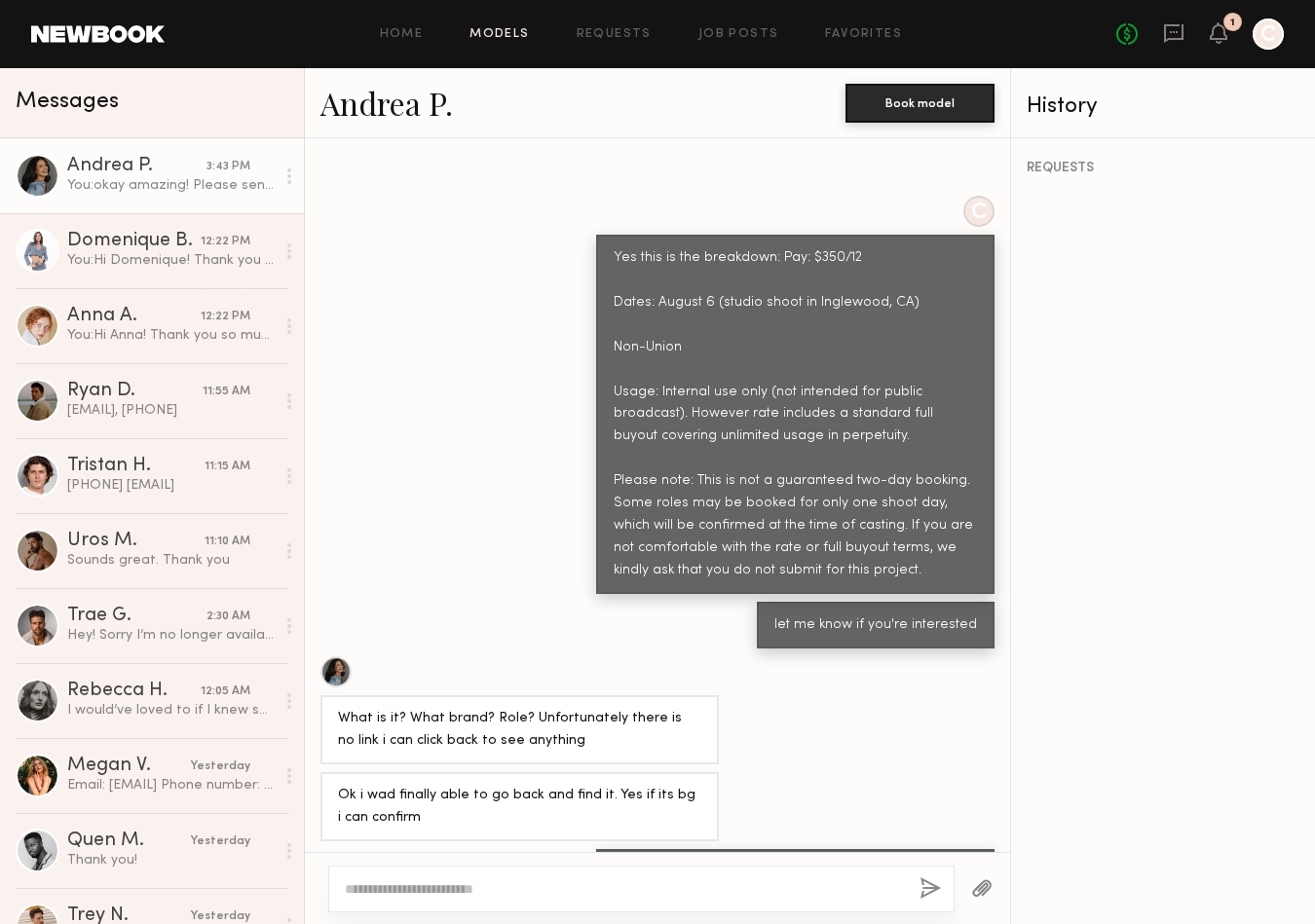 click on "Models" 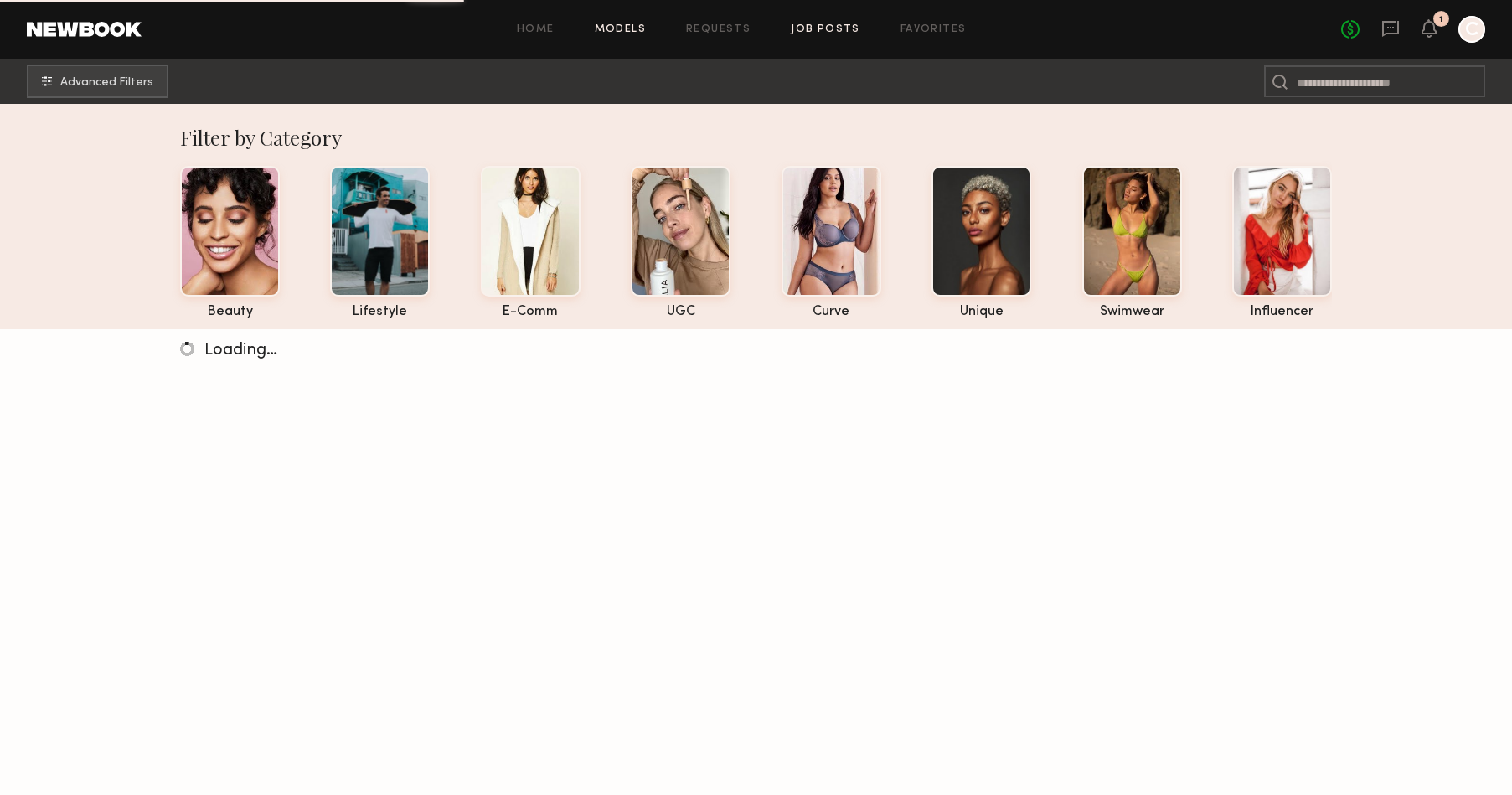 click on "Job Posts" 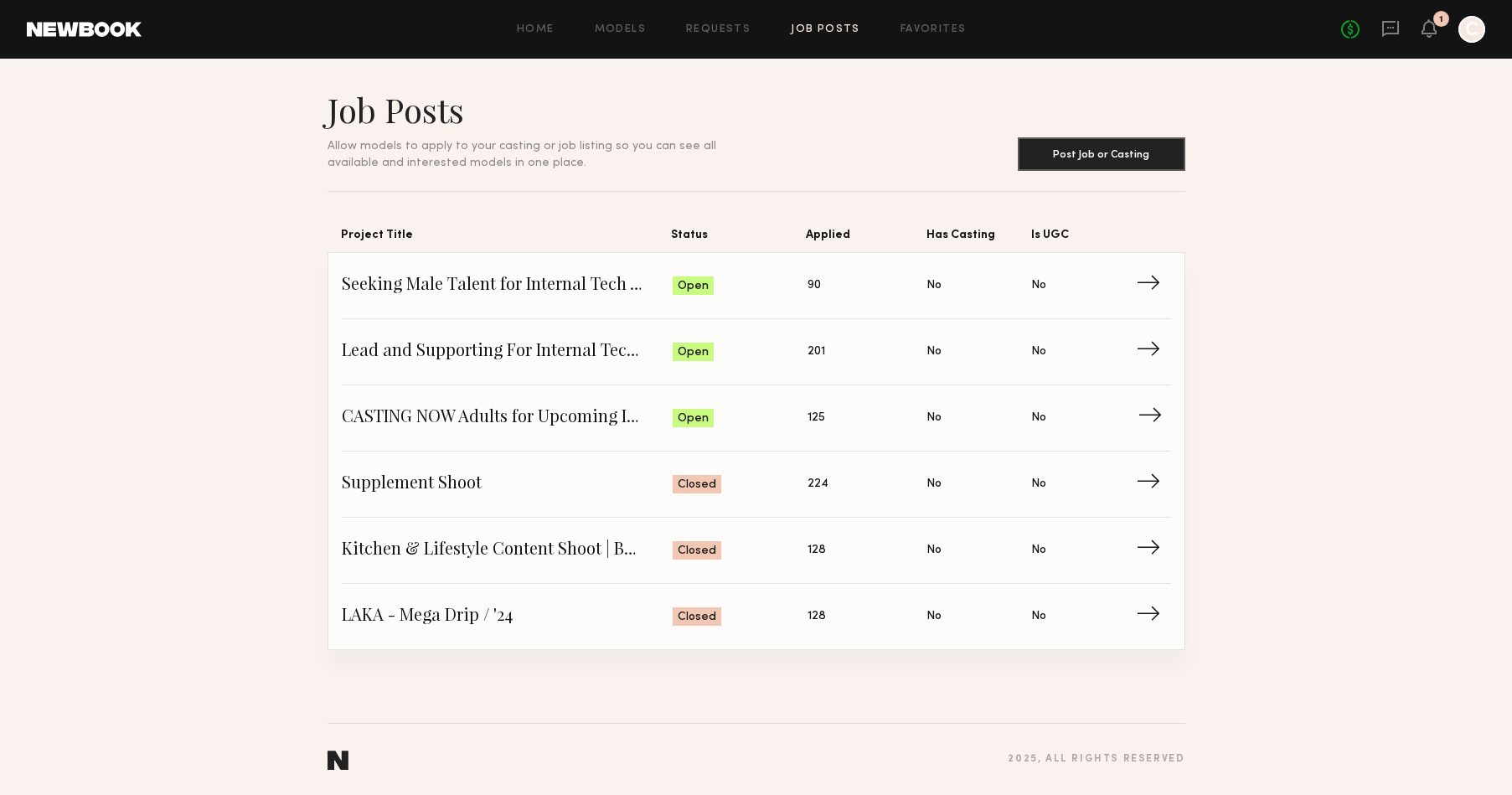 click on "125" 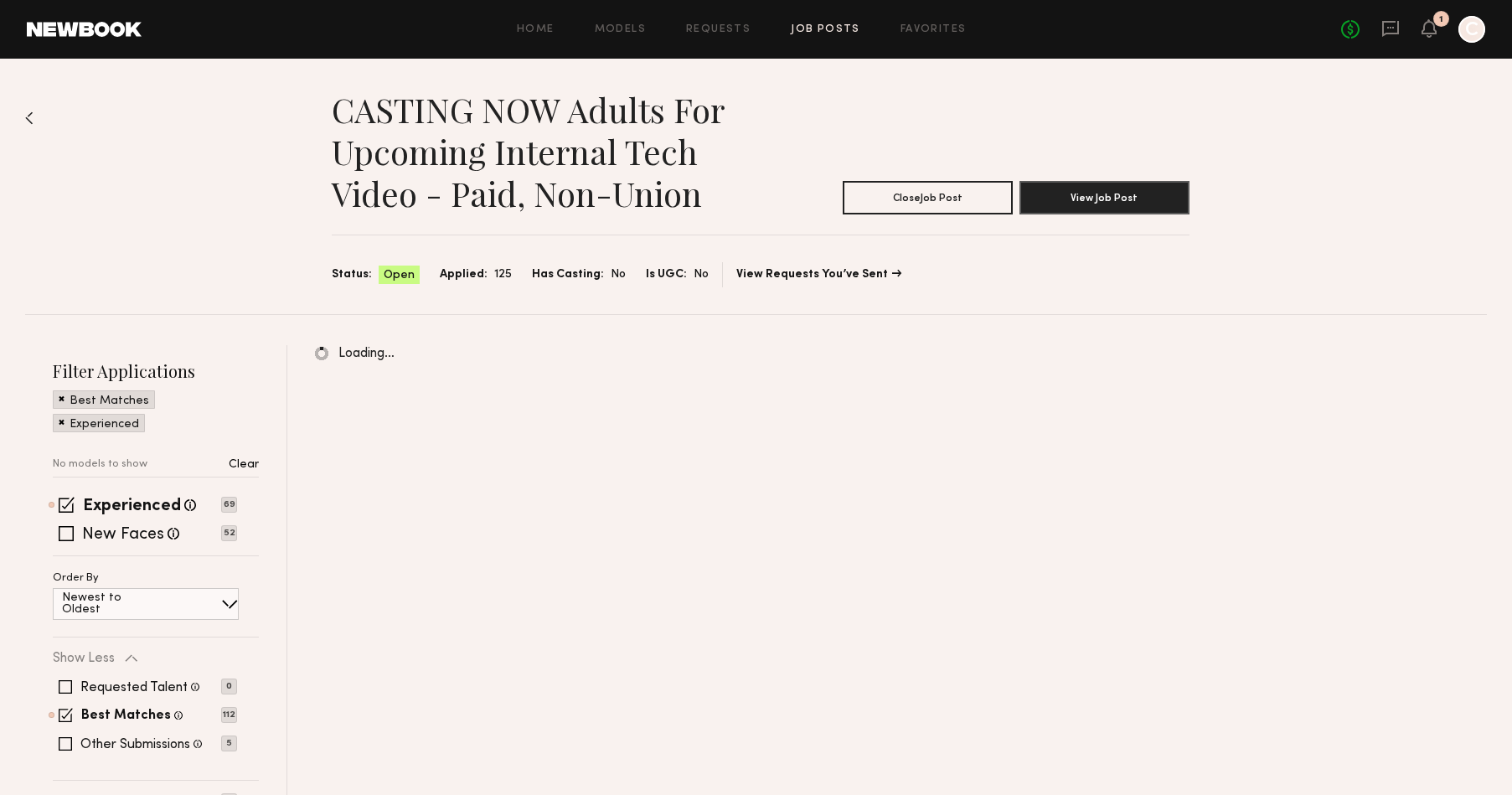 scroll, scrollTop: 71, scrollLeft: 0, axis: vertical 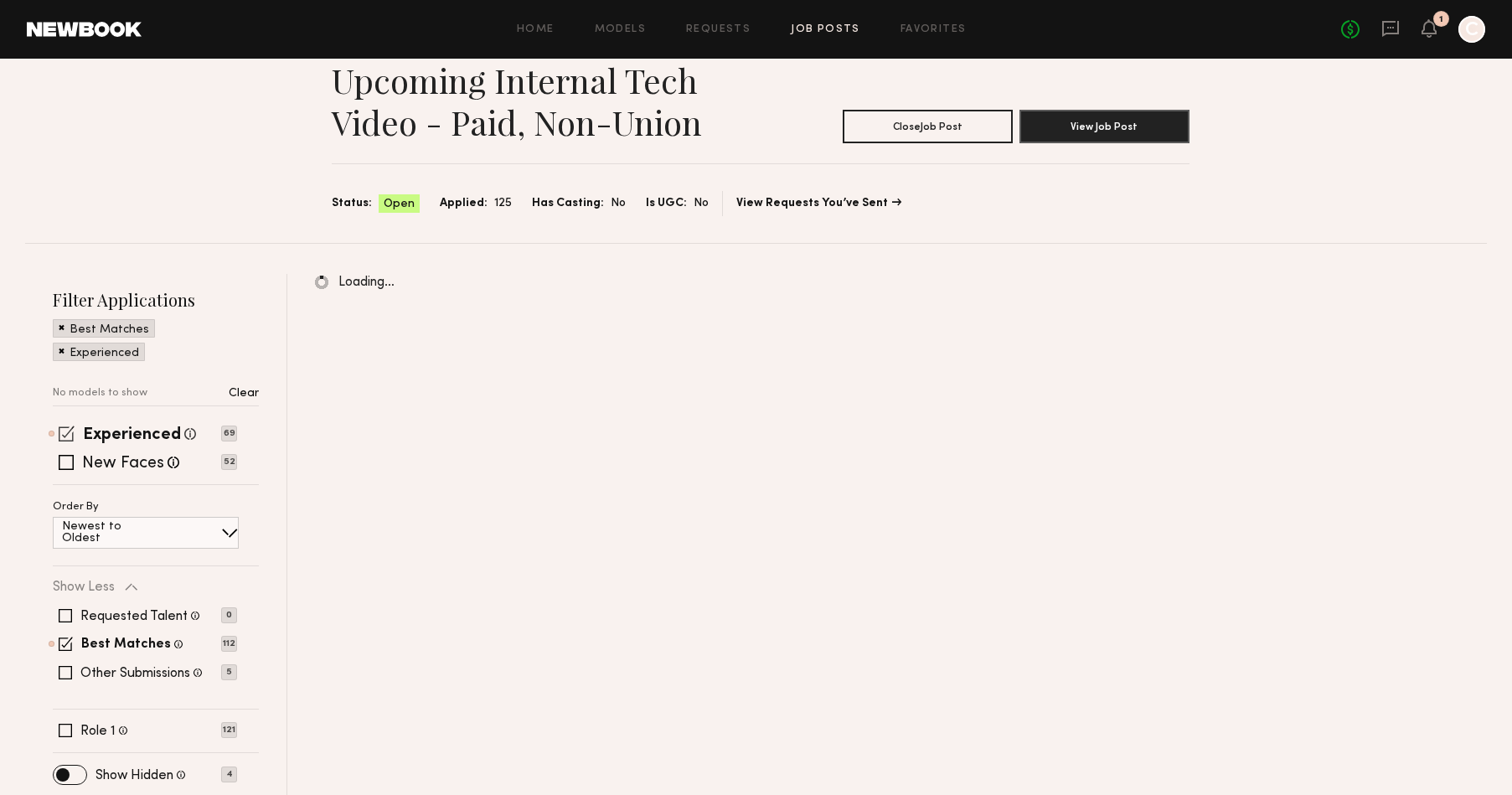click 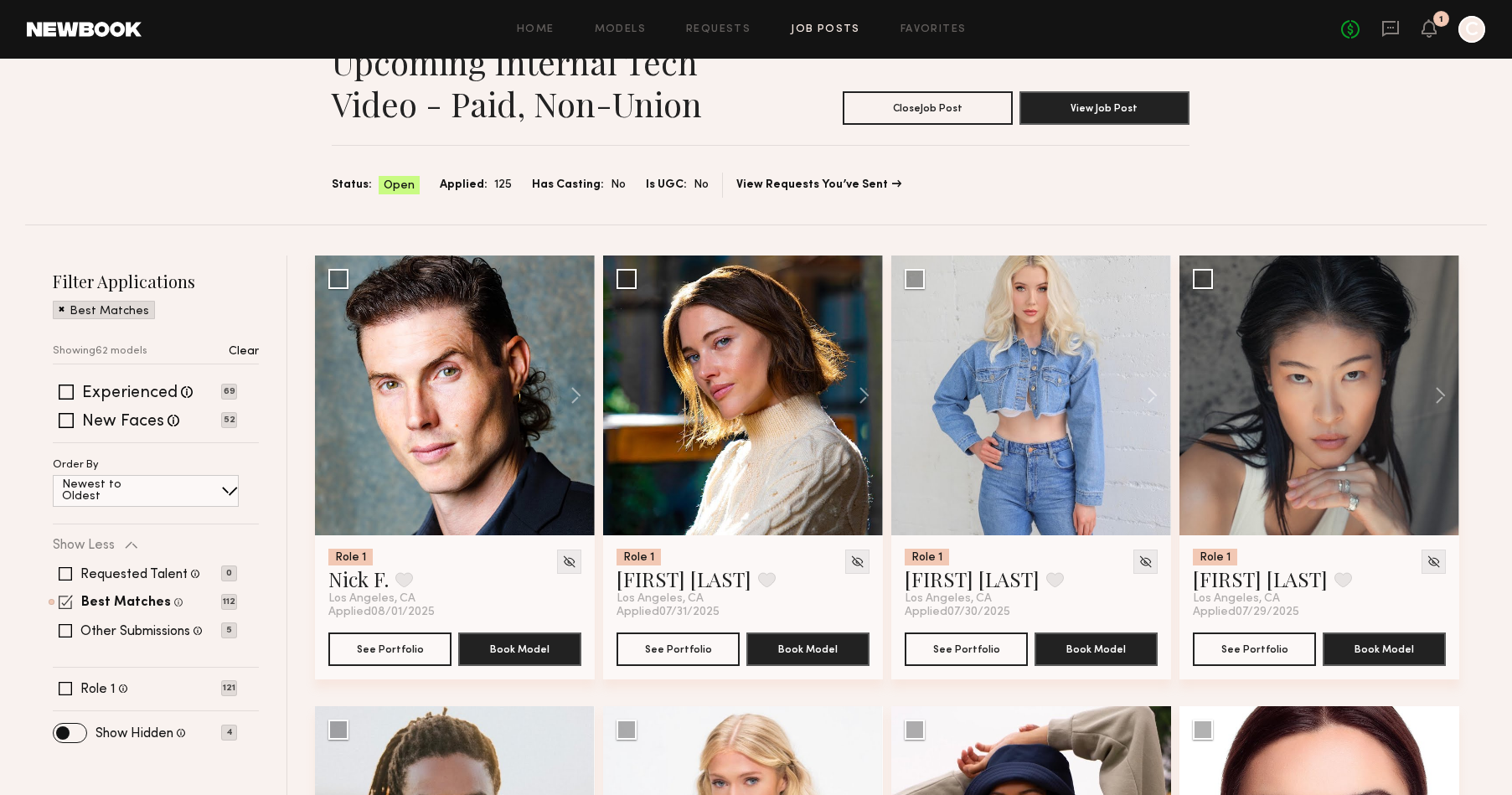scroll, scrollTop: 90, scrollLeft: 0, axis: vertical 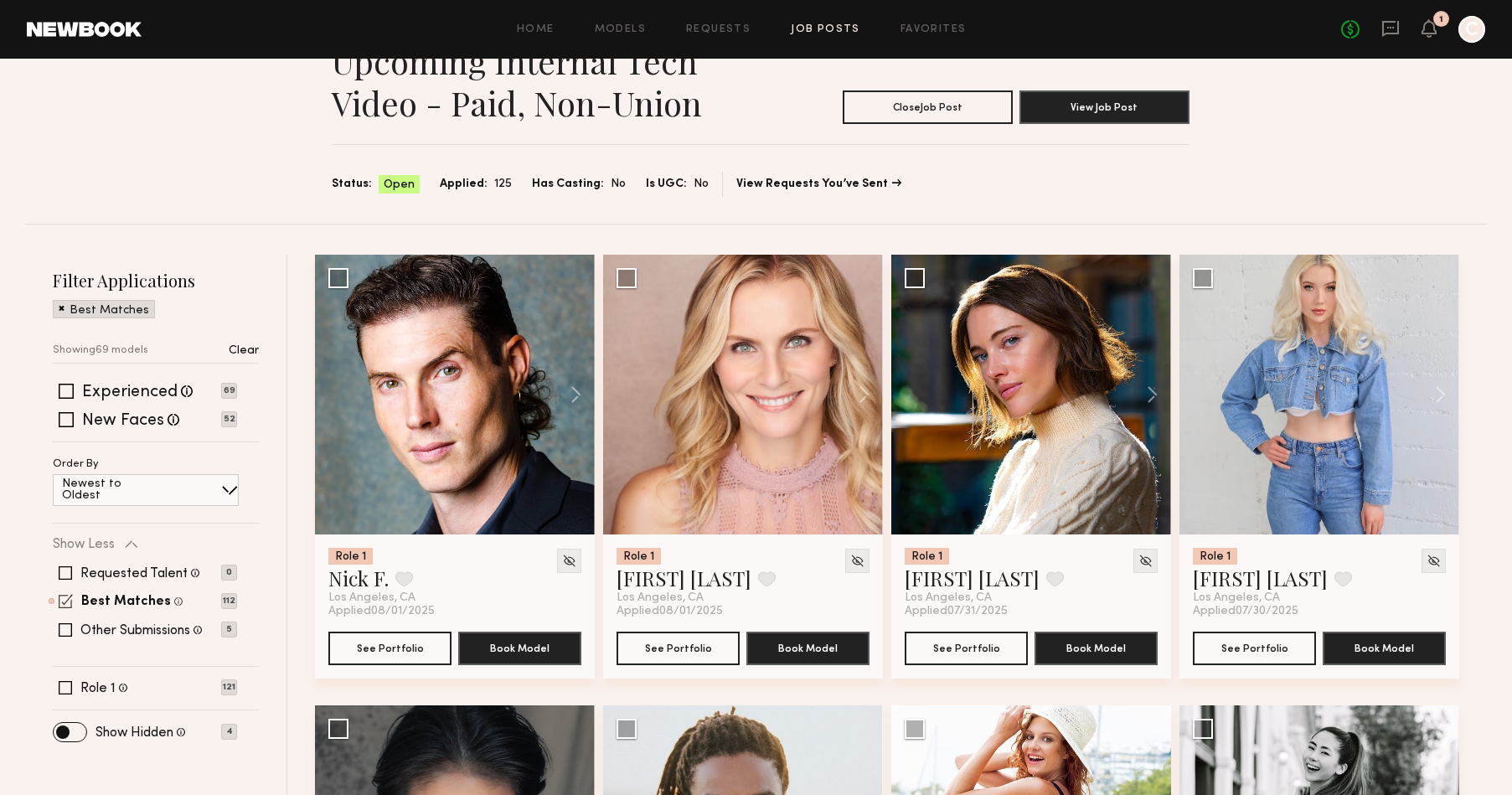 click 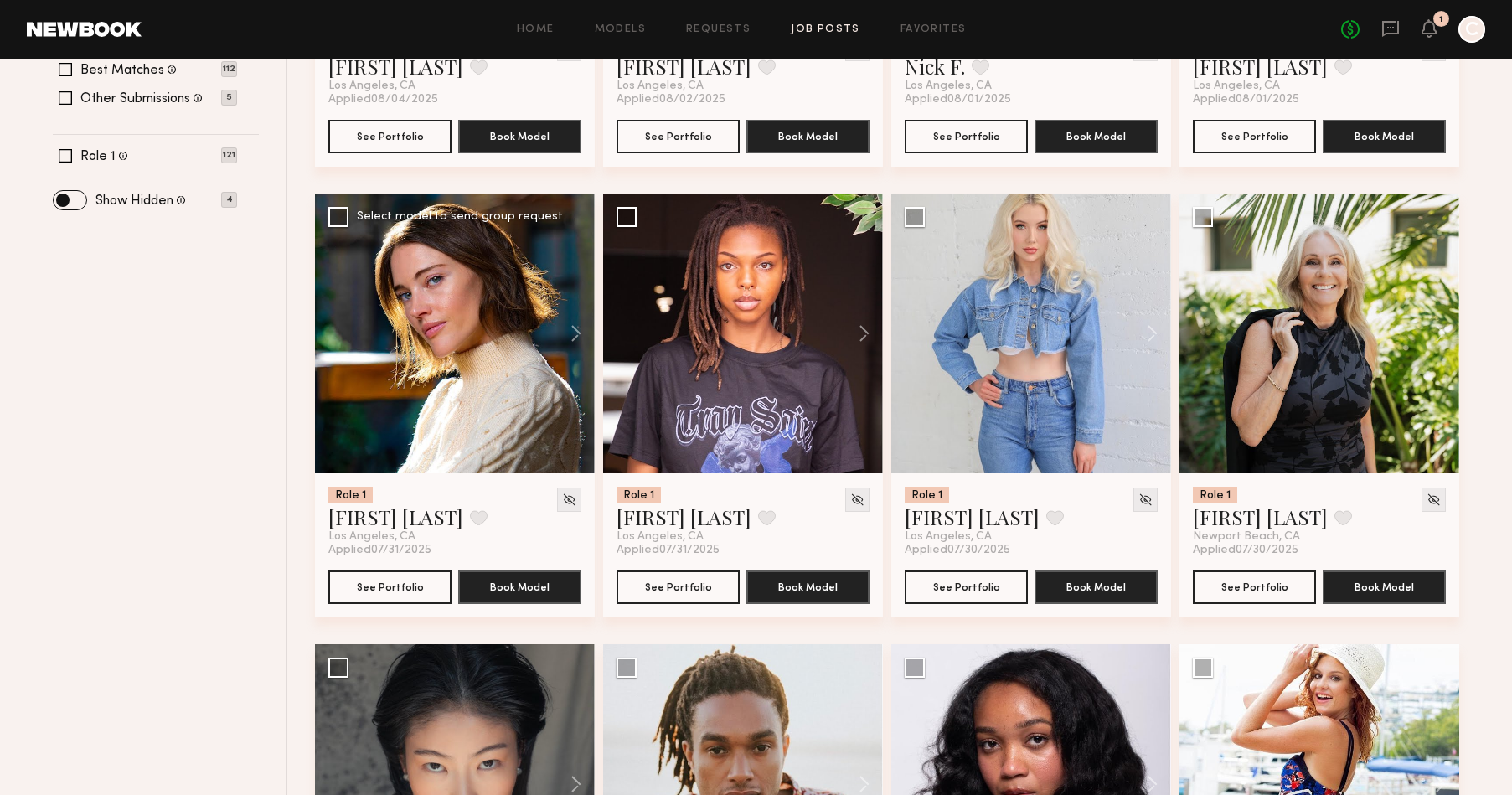 scroll, scrollTop: 604, scrollLeft: 0, axis: vertical 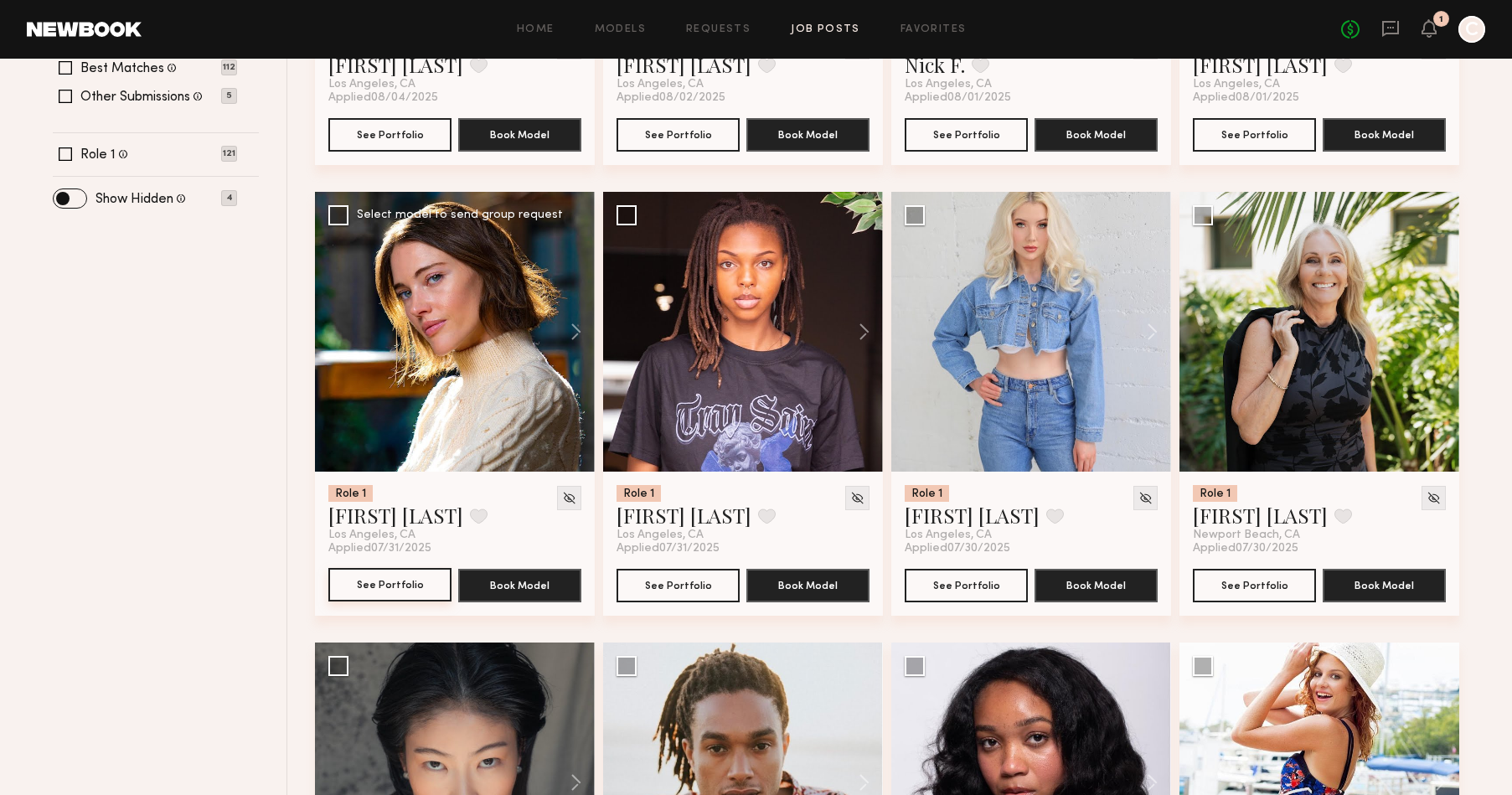 click on "See Portfolio" 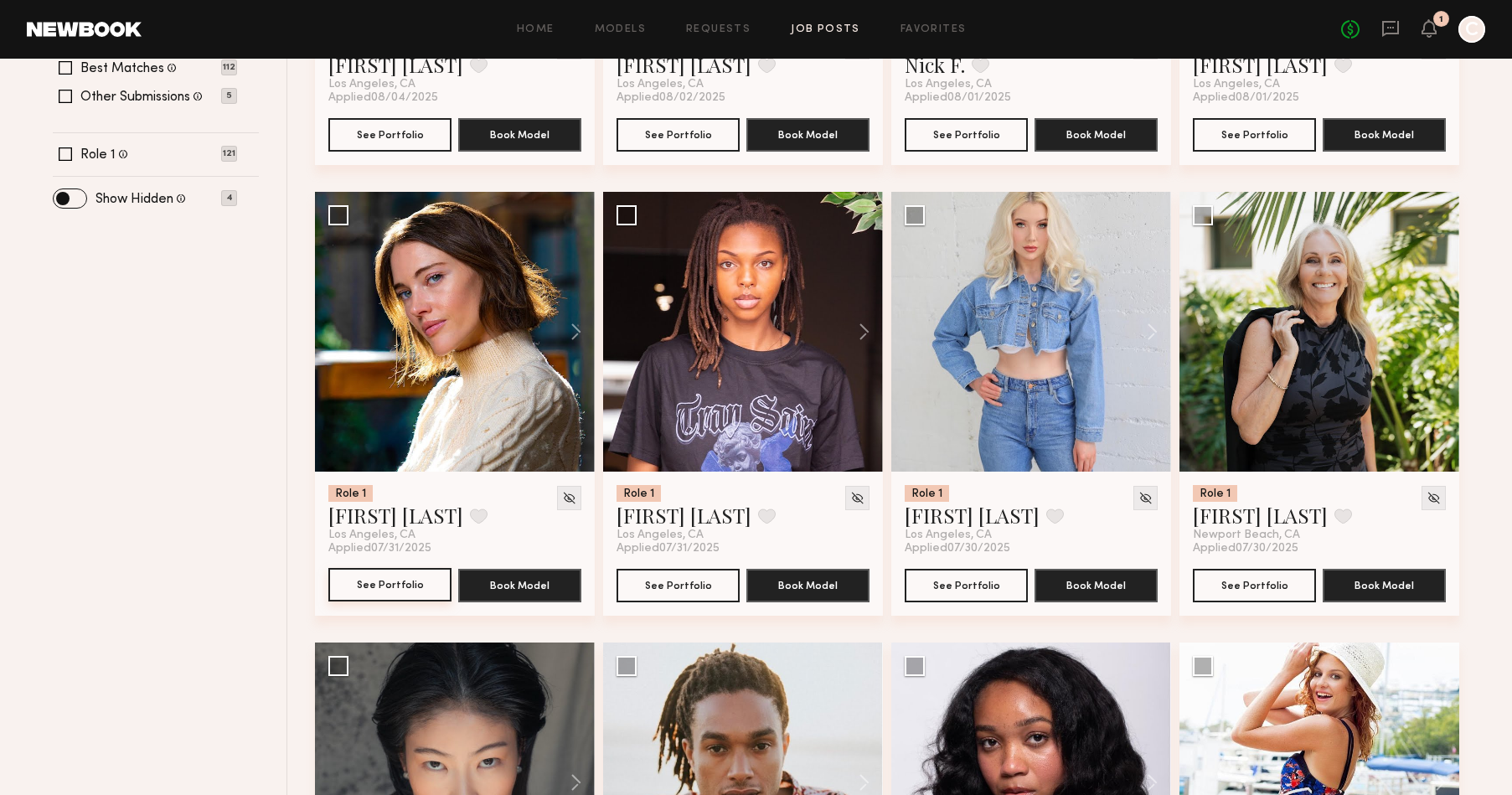 scroll, scrollTop: 641, scrollLeft: 0, axis: vertical 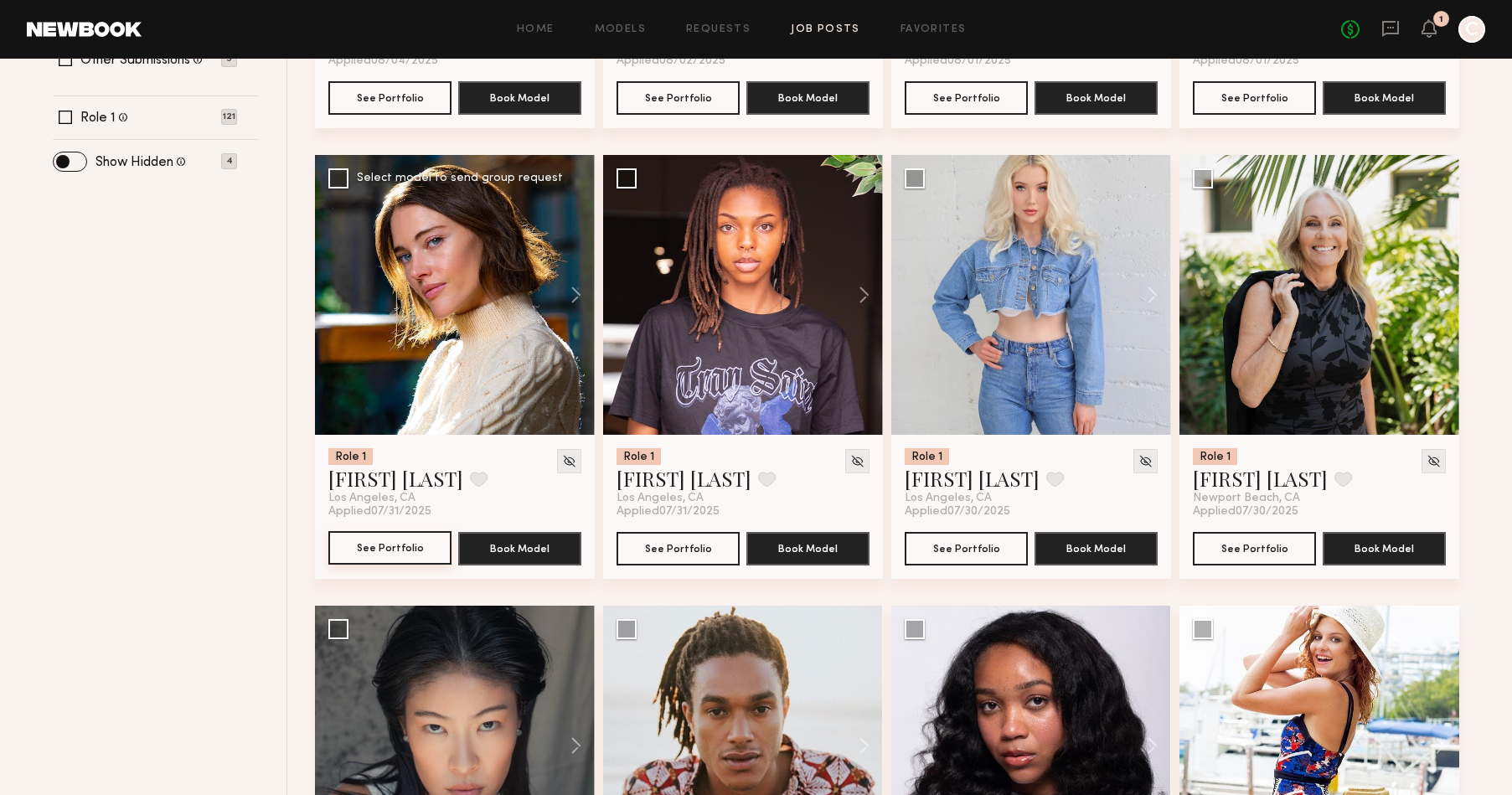 click on "See Portfolio" 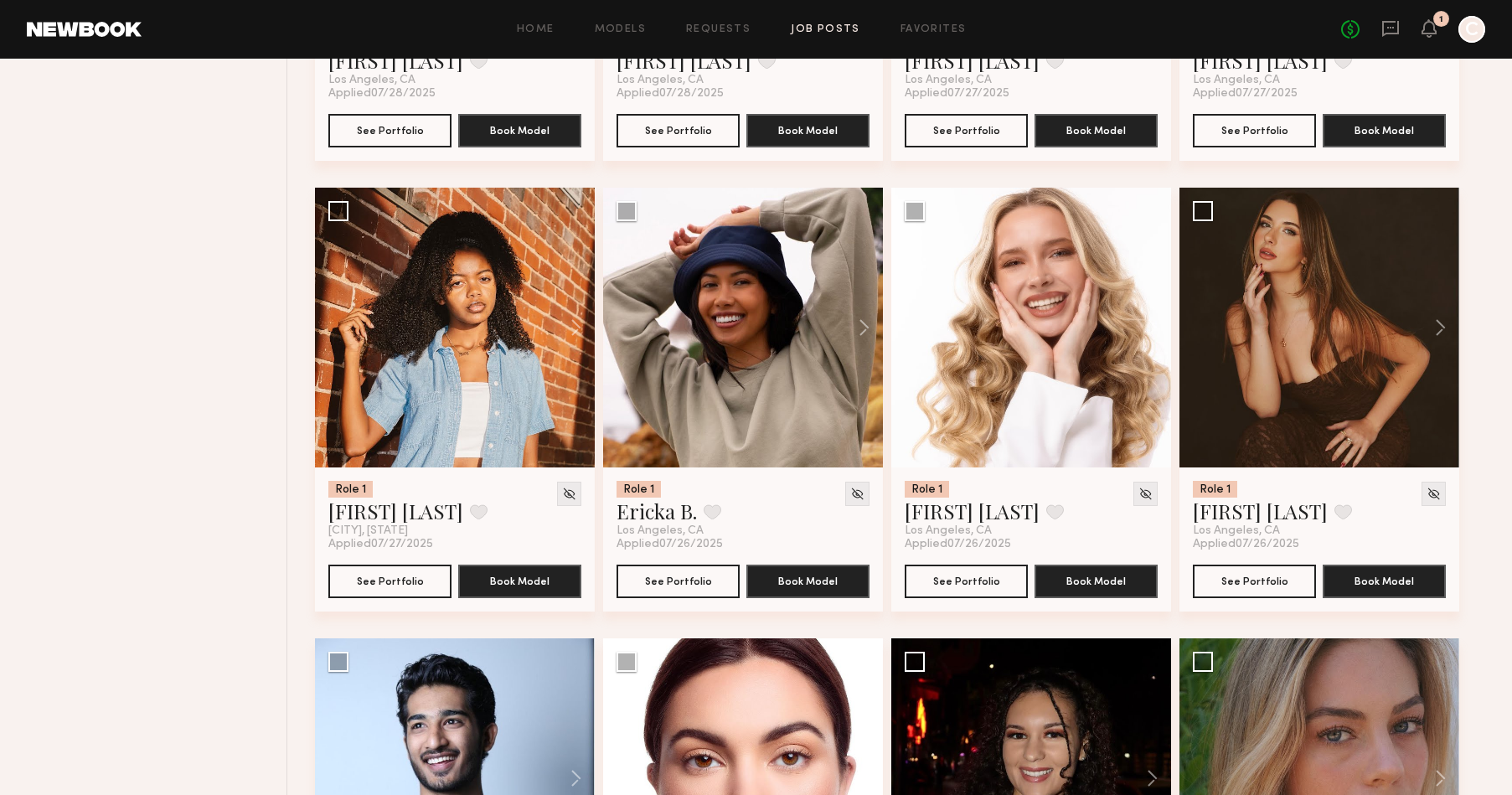 scroll, scrollTop: 2024, scrollLeft: 0, axis: vertical 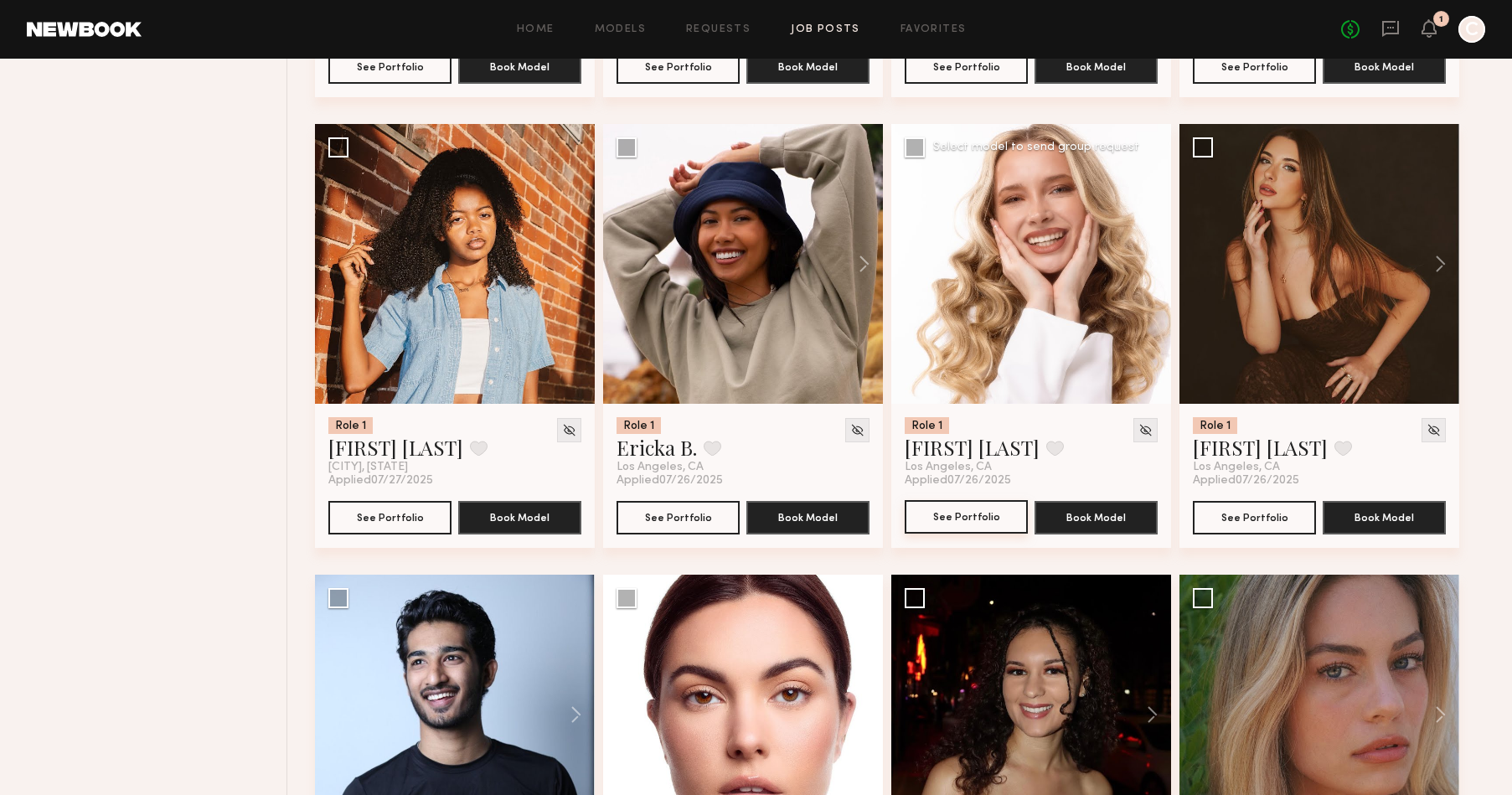 click on "See Portfolio" 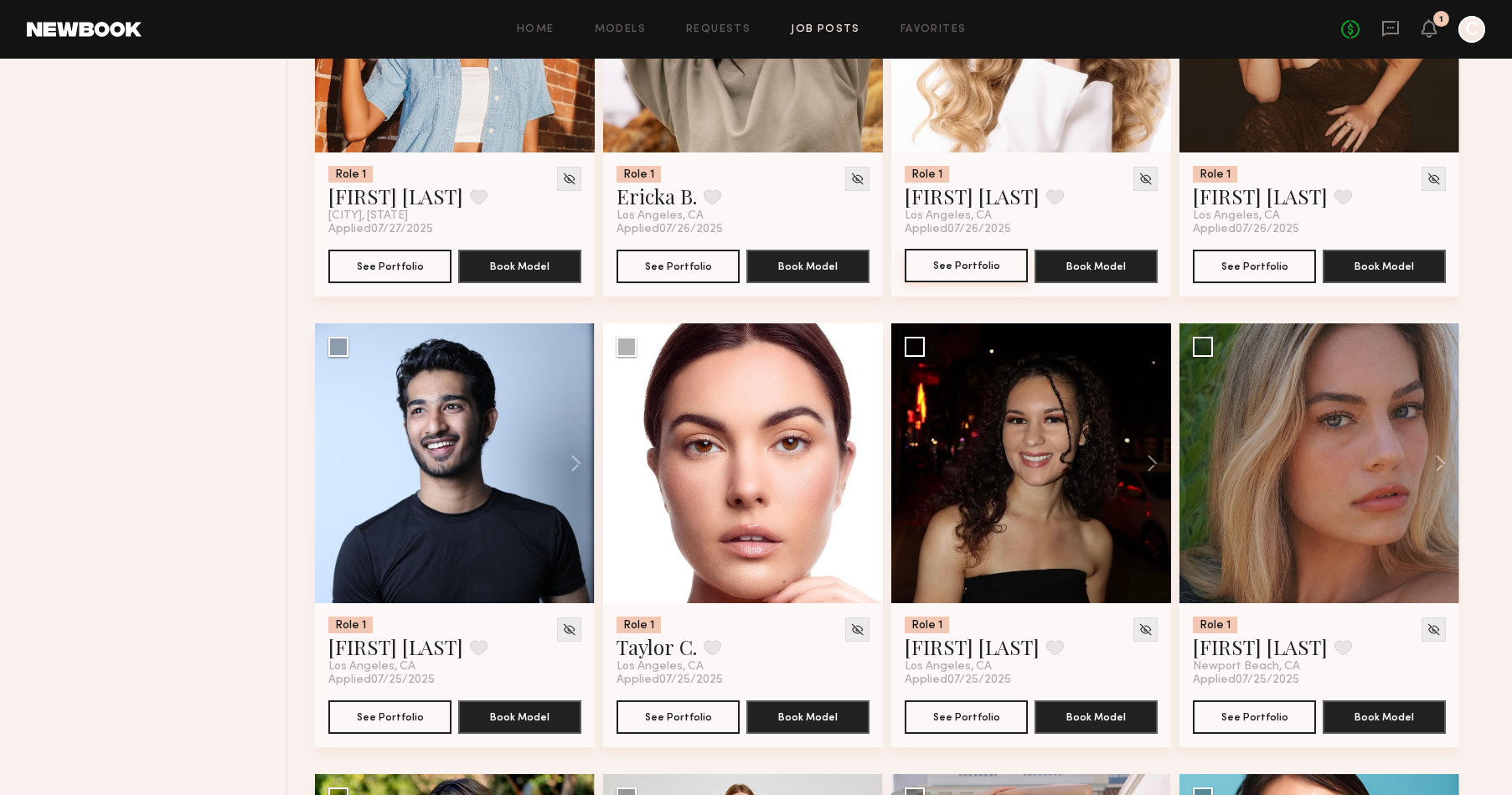 scroll, scrollTop: 2295, scrollLeft: 0, axis: vertical 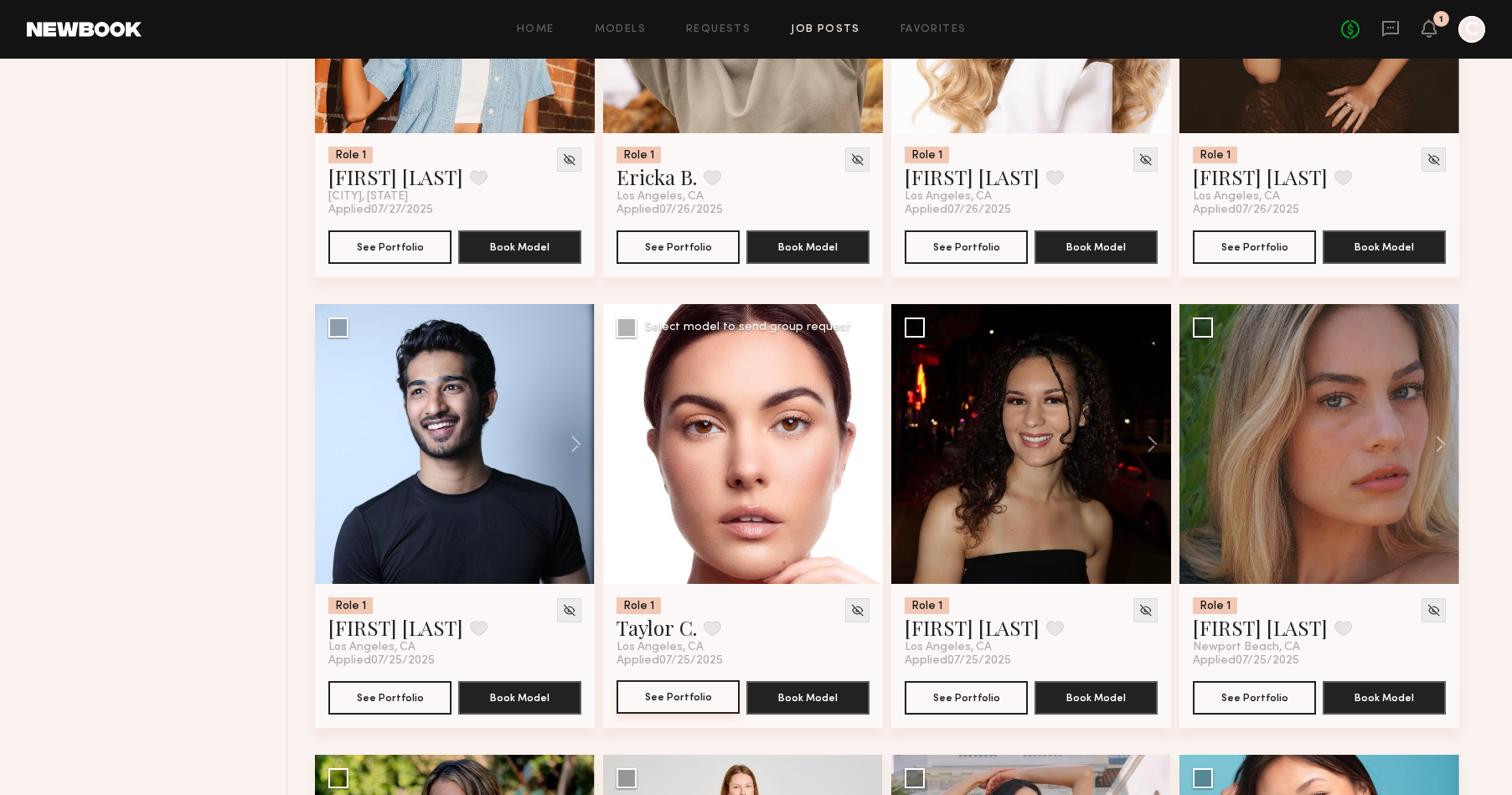 click on "See Portfolio" 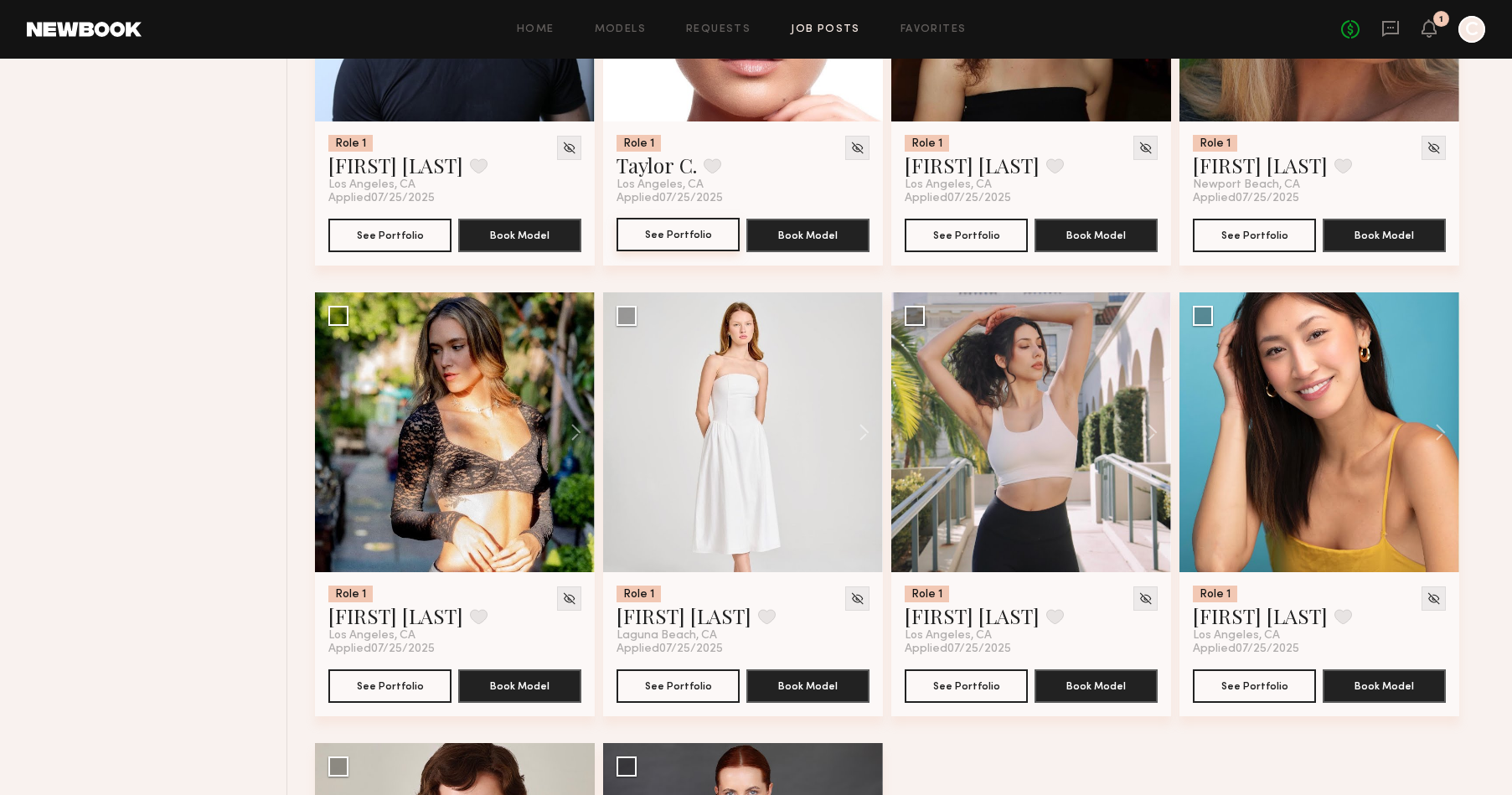 scroll, scrollTop: 2760, scrollLeft: 0, axis: vertical 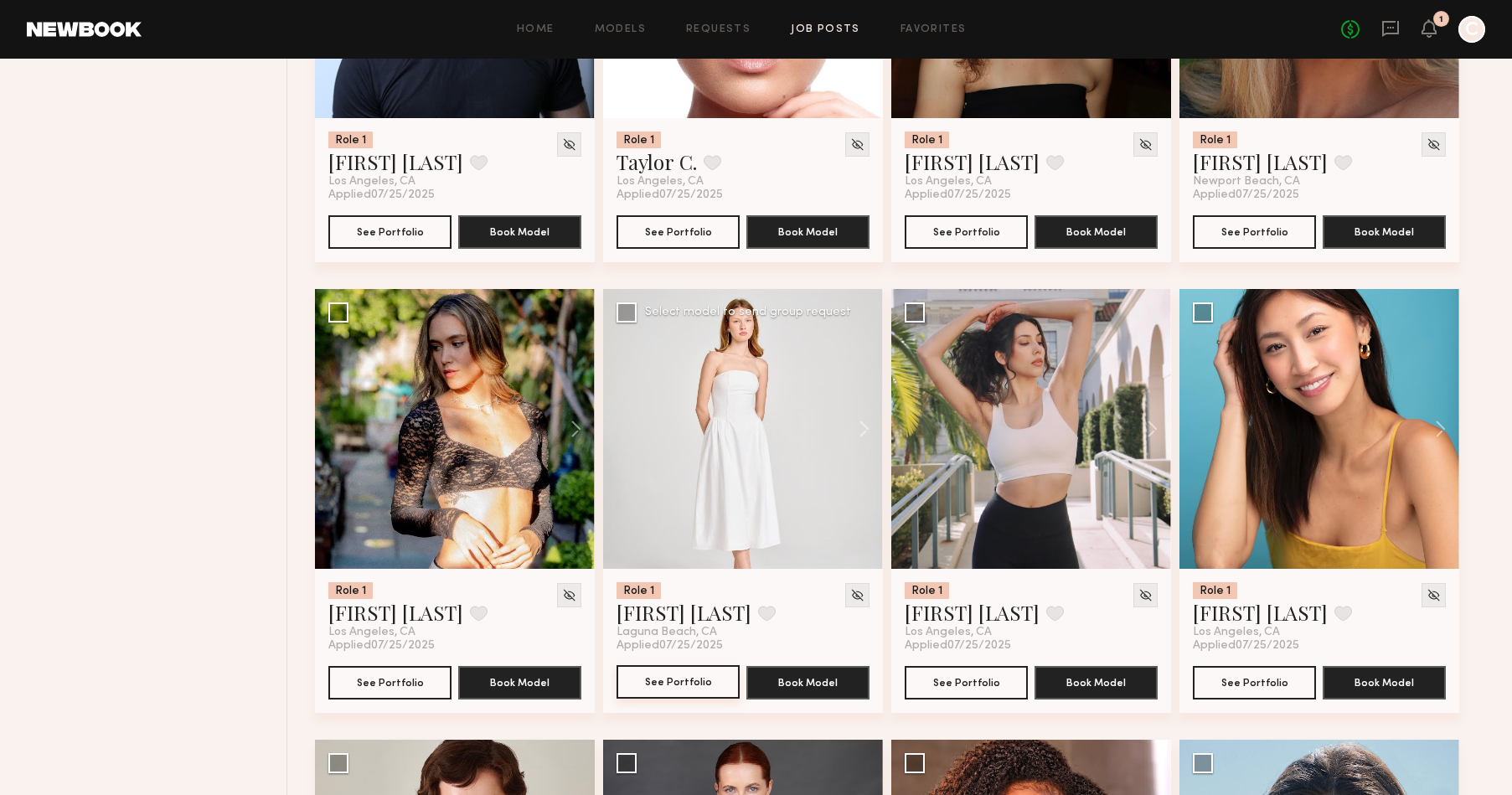 click on "See Portfolio" 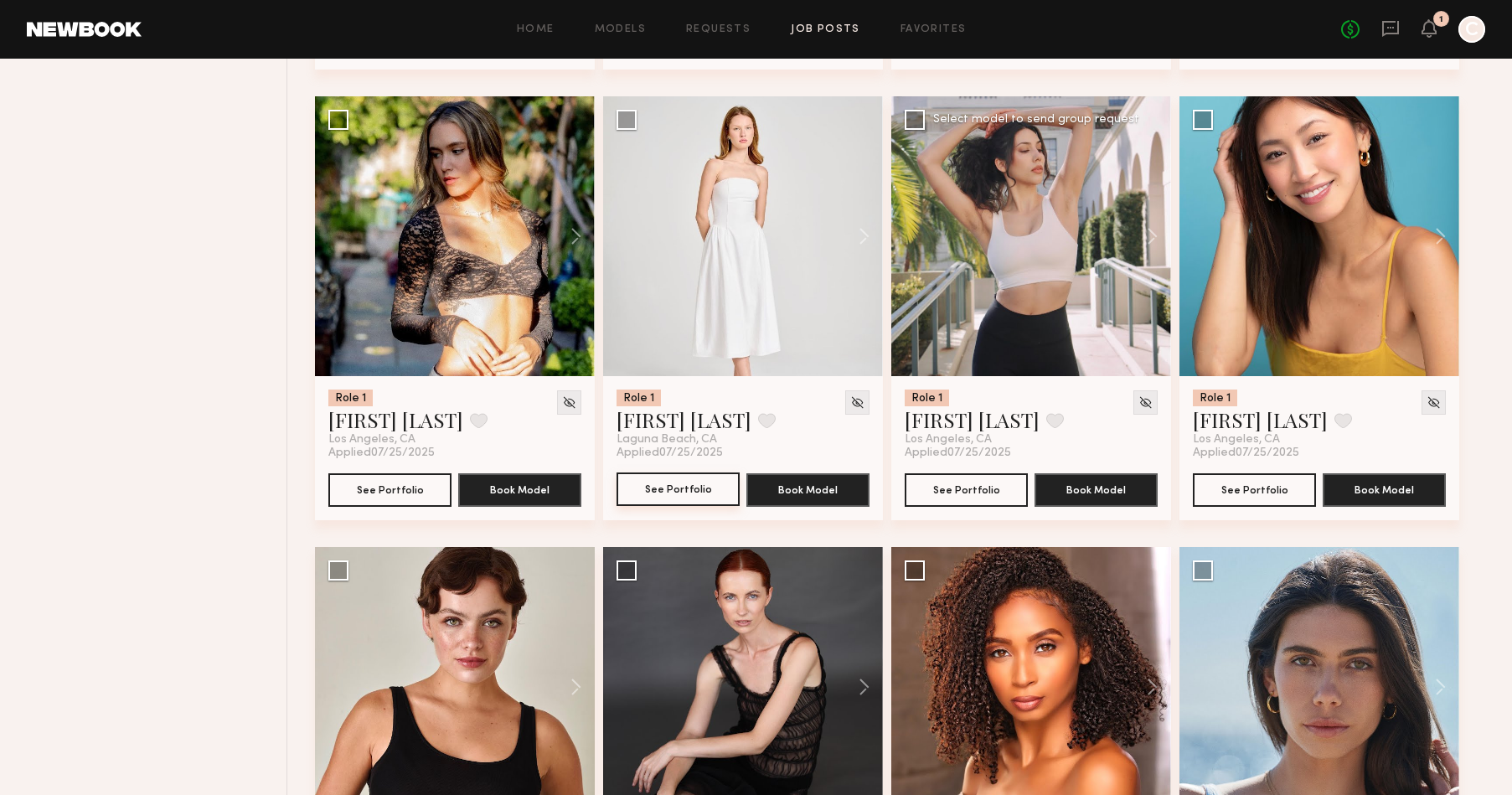 scroll, scrollTop: 2960, scrollLeft: 0, axis: vertical 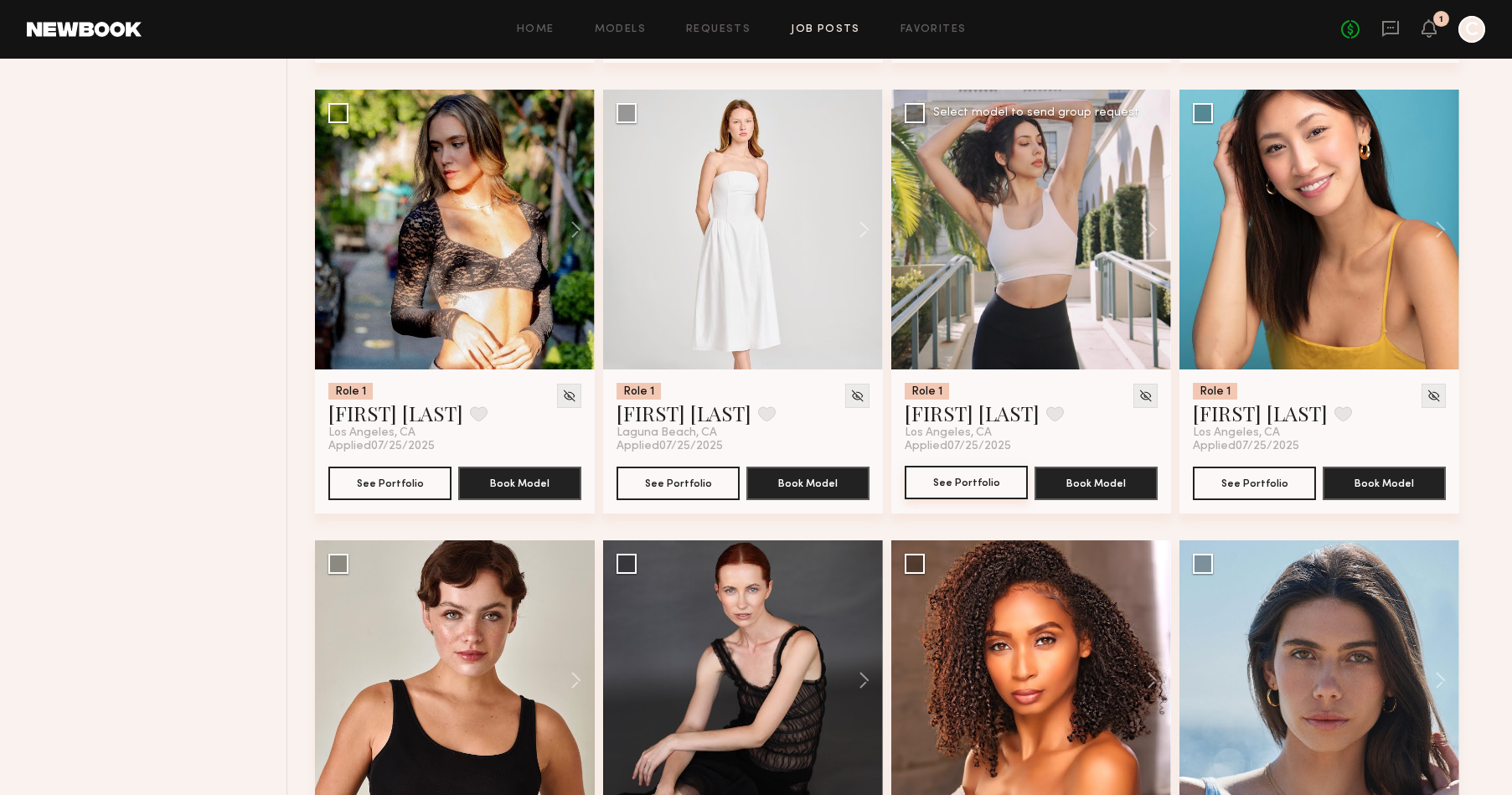 click on "See Portfolio" 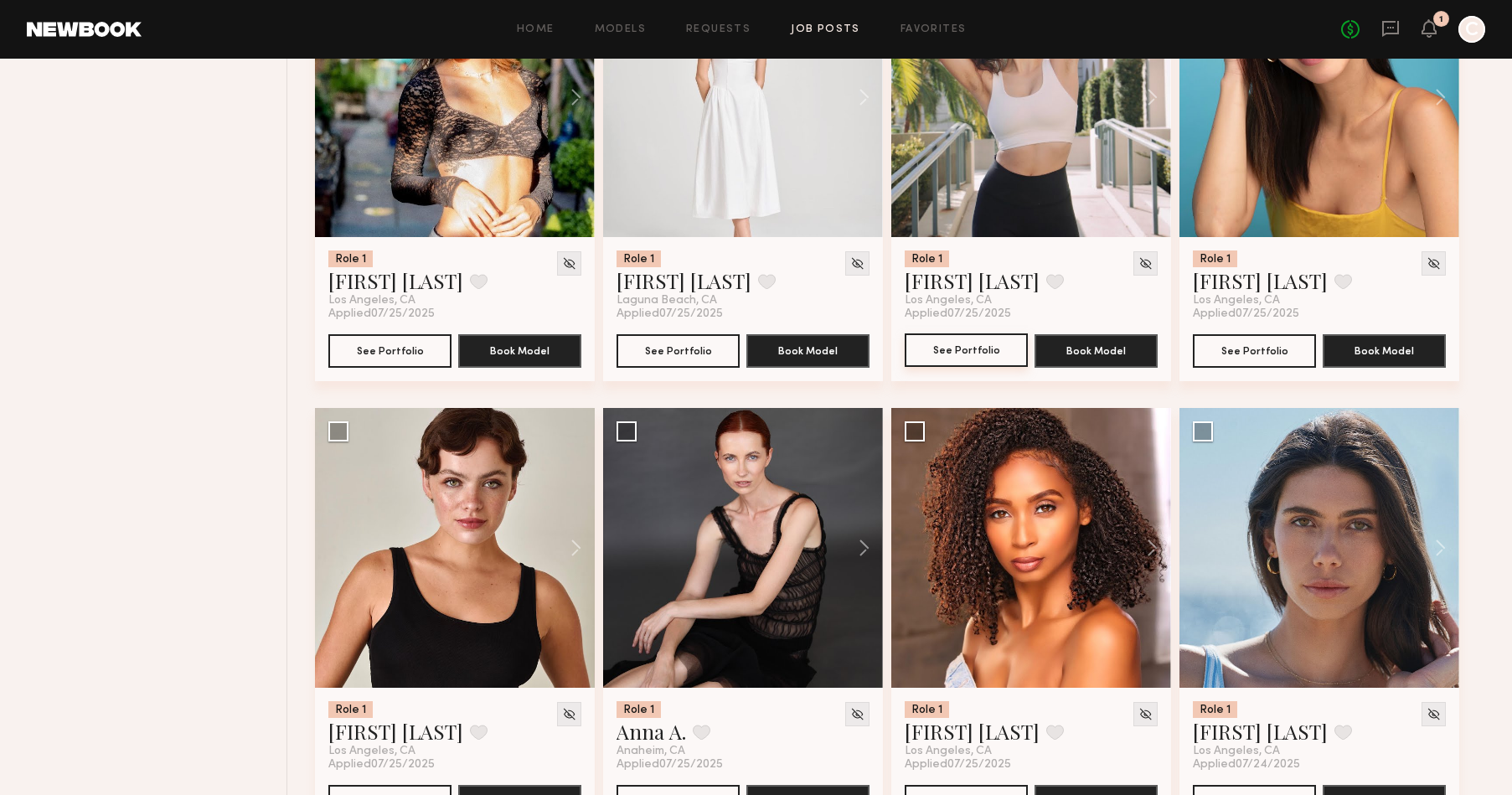 scroll, scrollTop: 3096, scrollLeft: 0, axis: vertical 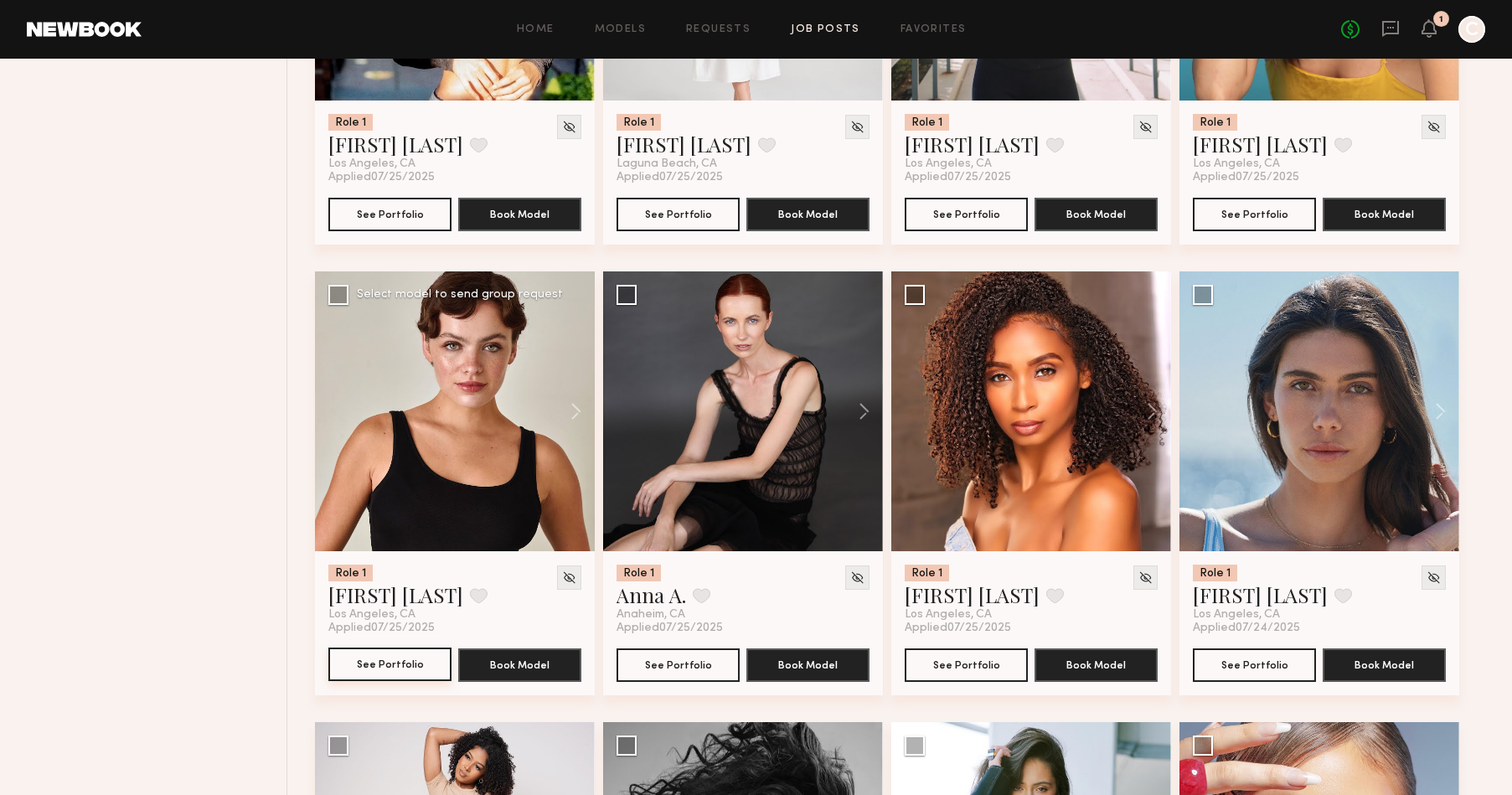 click on "See Portfolio" 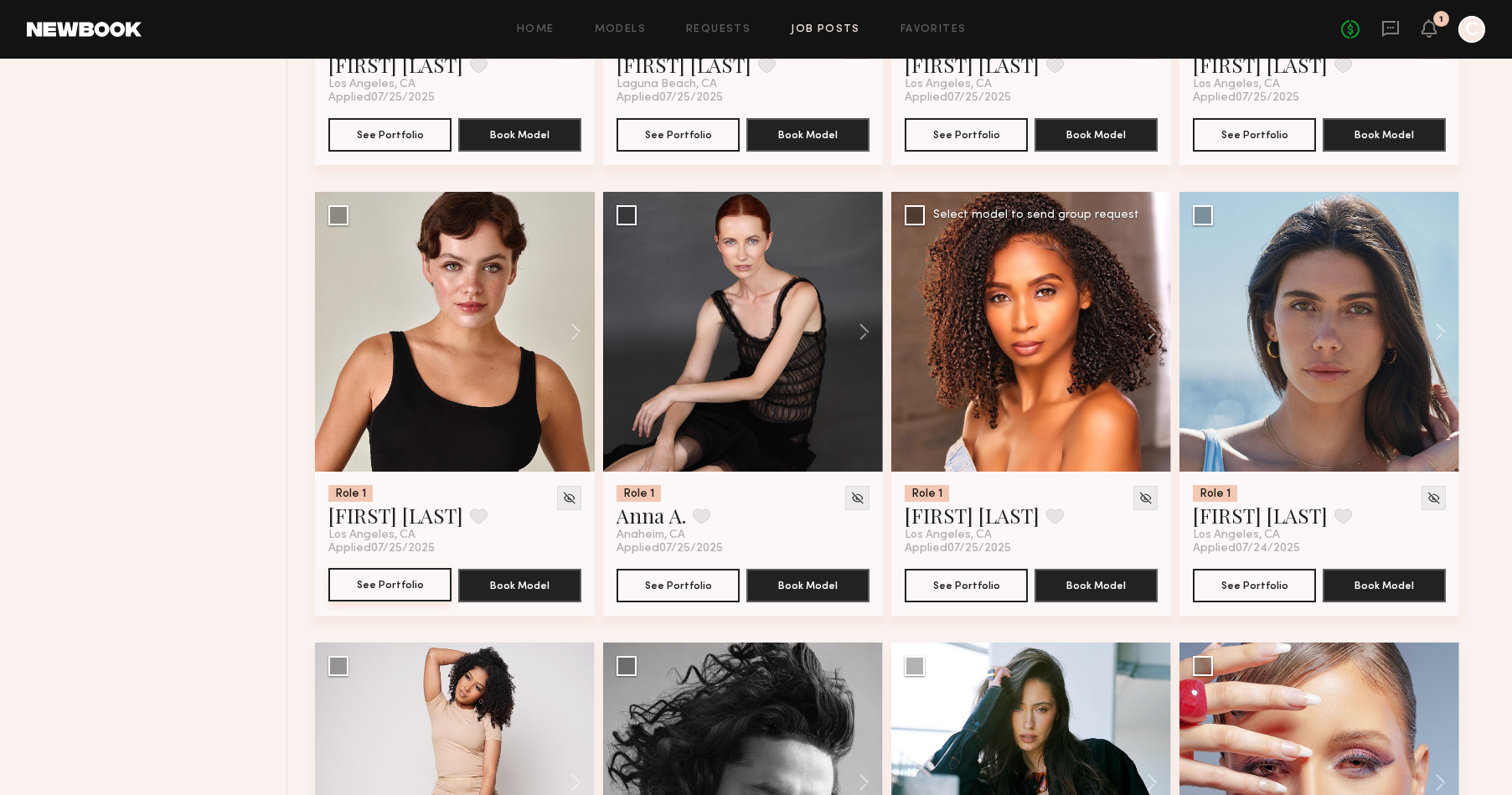 scroll, scrollTop: 3358, scrollLeft: 0, axis: vertical 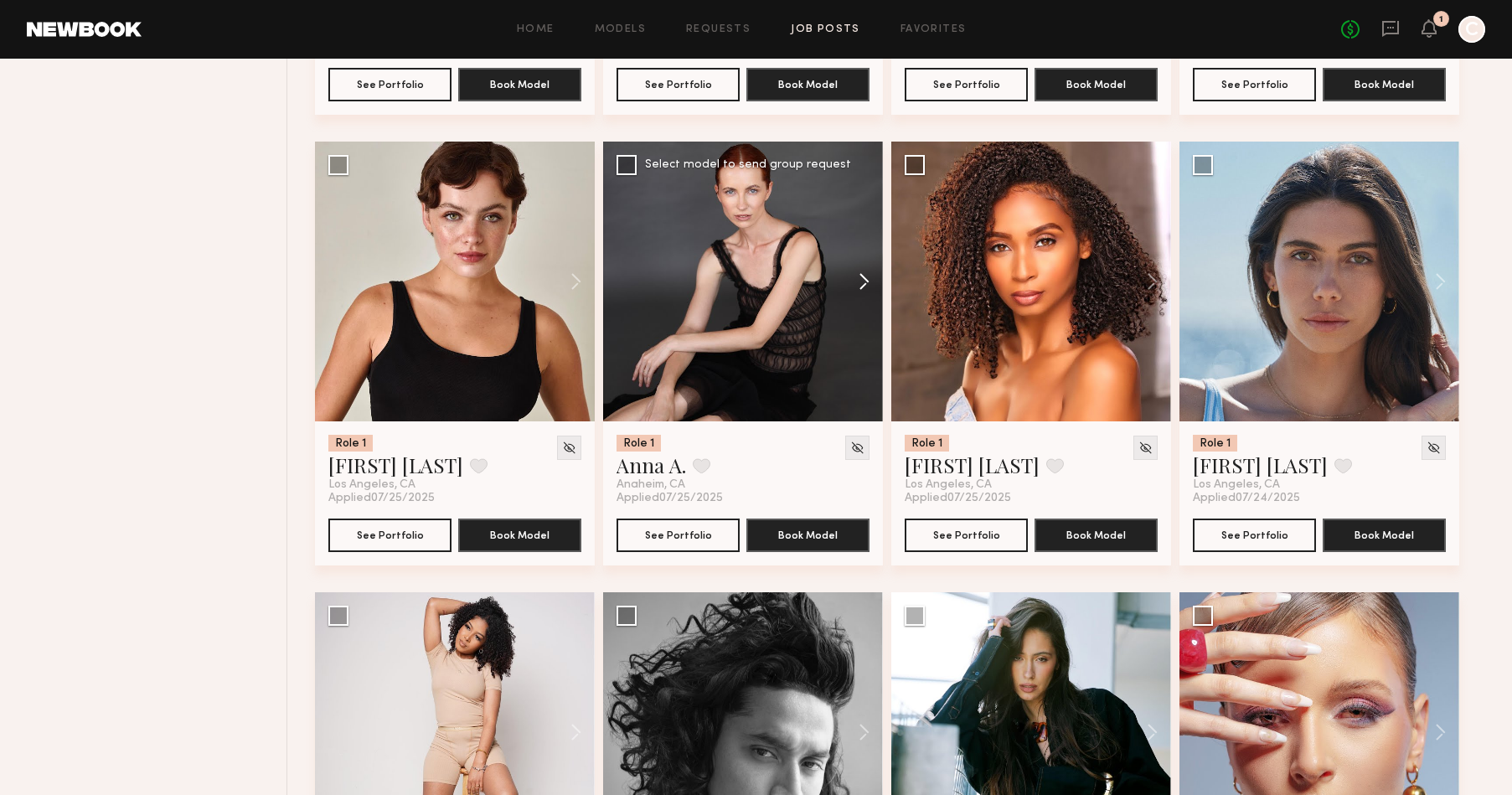 click 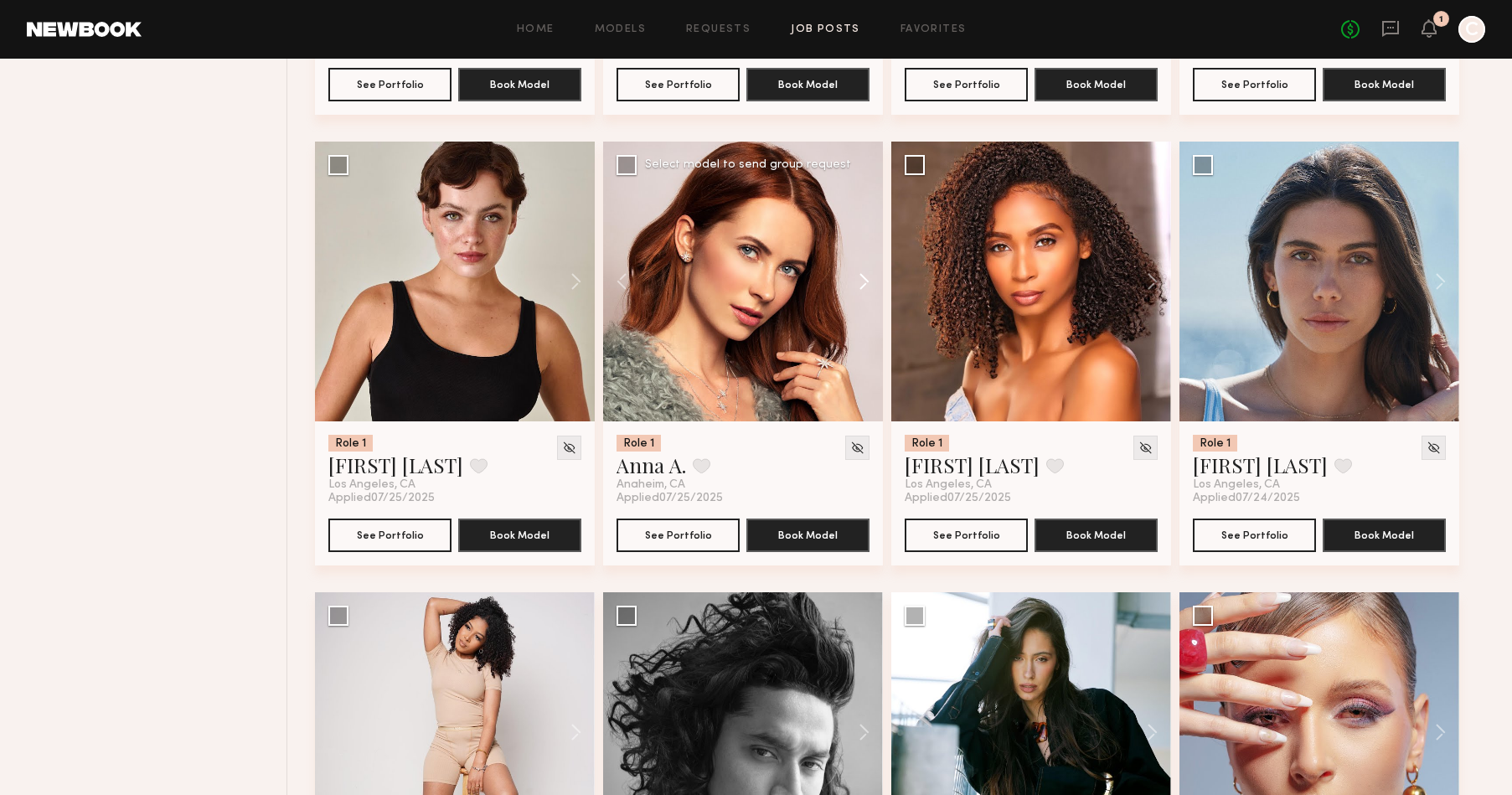 click 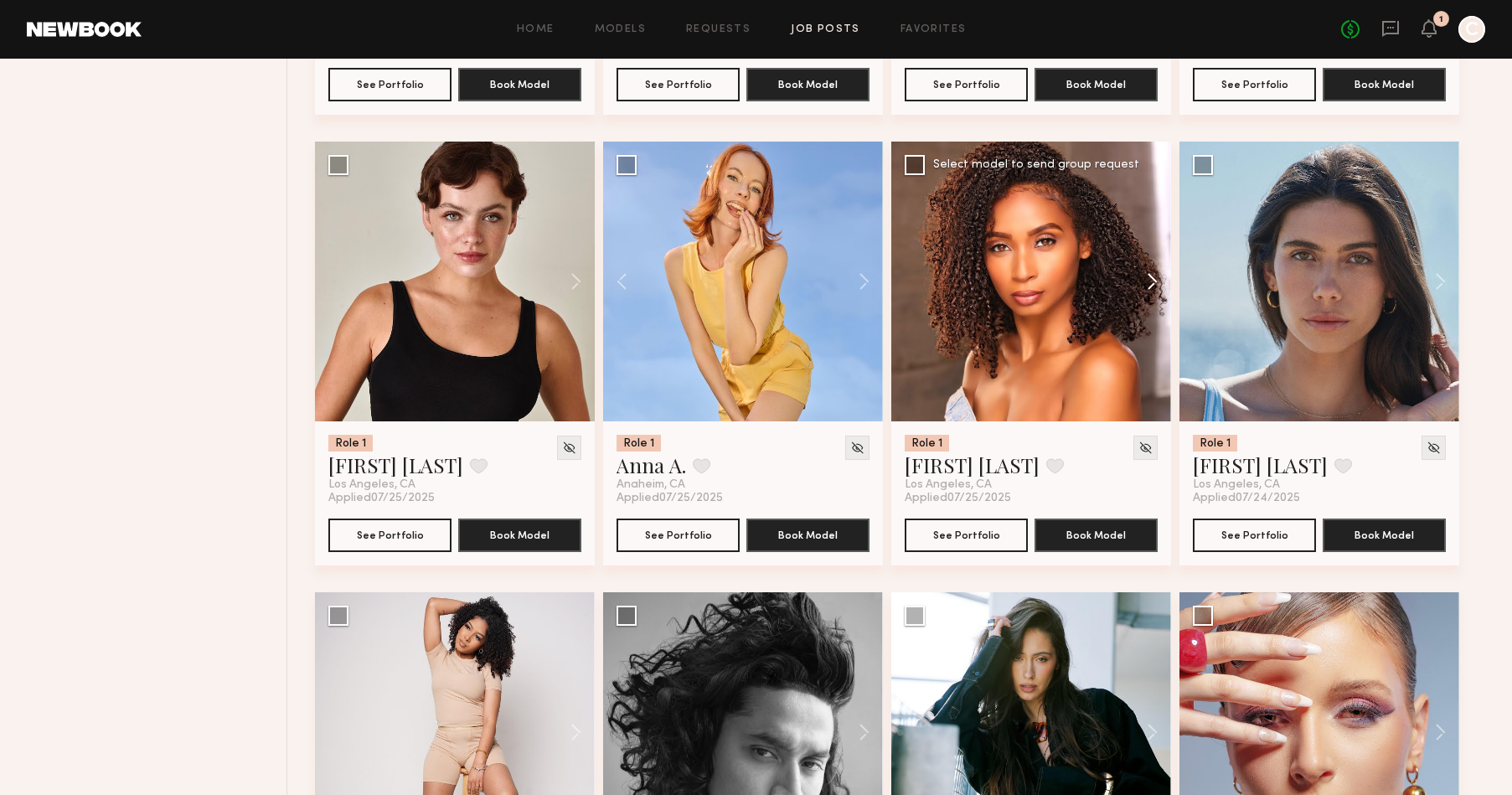 click 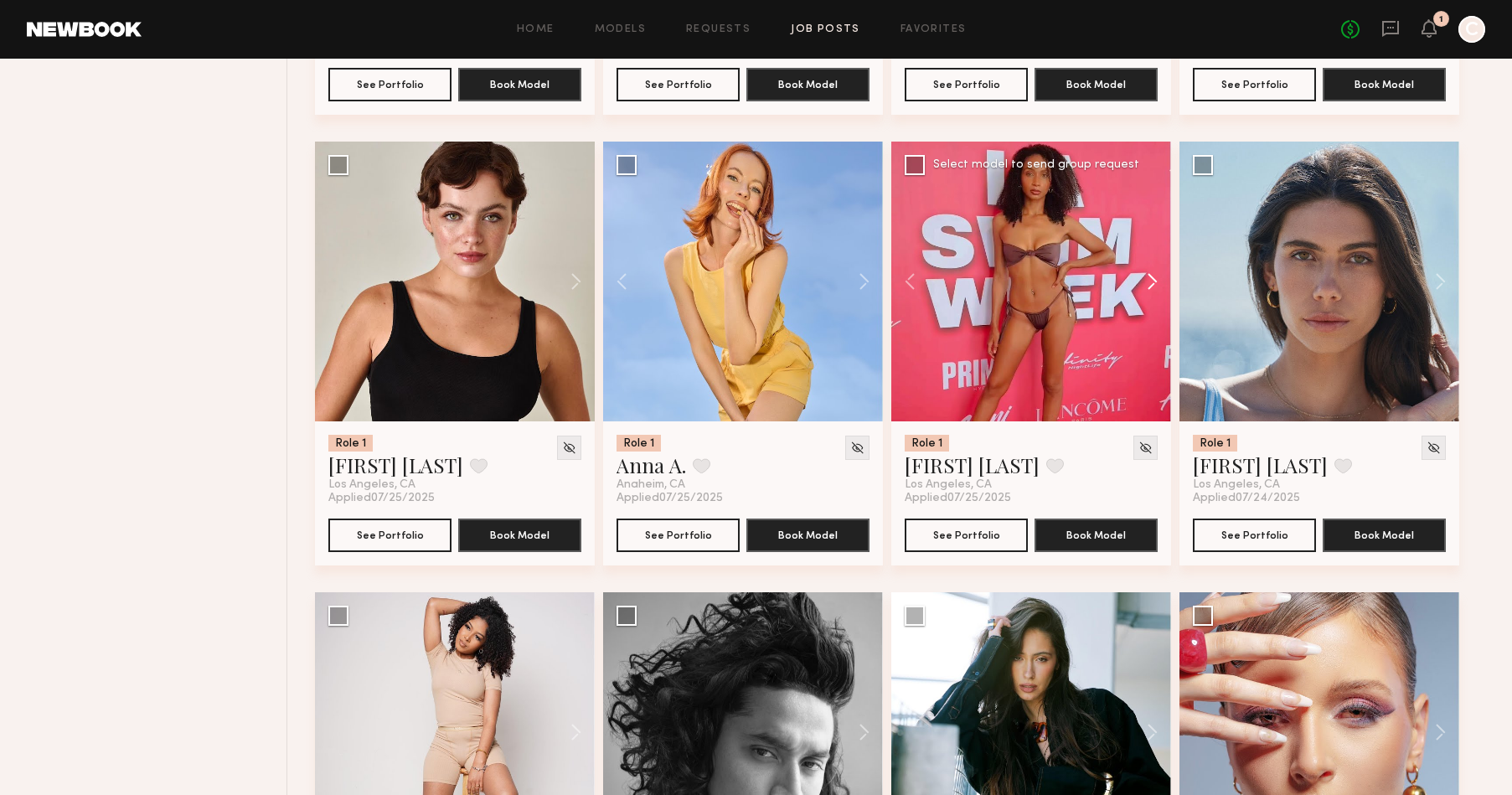 click 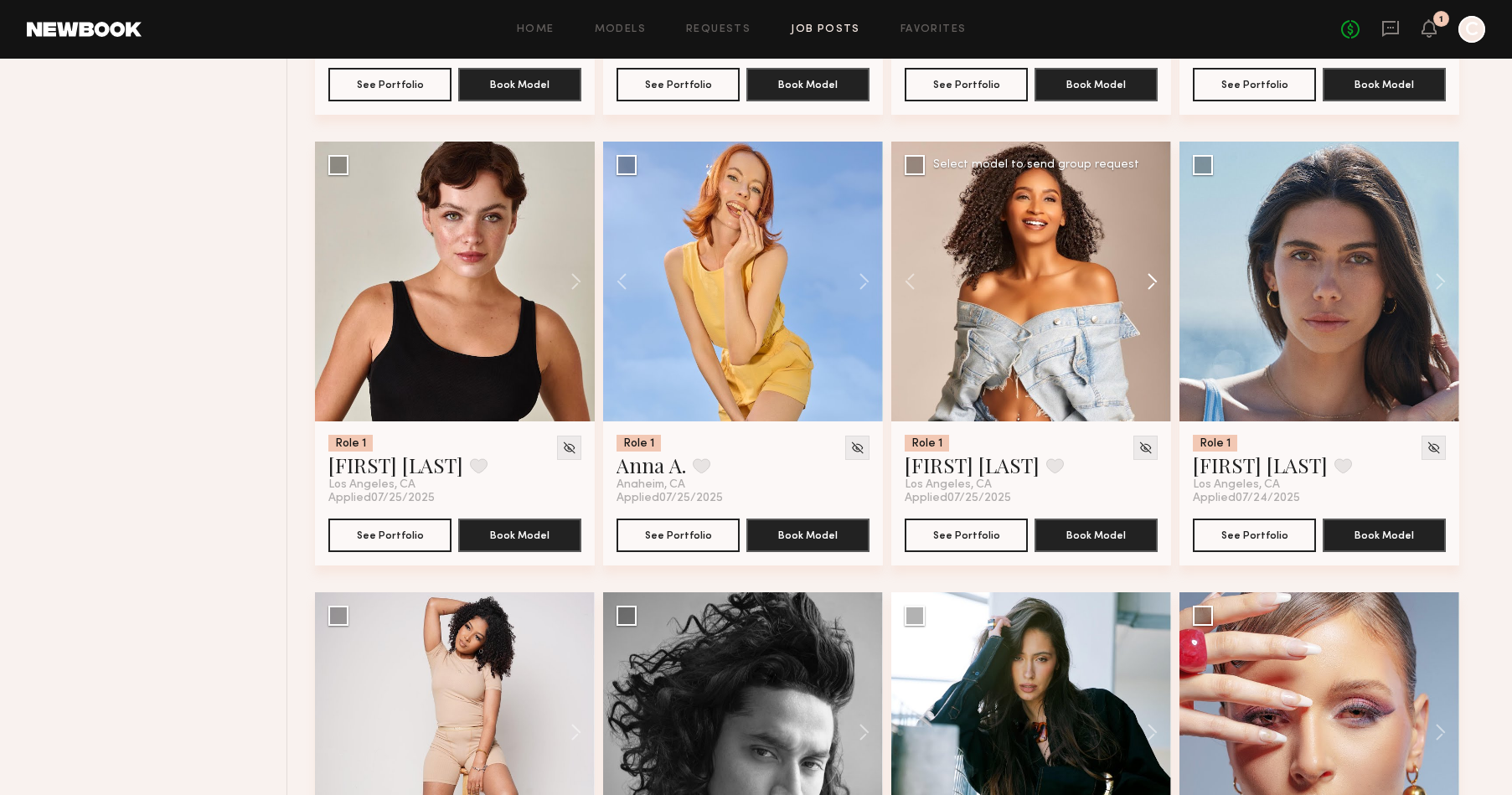 click 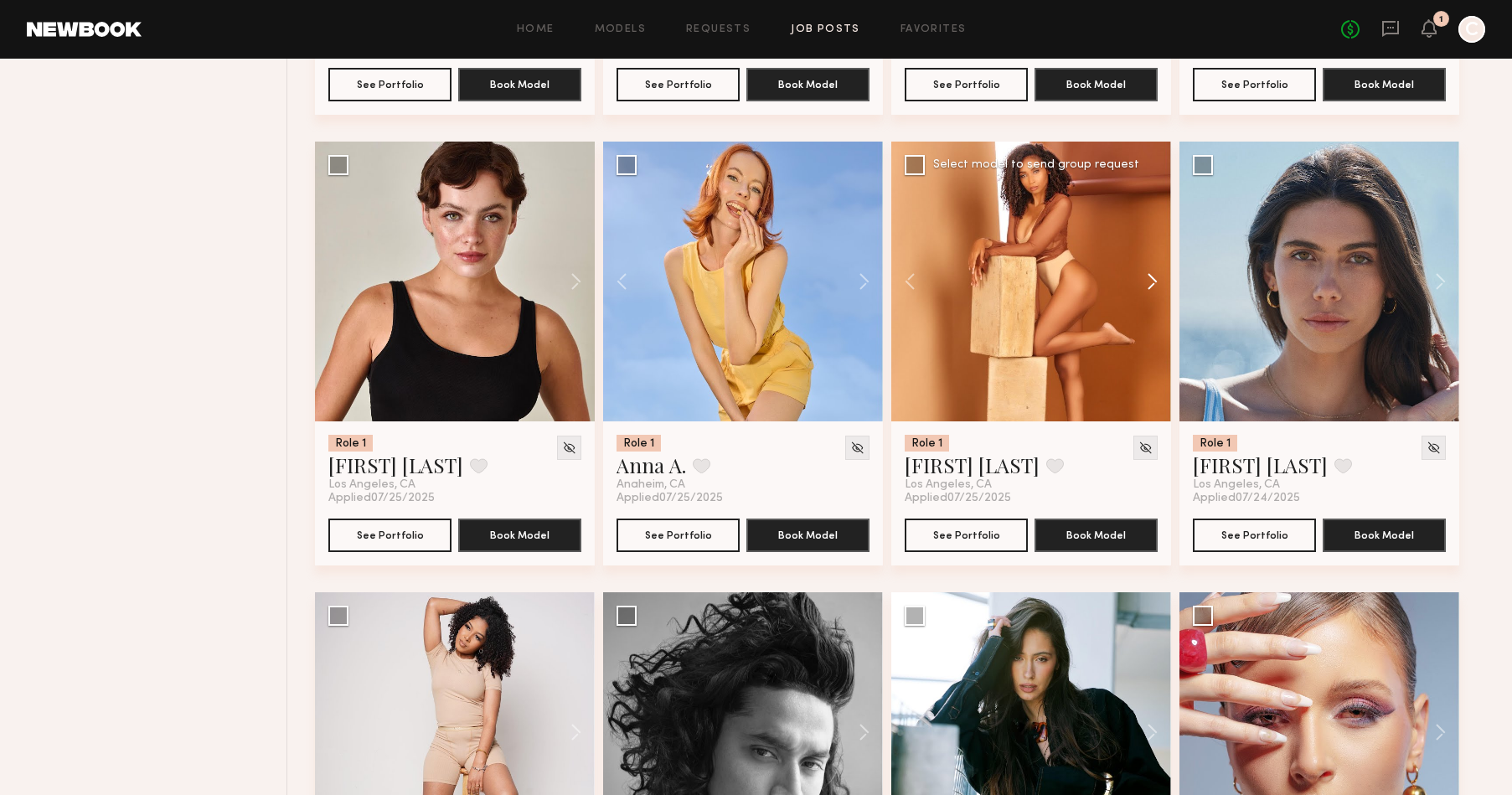 click 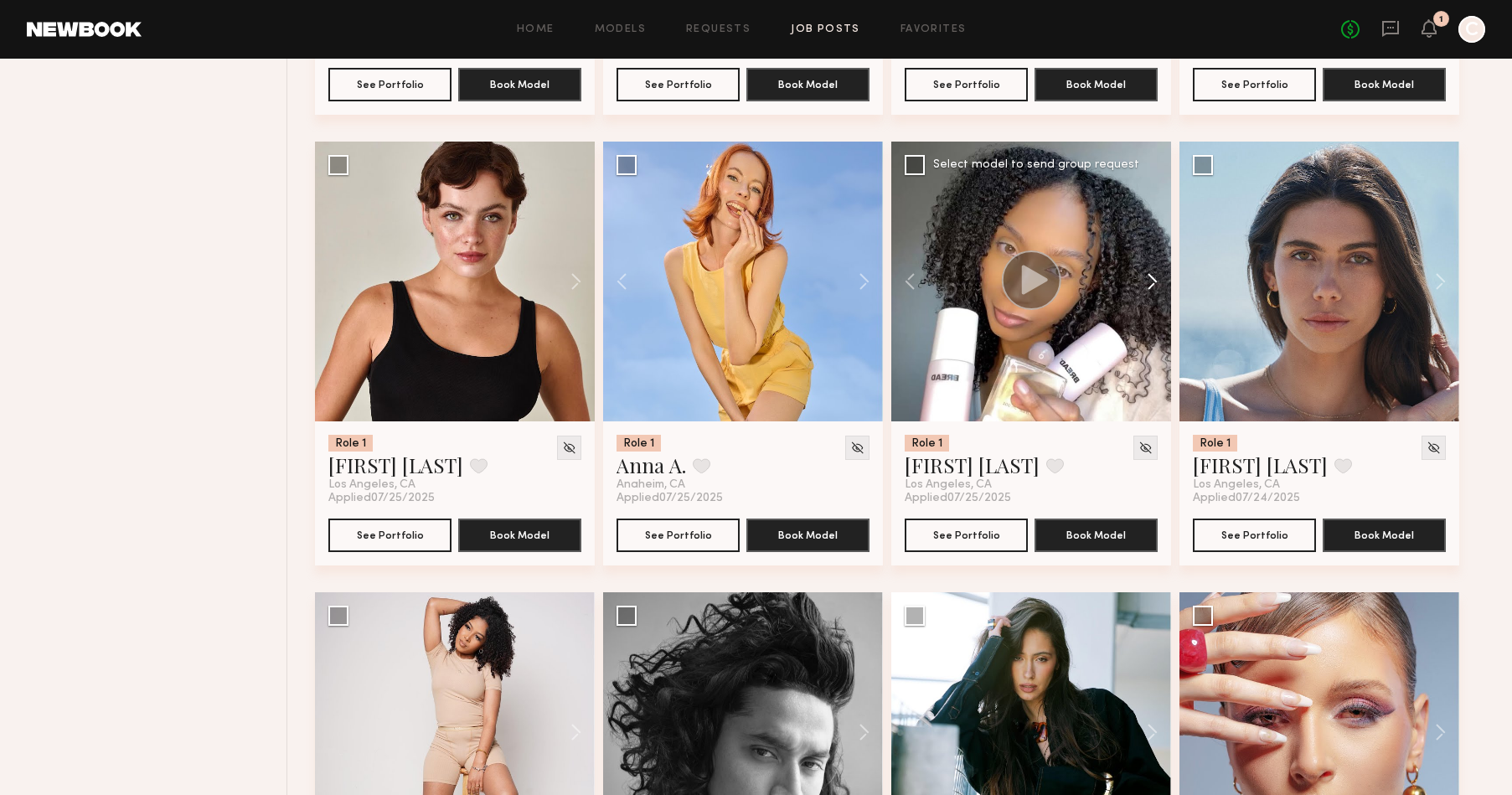 click 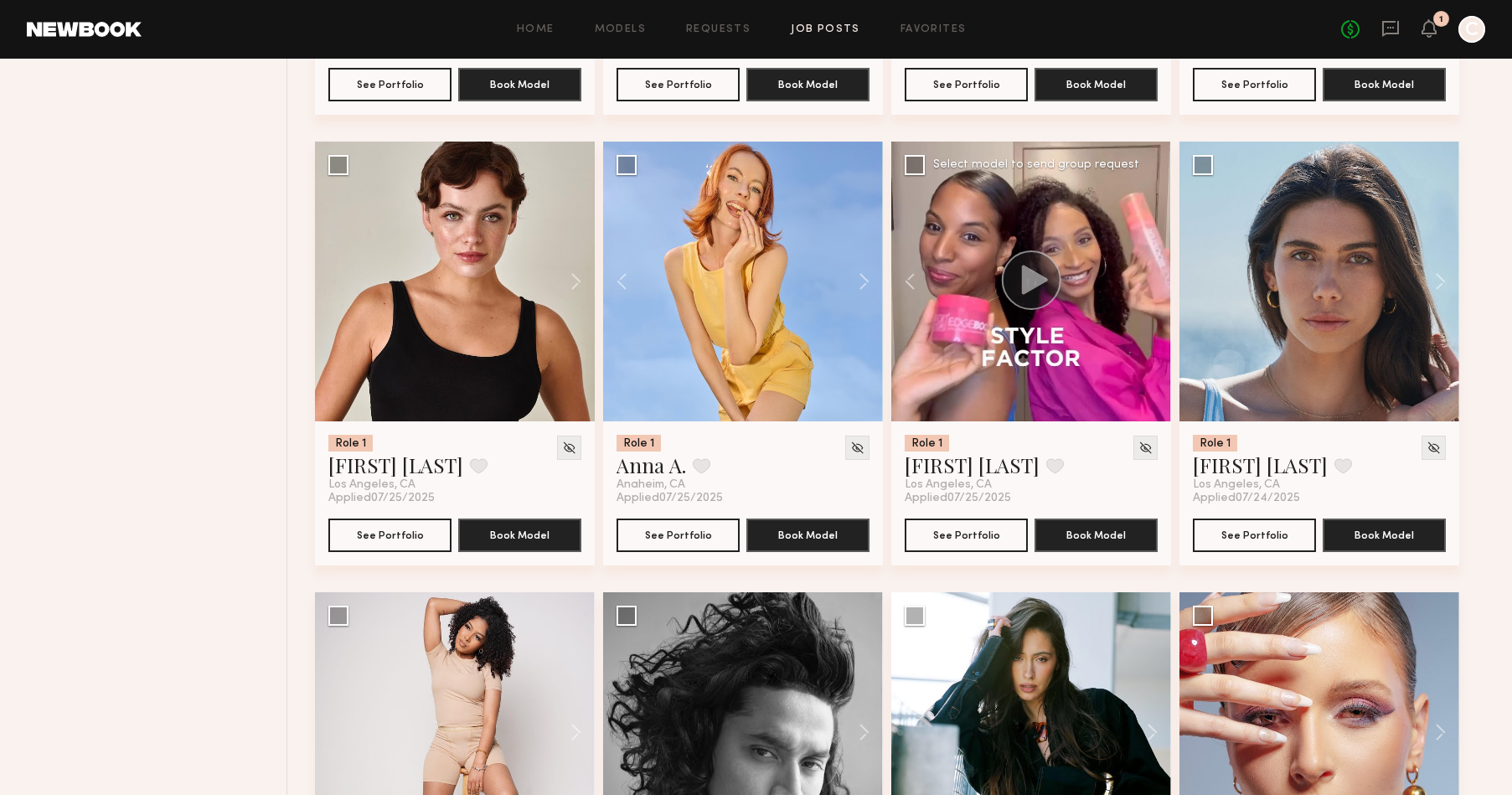 click 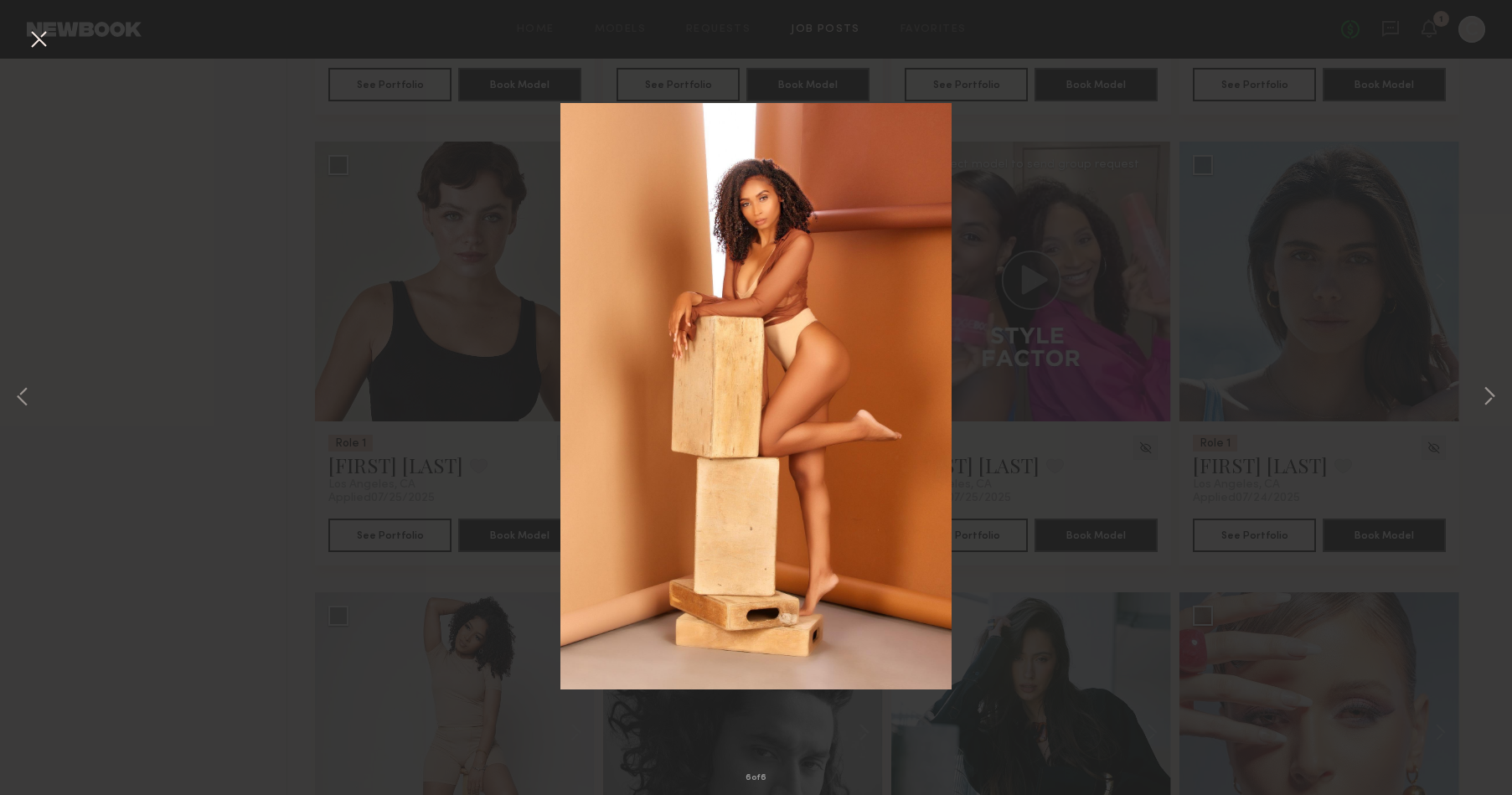 click on "6  of  6" at bounding box center [756, 397] 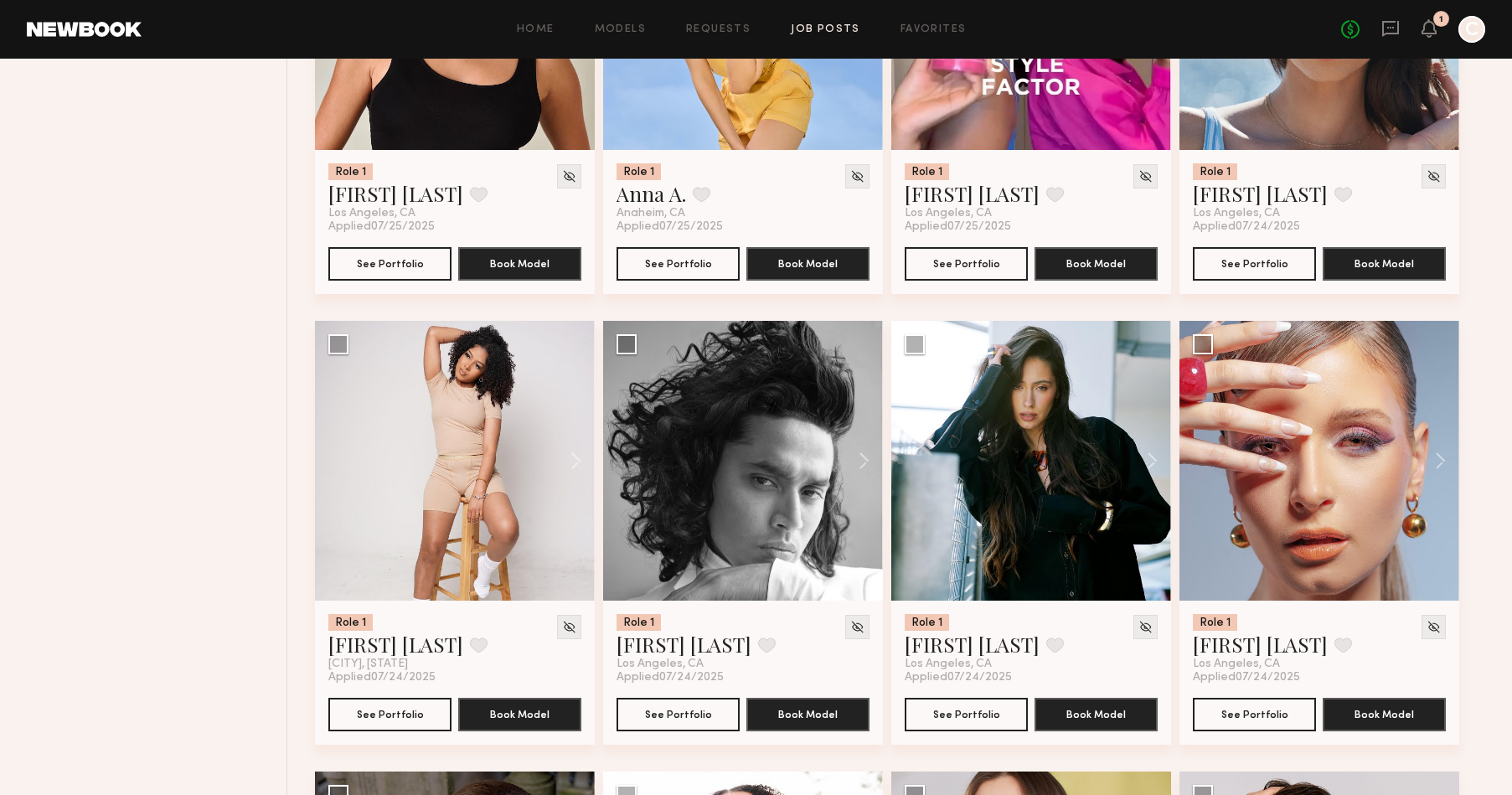 scroll, scrollTop: 3634, scrollLeft: 0, axis: vertical 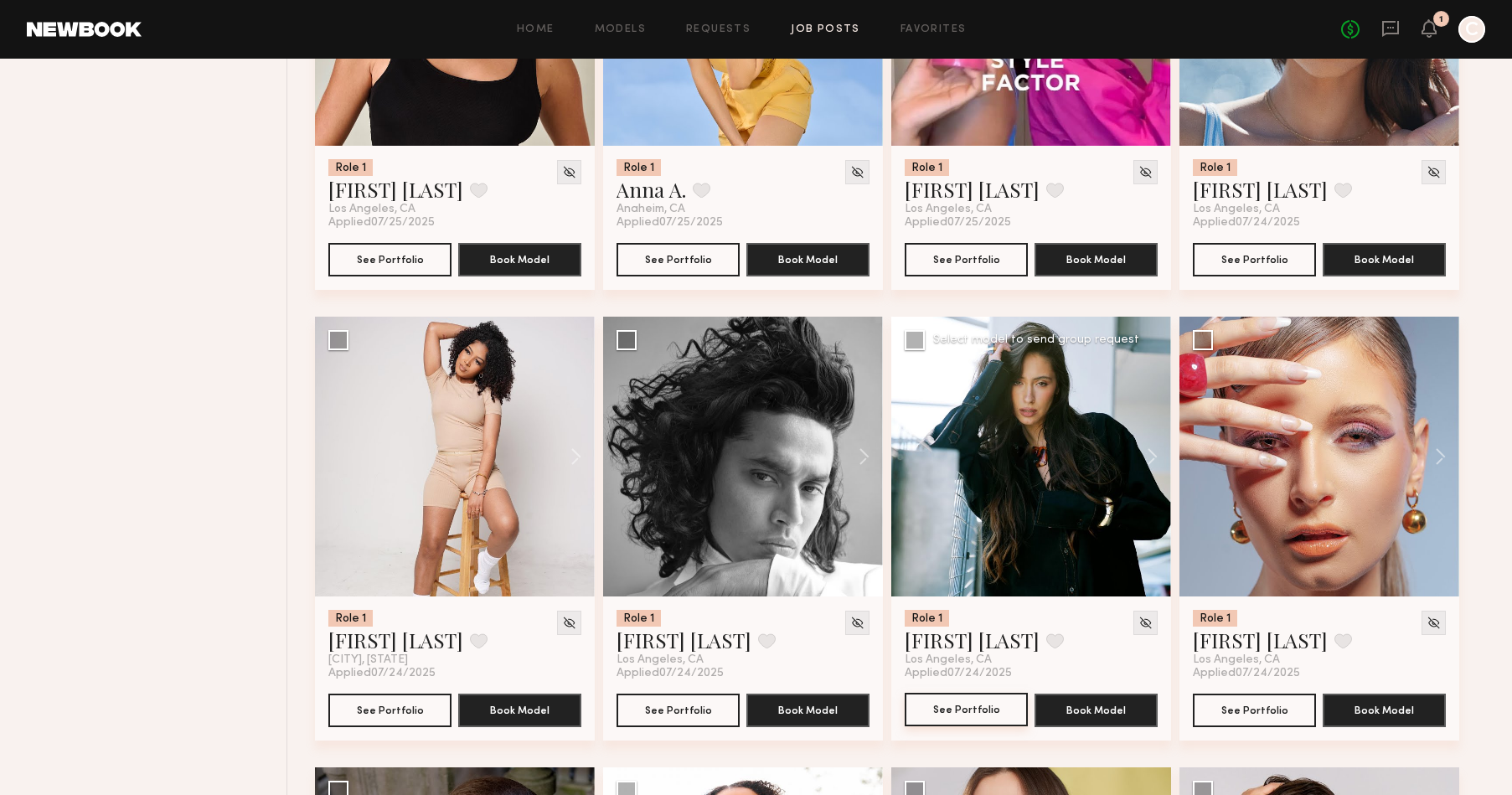 click on "See Portfolio" 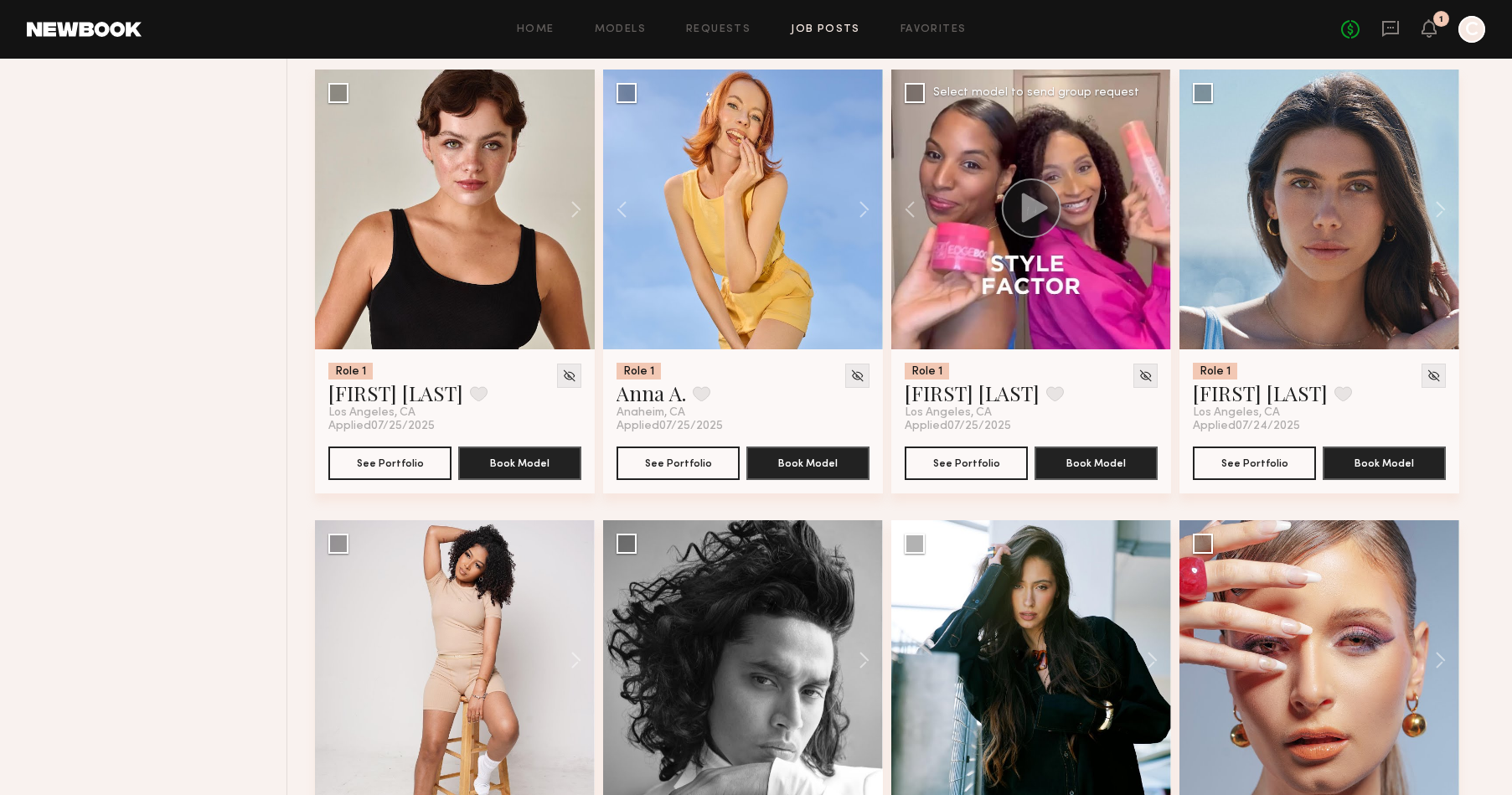 scroll, scrollTop: 3425, scrollLeft: 0, axis: vertical 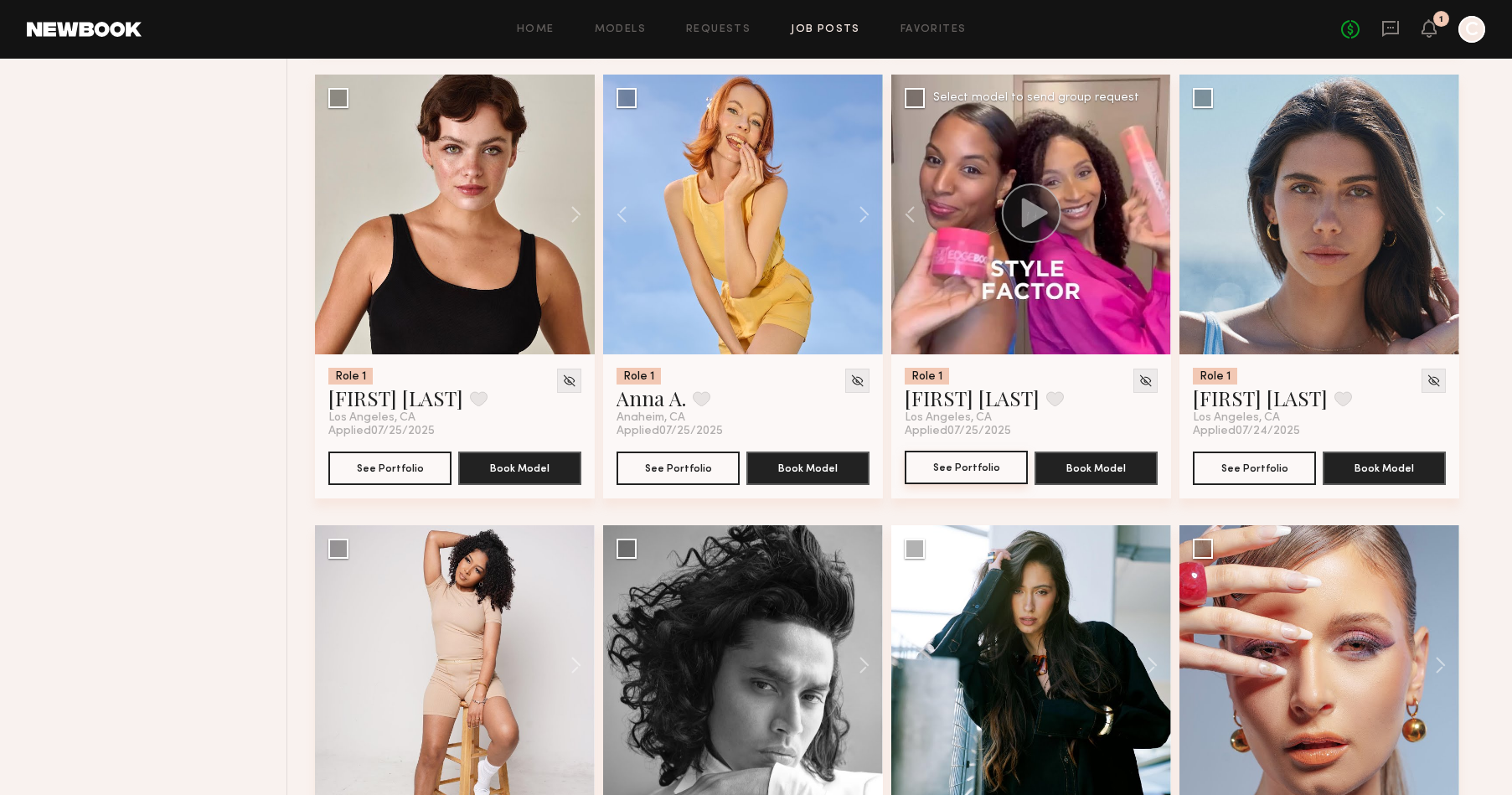 click on "See Portfolio" 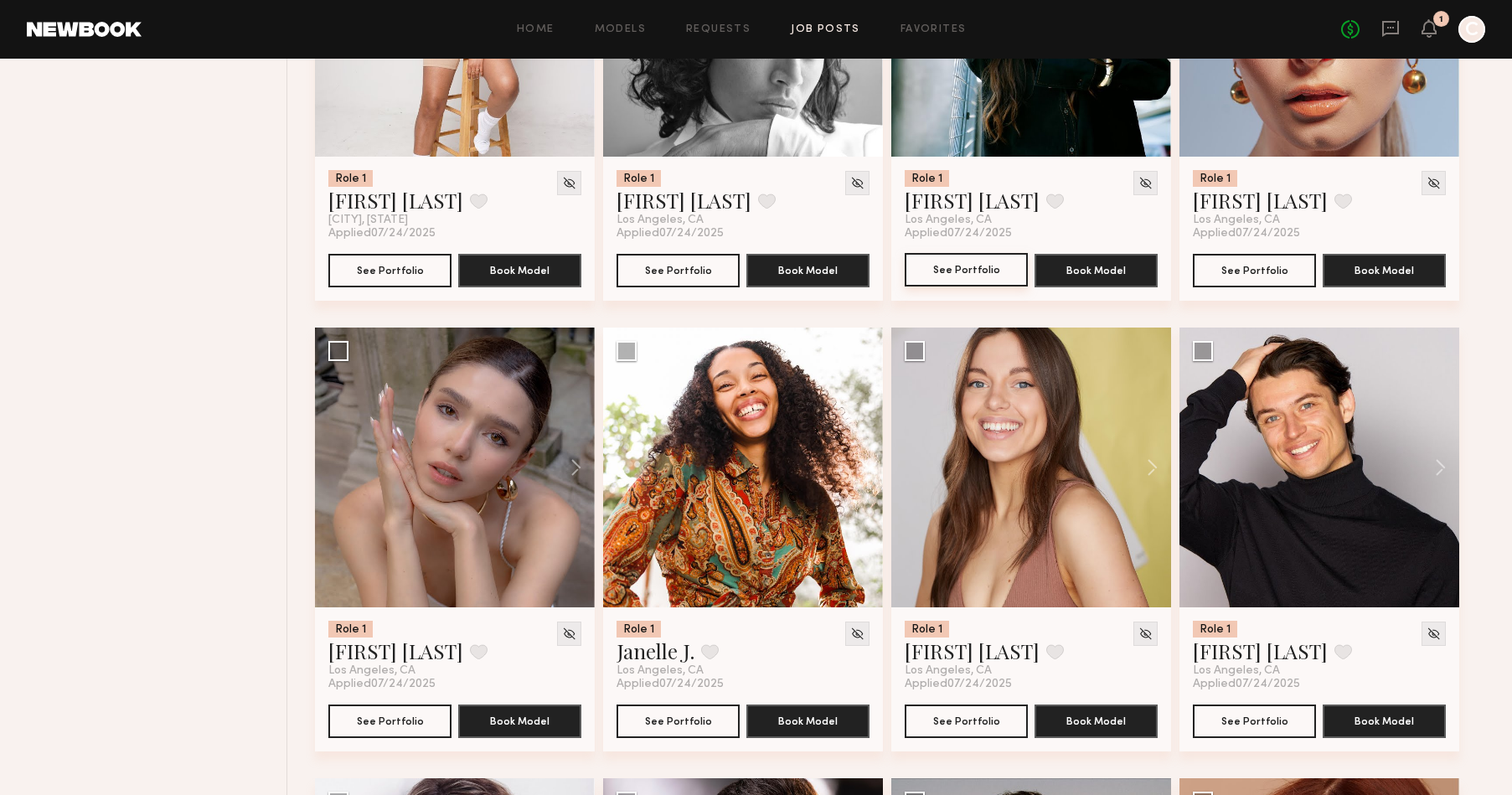 scroll, scrollTop: 4078, scrollLeft: 0, axis: vertical 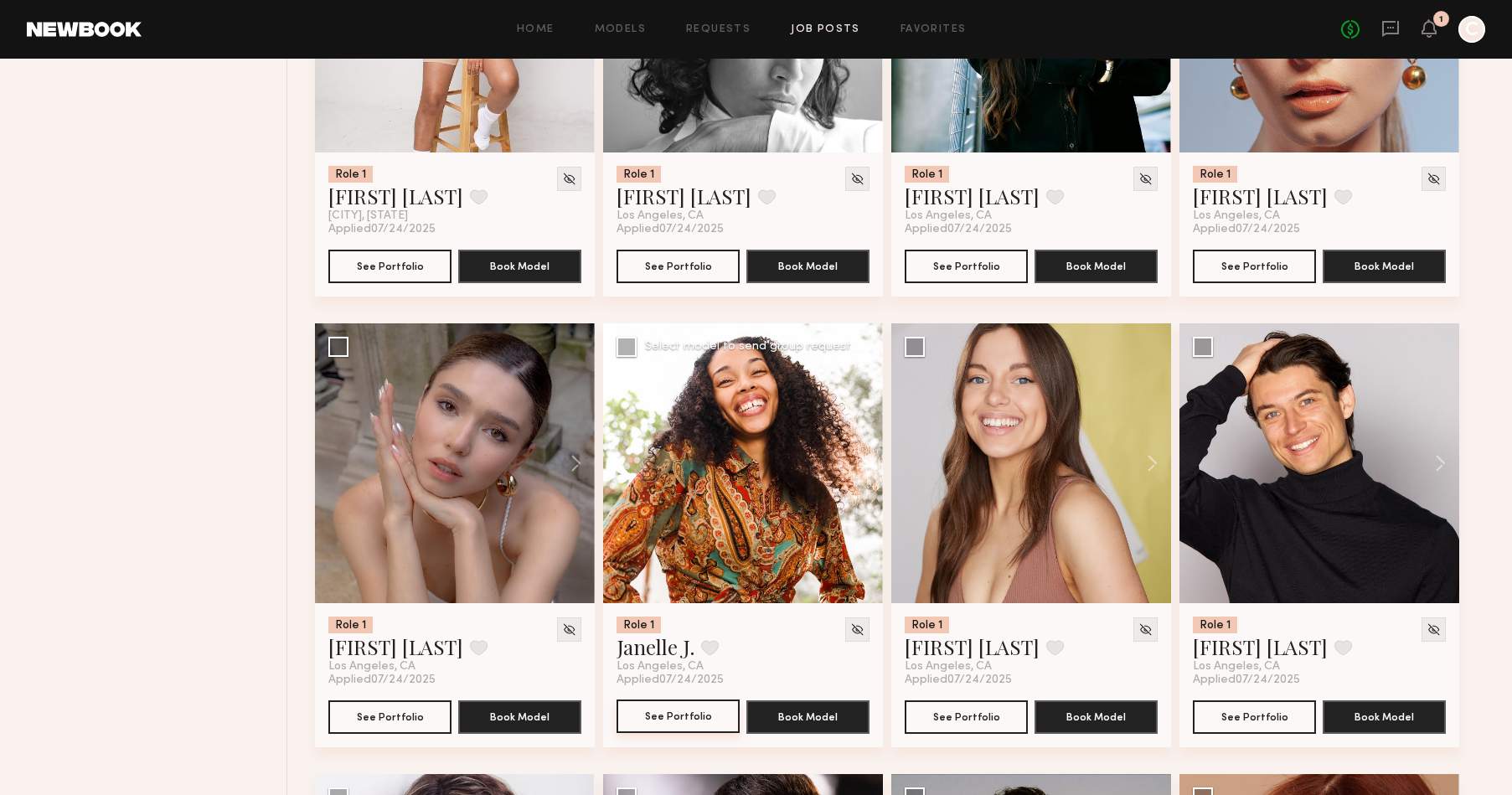 click on "See Portfolio" 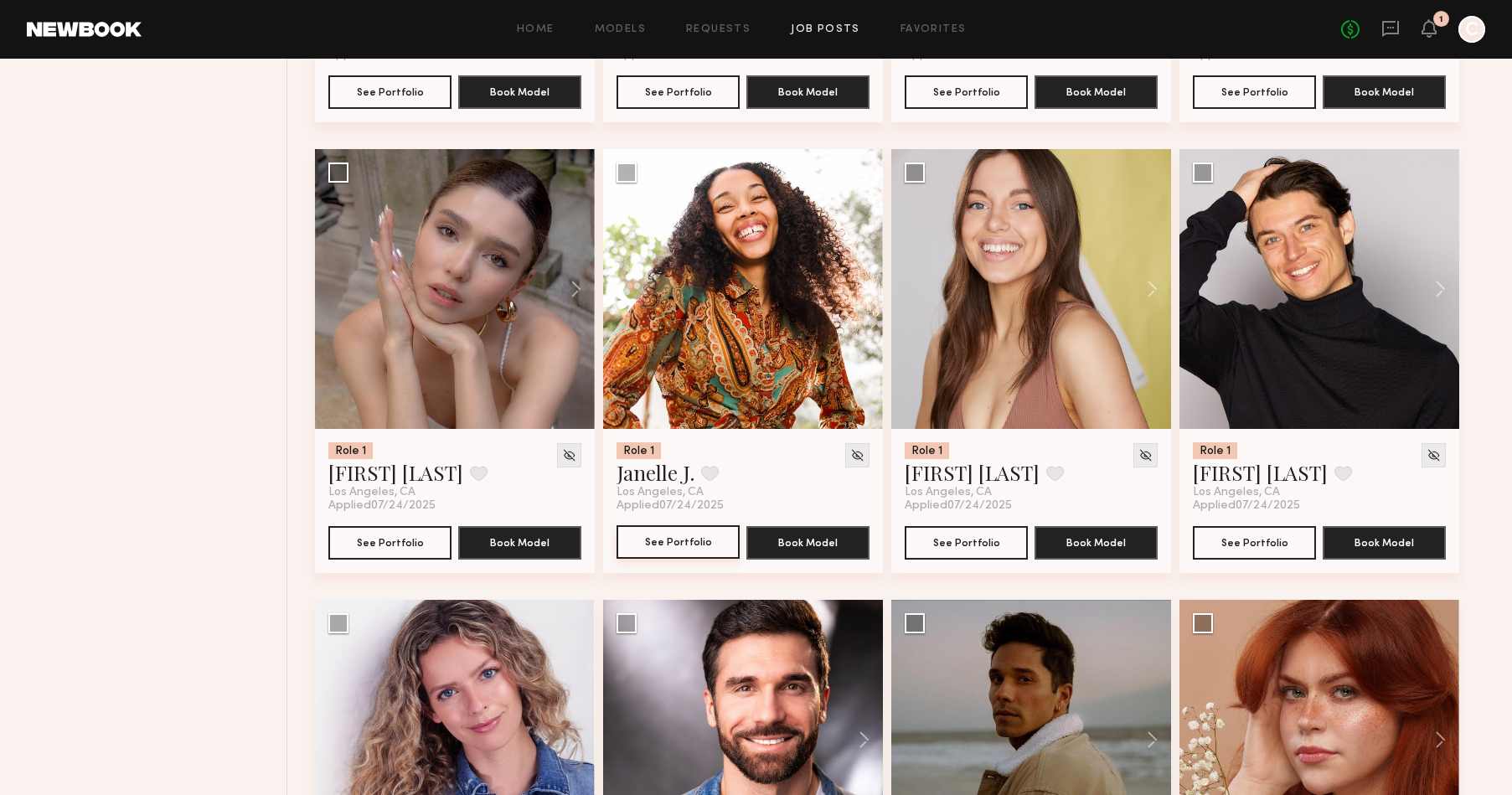 scroll, scrollTop: 4254, scrollLeft: 0, axis: vertical 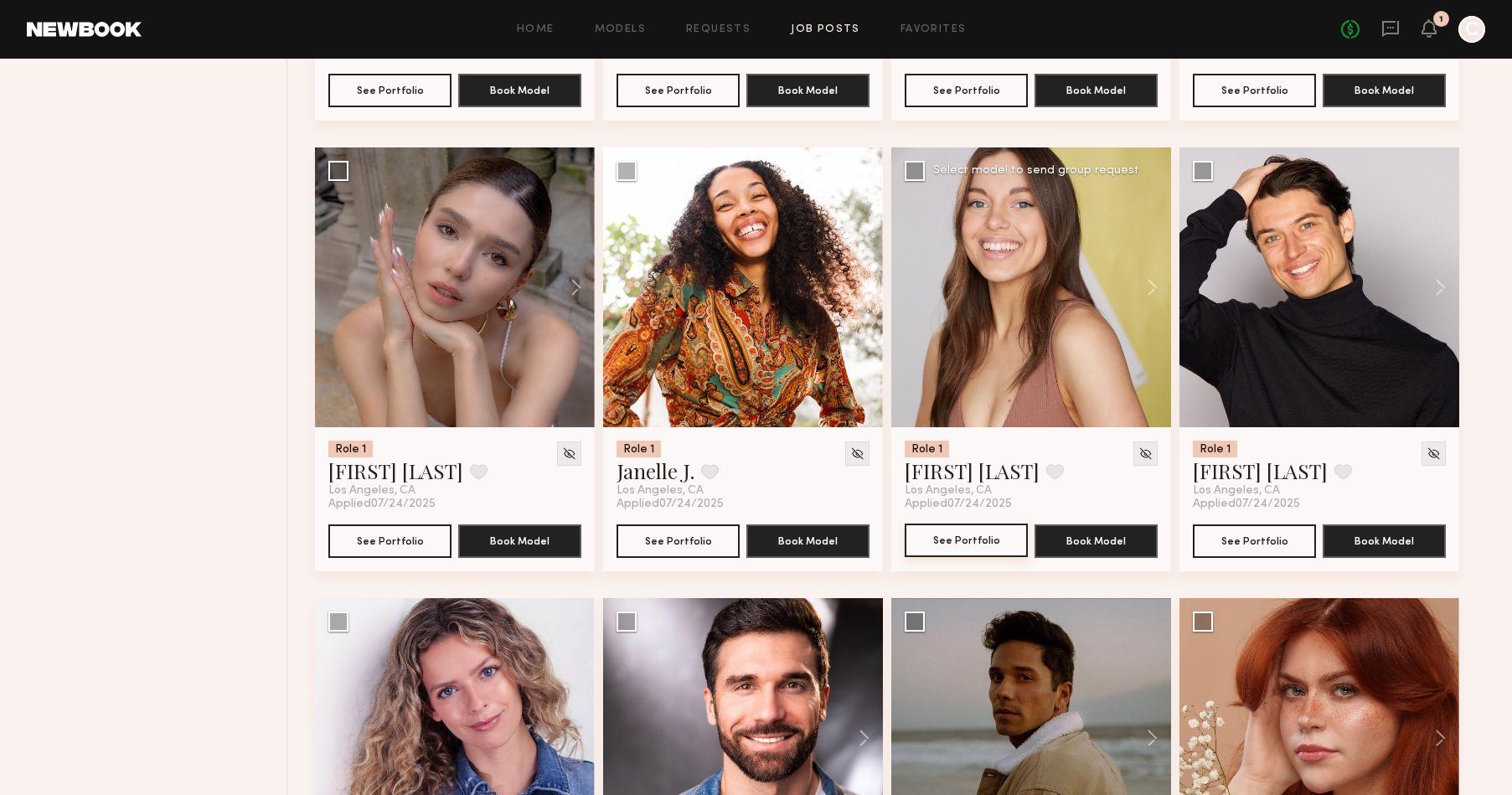click on "See Portfolio" 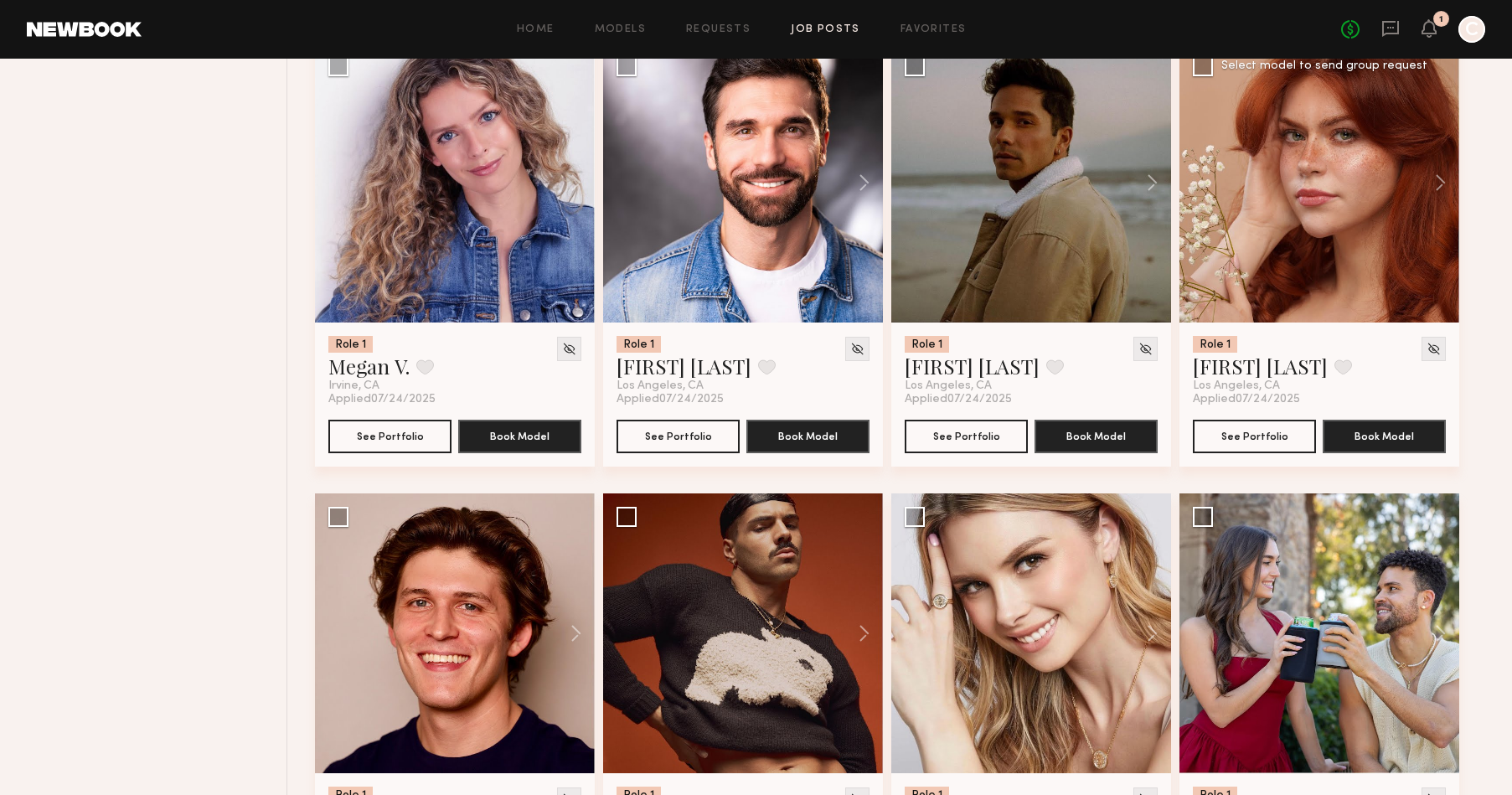 scroll, scrollTop: 4812, scrollLeft: 0, axis: vertical 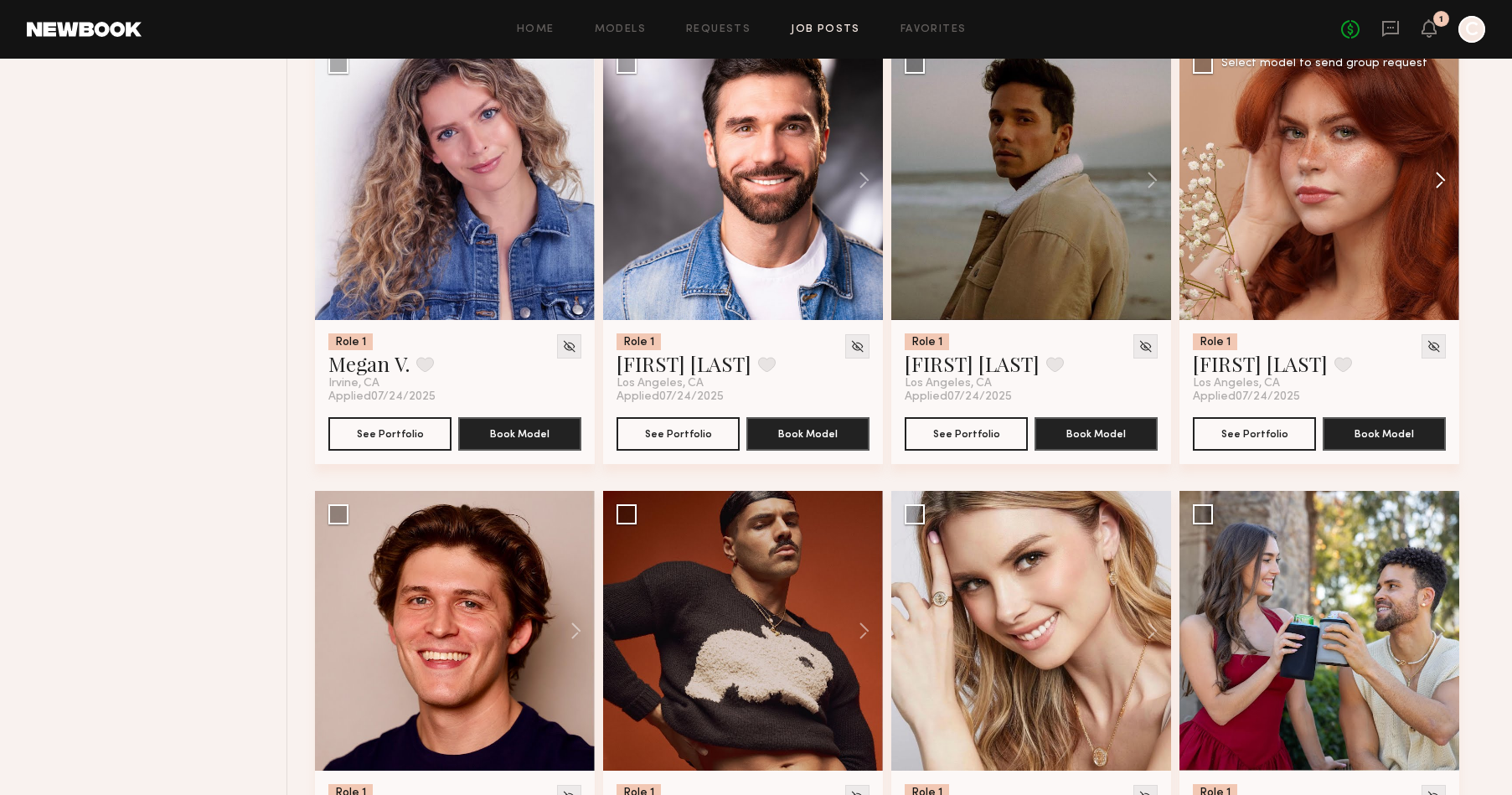click 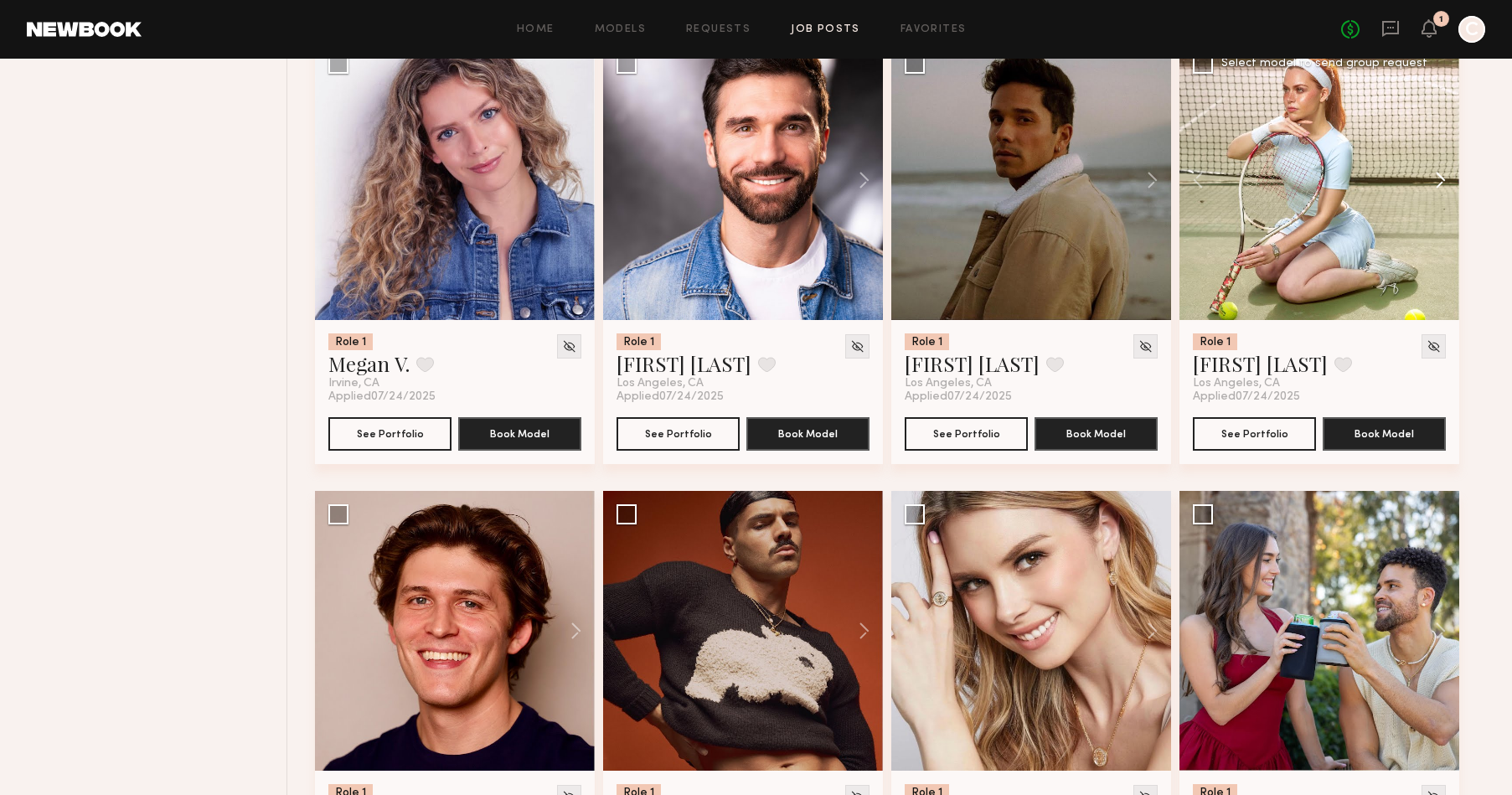 click 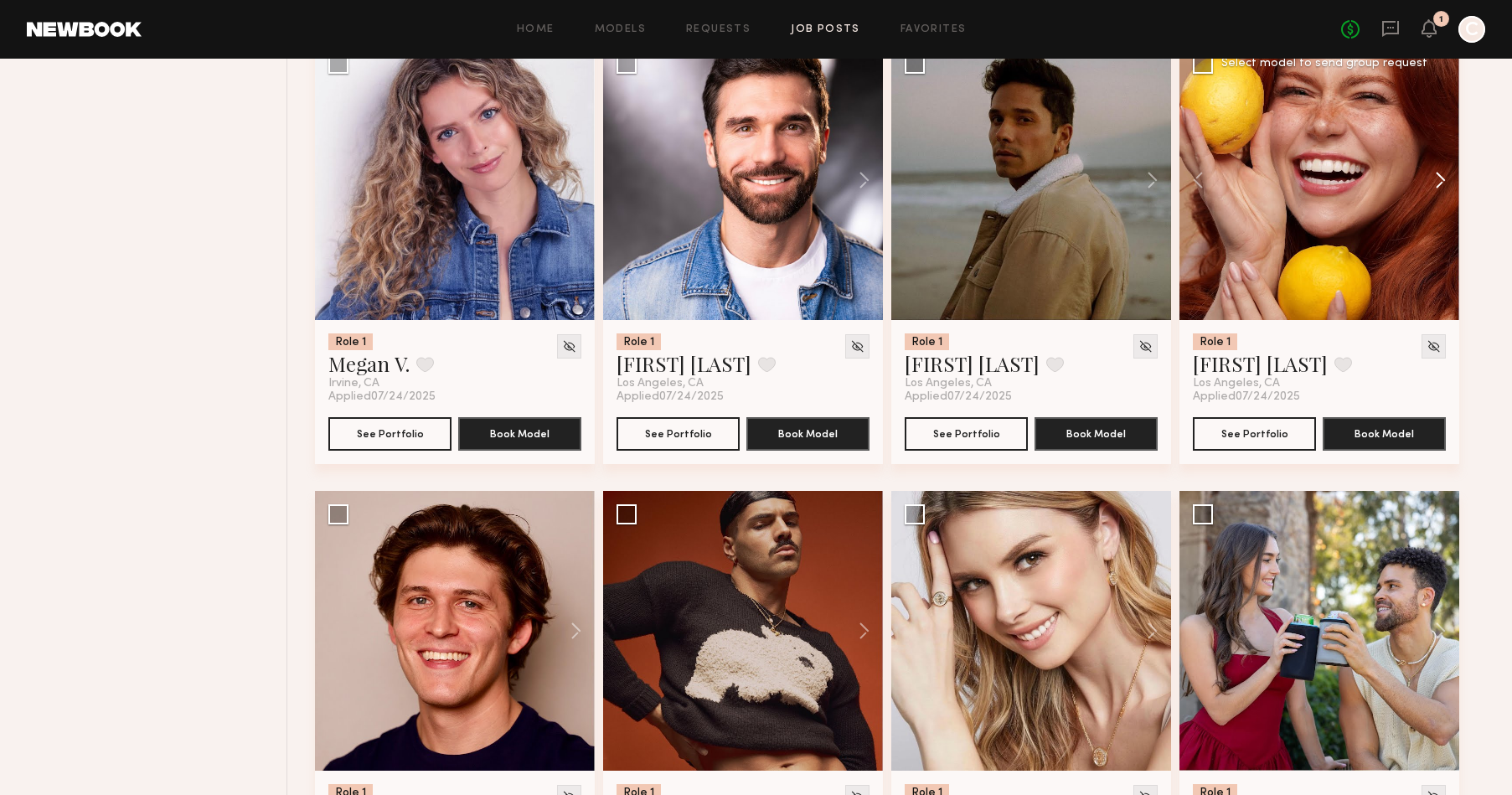 click 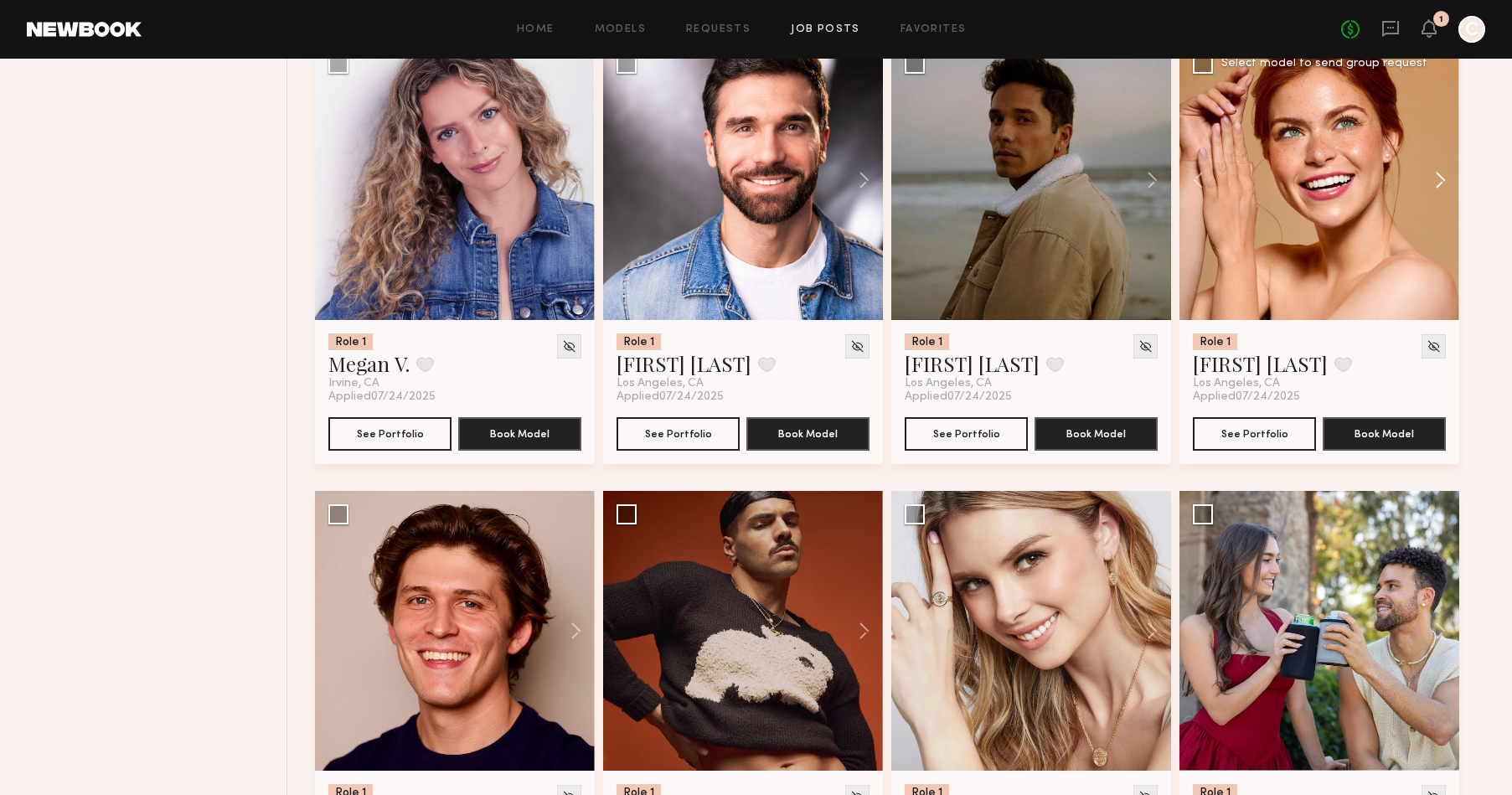 click 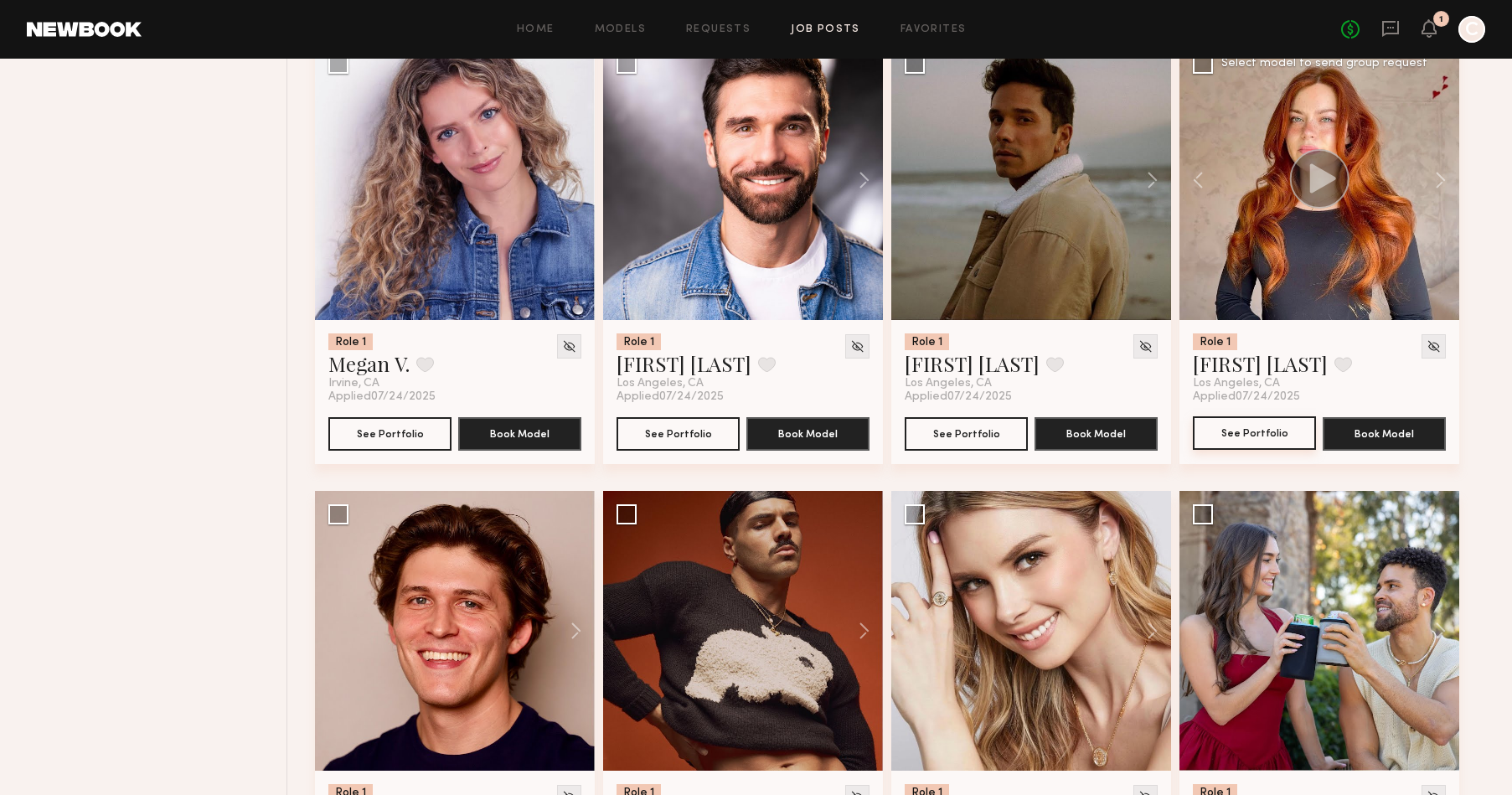 click on "See Portfolio" 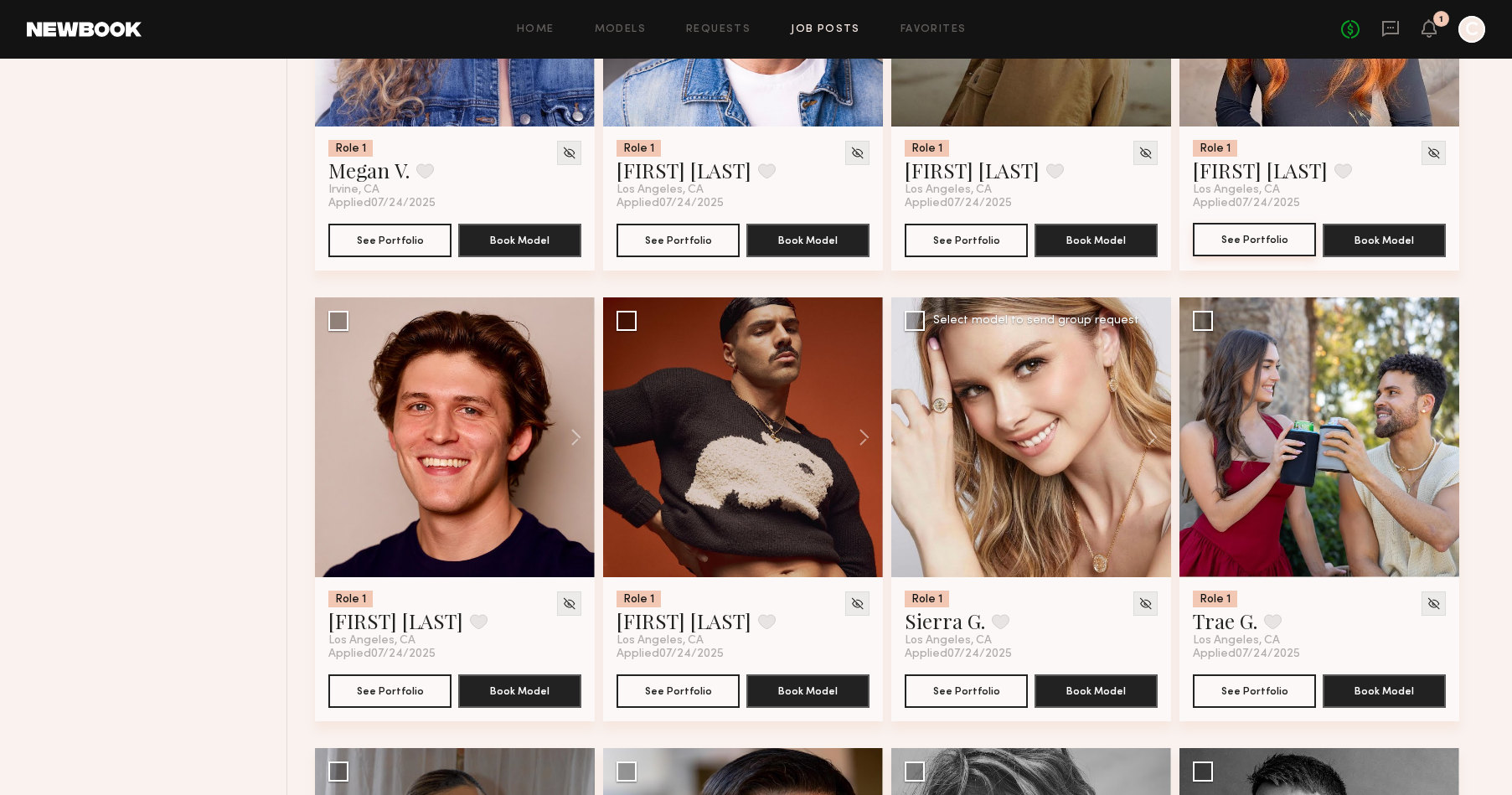 scroll, scrollTop: 5042, scrollLeft: 0, axis: vertical 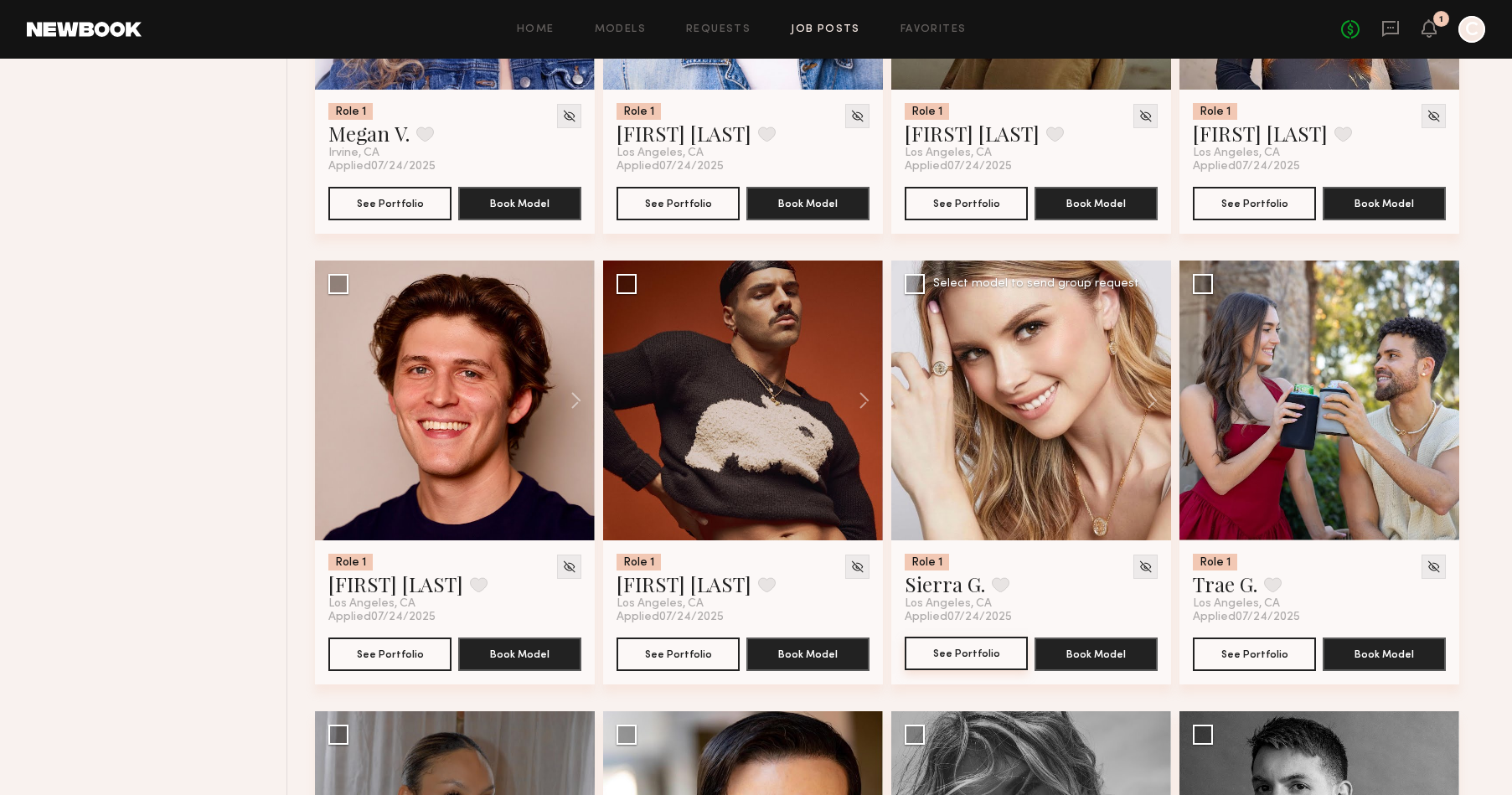 click on "See Portfolio" 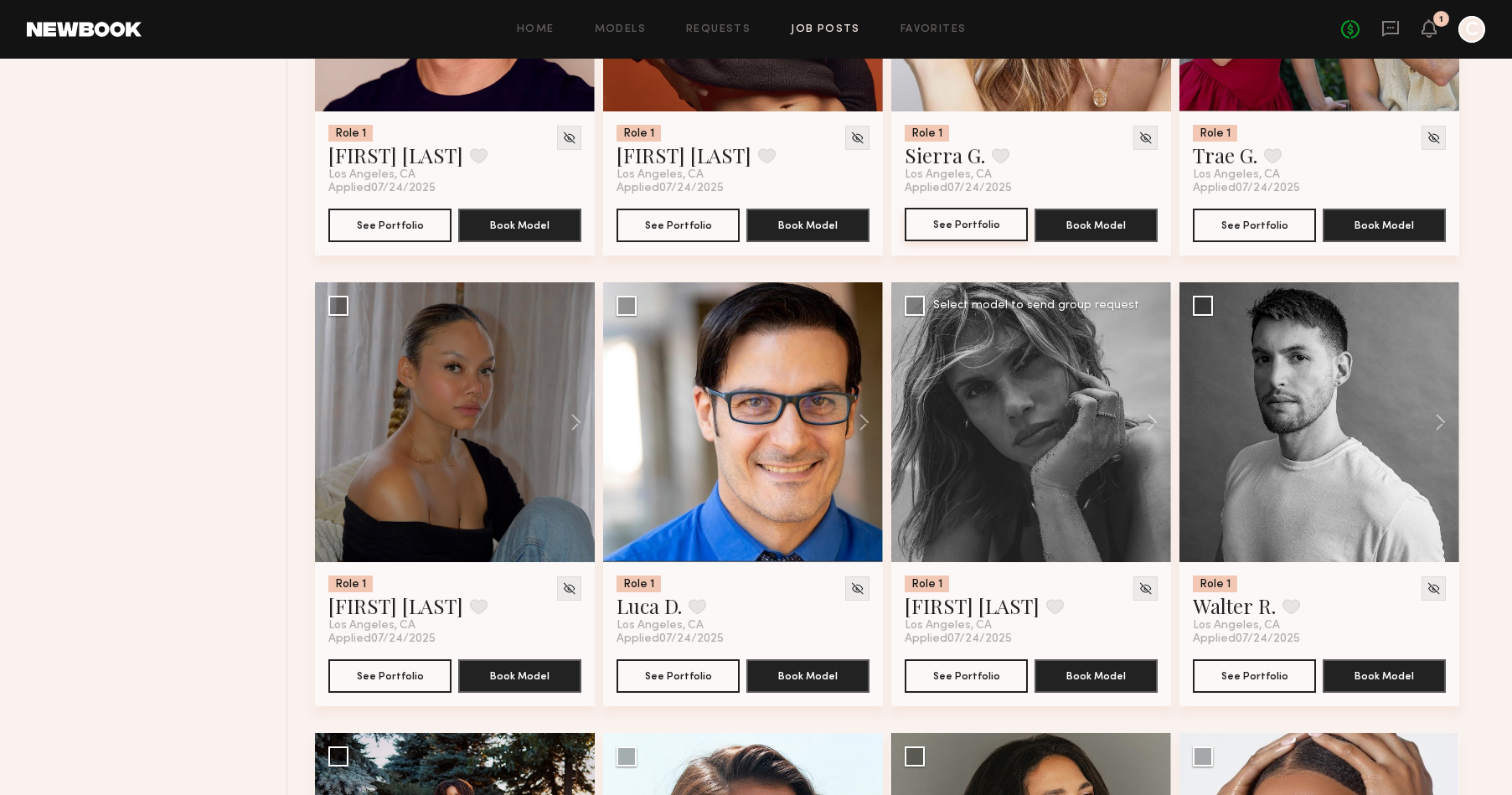 scroll, scrollTop: 5475, scrollLeft: 0, axis: vertical 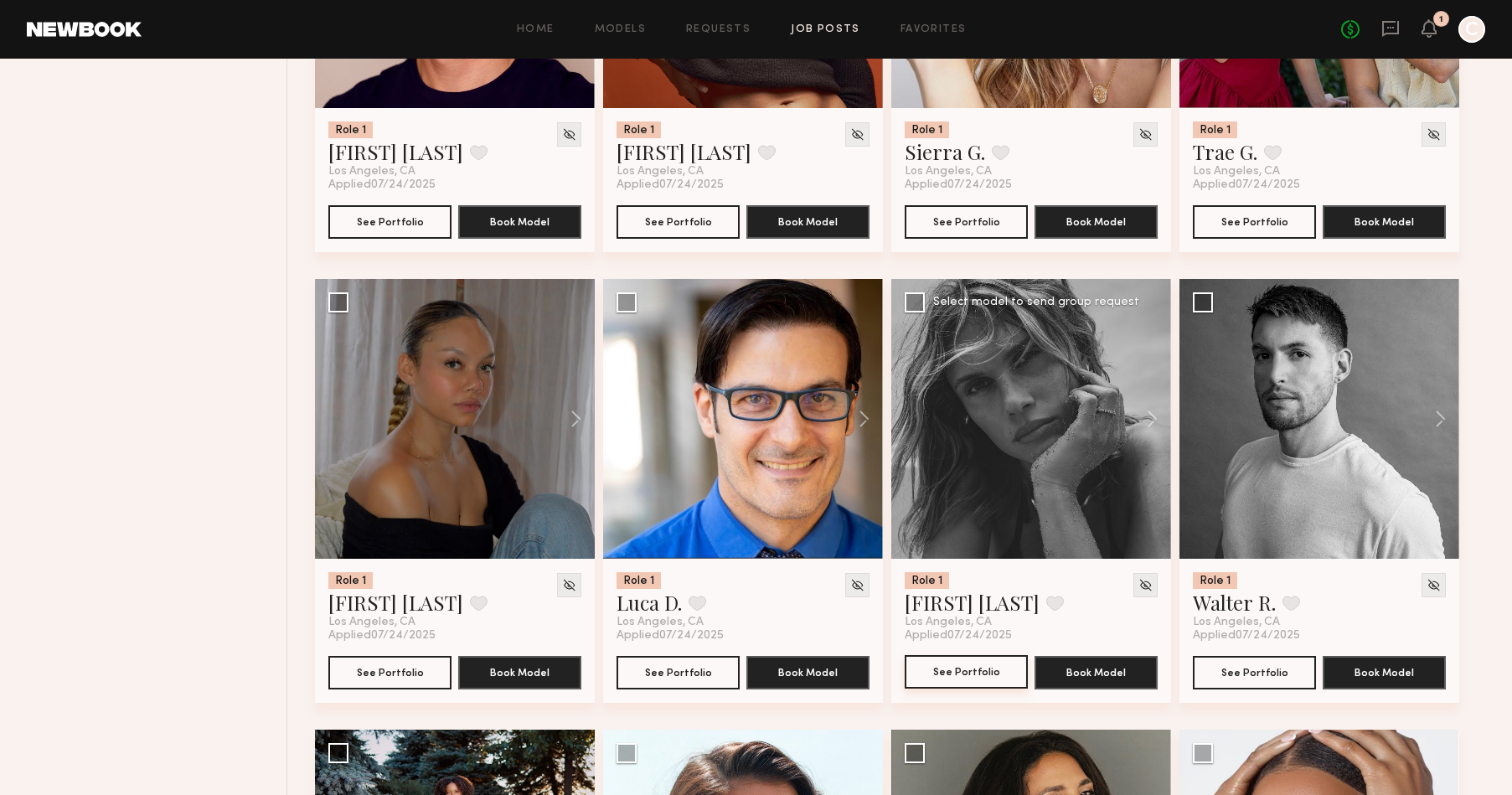 click on "See Portfolio" 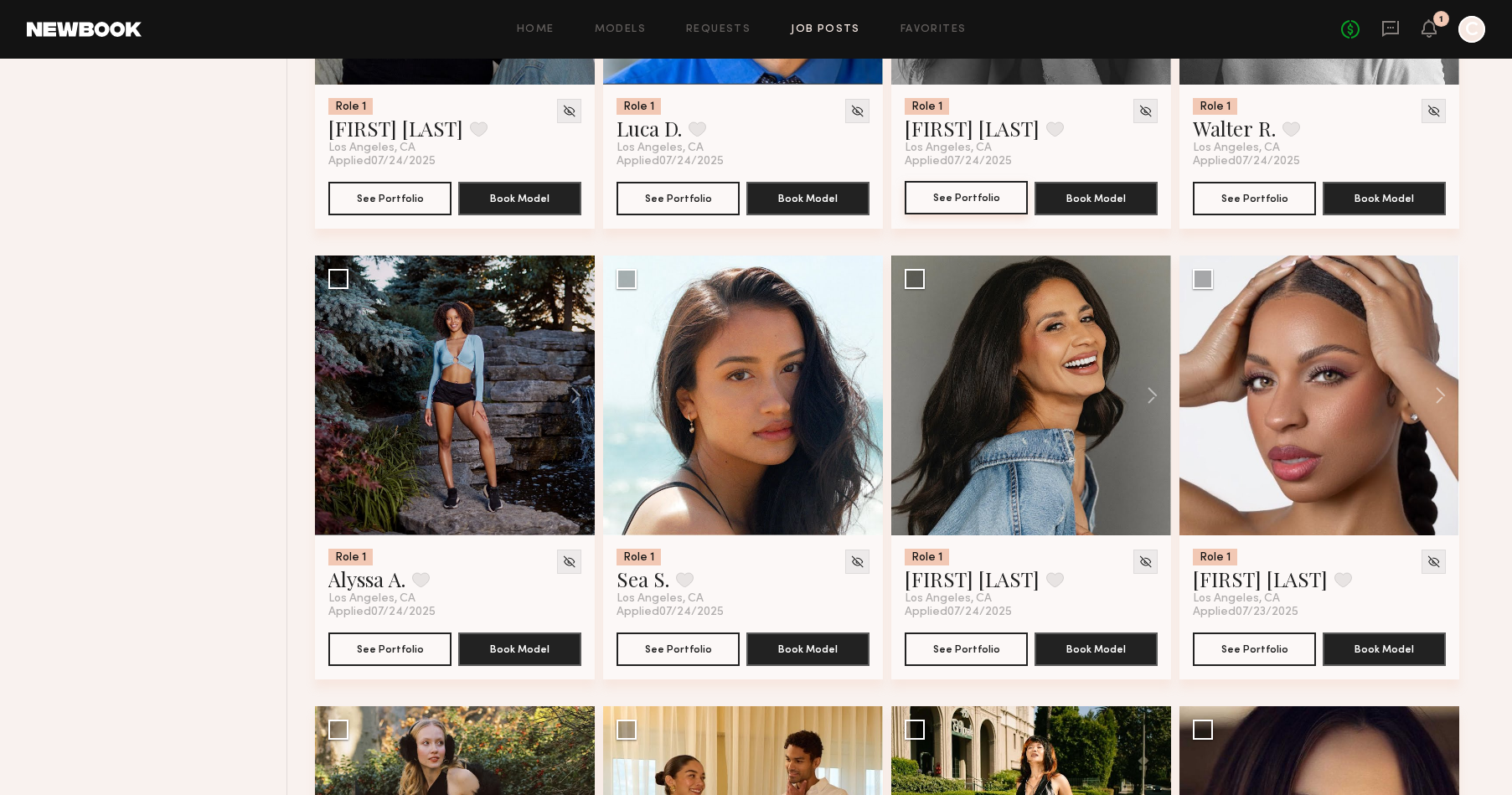 scroll, scrollTop: 5977, scrollLeft: 0, axis: vertical 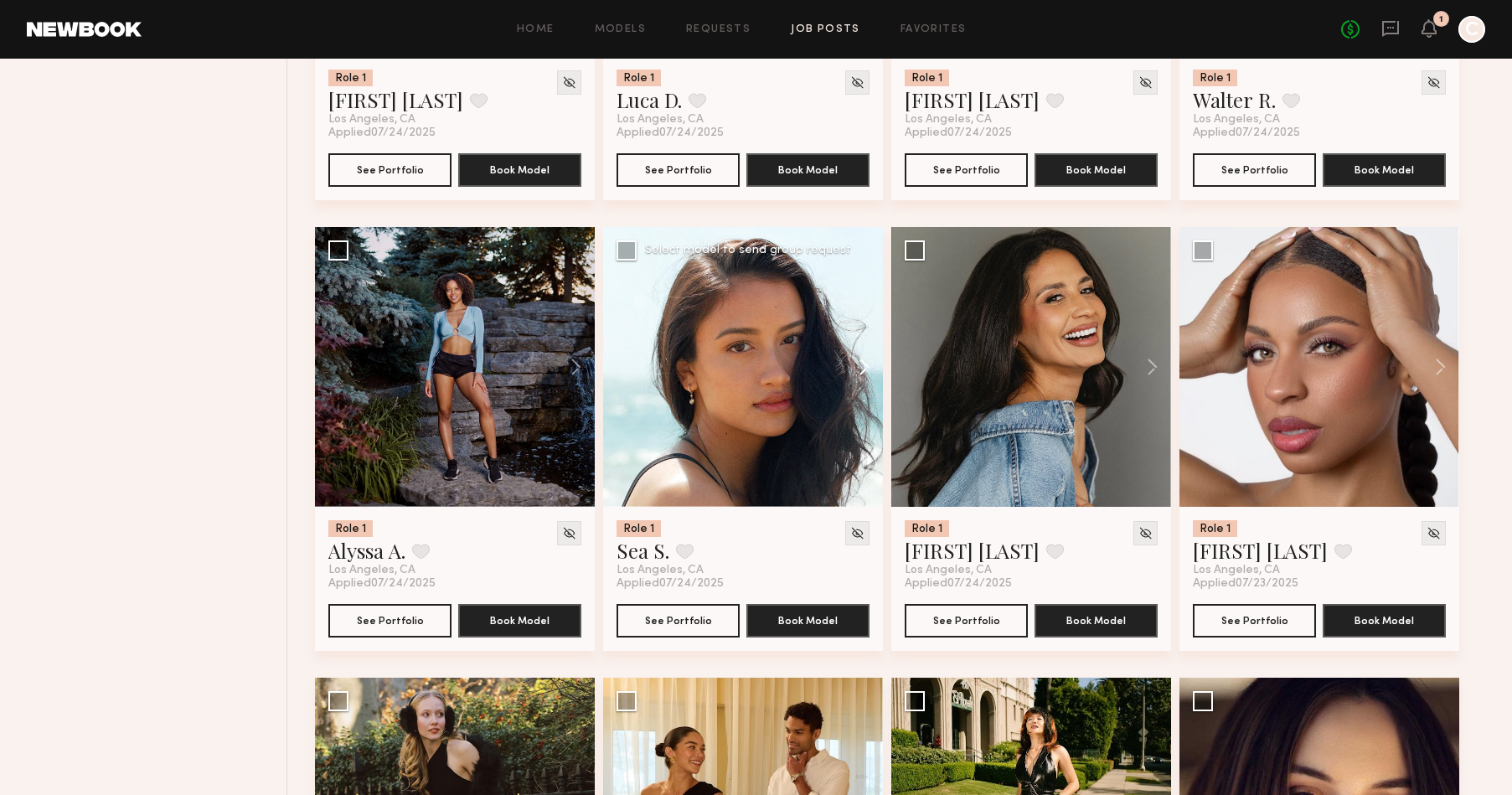 click 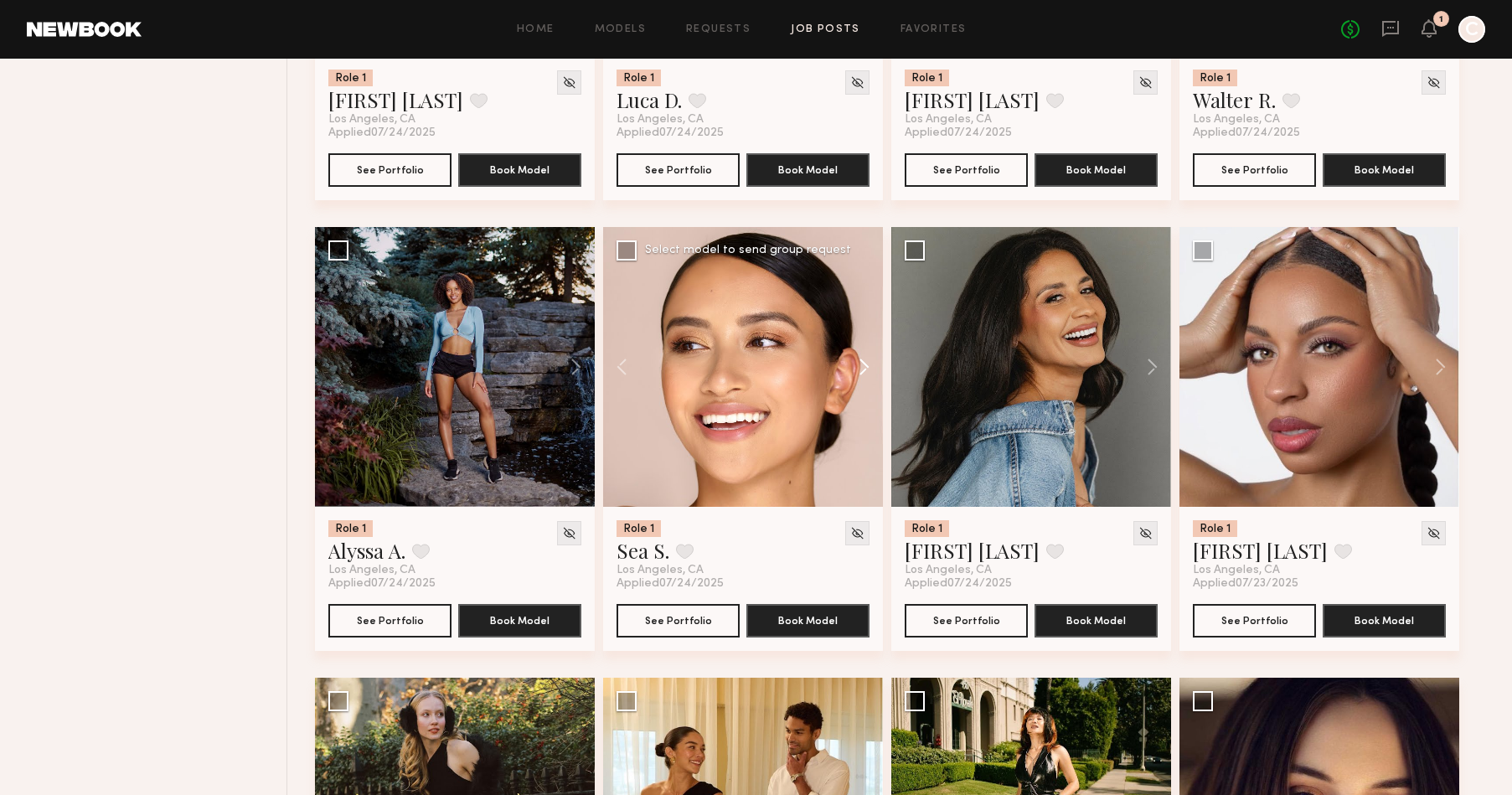 click 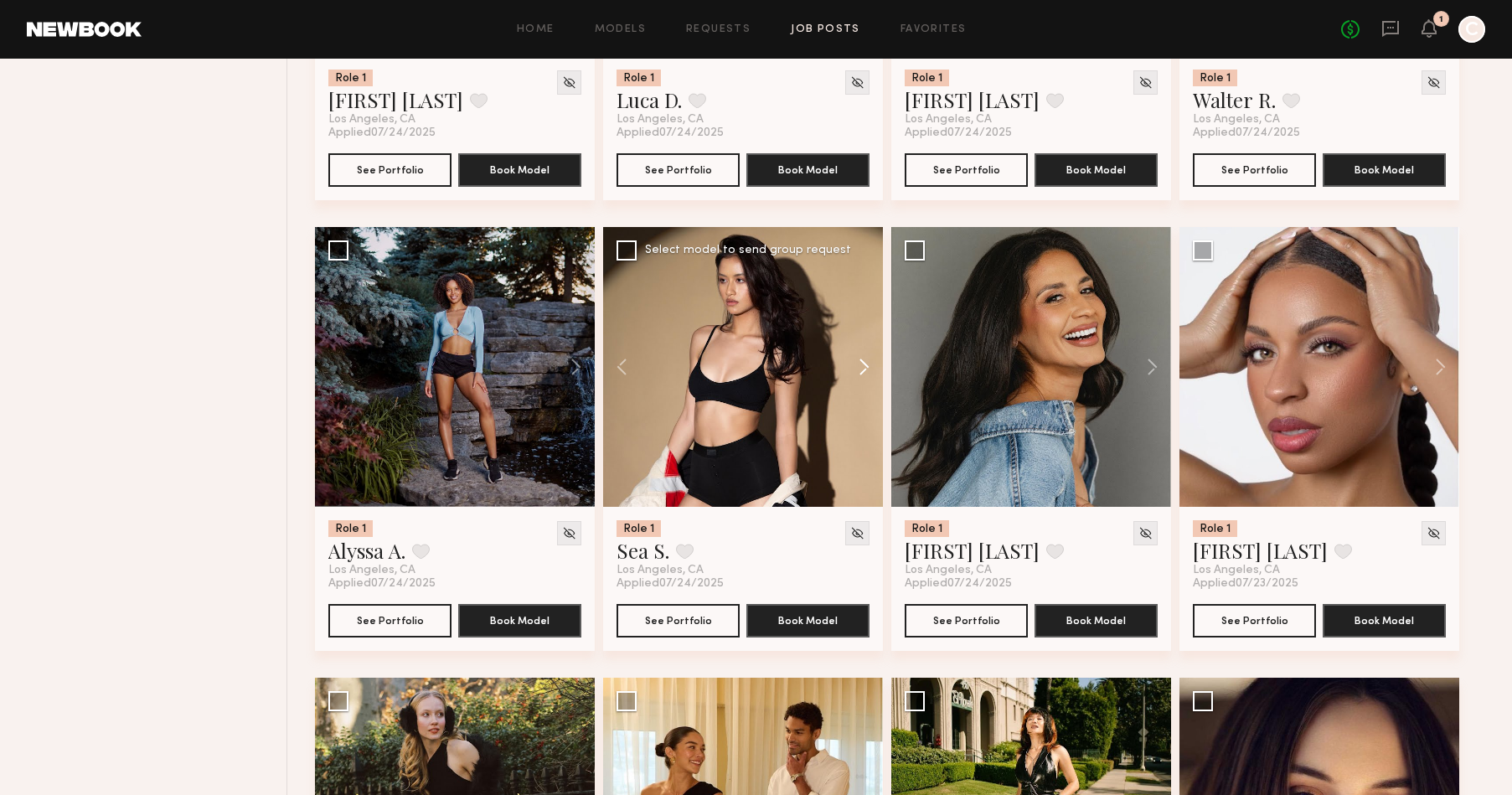 click 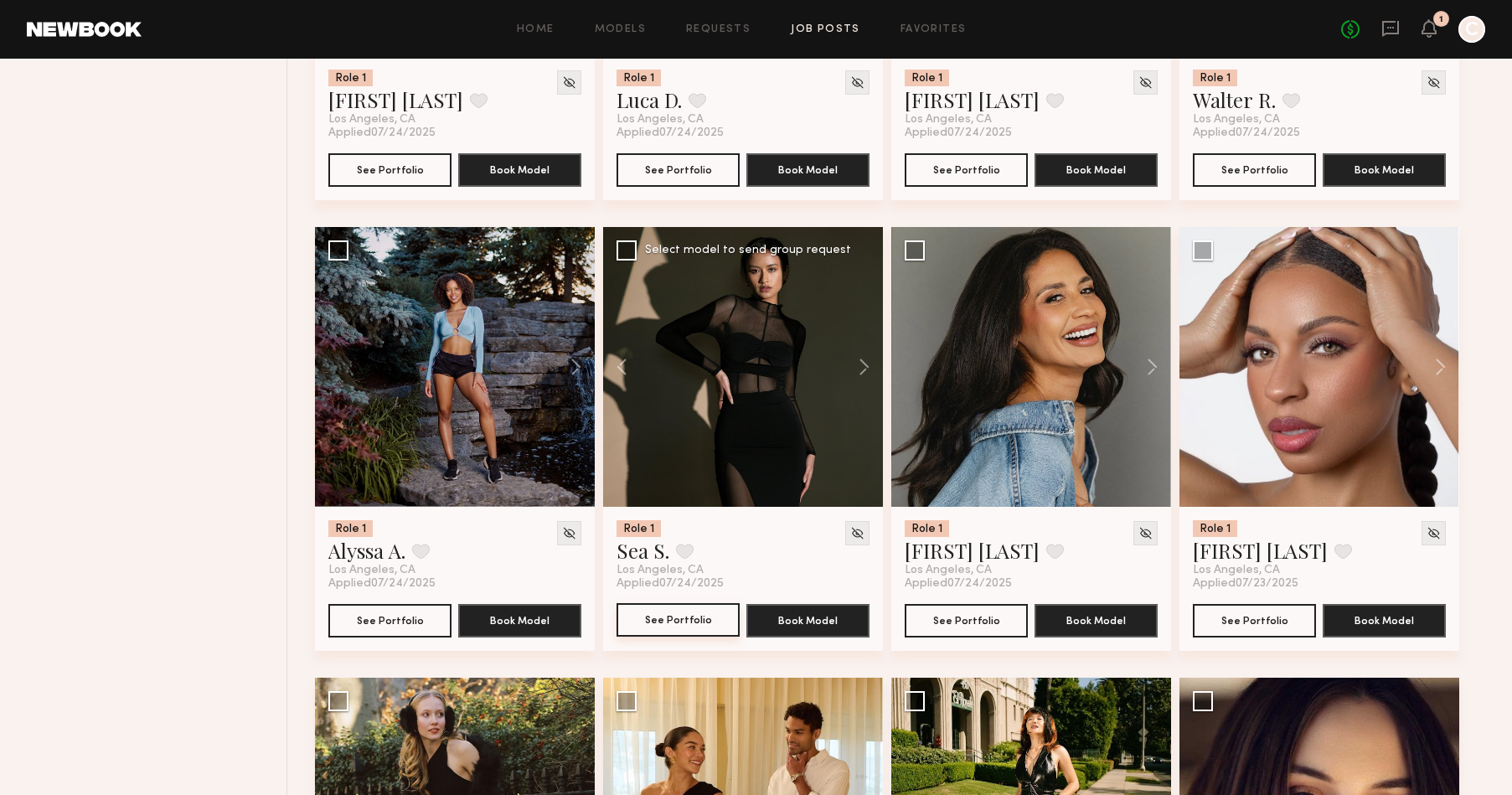 click on "See Portfolio" 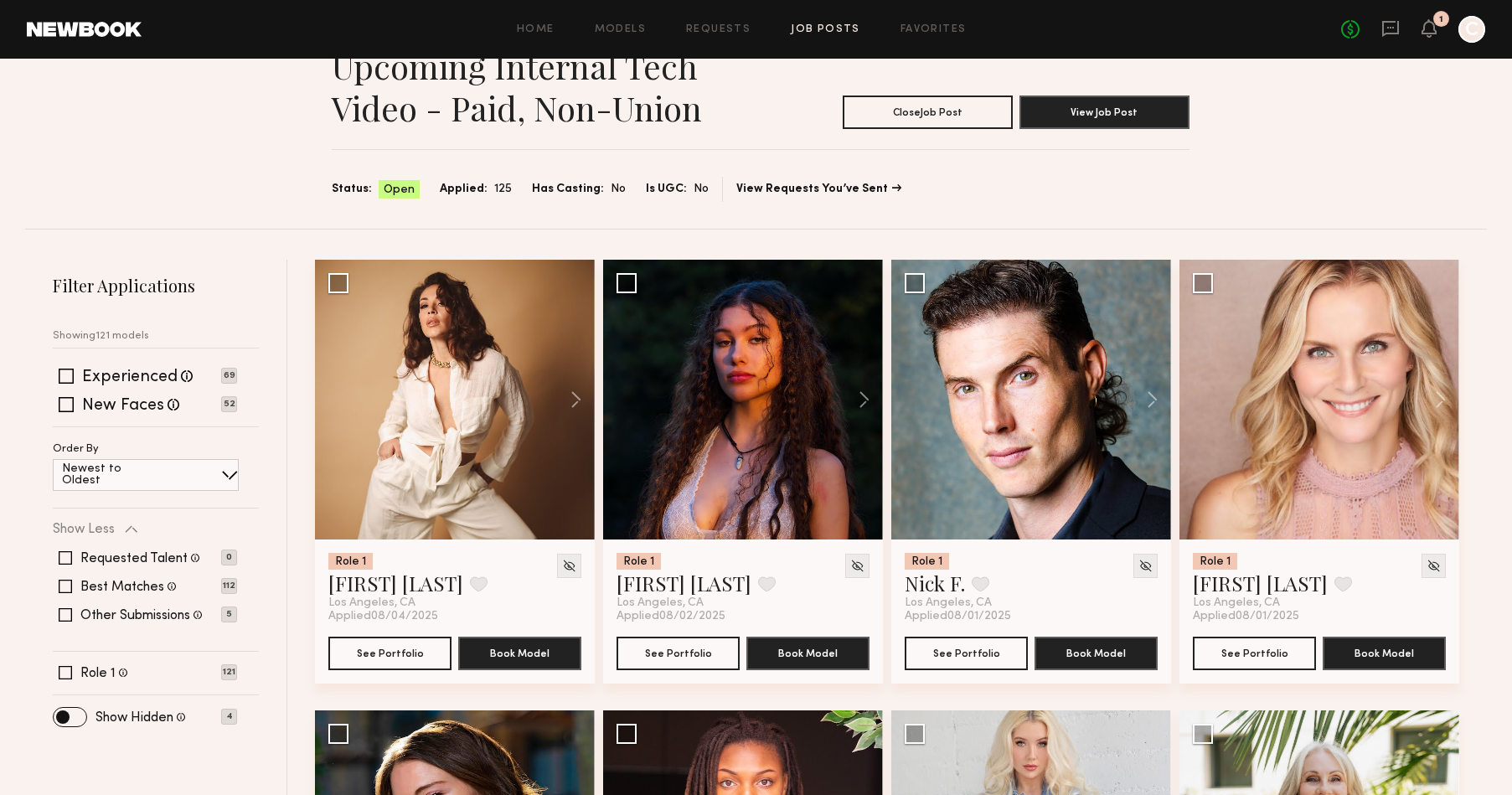 scroll, scrollTop: 89, scrollLeft: 0, axis: vertical 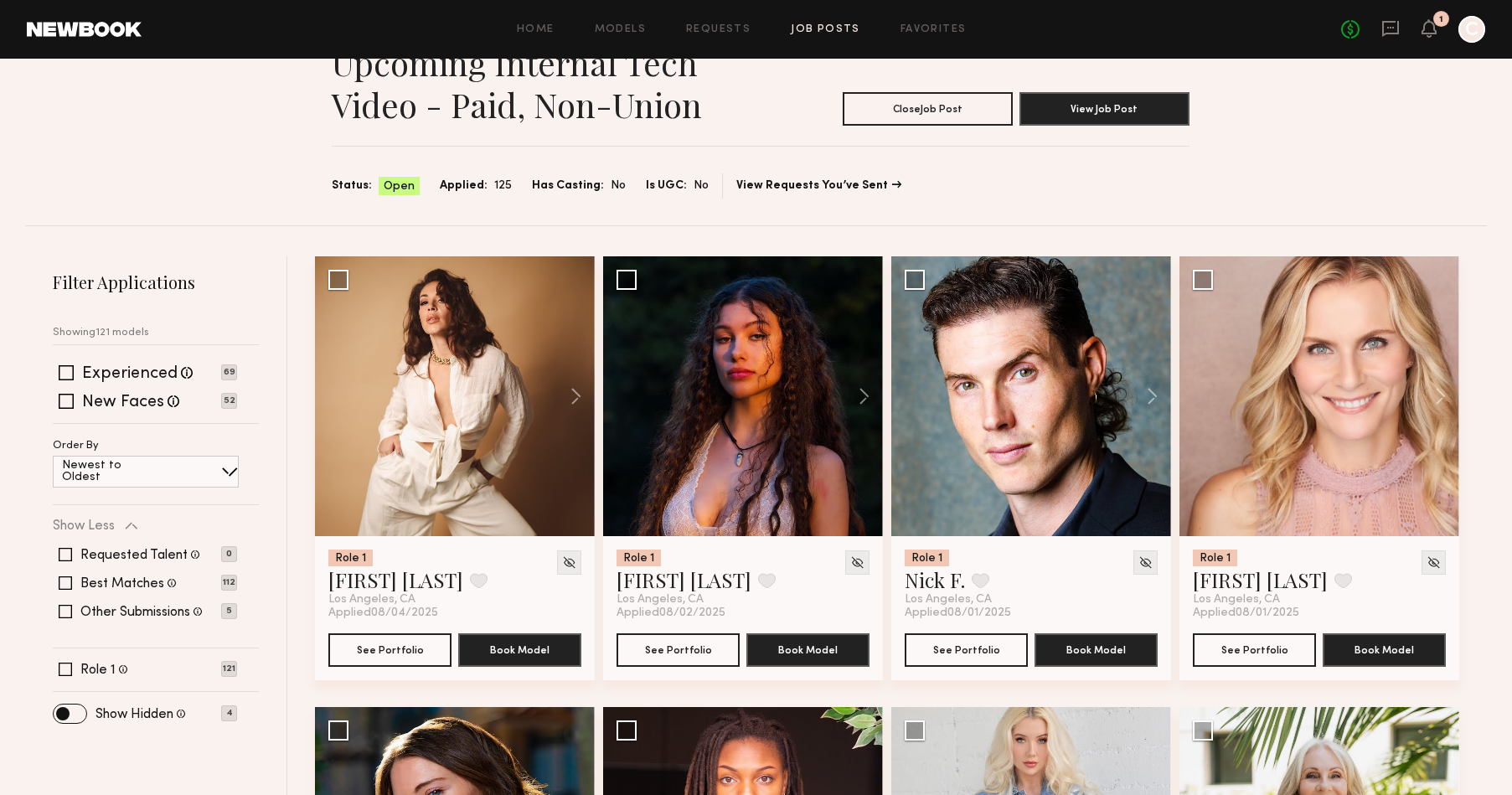 click on "Newest to Oldest" 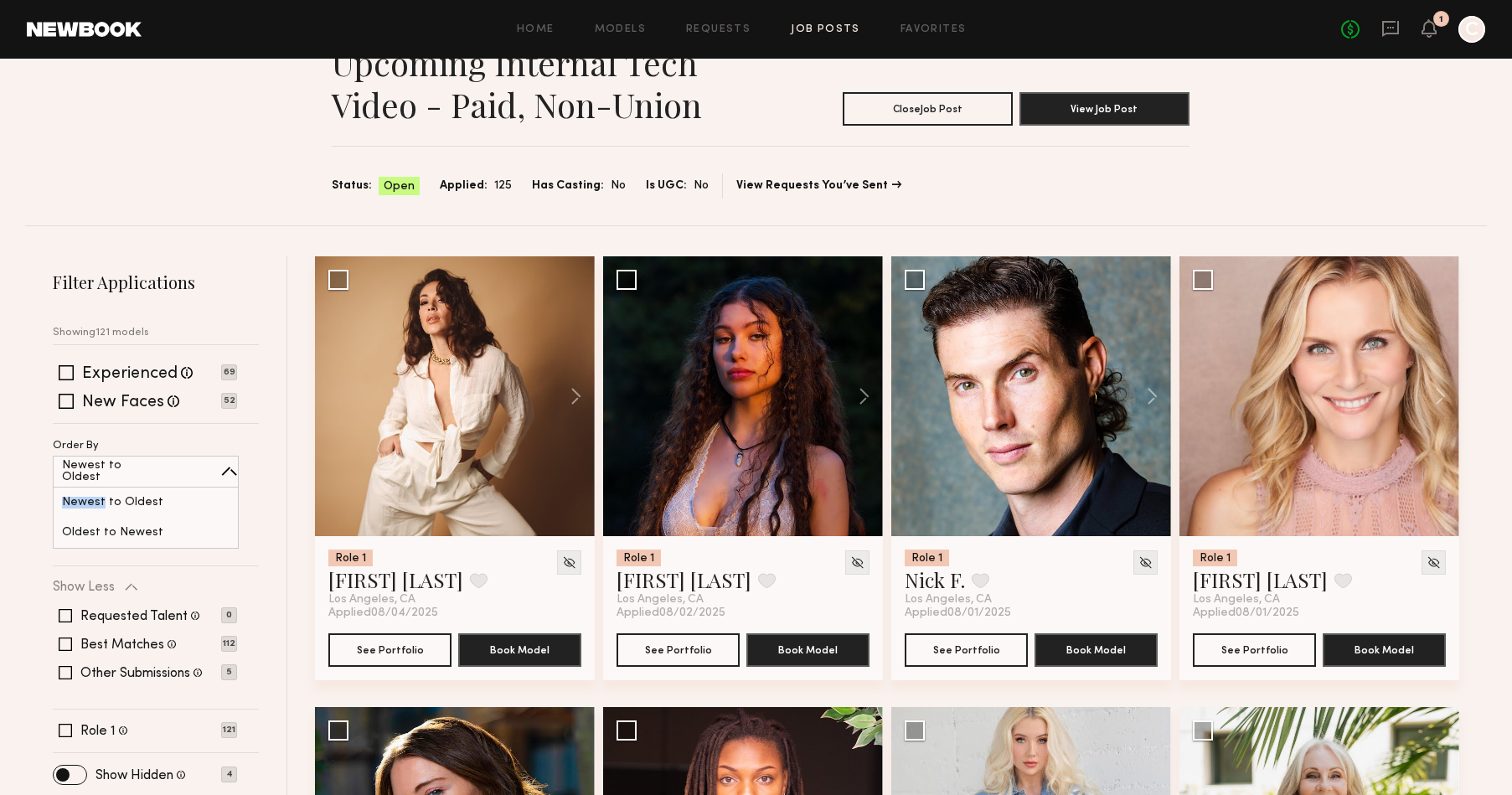 click on "Newest to Oldest" 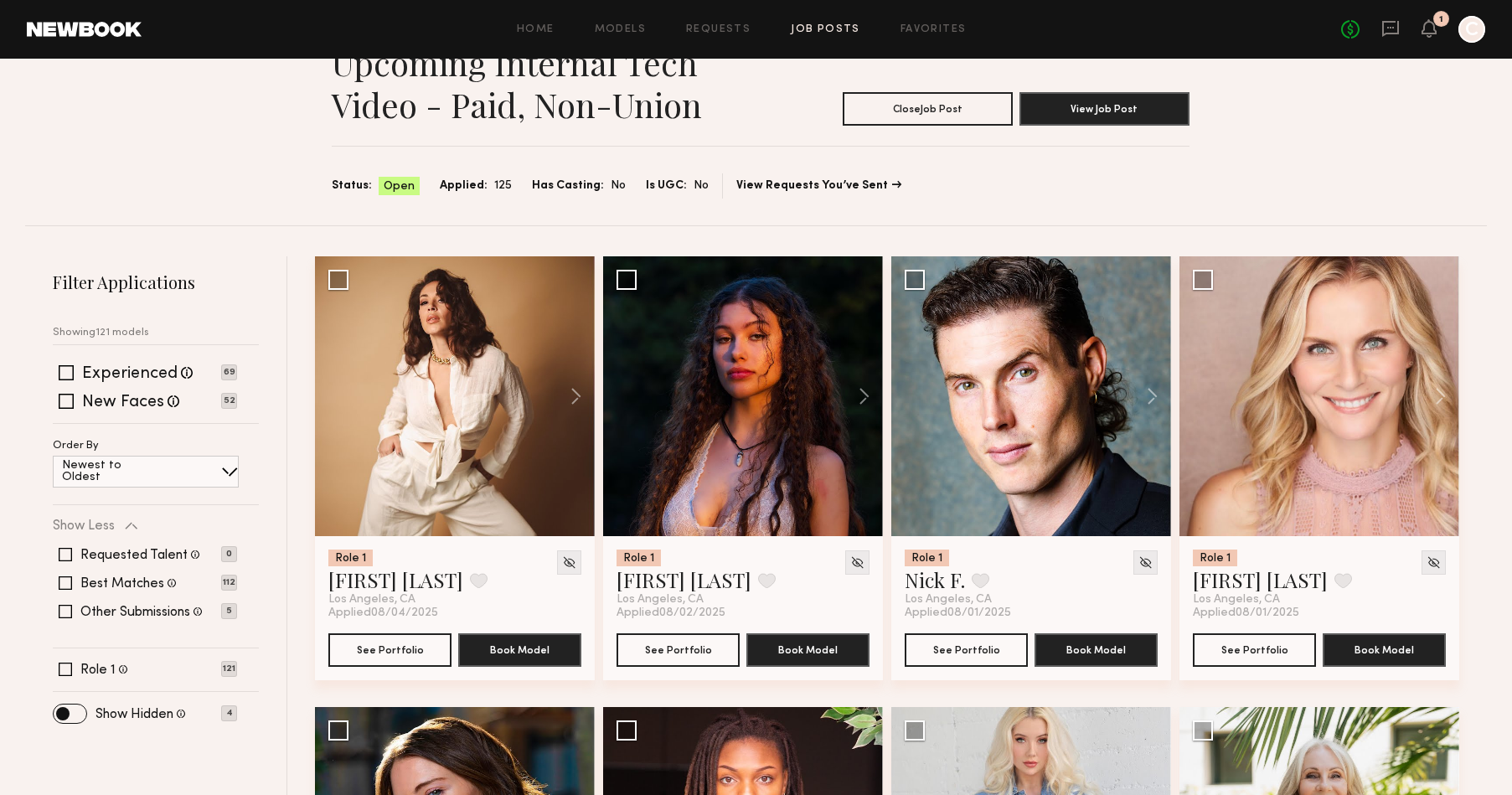 scroll, scrollTop: 159, scrollLeft: 0, axis: vertical 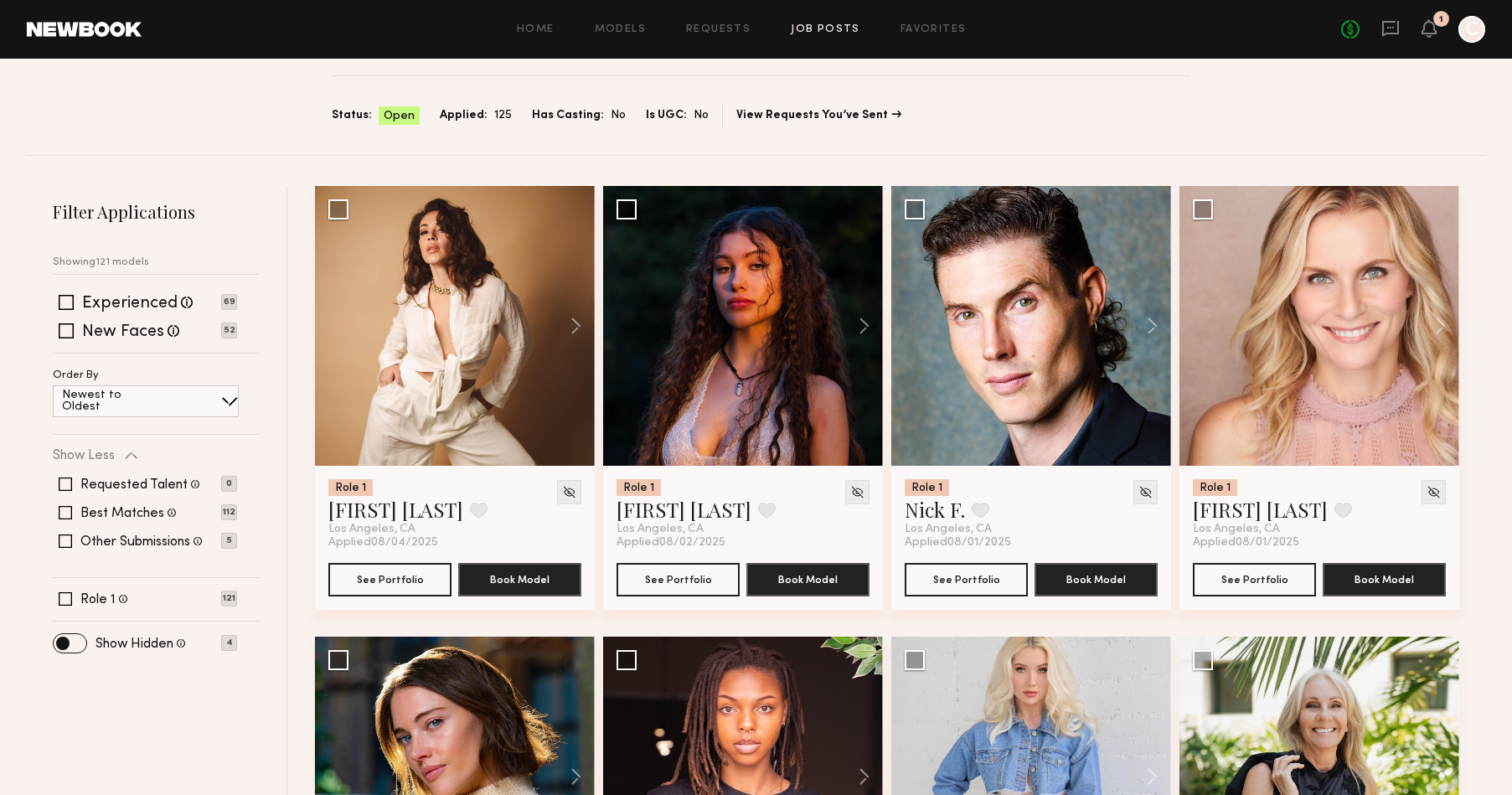 click on "Newest to Oldest" 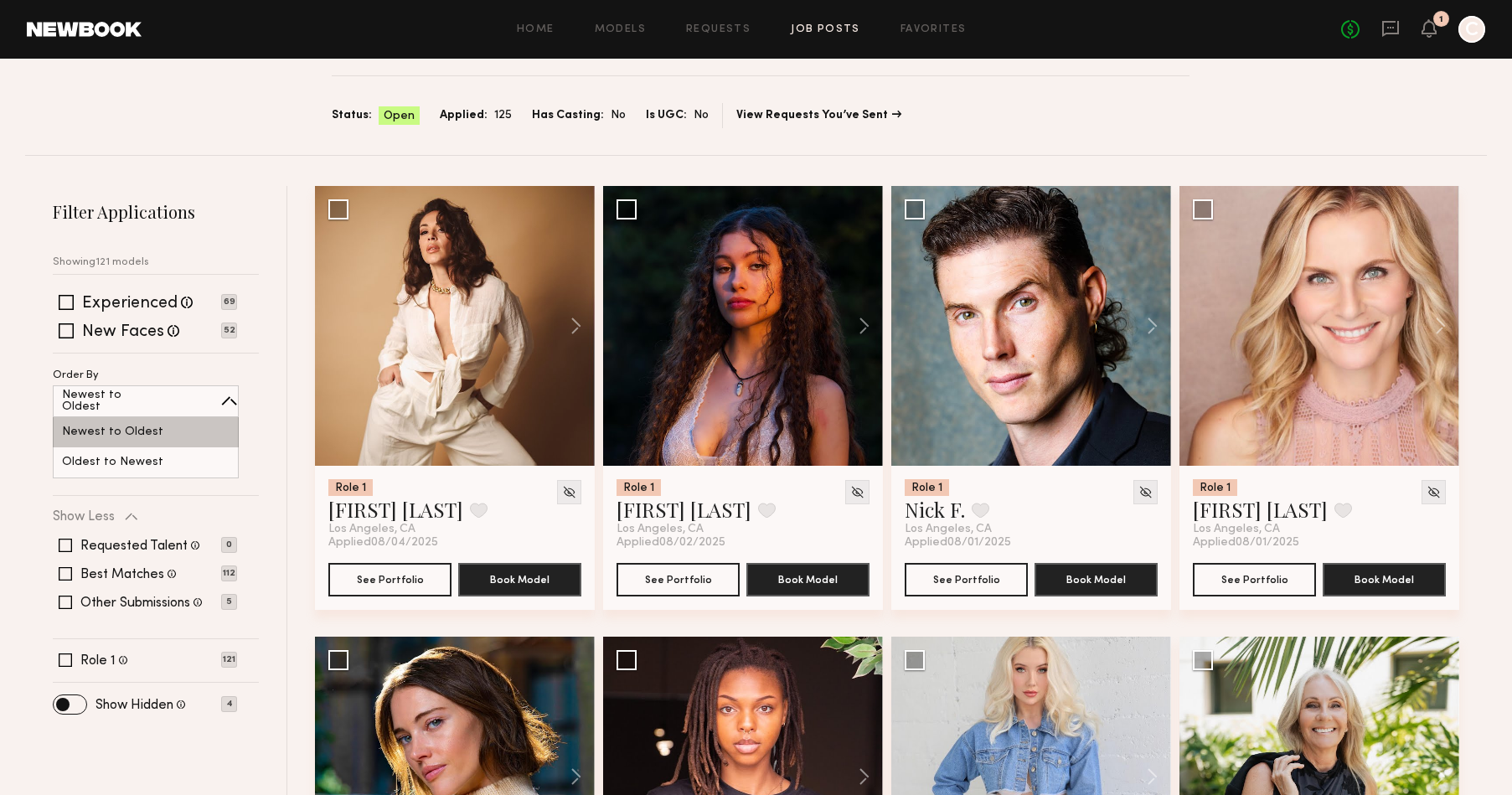 click on "Newest to Oldest" 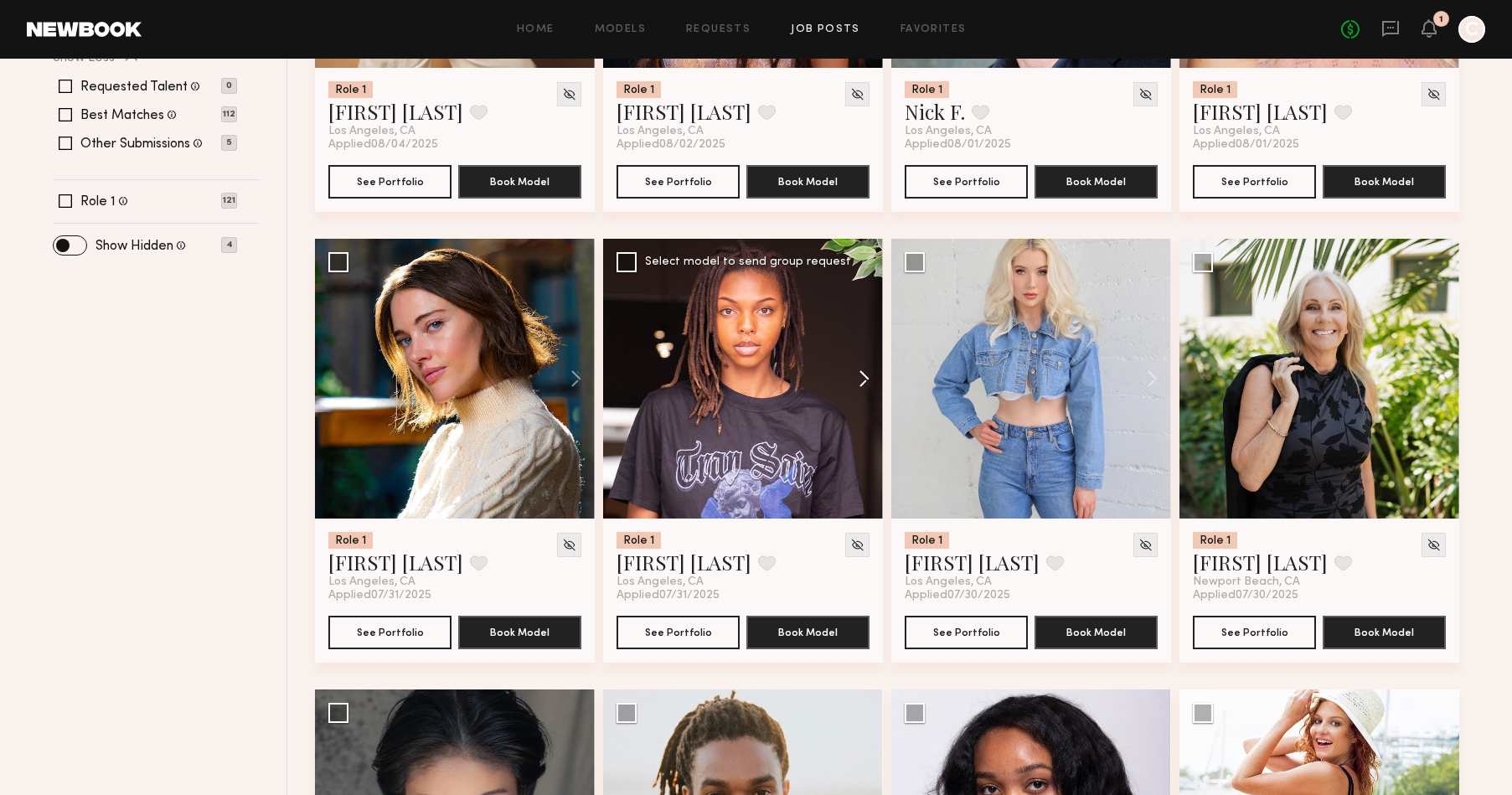 scroll, scrollTop: 720, scrollLeft: 0, axis: vertical 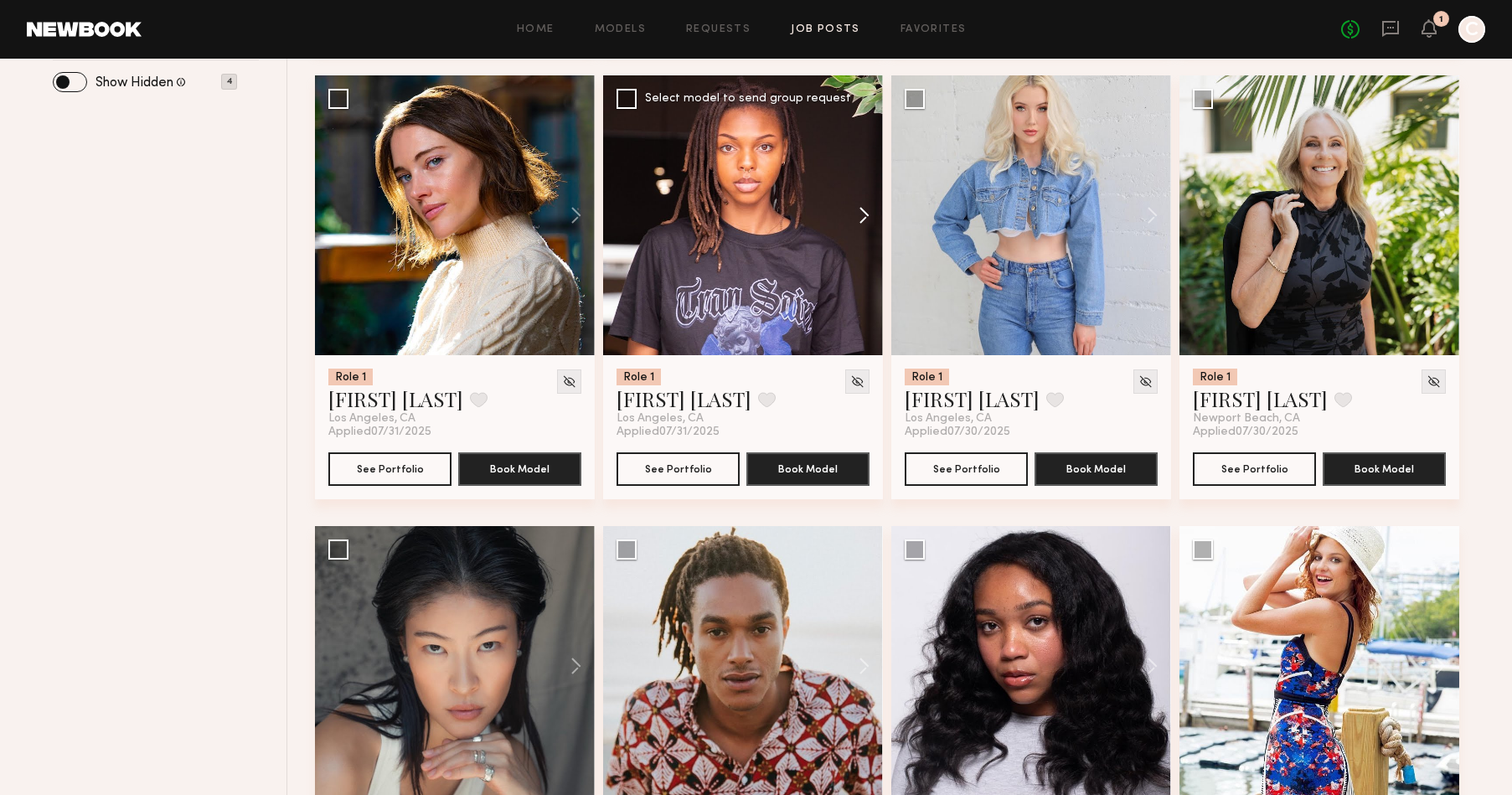click 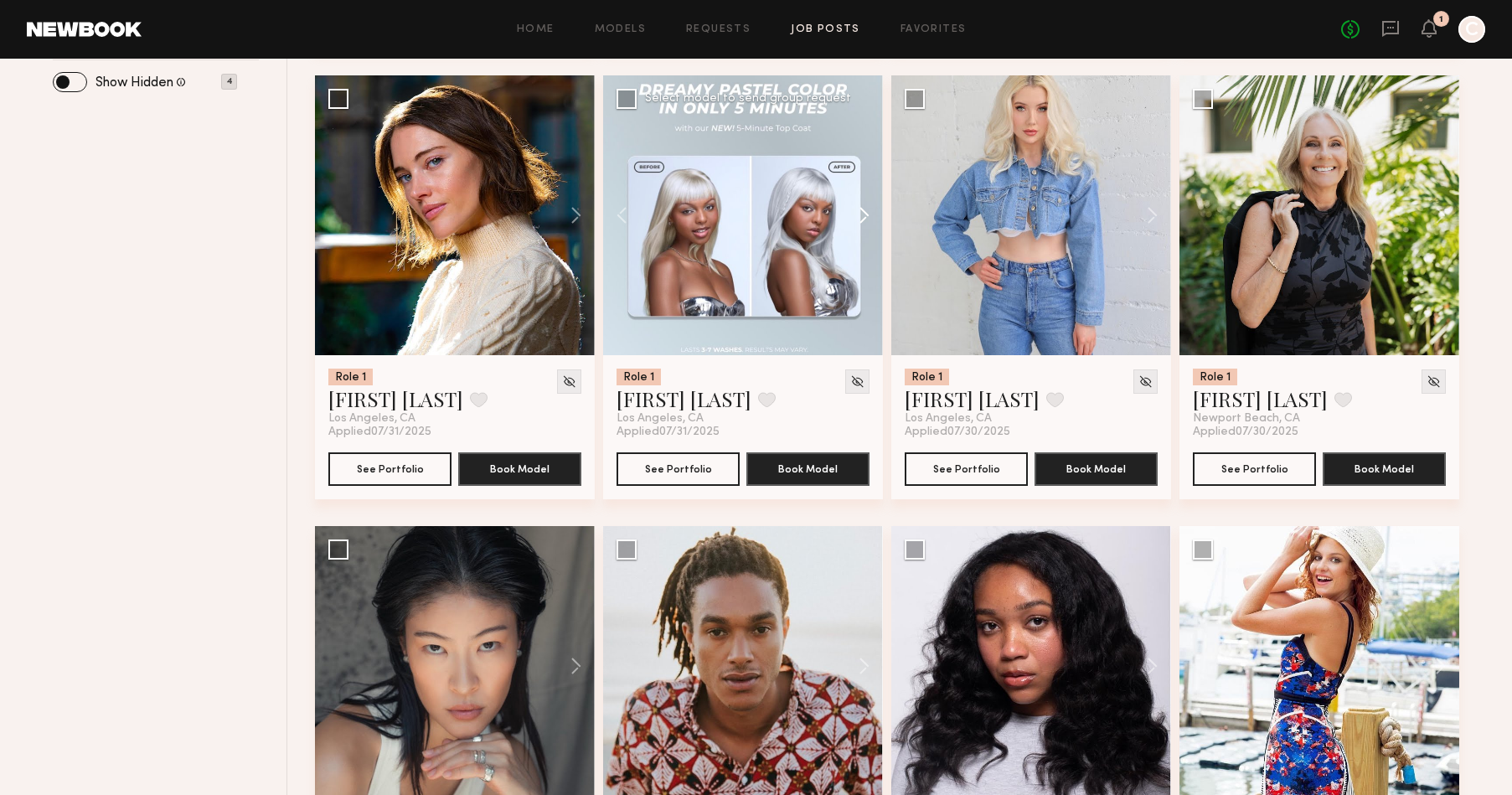 click 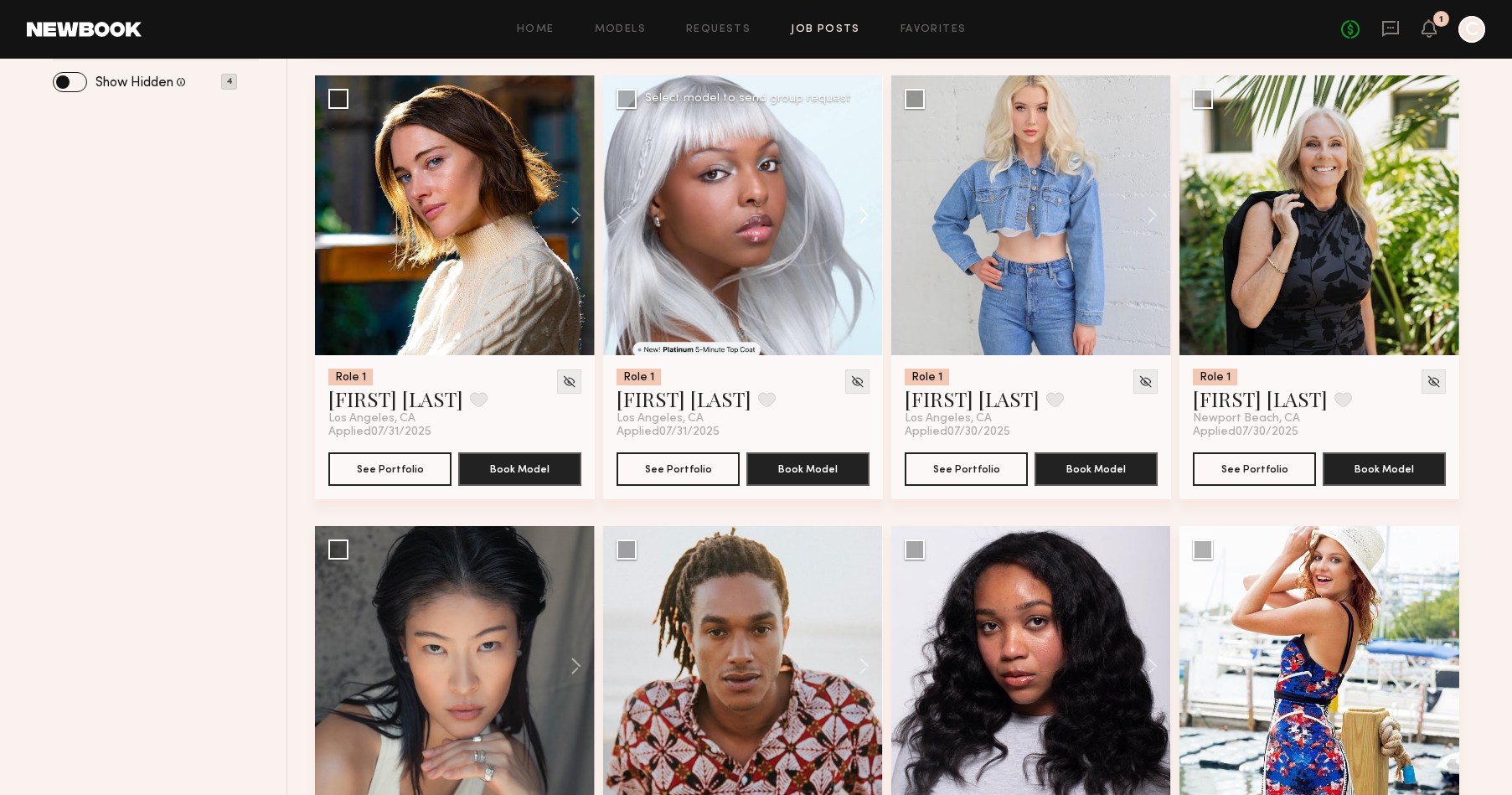 click 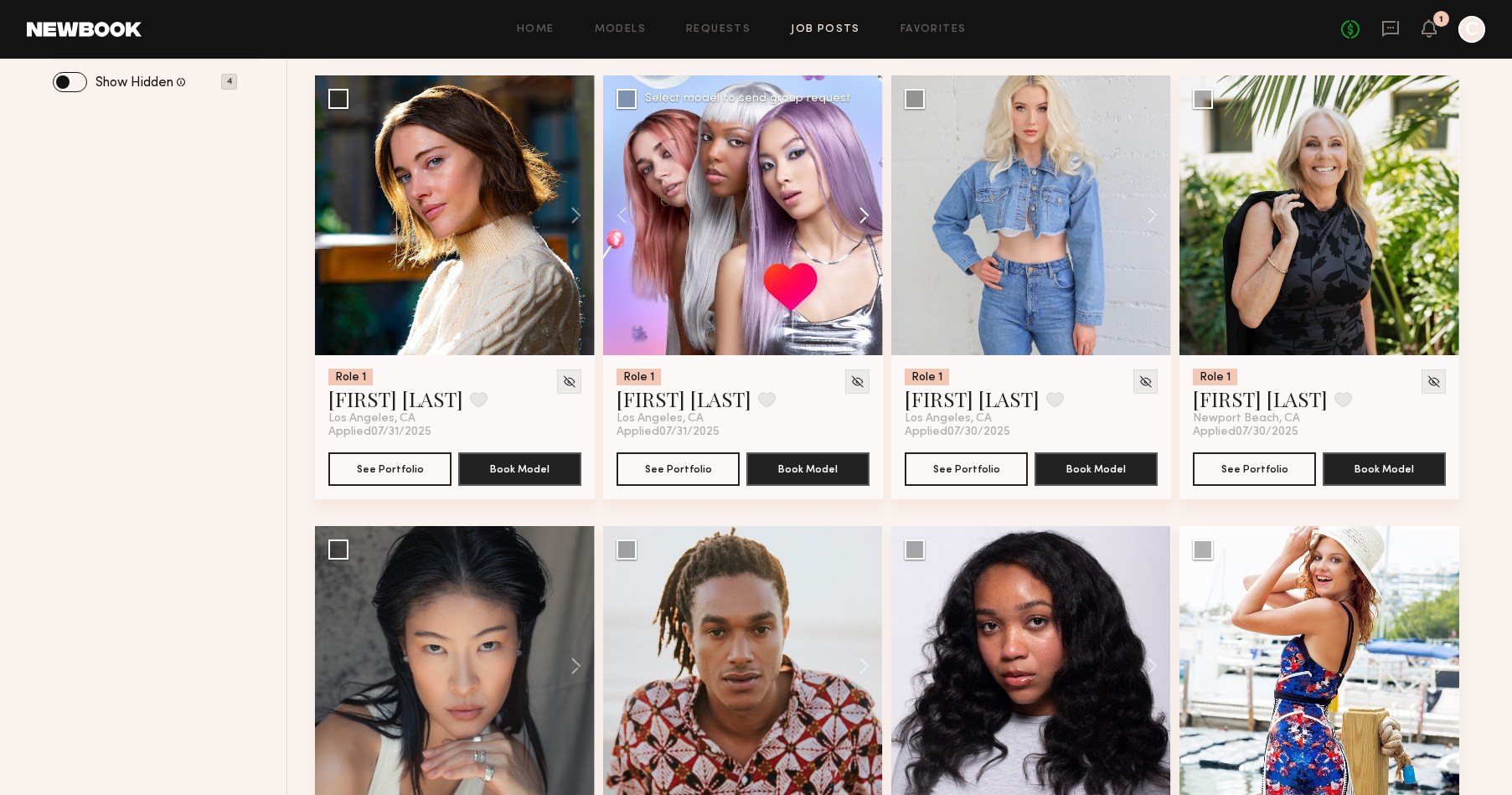 click 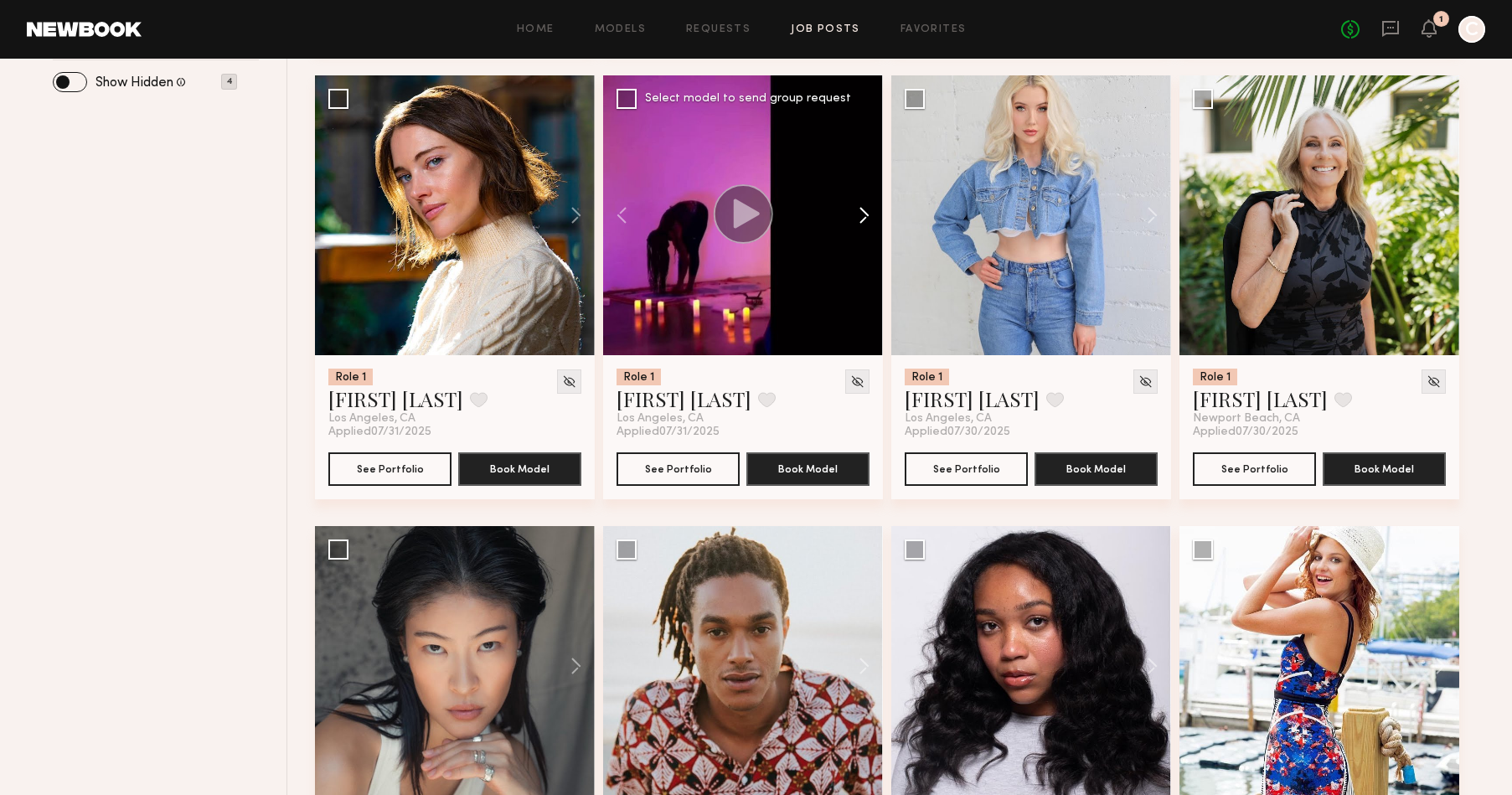 click 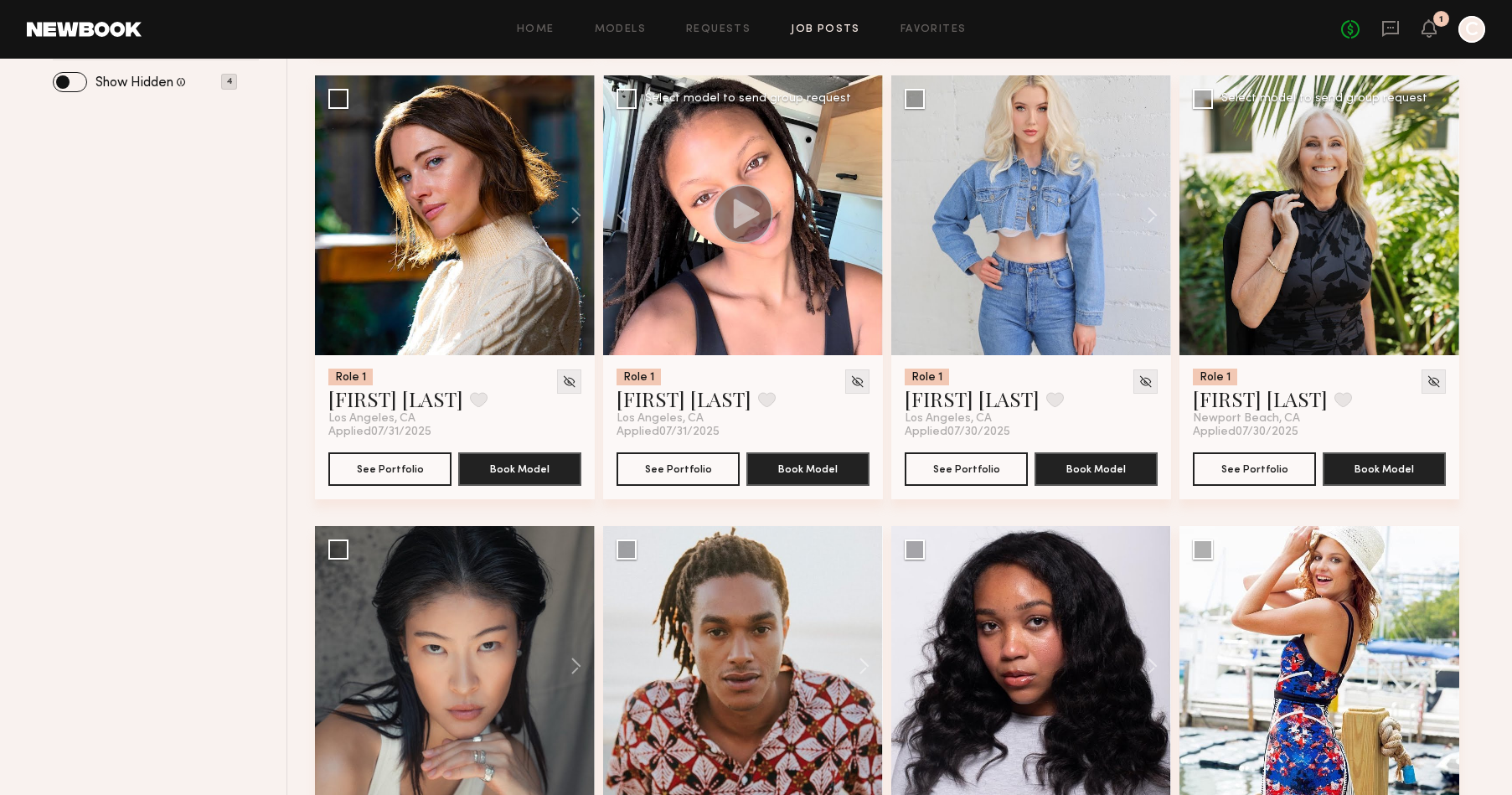 scroll, scrollTop: 916, scrollLeft: 0, axis: vertical 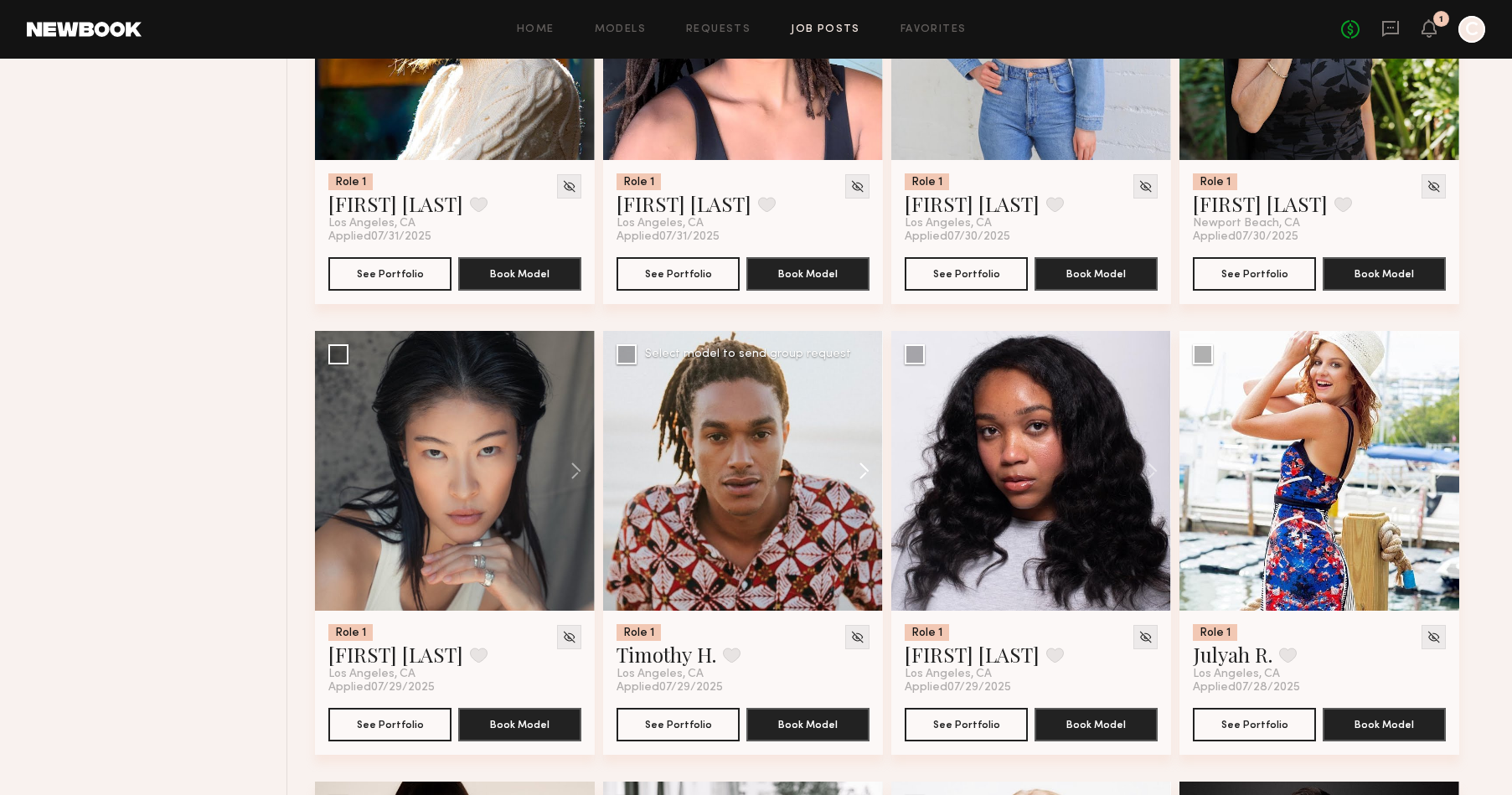 click 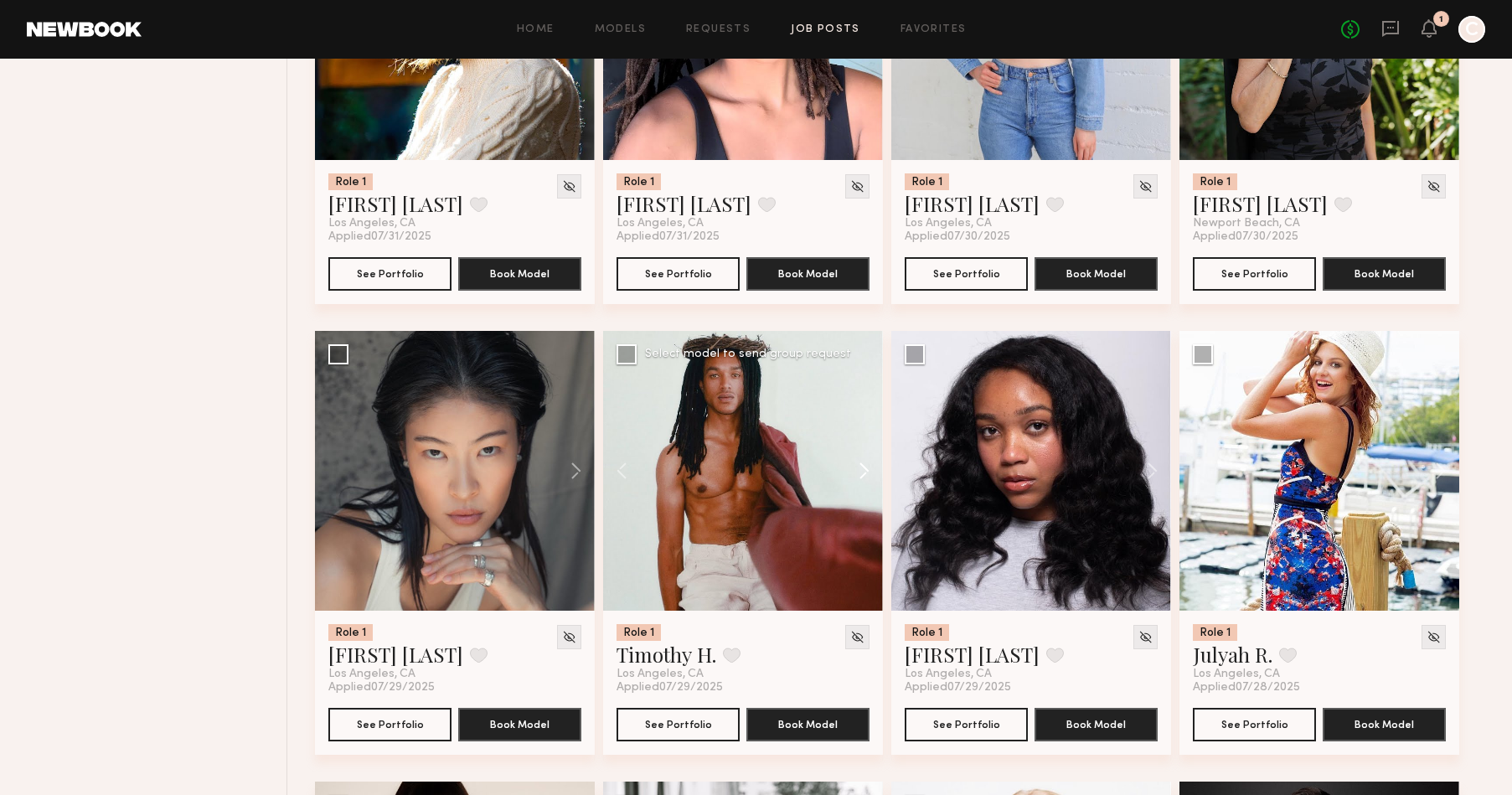 click 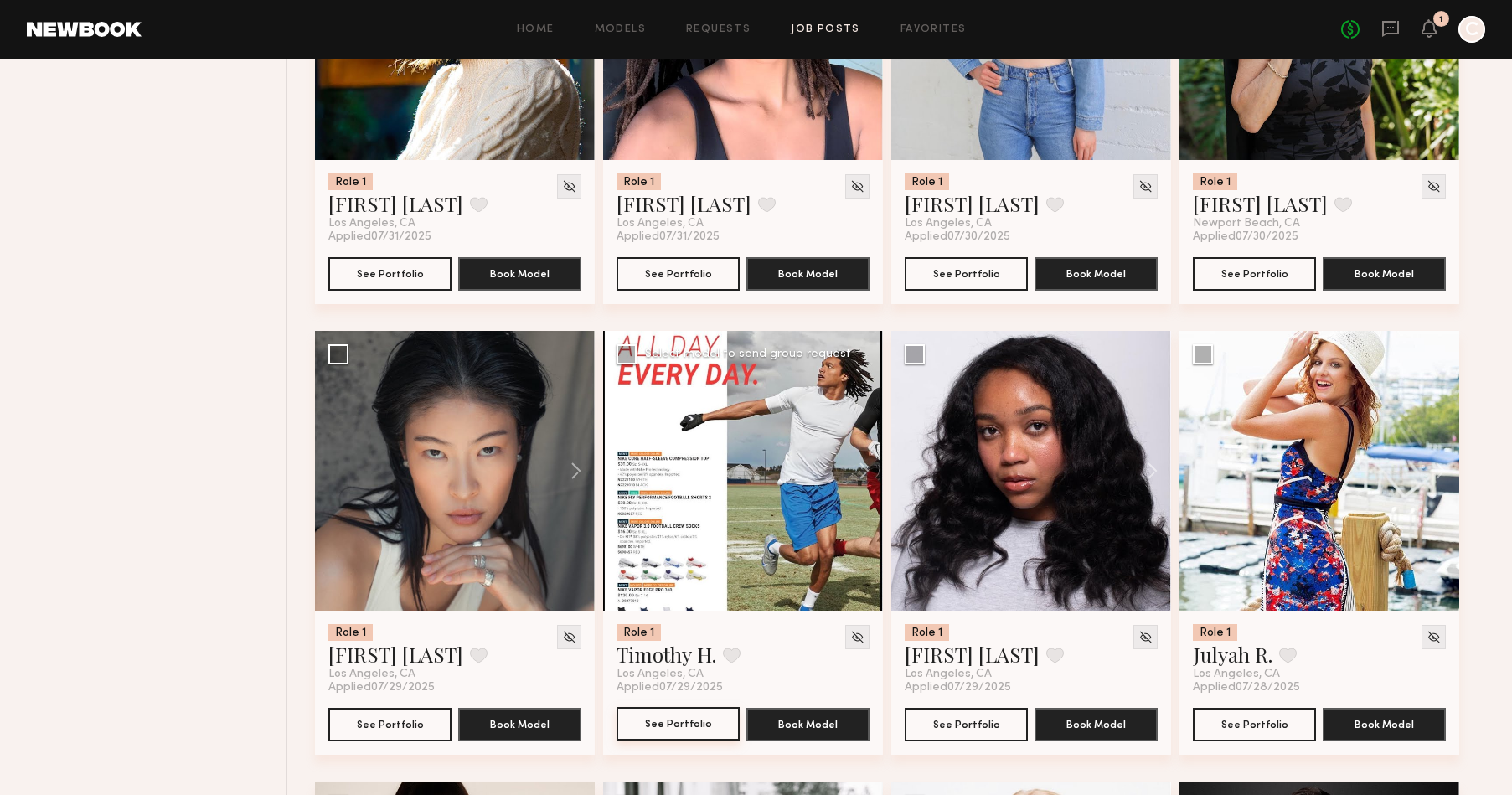click on "See Portfolio" 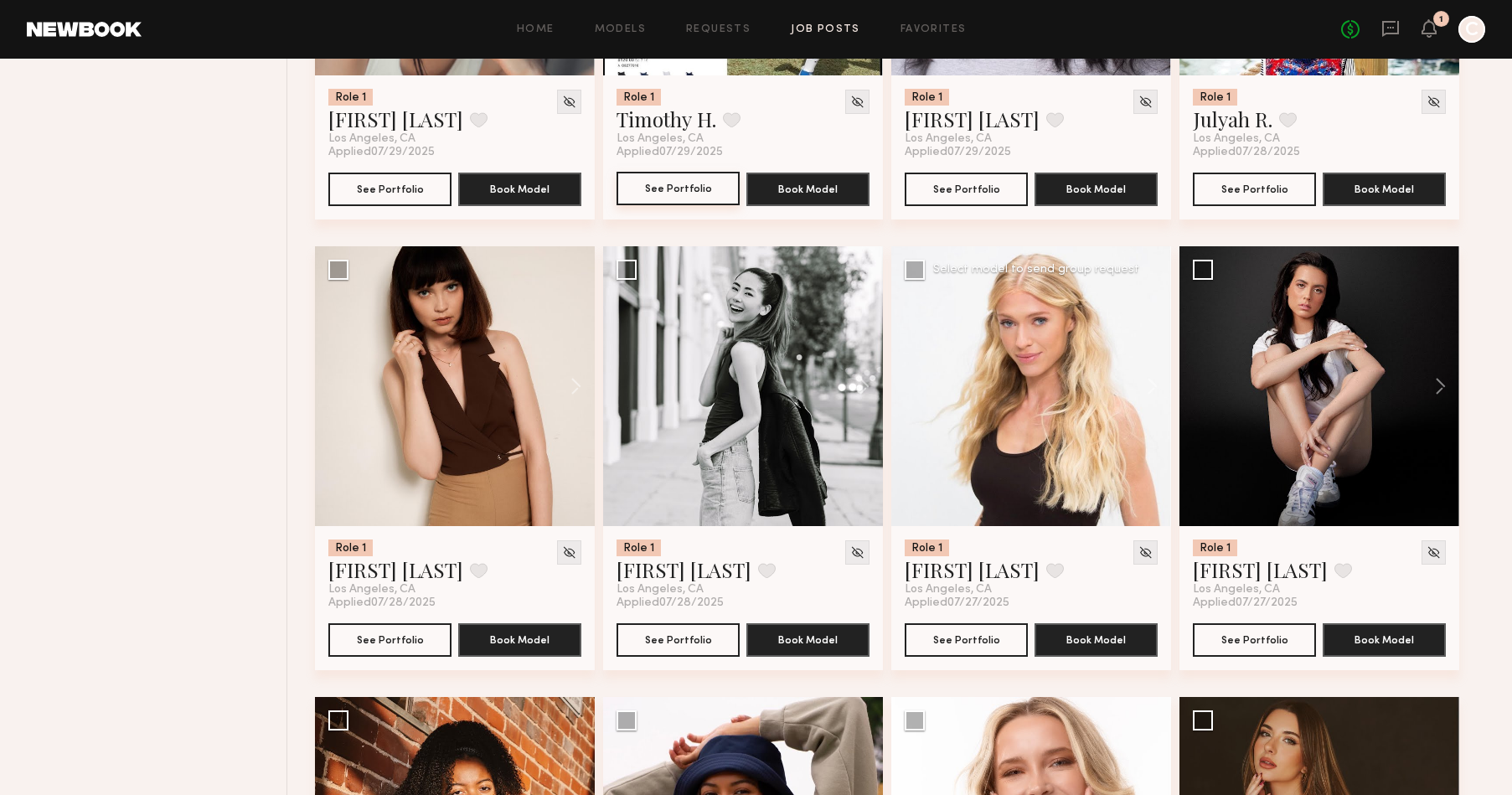scroll, scrollTop: 1533, scrollLeft: 0, axis: vertical 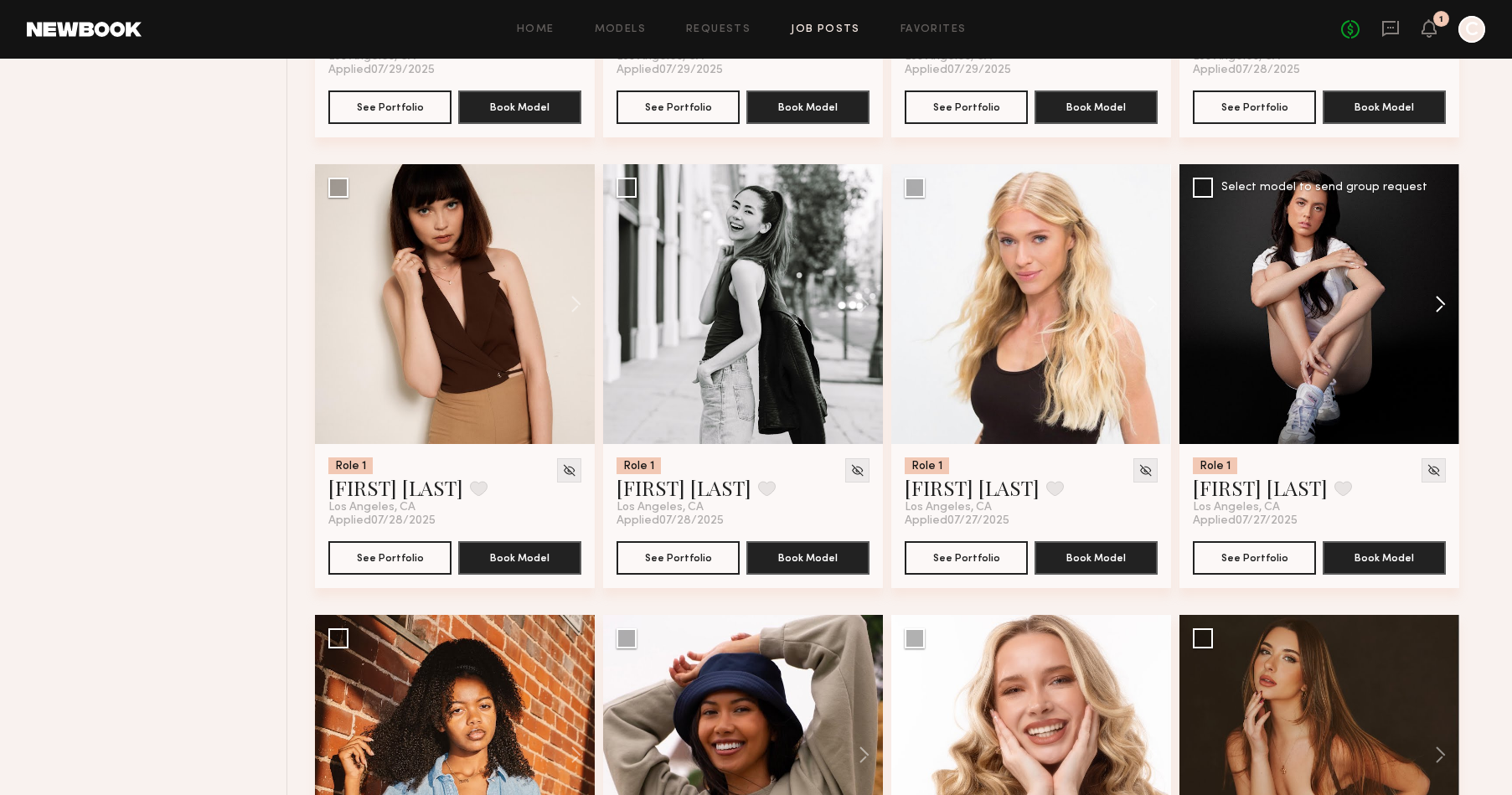 click 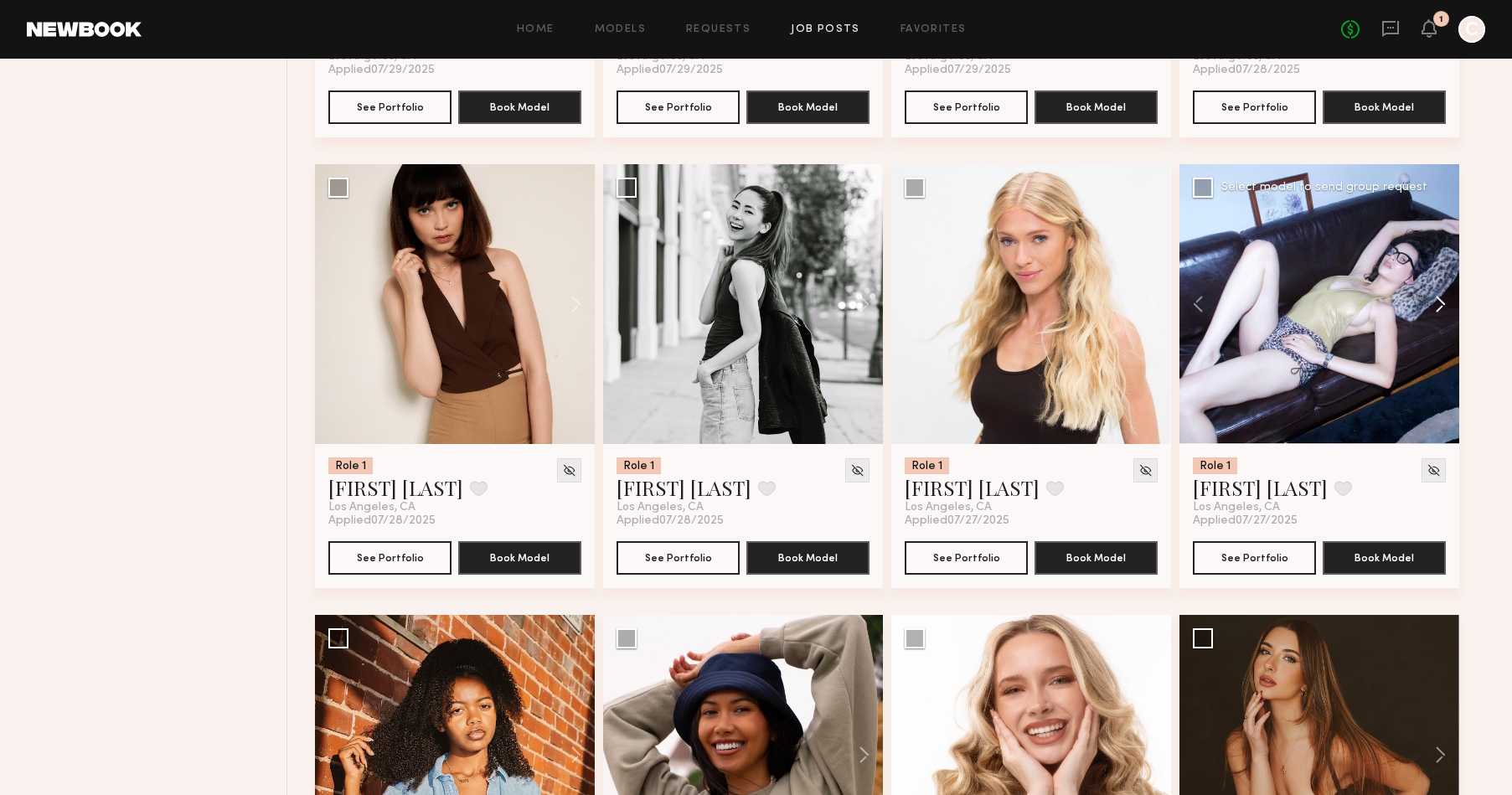 click 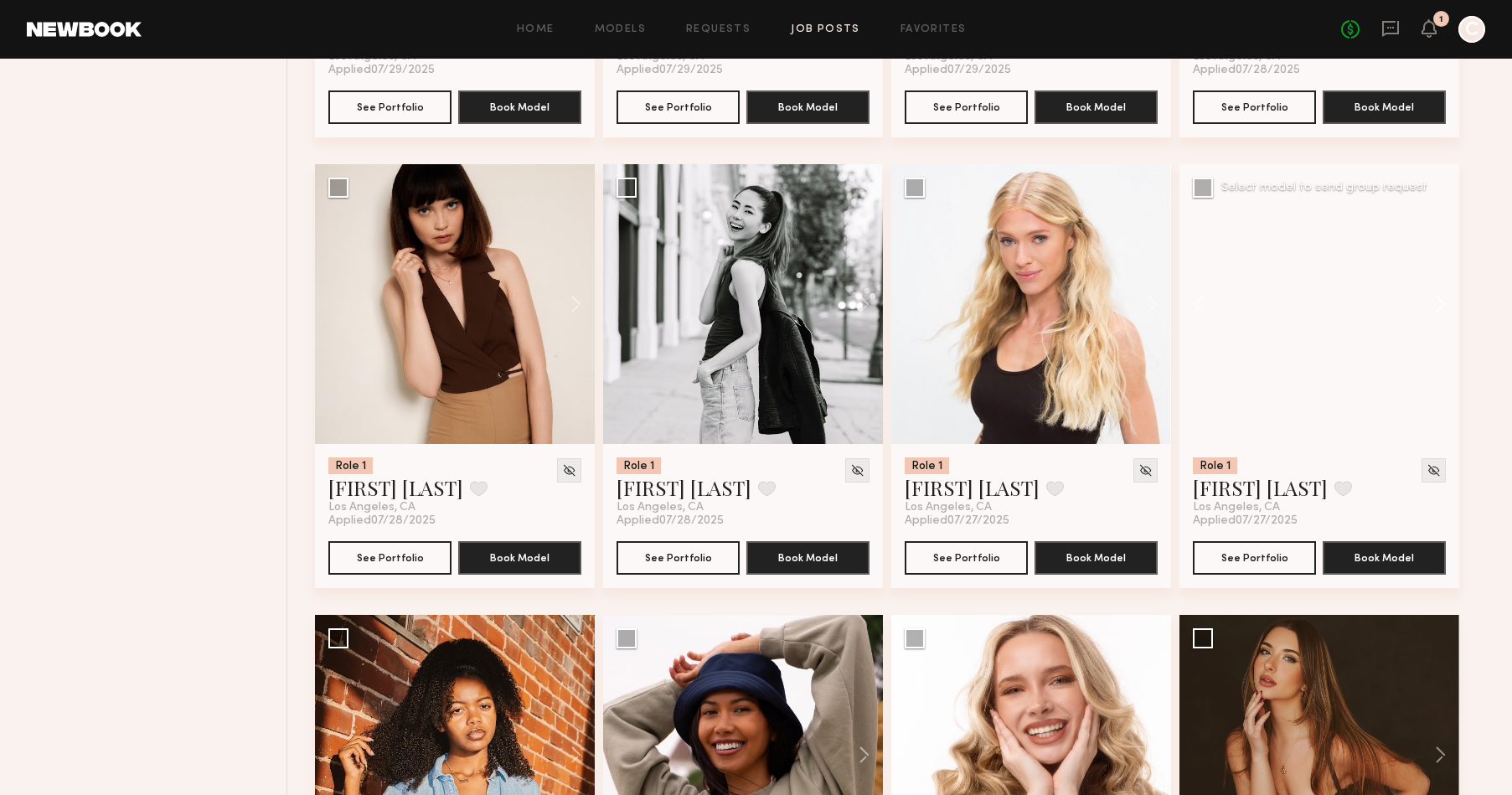 click 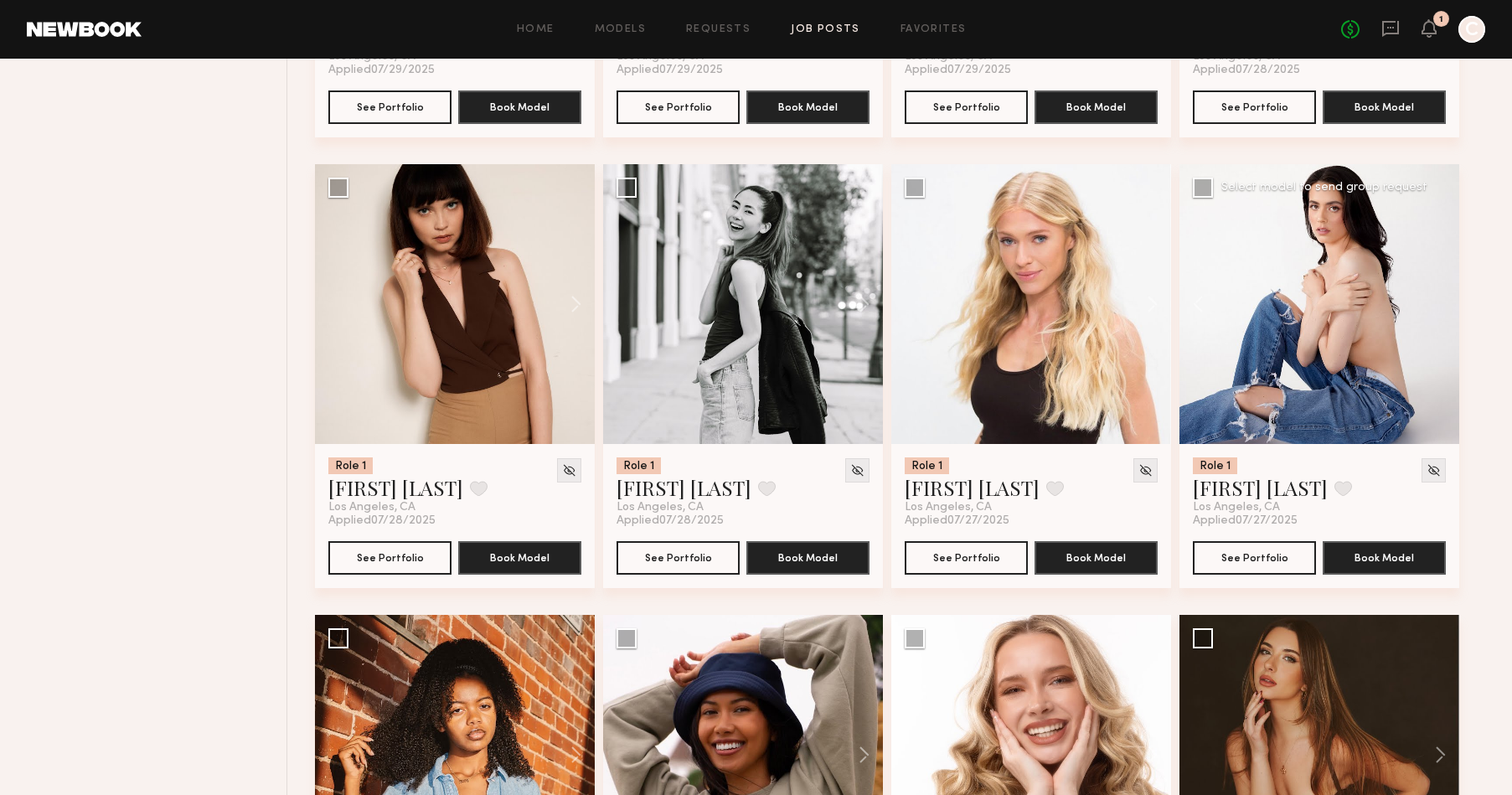 click 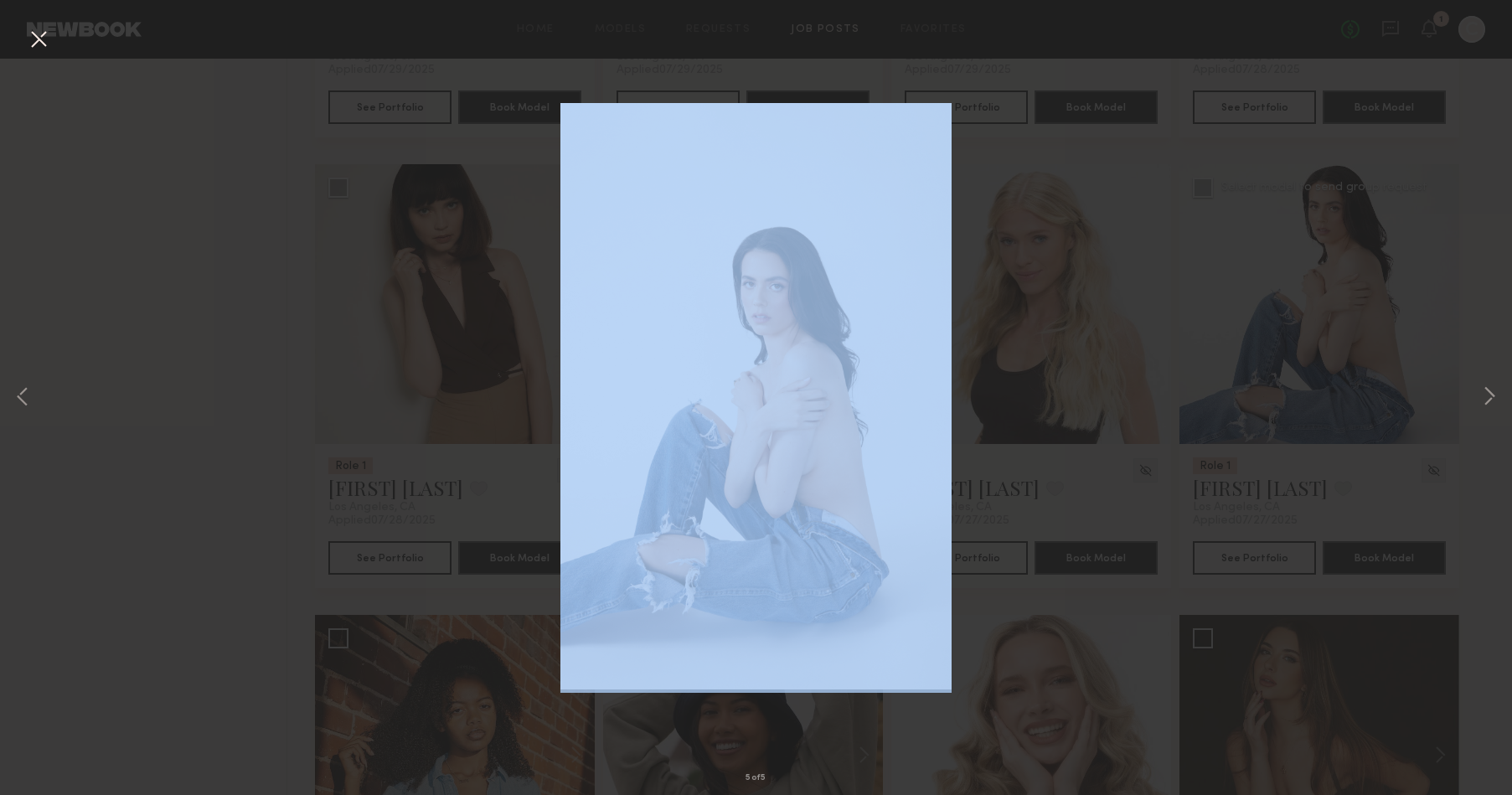 click on "5  of  5" at bounding box center [756, 397] 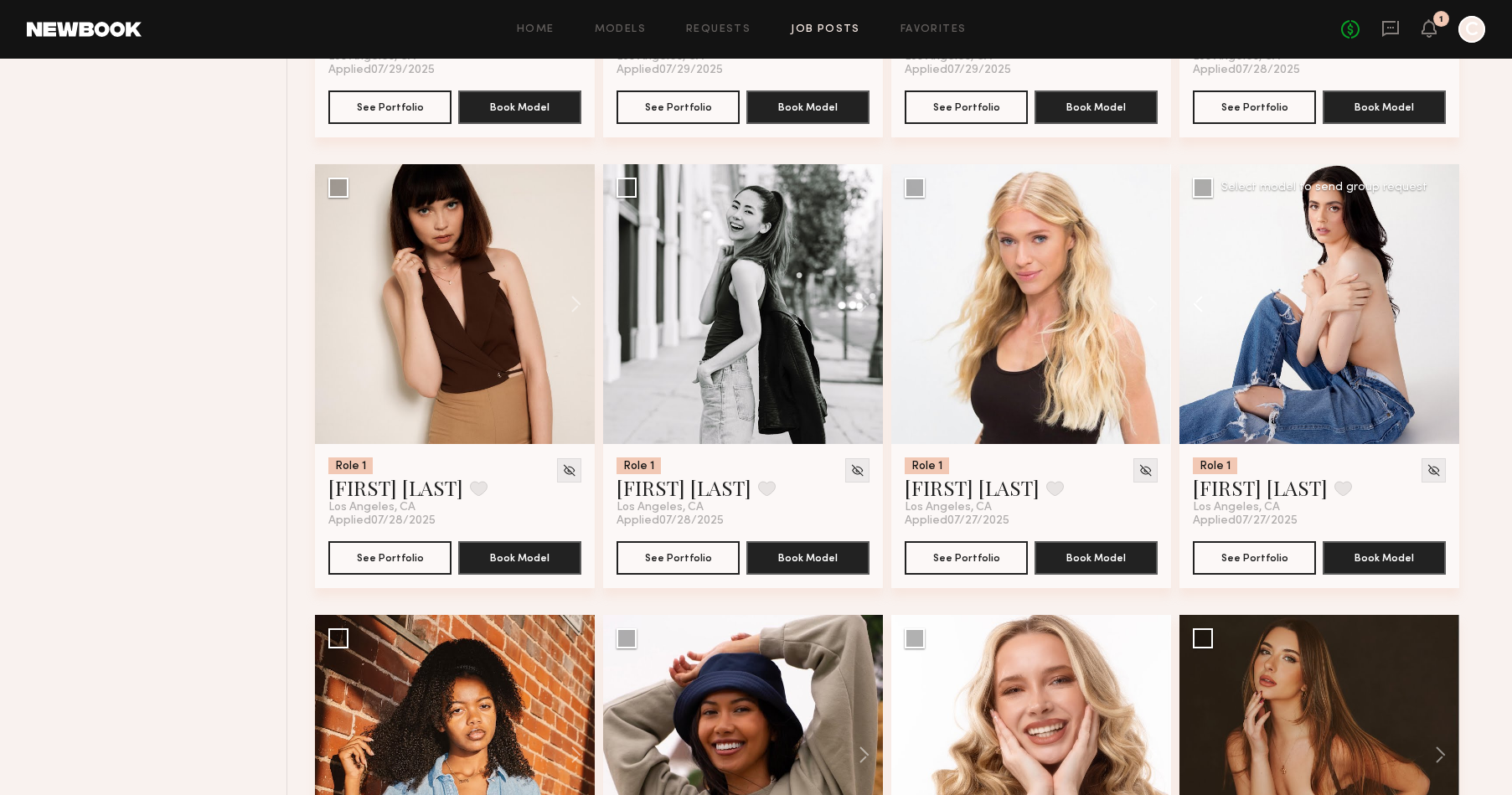 click 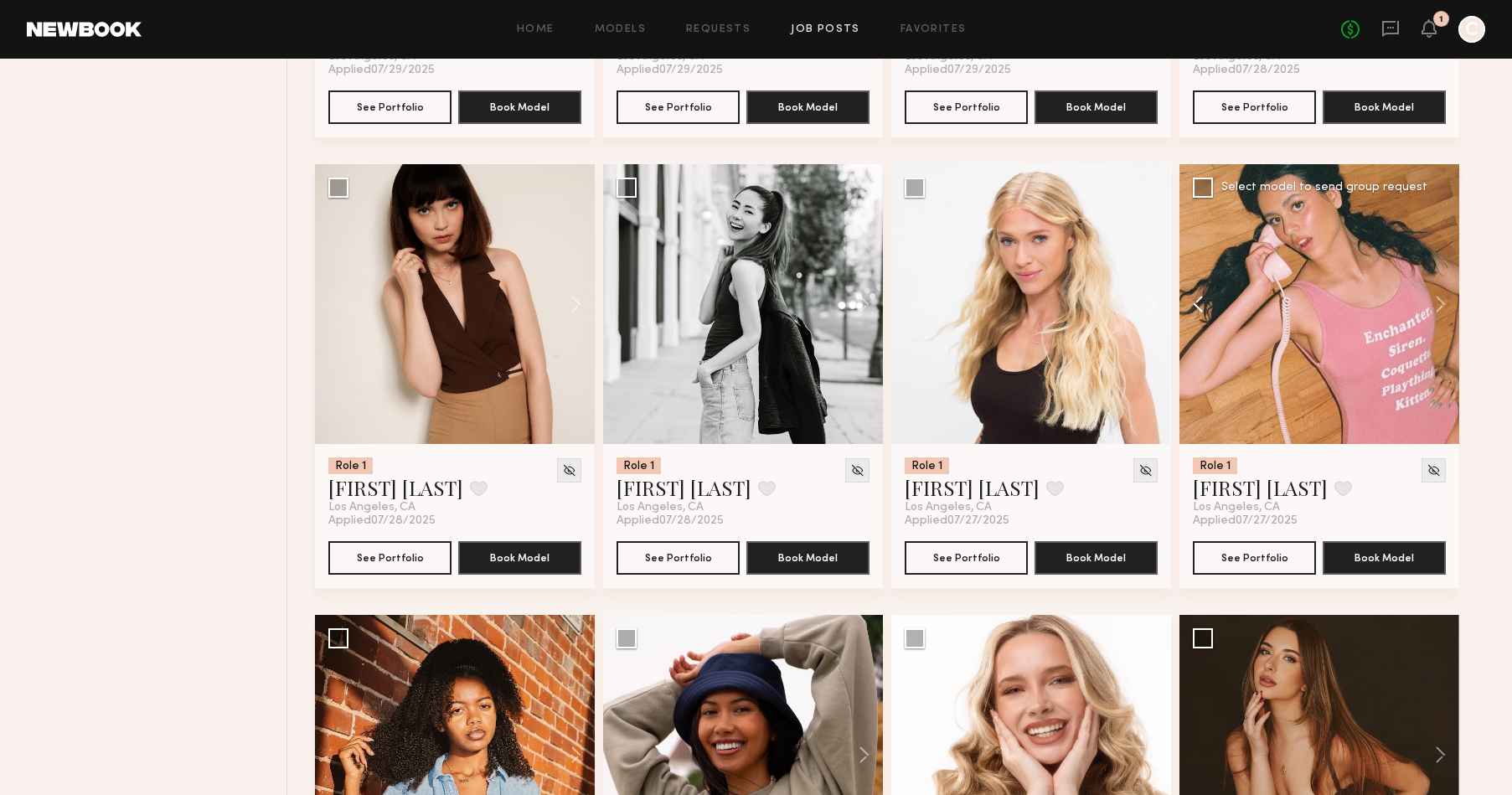 click 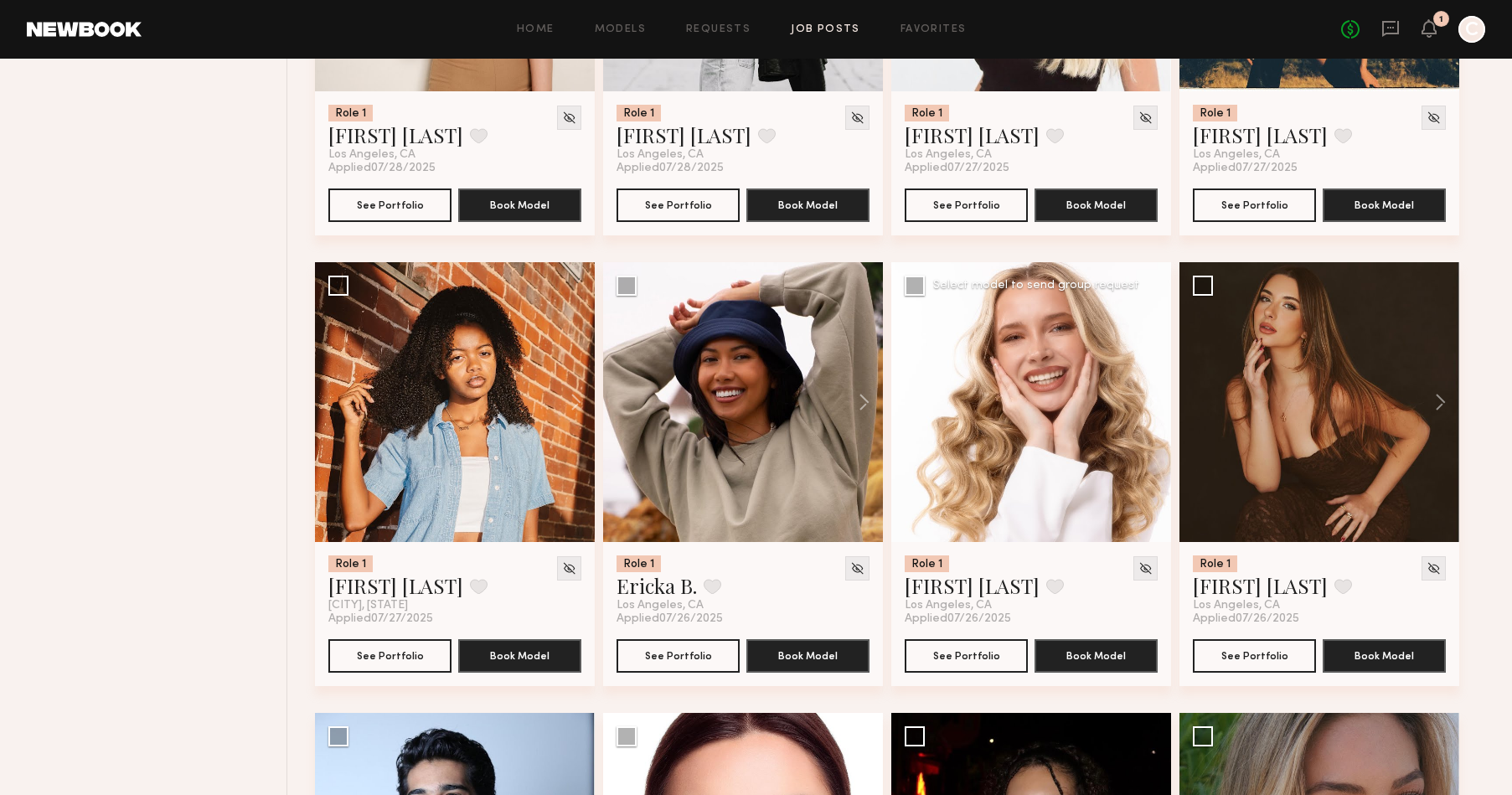 scroll, scrollTop: 1898, scrollLeft: 0, axis: vertical 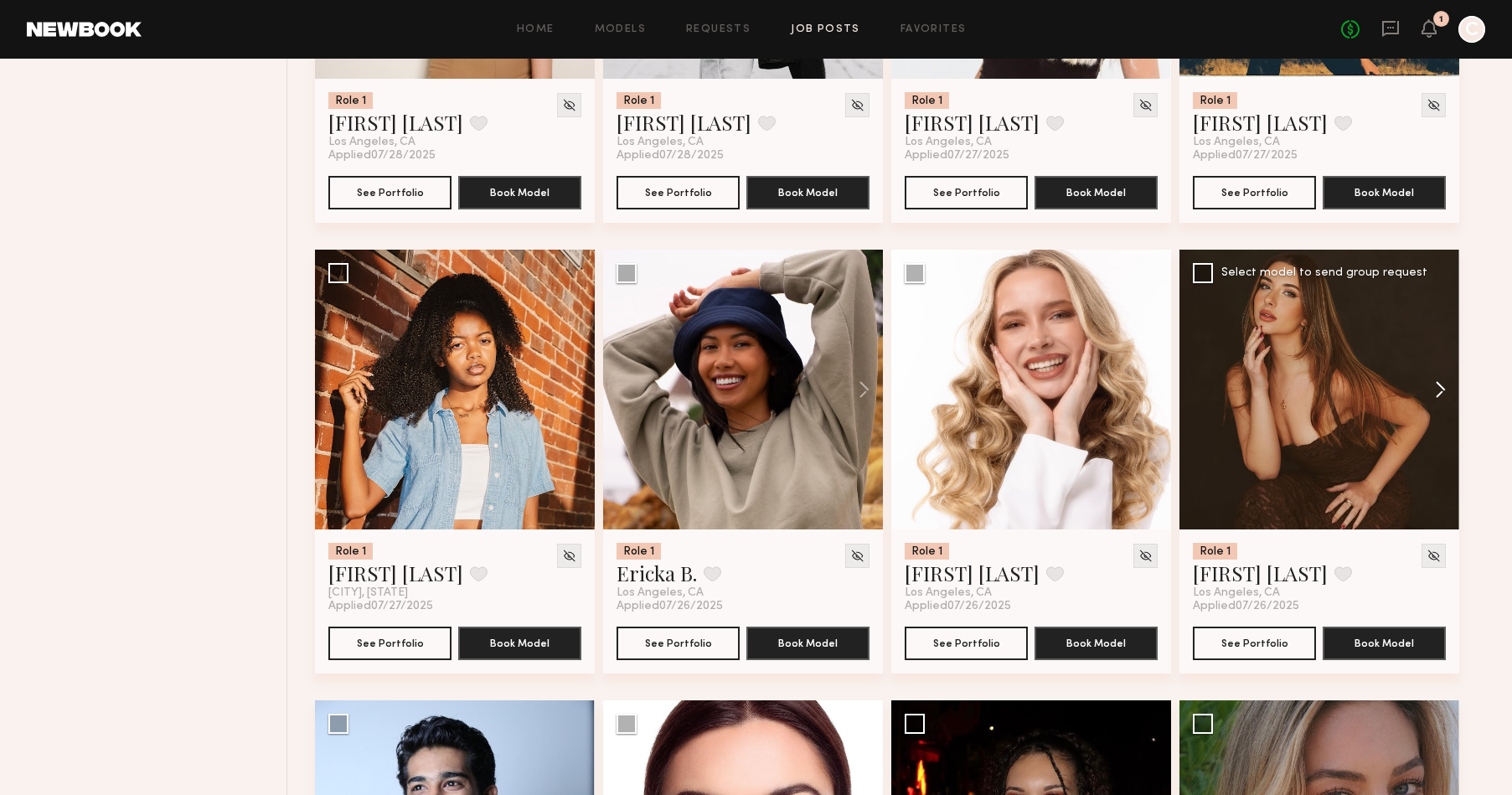 click 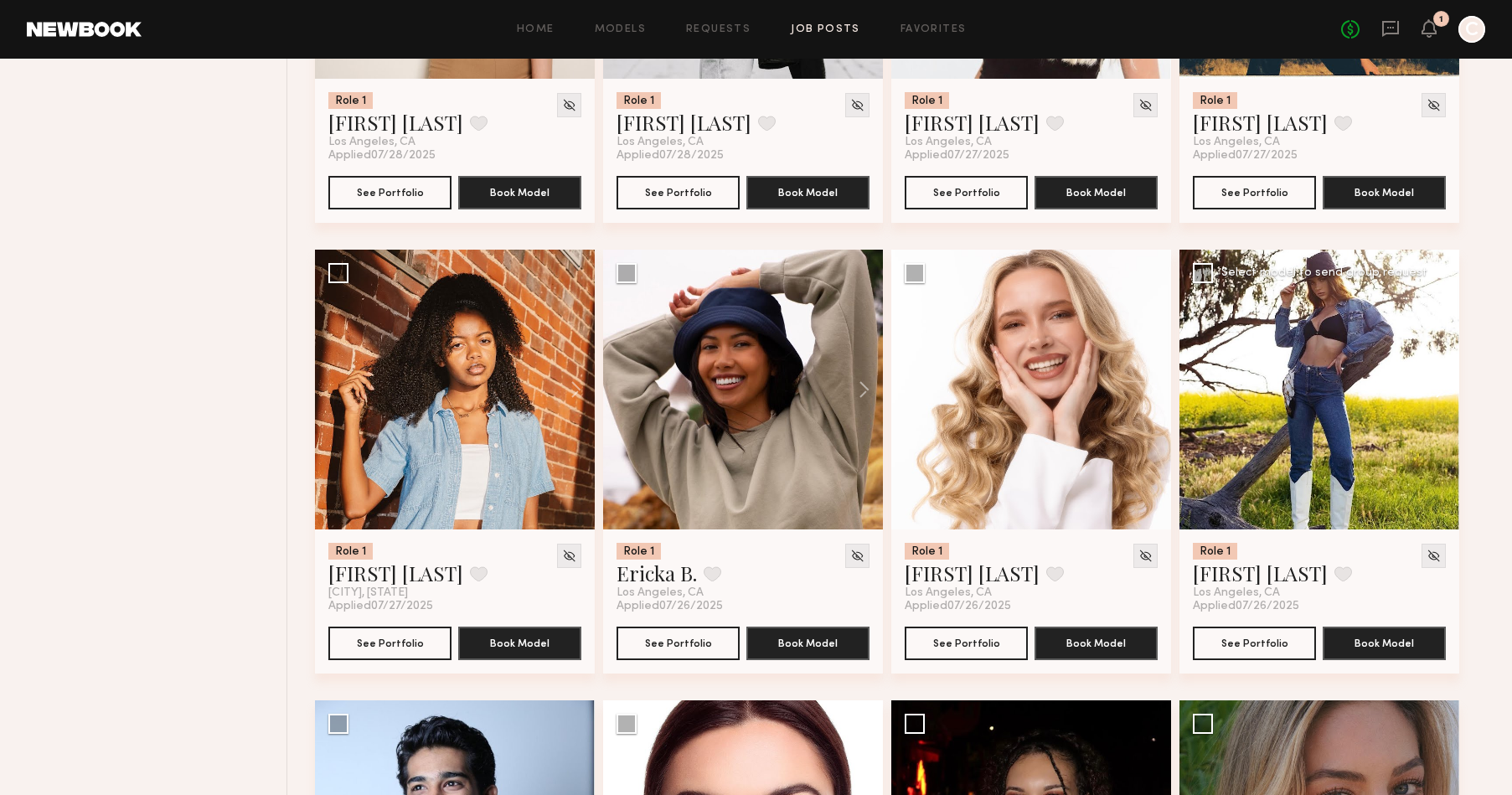 click 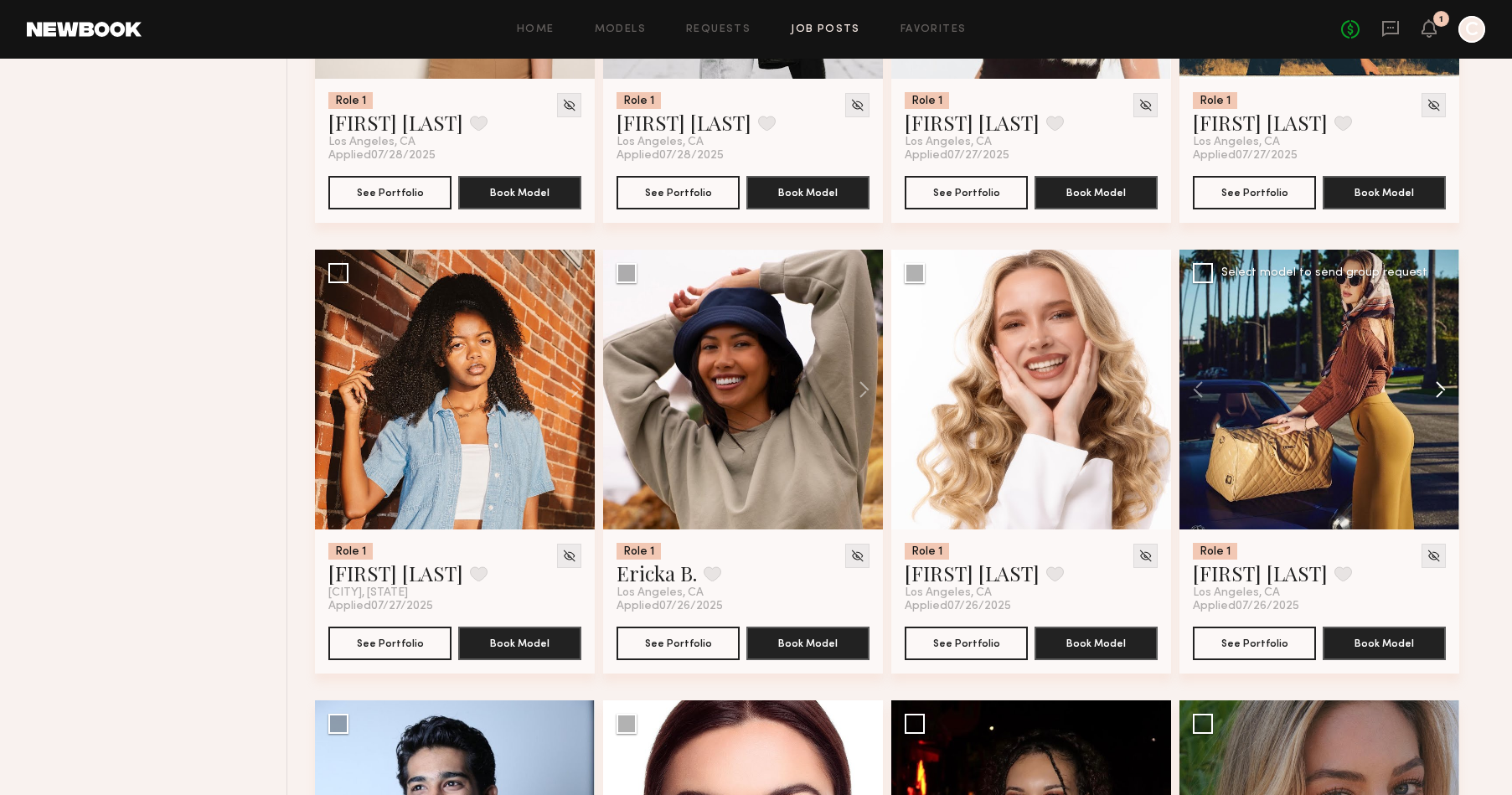 click 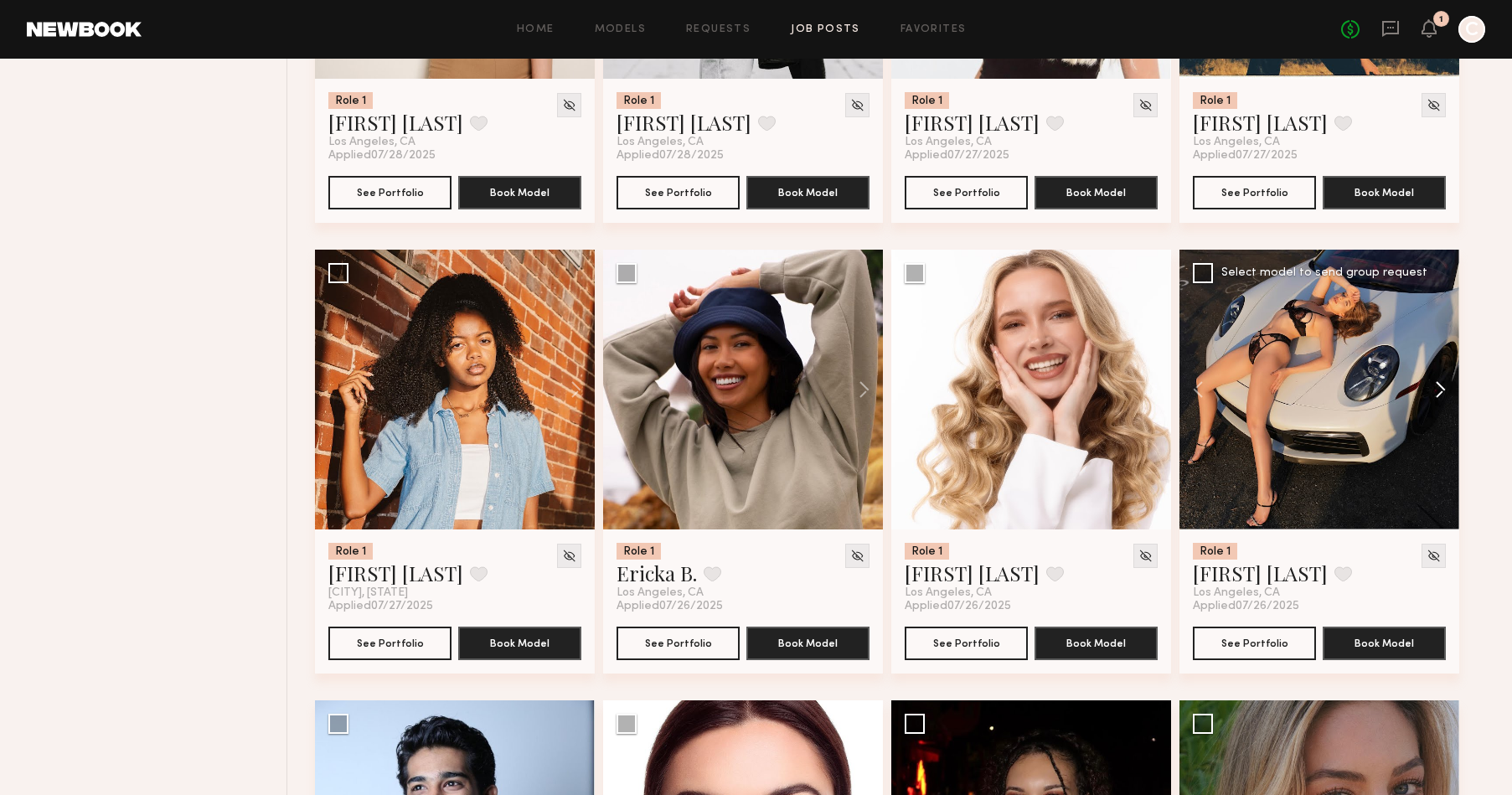 click 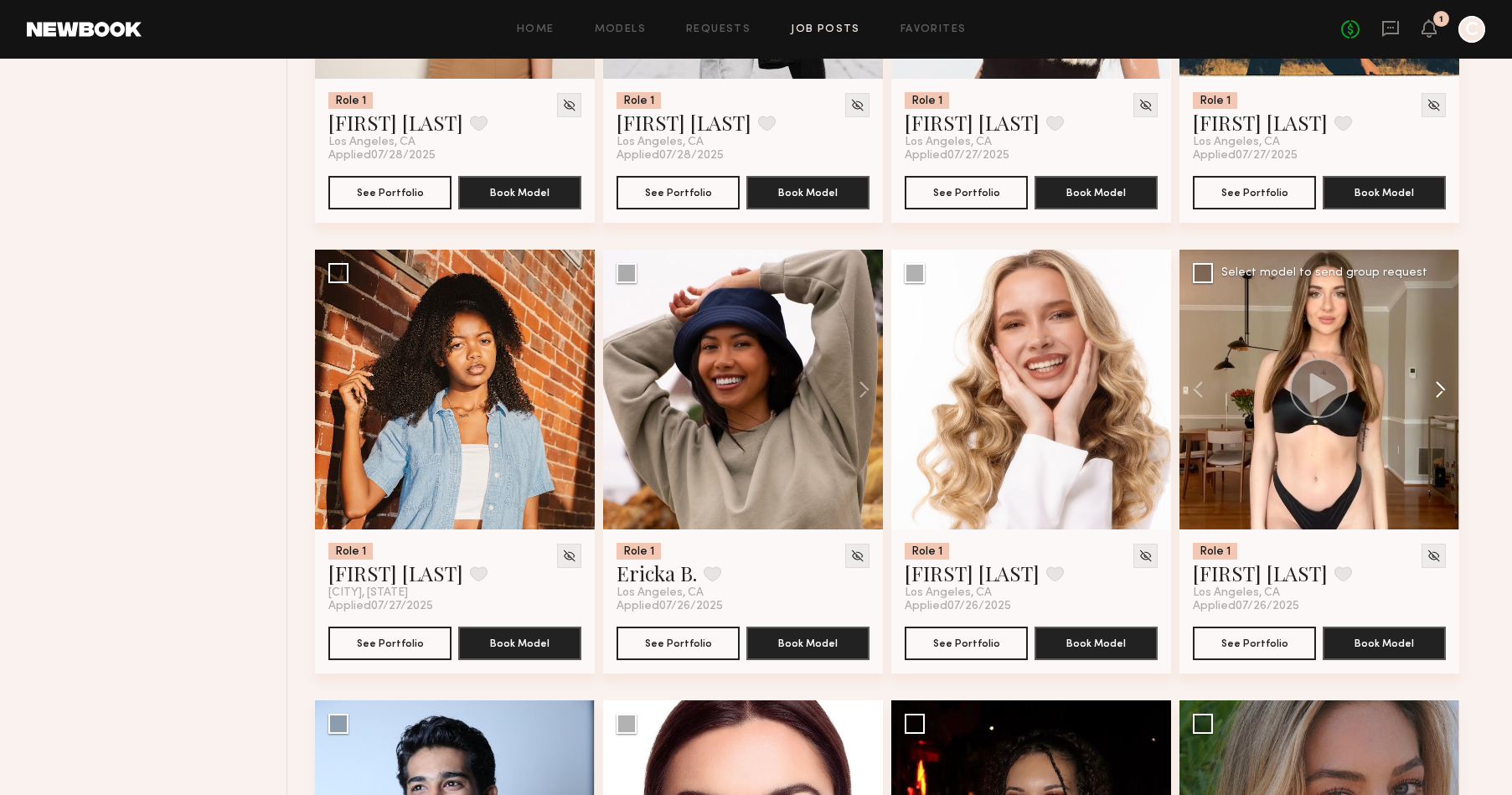 click 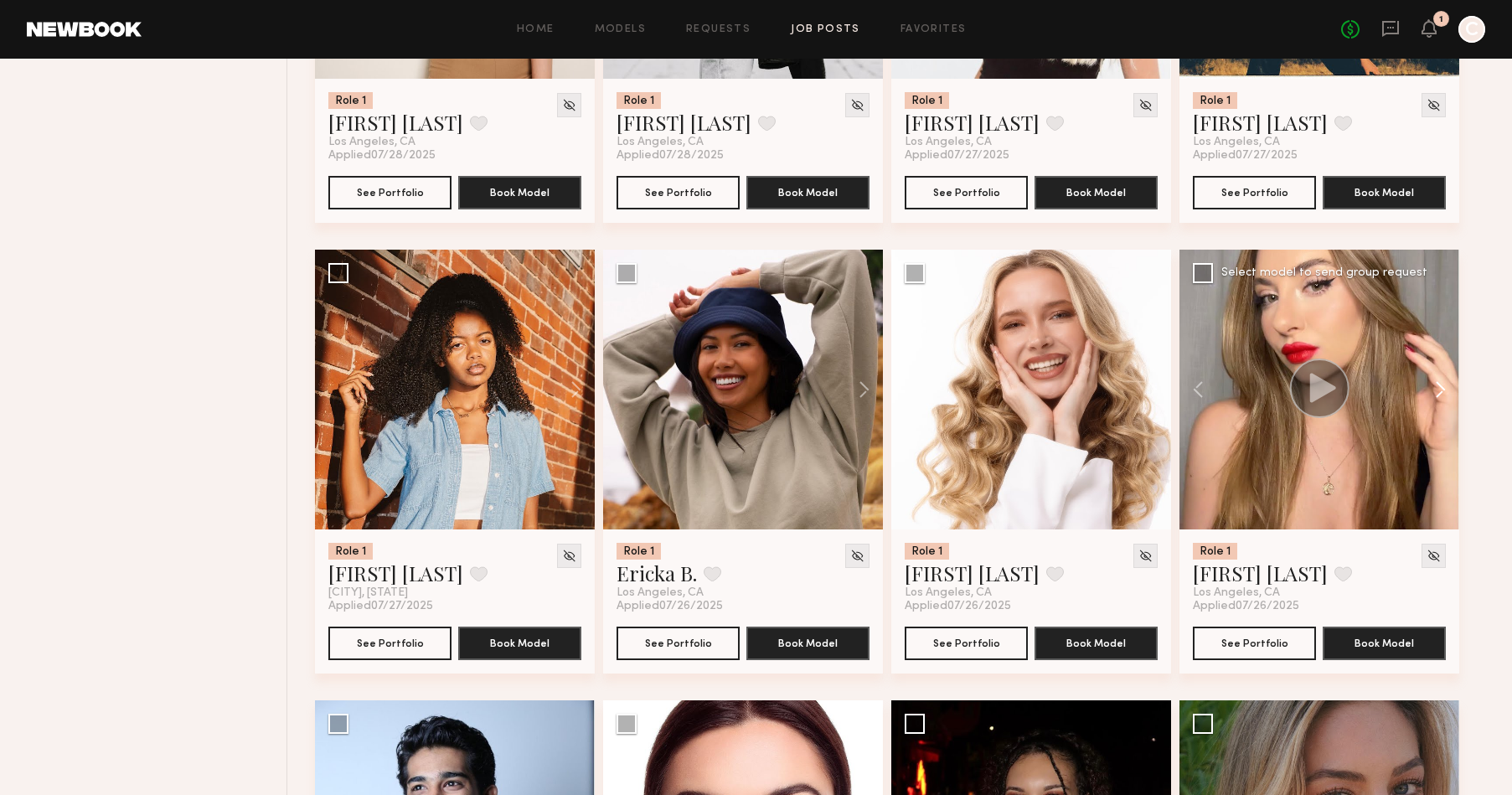 click 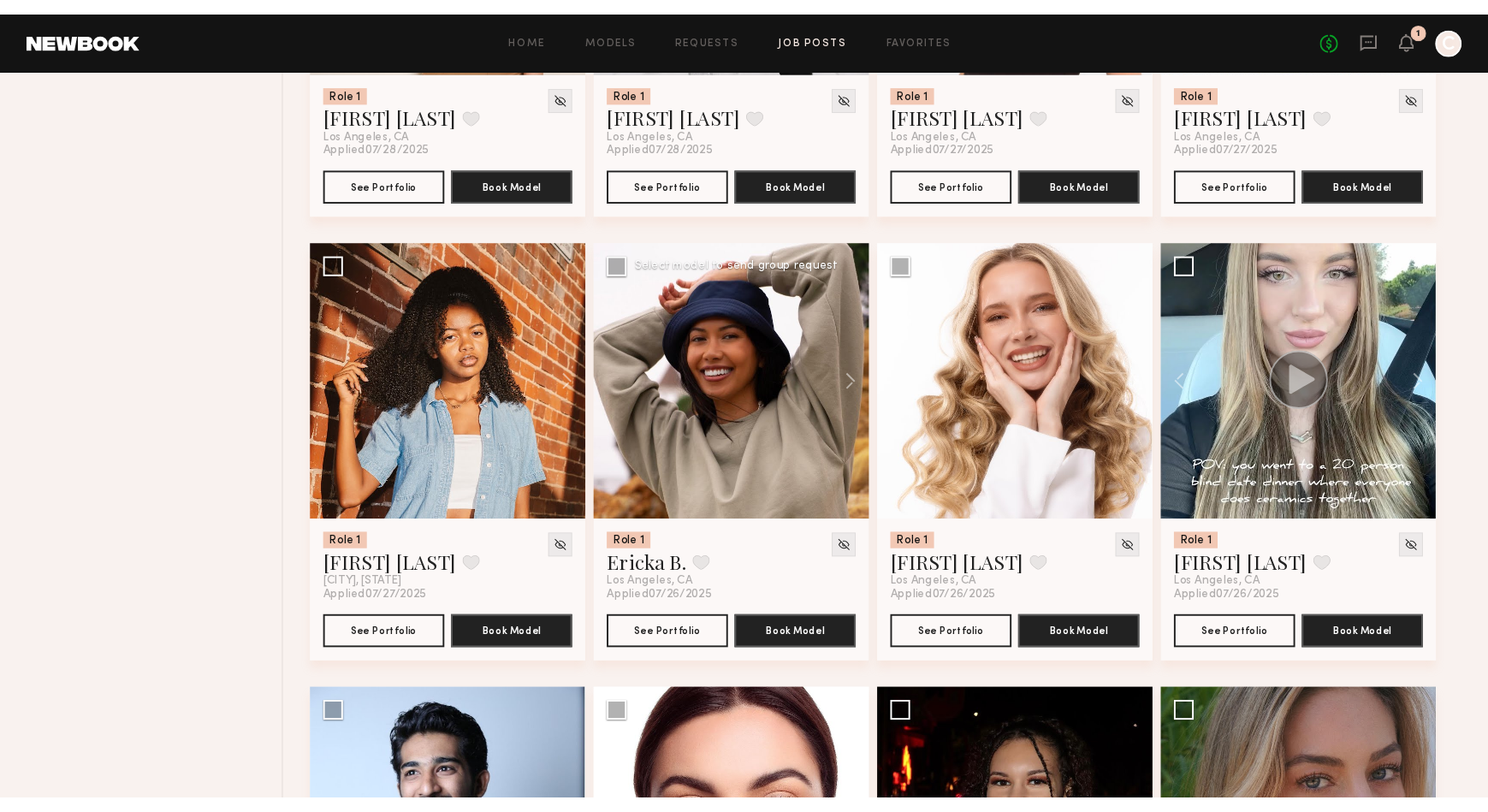 scroll, scrollTop: 1953, scrollLeft: 0, axis: vertical 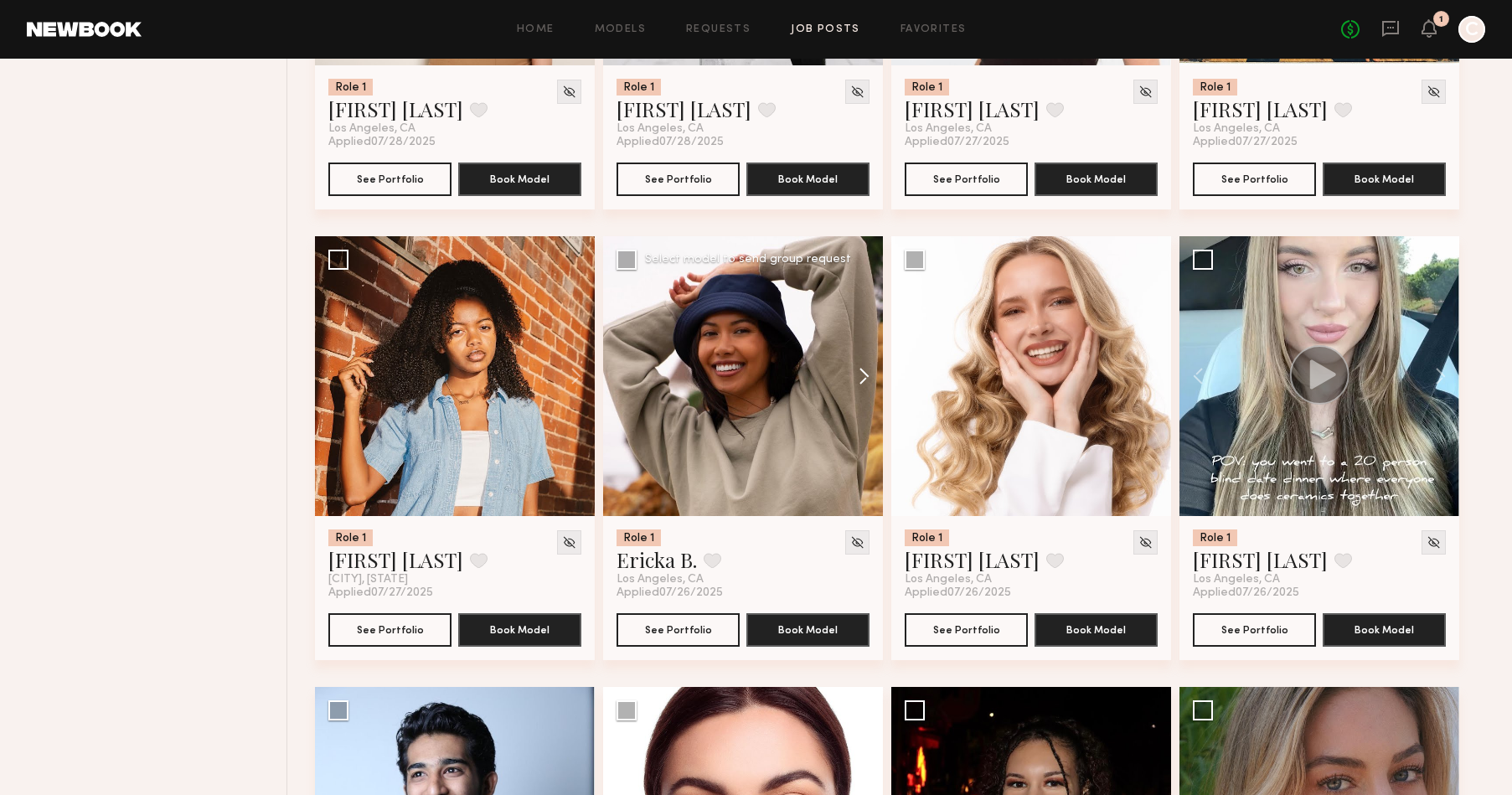 click 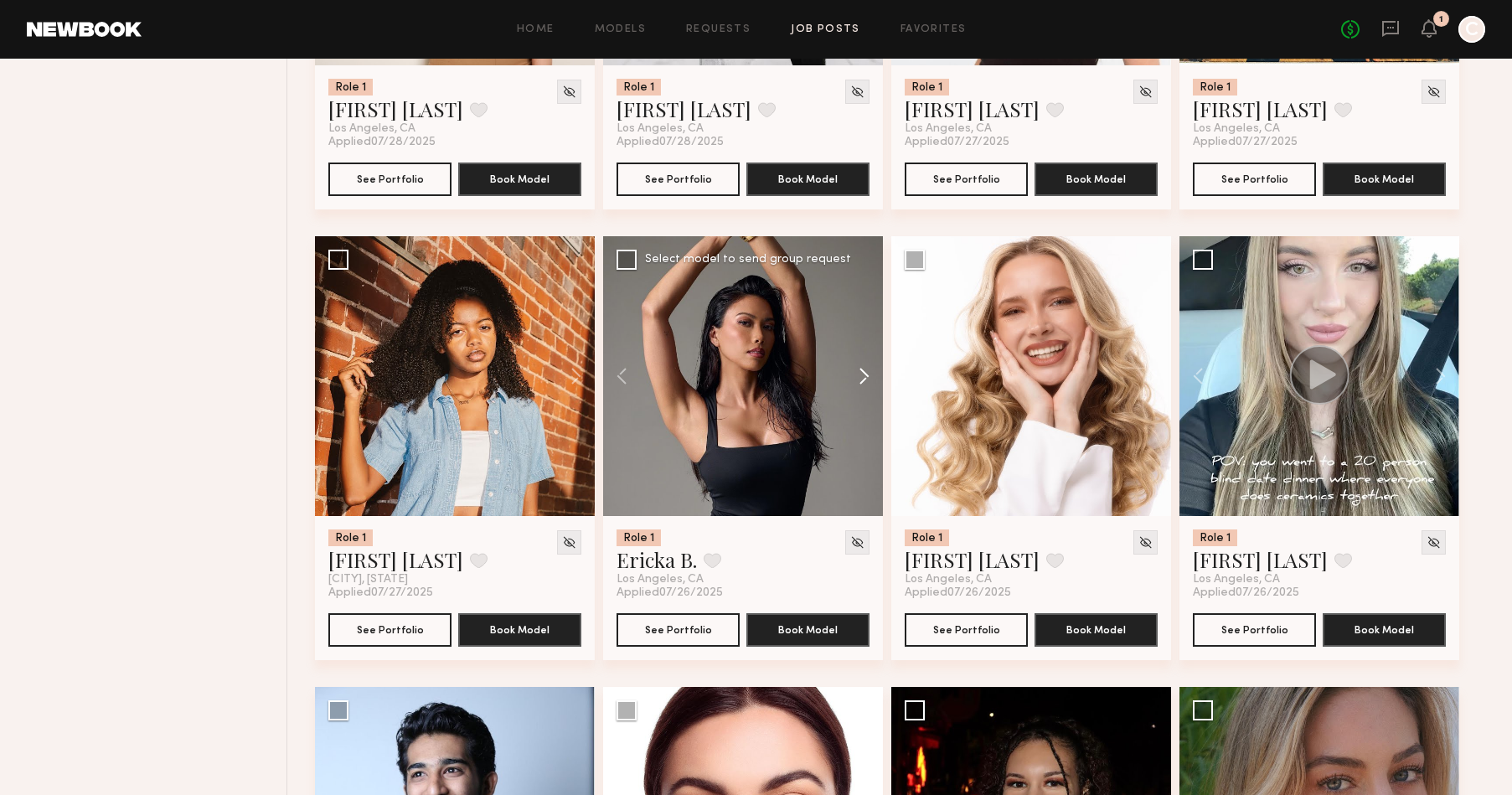 click 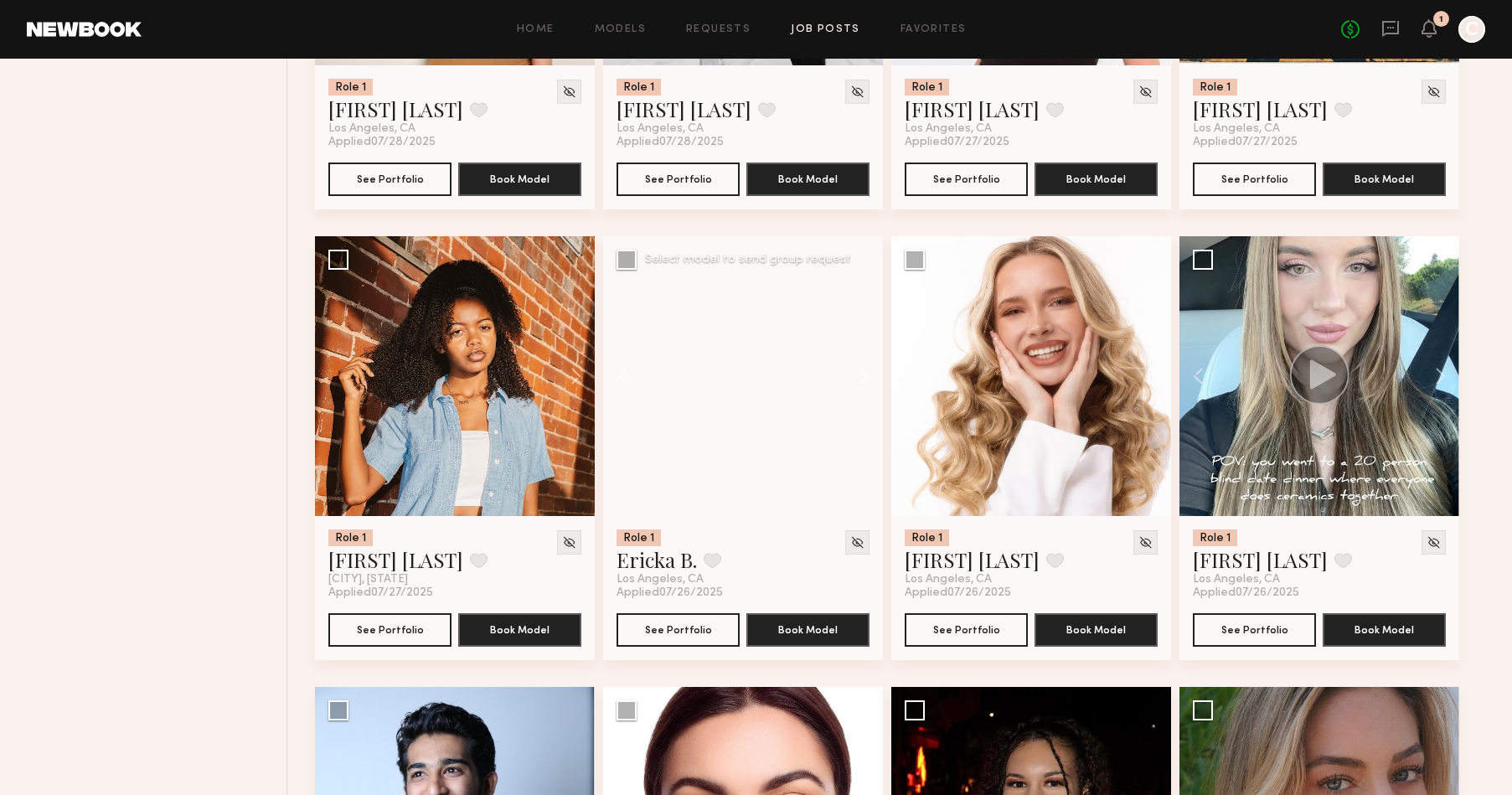 click 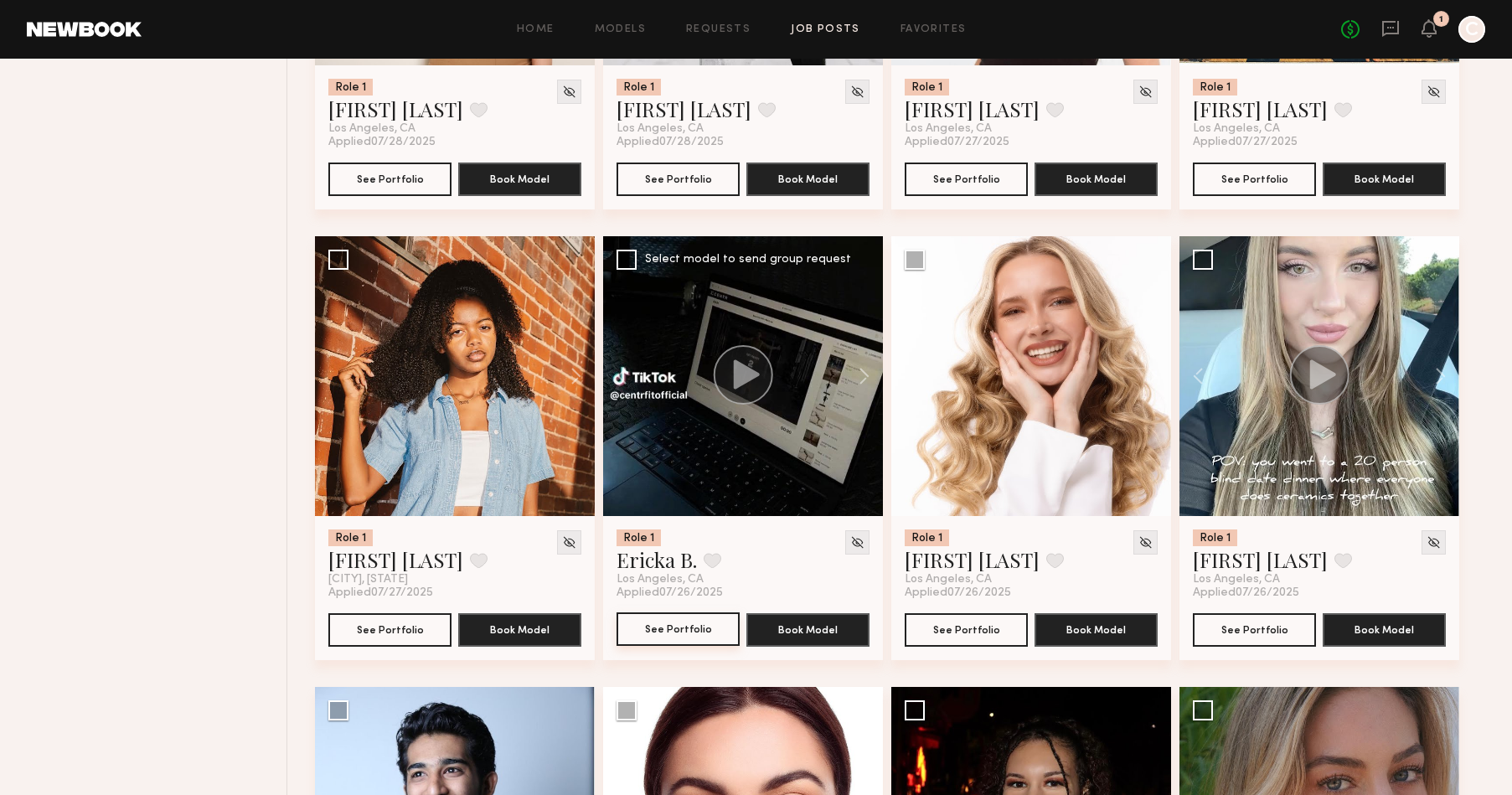 click on "See Portfolio" 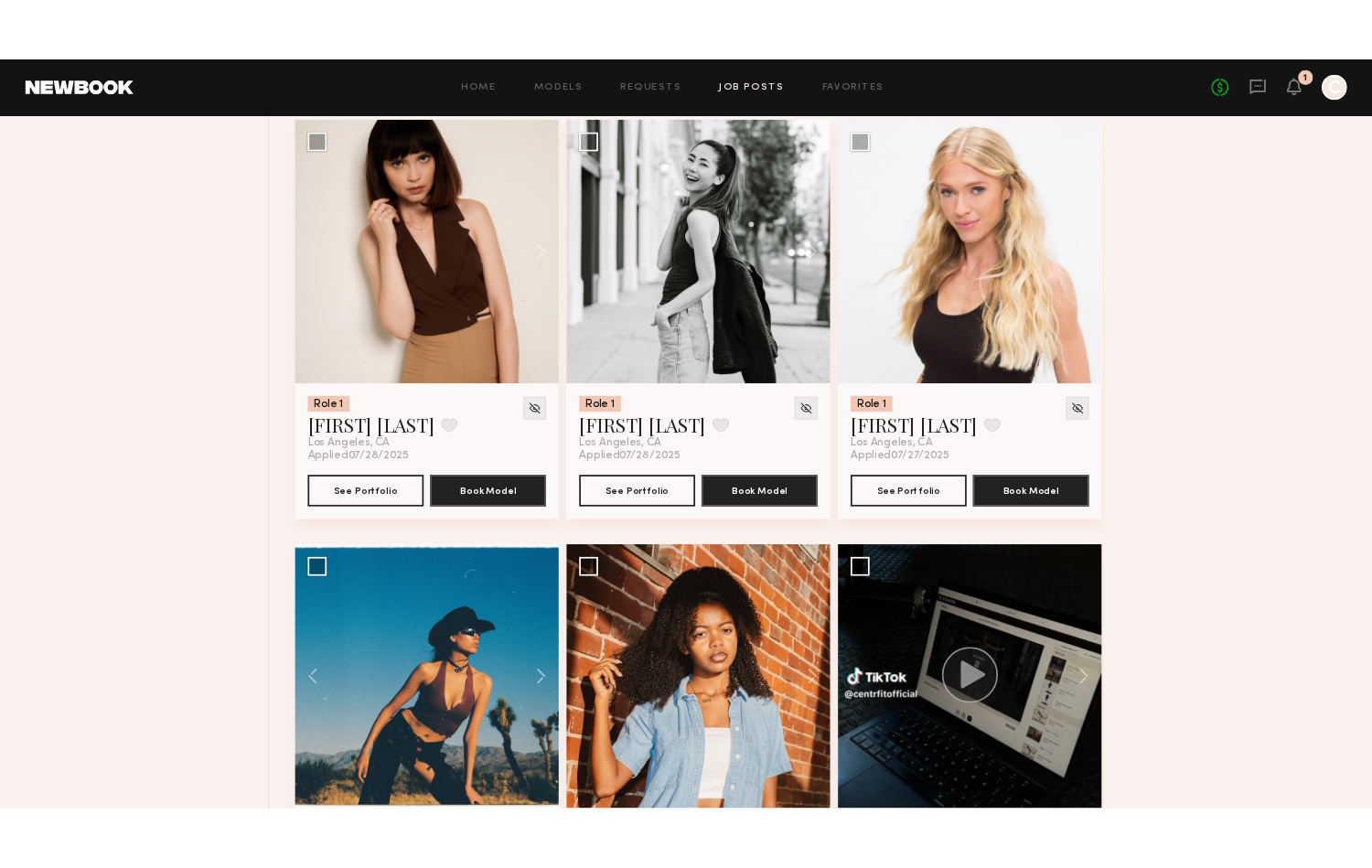 scroll, scrollTop: 2276, scrollLeft: 0, axis: vertical 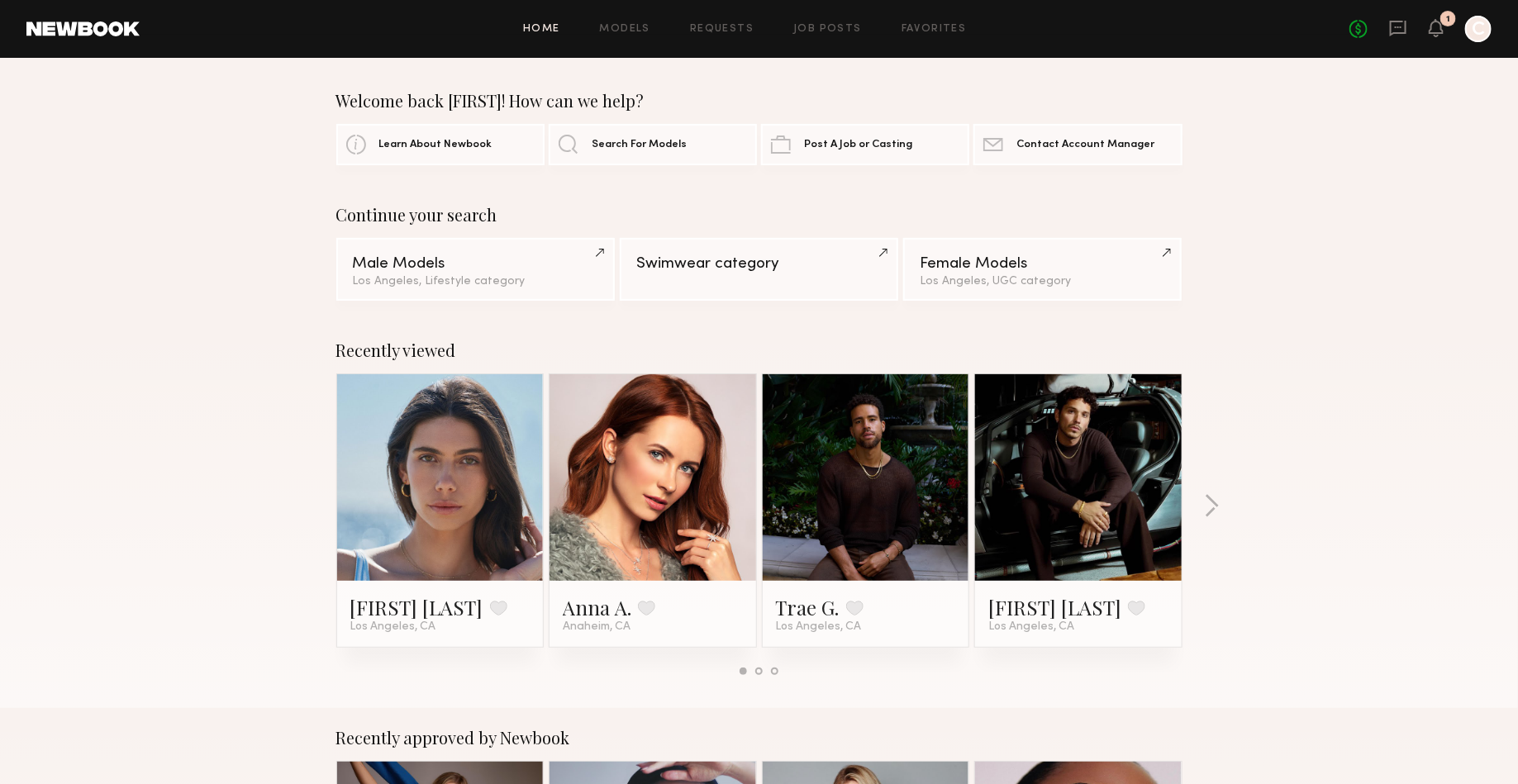 click on "No fees up to $5,000 1 C" 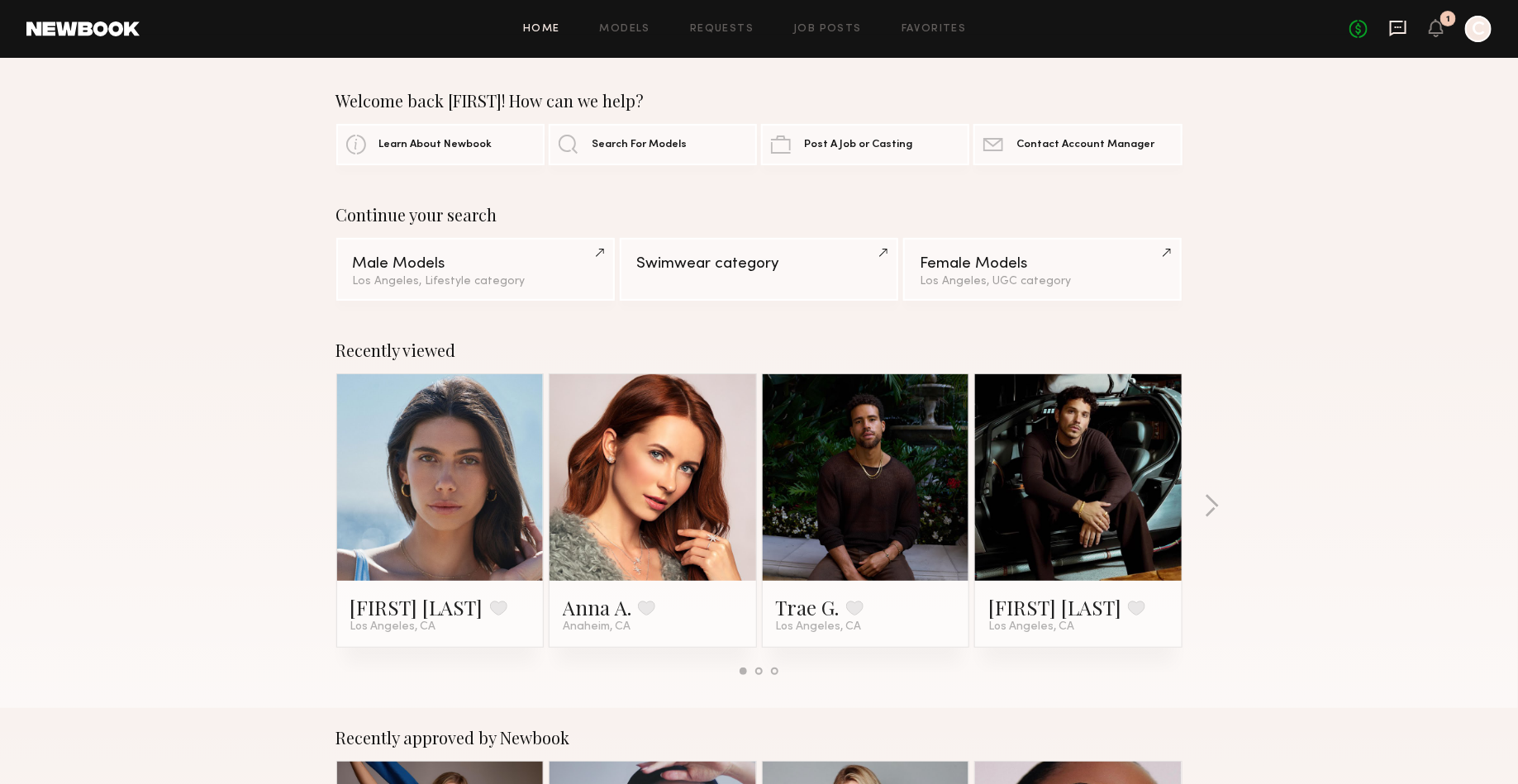 click 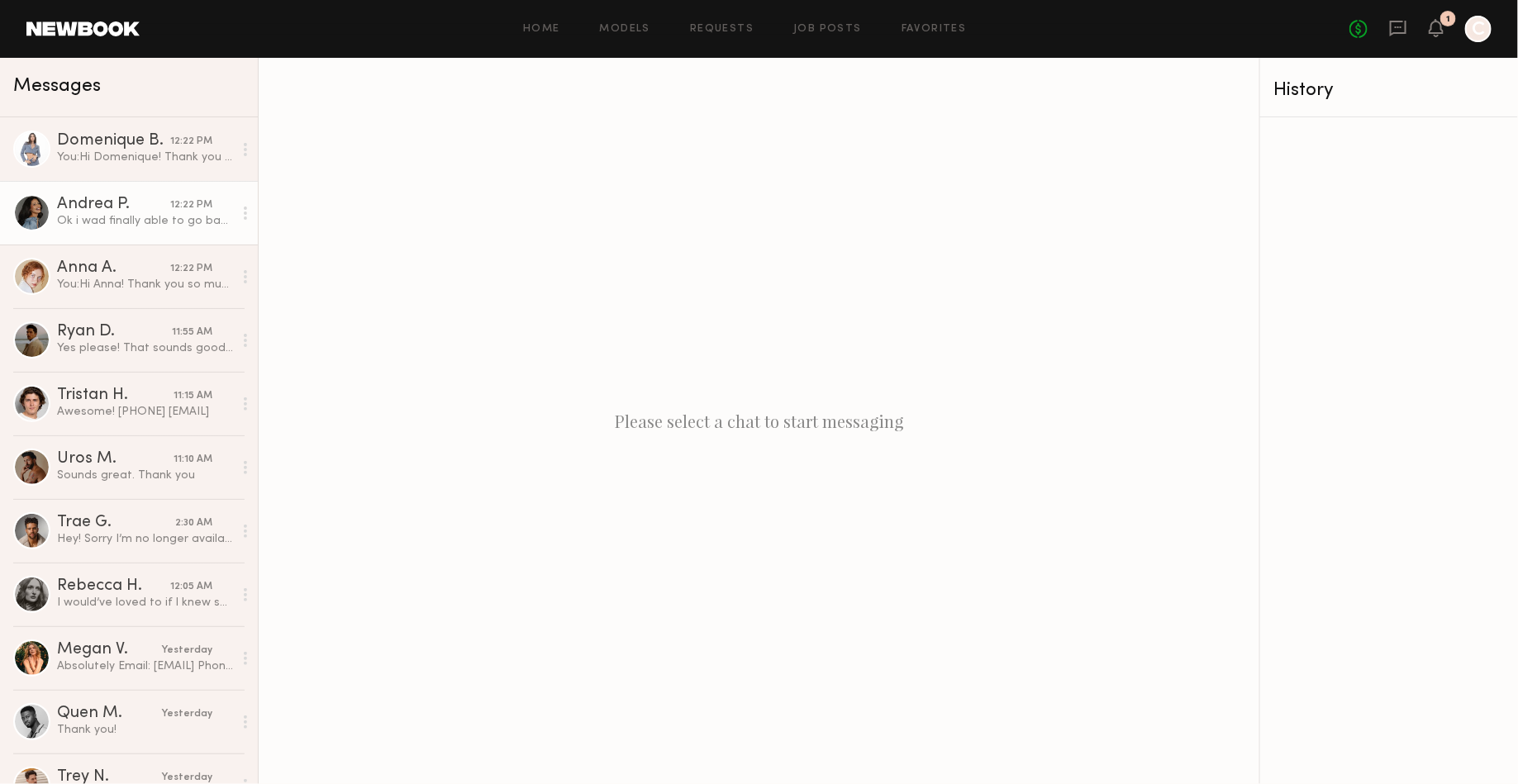 click on "Andrea P." 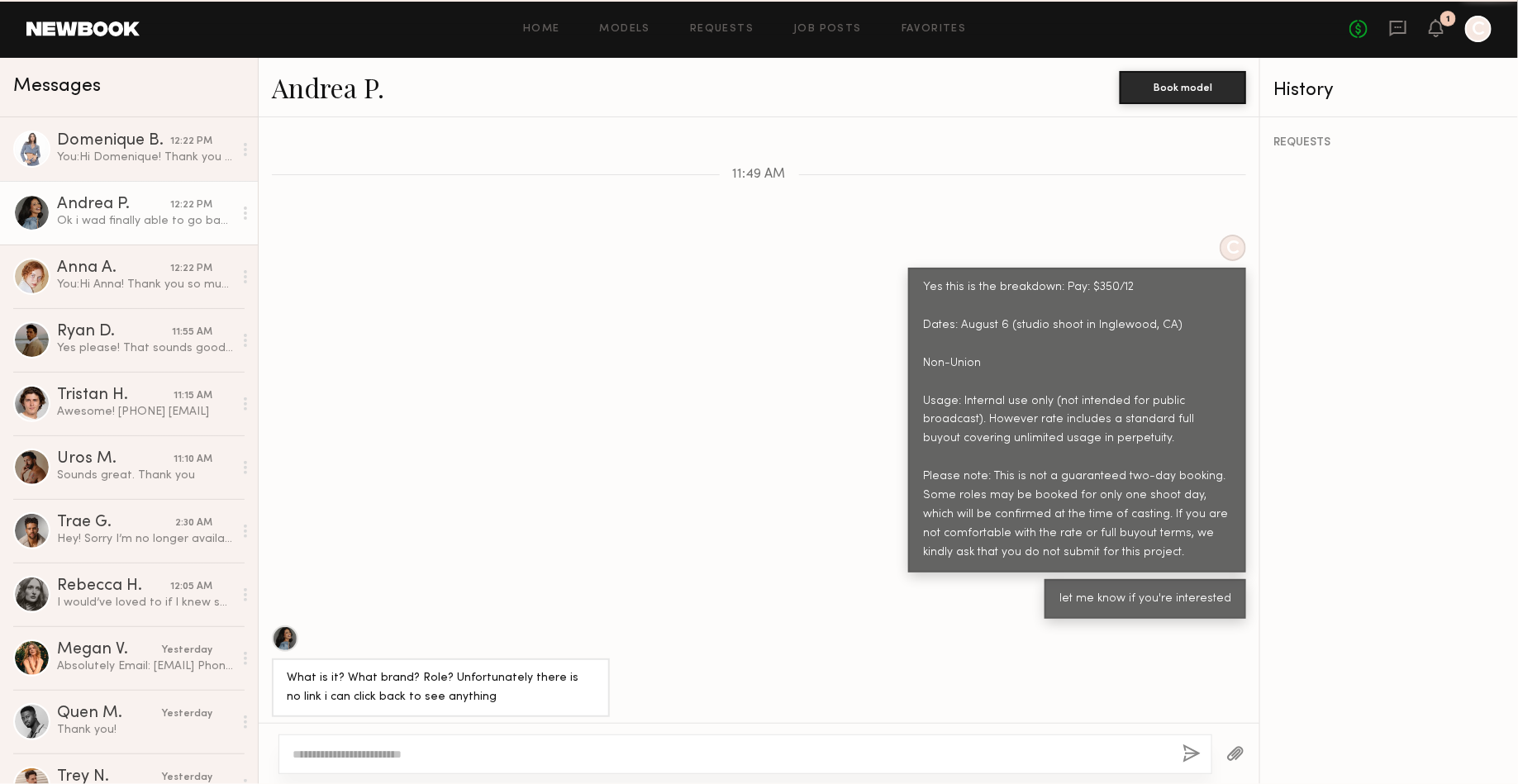 scroll, scrollTop: 1292, scrollLeft: 0, axis: vertical 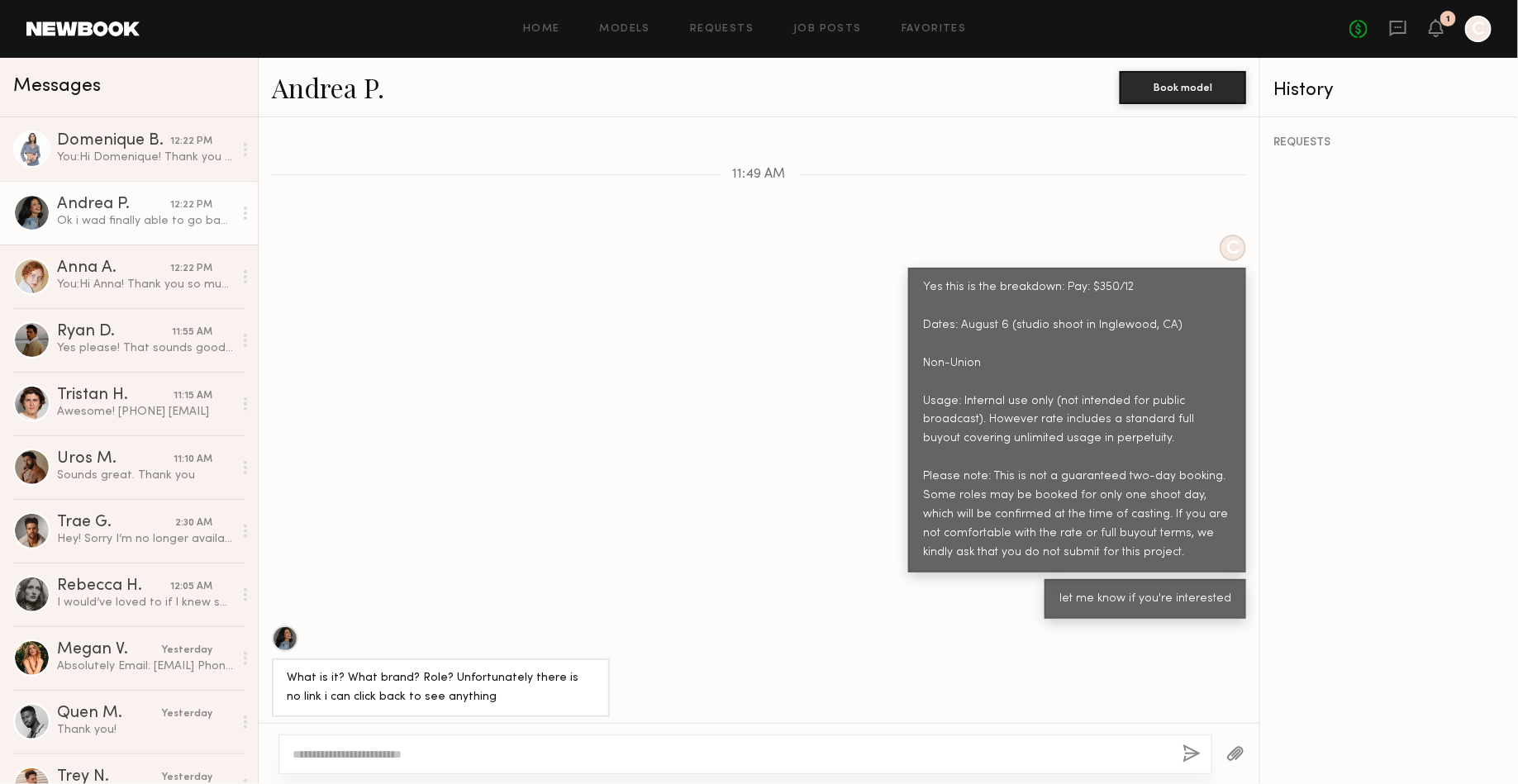 click 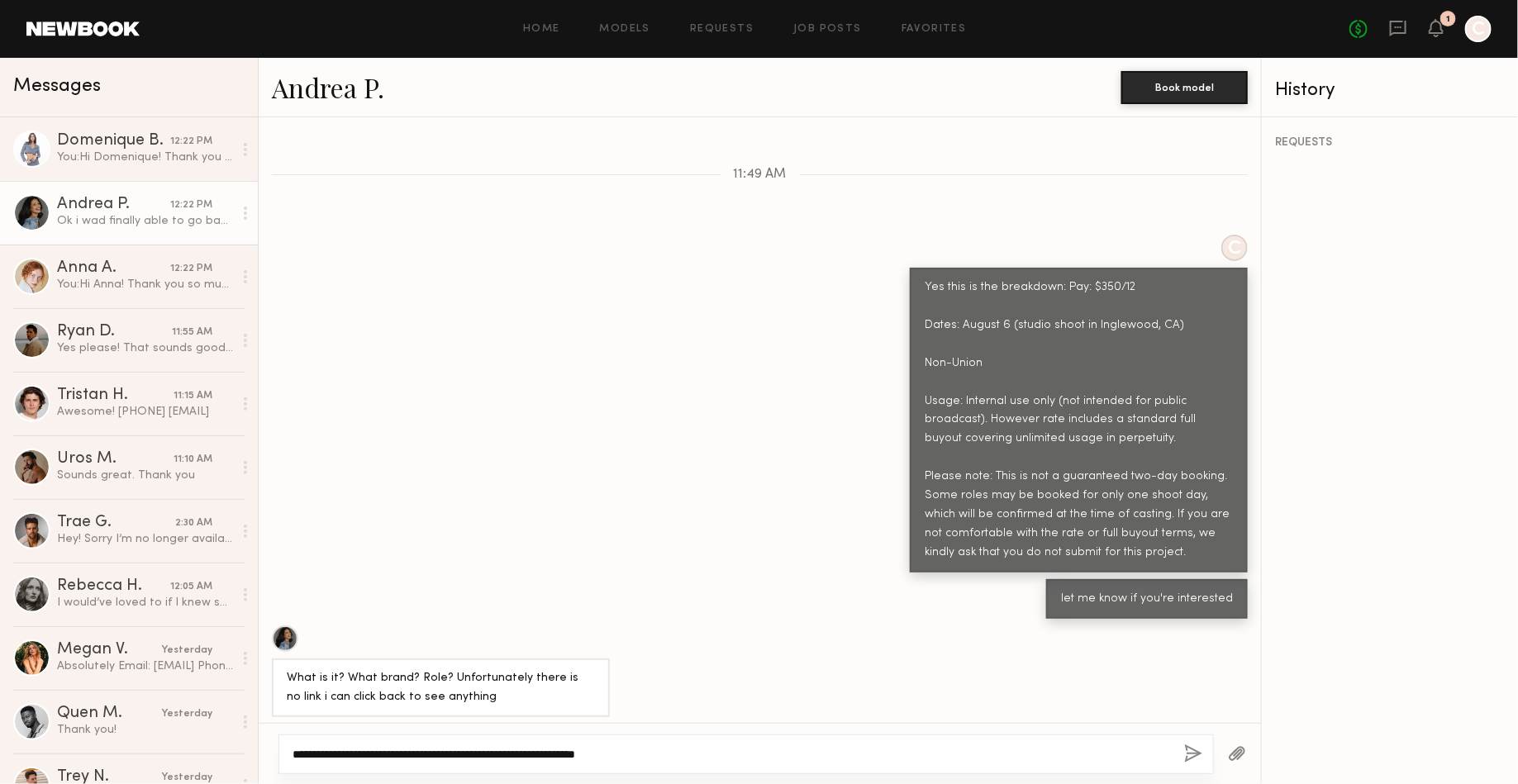type on "**********" 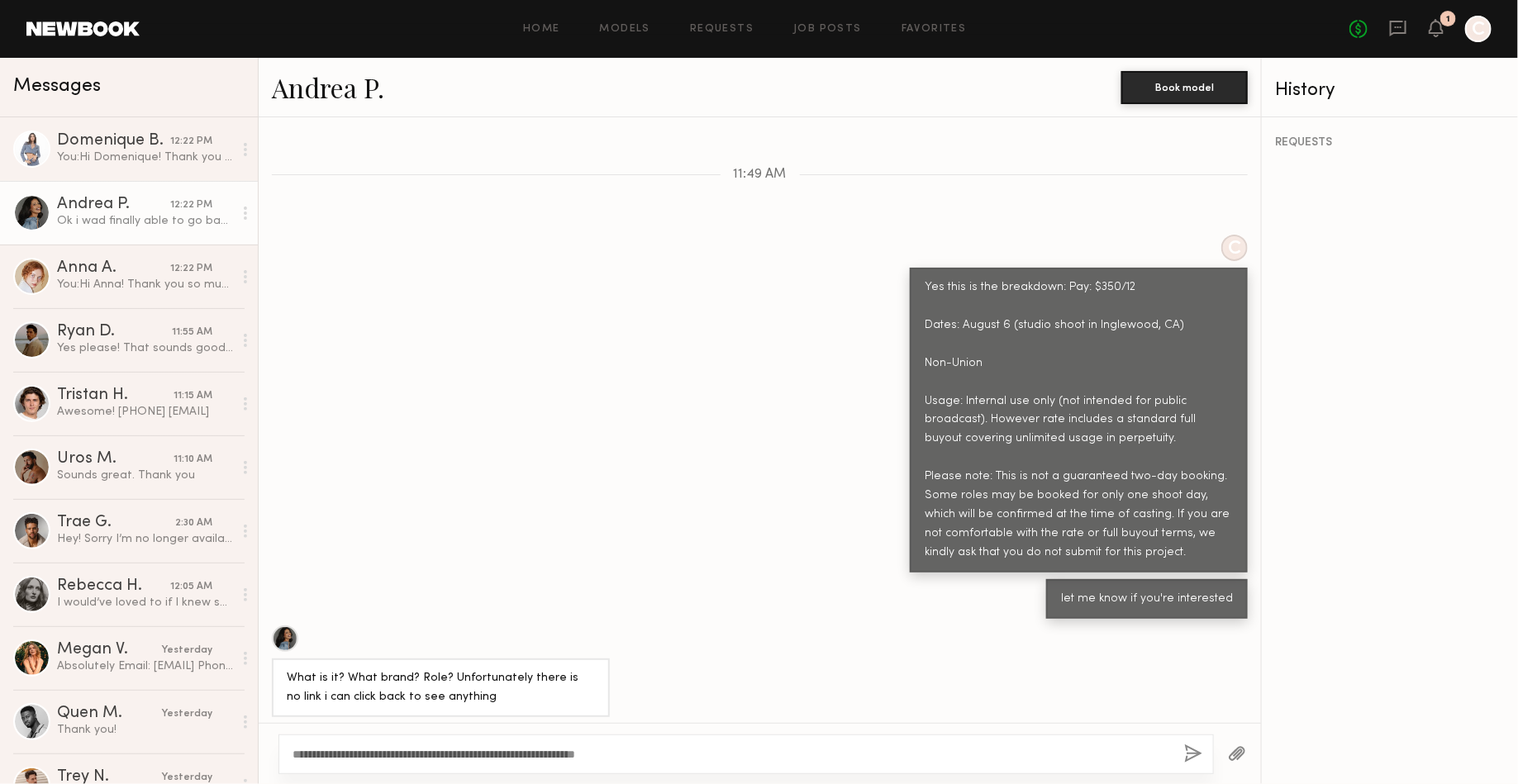 click 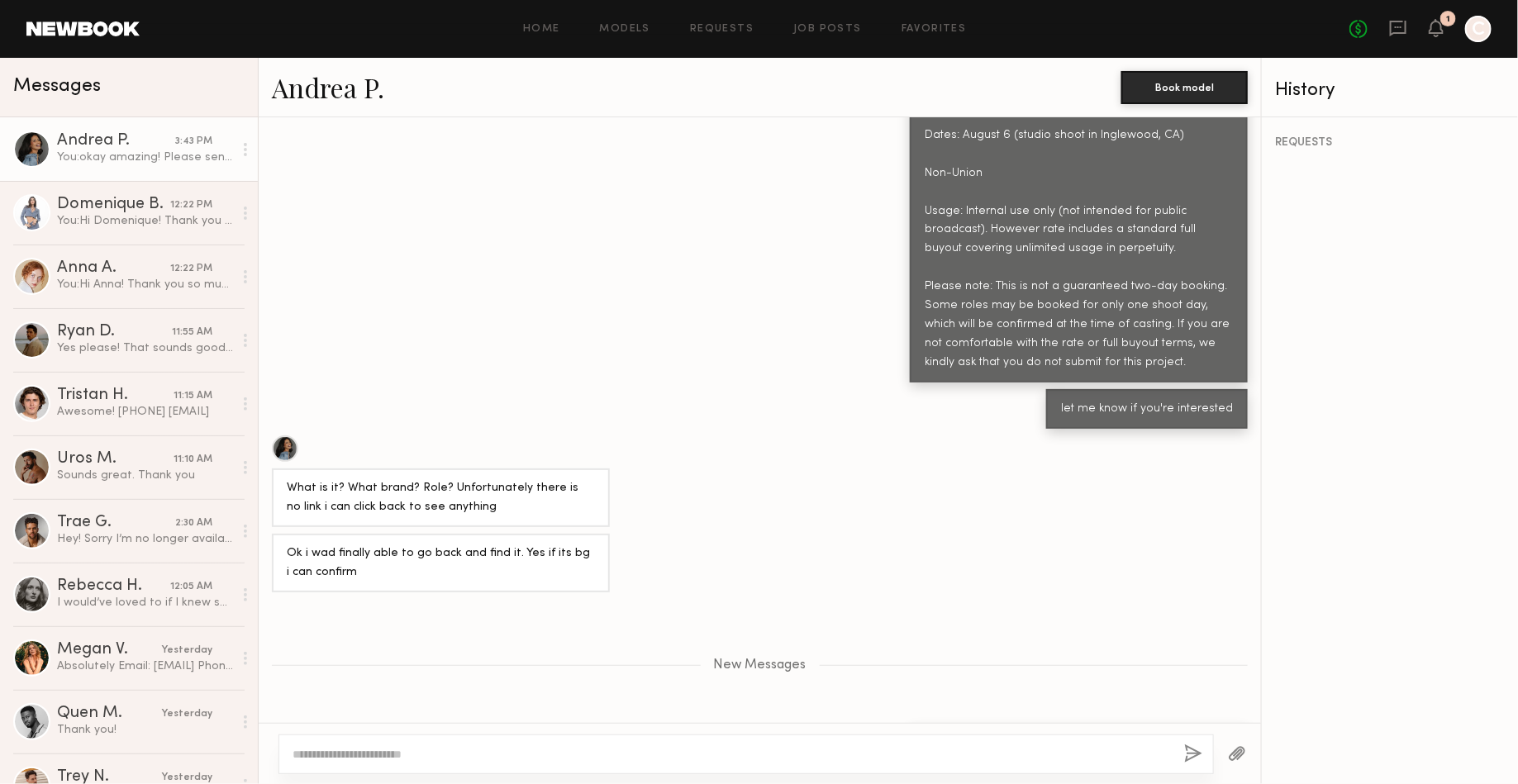 scroll, scrollTop: 1585, scrollLeft: 0, axis: vertical 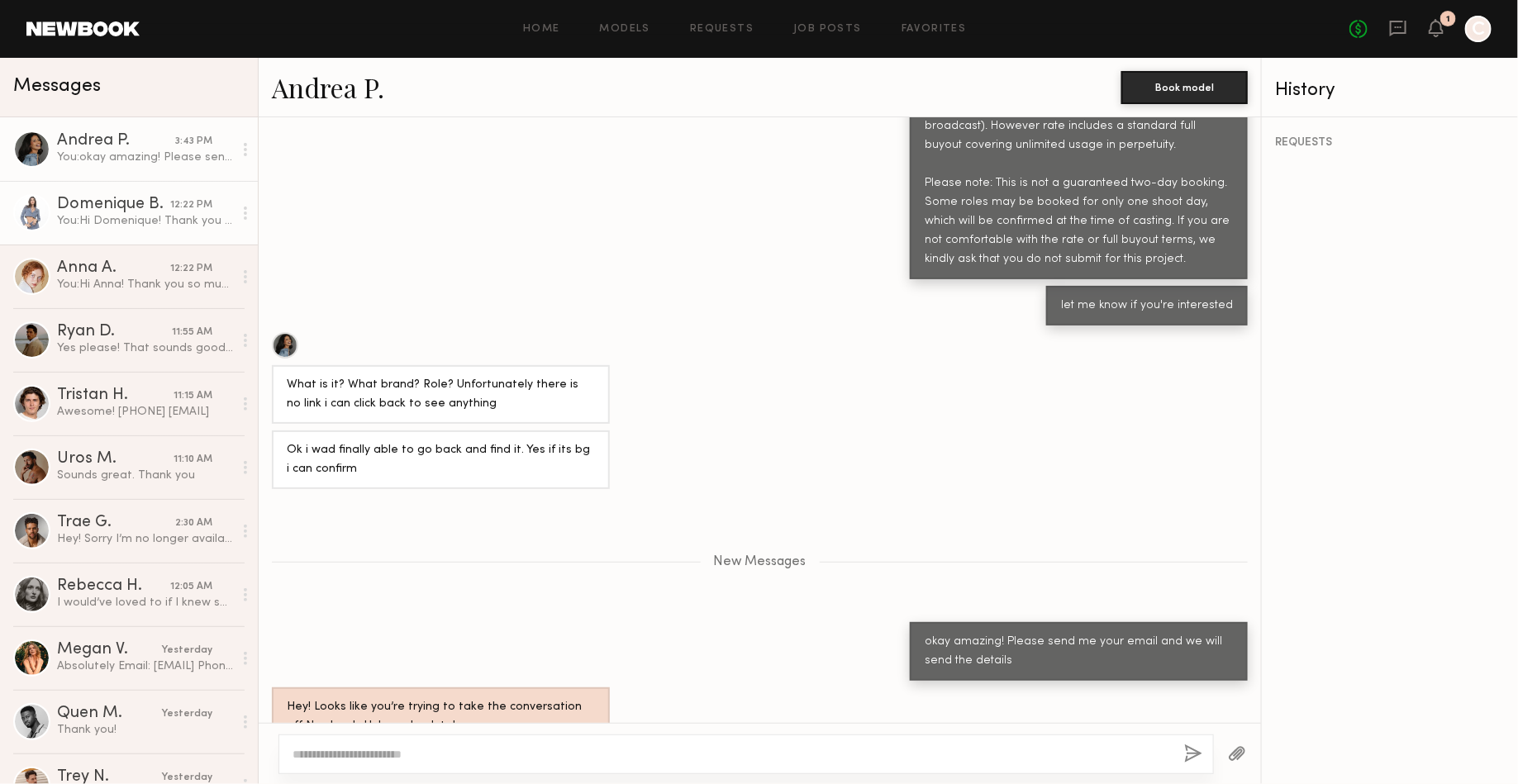 click on "You:  Hi Domenique! Thank you so much for applying to this BG role.
I'm reaching out to see if you are still available / interested in this role? Shooting tomorrow August 6th.
Rate: $350/12
Usage: This is a non-union internal corporate video with unlimited usage across all platforms in perpetuity, including internal presentations, company websites, and social media. It is not intended for public broadcast or paid advertising.
Please note that we are unable to negotiate rate or usage terms for background roles. If you're not comfortable with the above, we completely understand and will not move forward with booking.
Let us know as soon as possible if you're available and agree to the terms. Looking forward to hearing from you!" 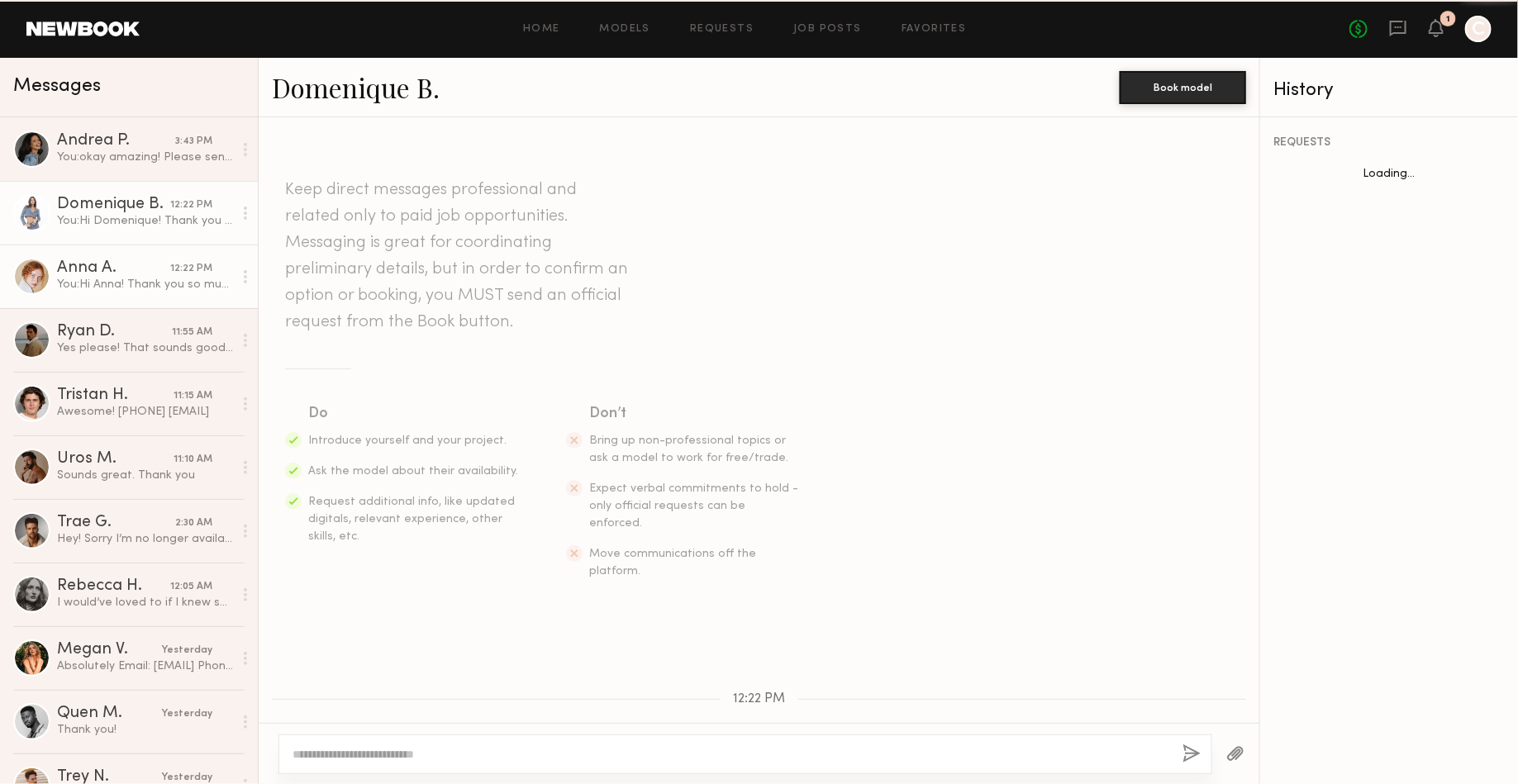 scroll, scrollTop: 450, scrollLeft: 0, axis: vertical 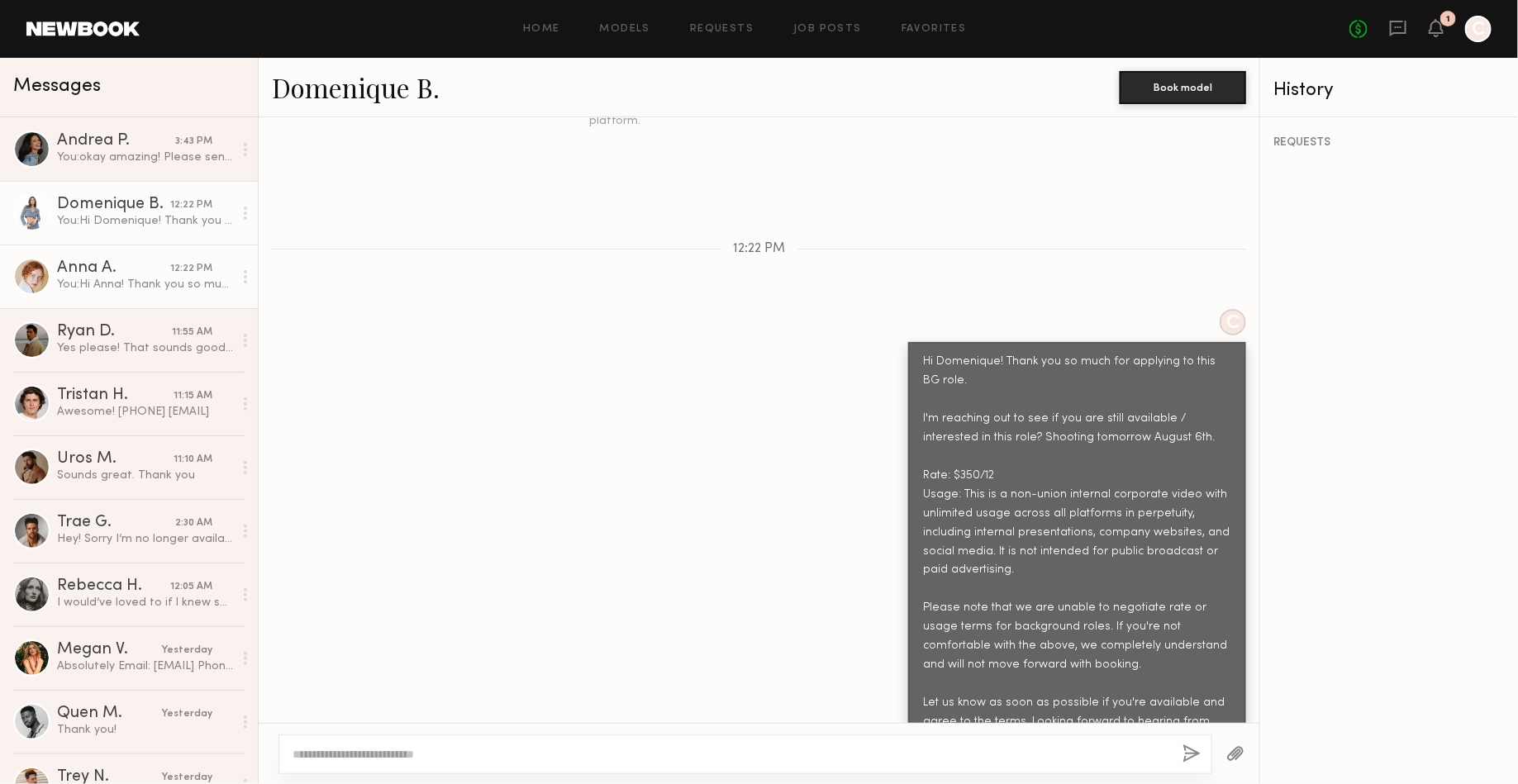 click on "You:  Hi Anna! Thank you so much for applying to this BG role.
I'm reaching out to see if you are still available / interested in this role? Shooting tomorrow August 6th
Rate: $350/12
Usage: This is a non-union internal corporate video with unlimited usage across all platforms in perpetuity, including internal presentations, company websites, and social media. It is not intended for public broadcast or paid advertising.
Please note that we are unable to negotiate rate or usage terms for background roles. If you're not comfortable with the above, we completely understand and will not move forward with booking.
Let us know as soon as possible if you're available and agree to the terms. Looking forward to hearing from you!" 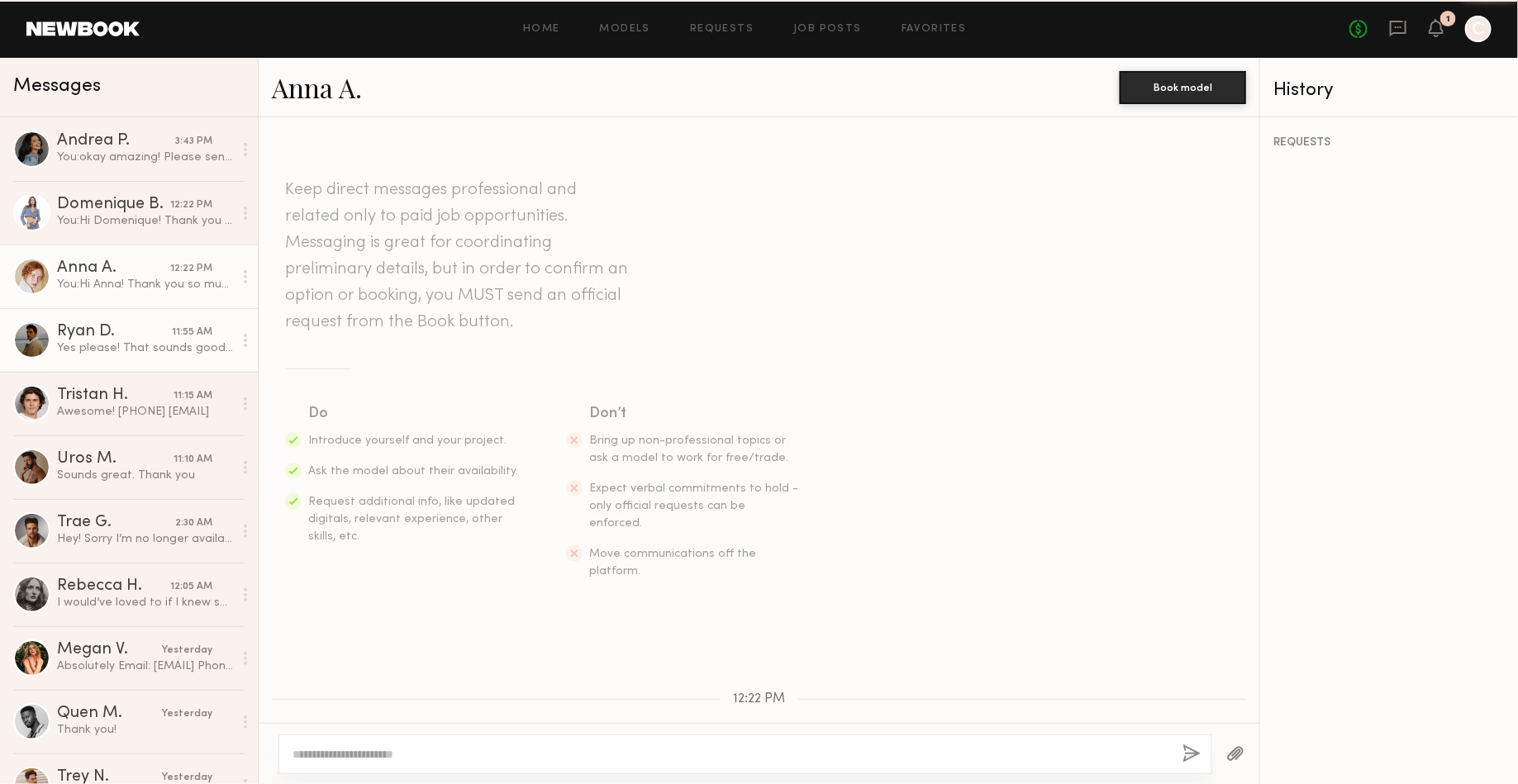 scroll, scrollTop: 431, scrollLeft: 0, axis: vertical 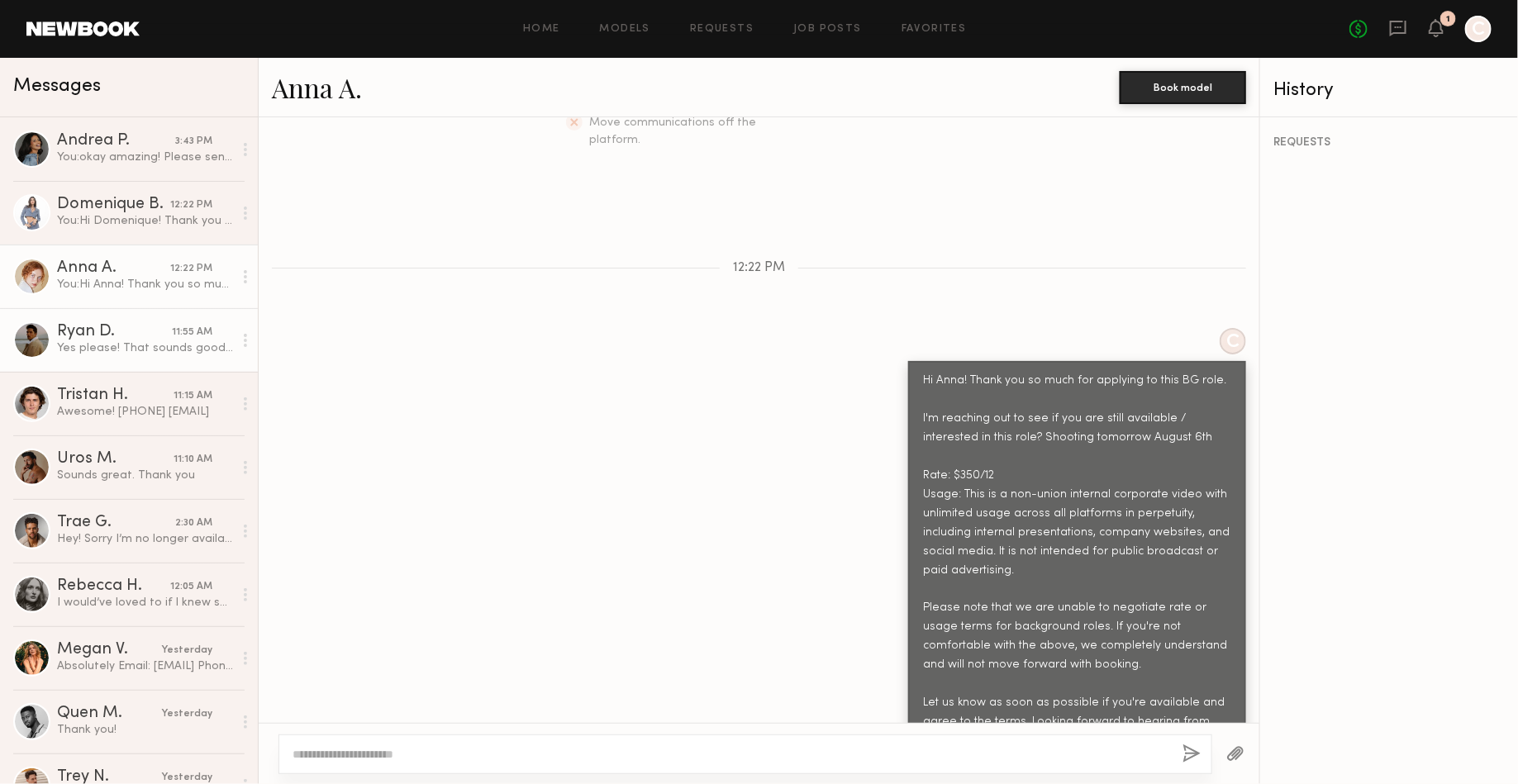 click on "Ryan D." 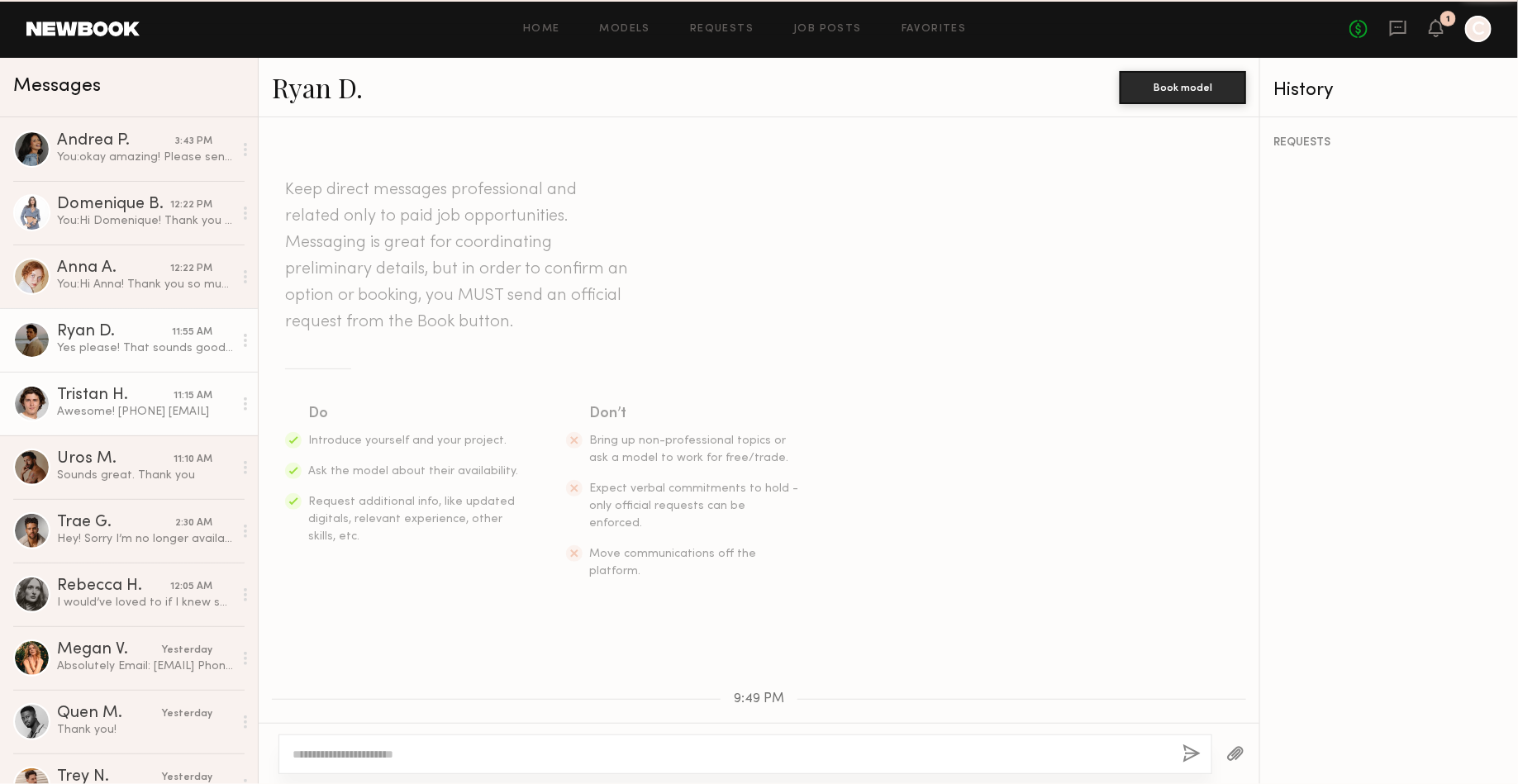 scroll, scrollTop: 874, scrollLeft: 0, axis: vertical 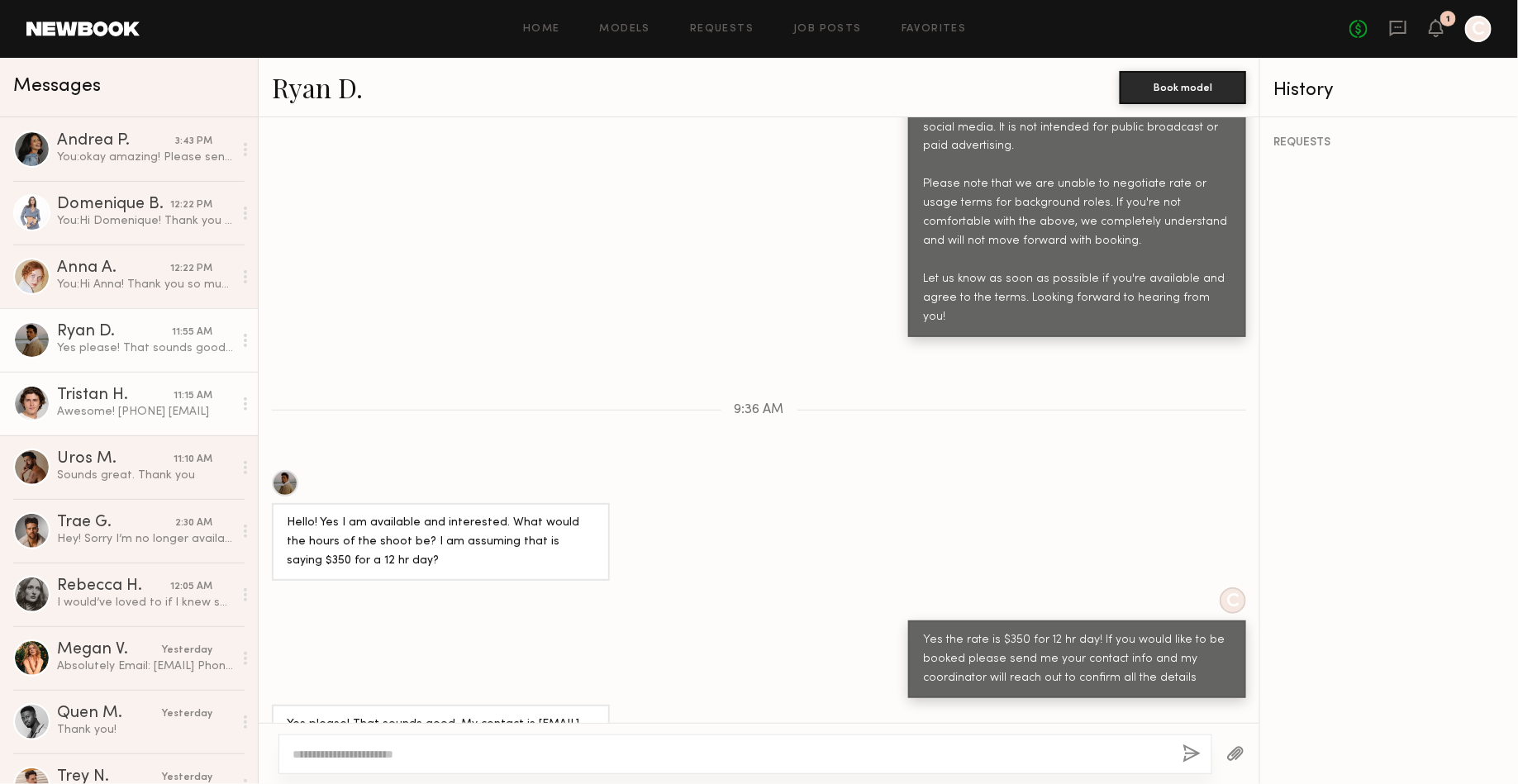 click on "Awesome!
[PHONE]
[EMAIL]" 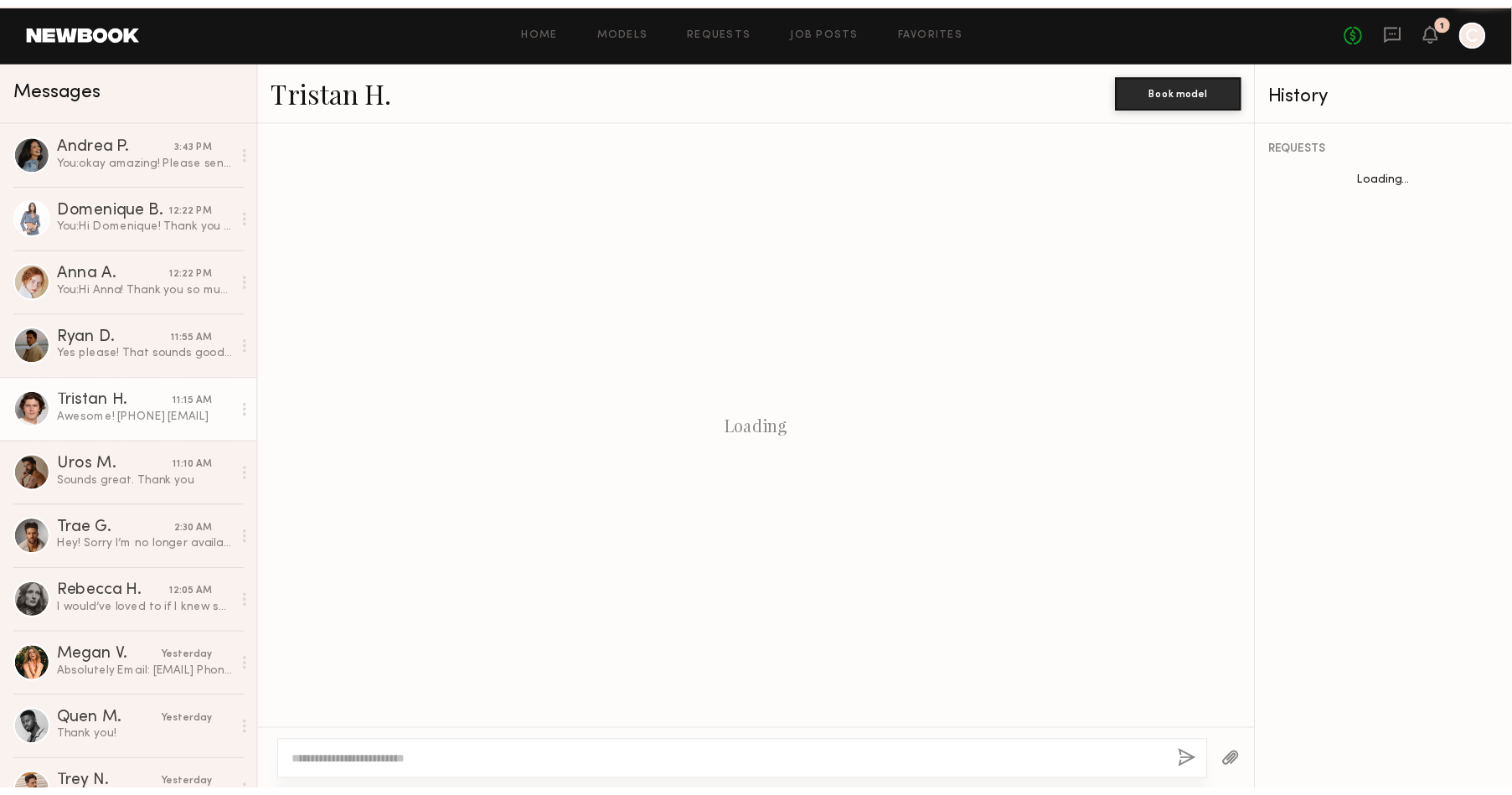 scroll, scrollTop: 944, scrollLeft: 0, axis: vertical 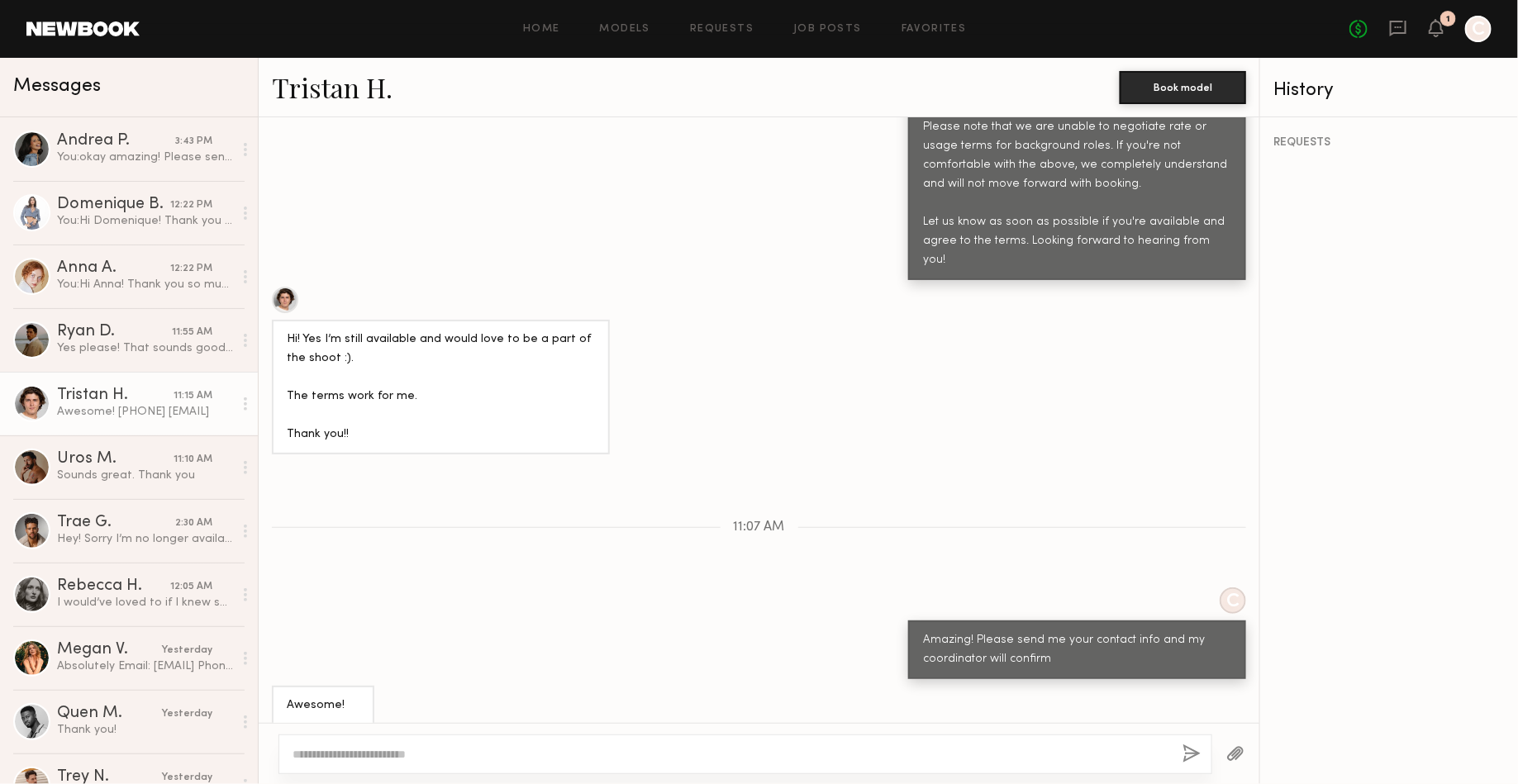 drag, startPoint x: 435, startPoint y: 691, endPoint x: 266, endPoint y: 692, distance: 169.00296 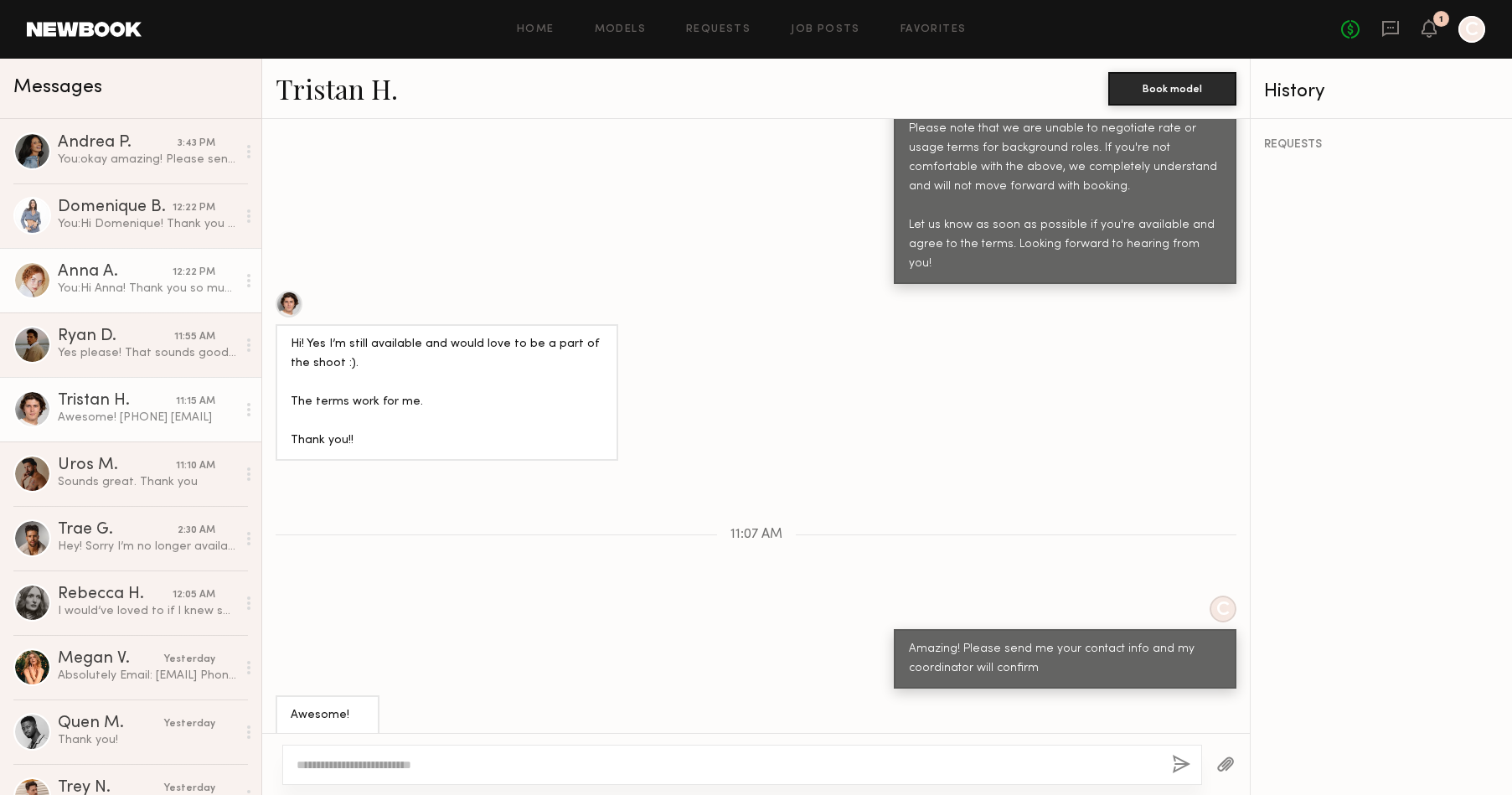 click on "Anna A. 12:22 PM You:  Hi Anna! Thank you so much for applying to this BG role.
I'm reaching out to see if you are still available / interested in this role? Shooting tomorrow August 6th
Rate: $350/12
Usage: This is a non-union internal corporate video with unlimited usage across all platforms in perpetuity, including internal presentations, company websites, and social media. It is not intended for public broadcast or paid advertising.
Please note that we are unable to negotiate rate or usage terms for background roles. If you're not comfortable with the above, we completely understand and will not move forward with booking.
Let us know as soon as possible if you're available and agree to the terms. Looking forward to hearing from you!" 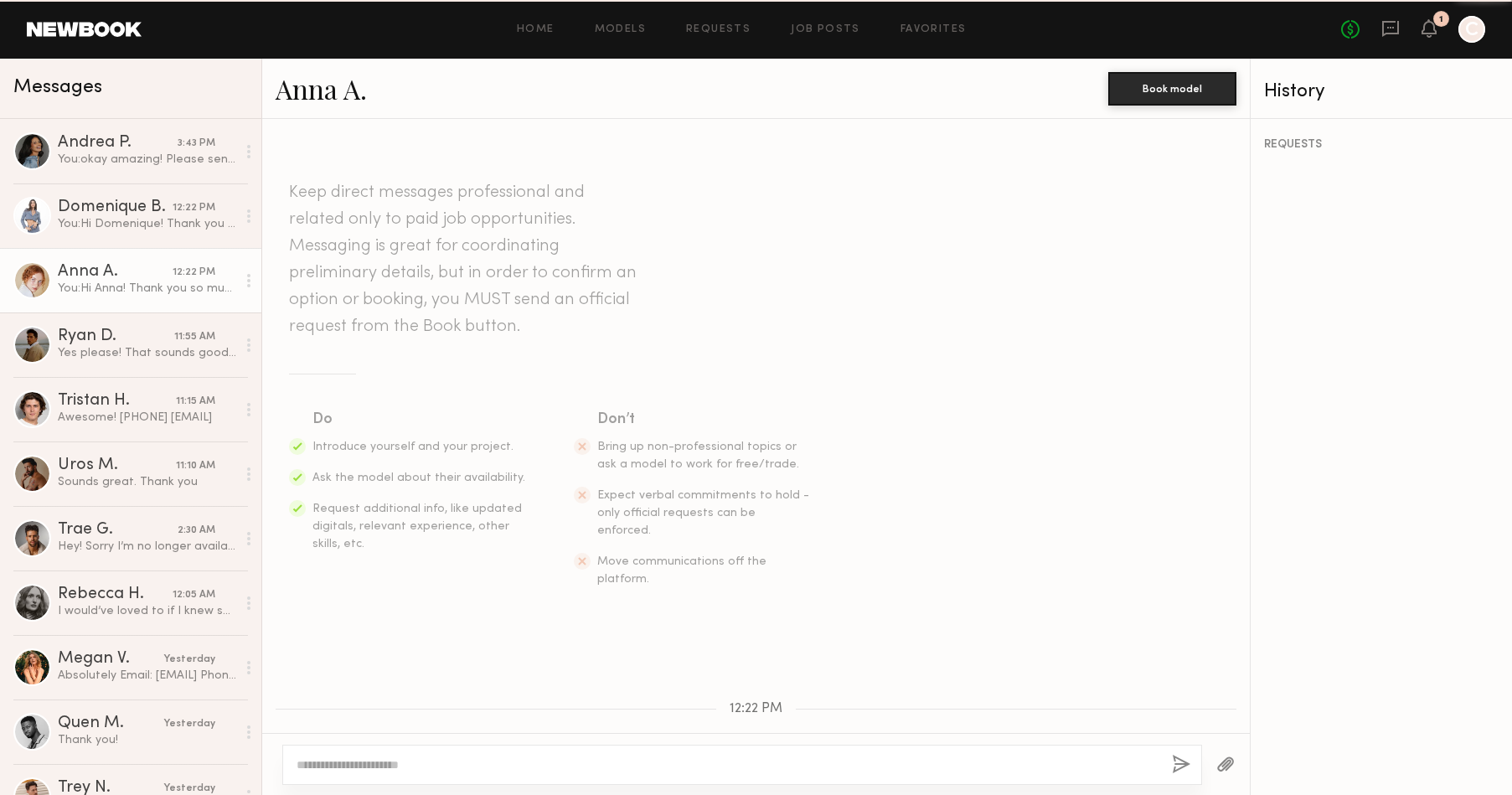 scroll, scrollTop: 437, scrollLeft: 0, axis: vertical 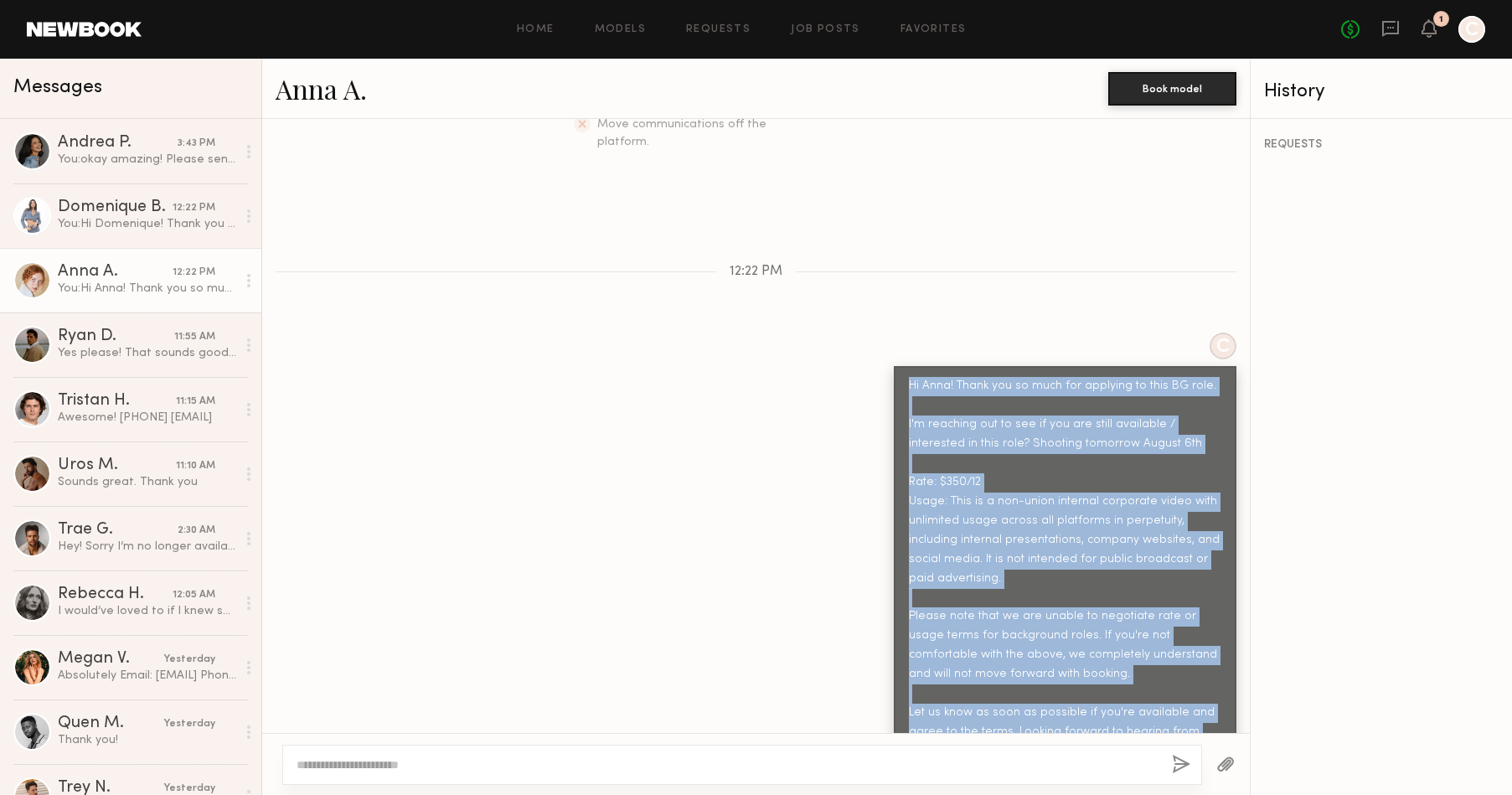 drag, startPoint x: 1217, startPoint y: 695, endPoint x: 909, endPoint y: 357, distance: 457.2833 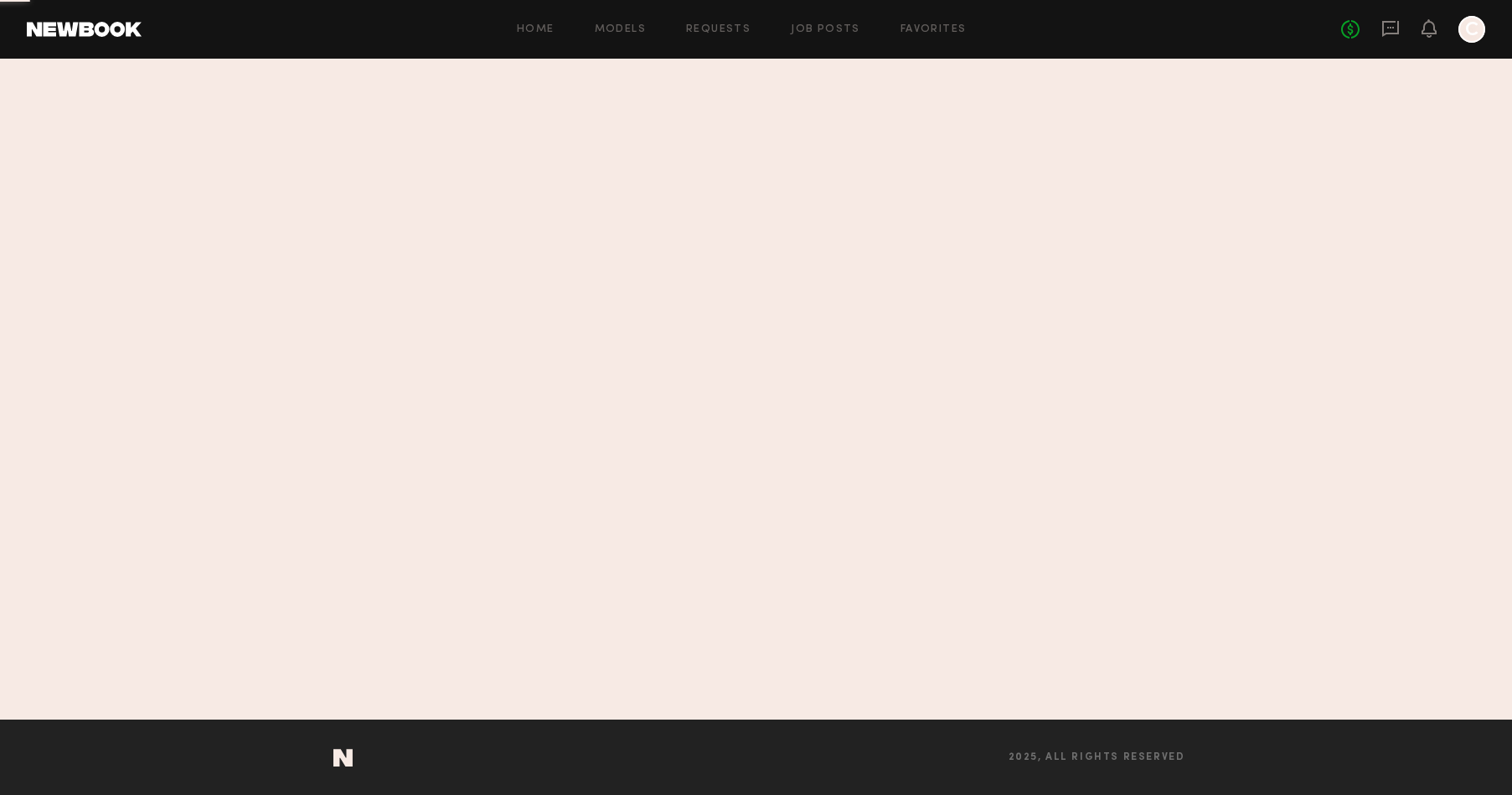 scroll, scrollTop: 0, scrollLeft: 0, axis: both 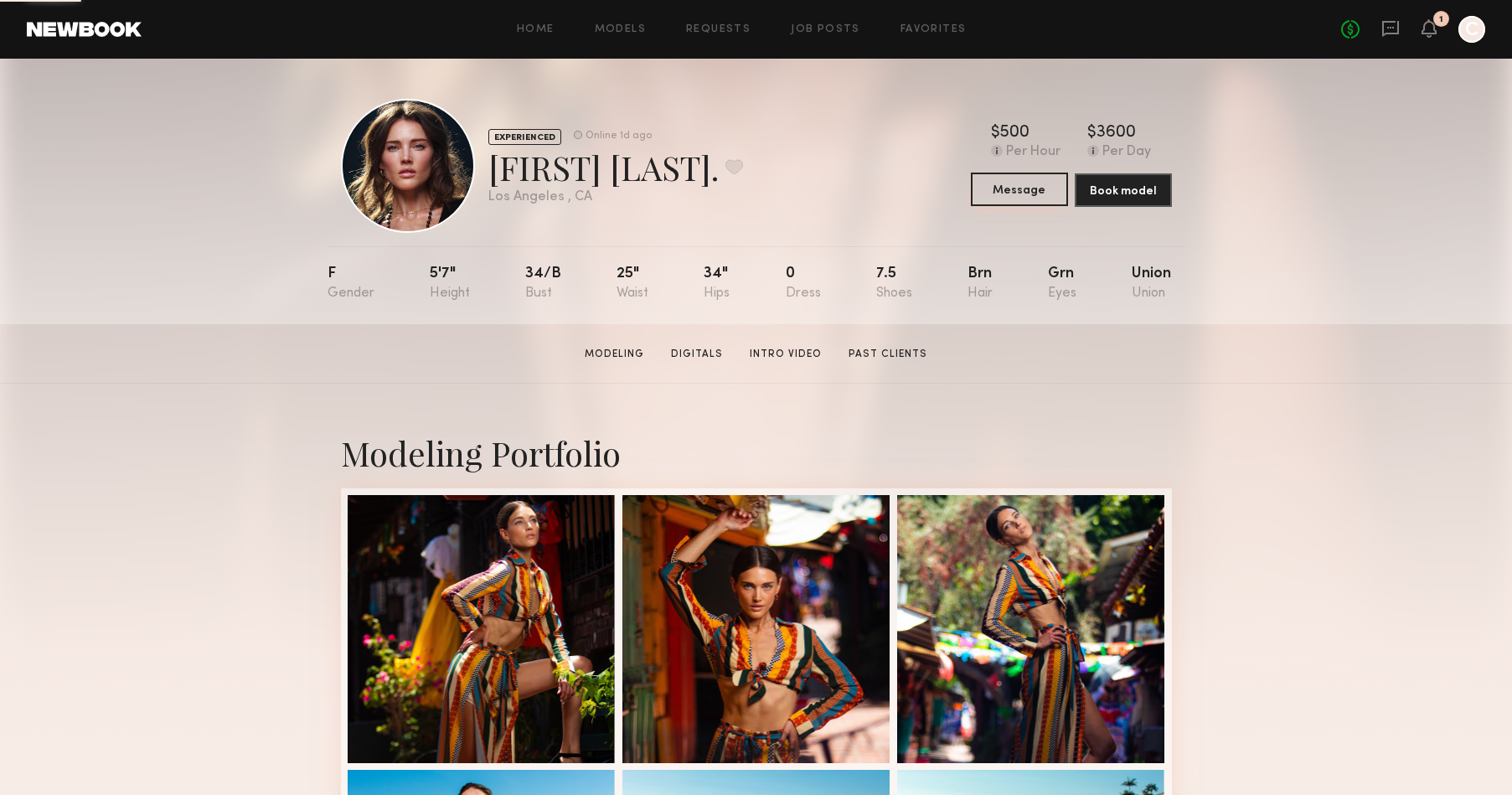 click on "Message" 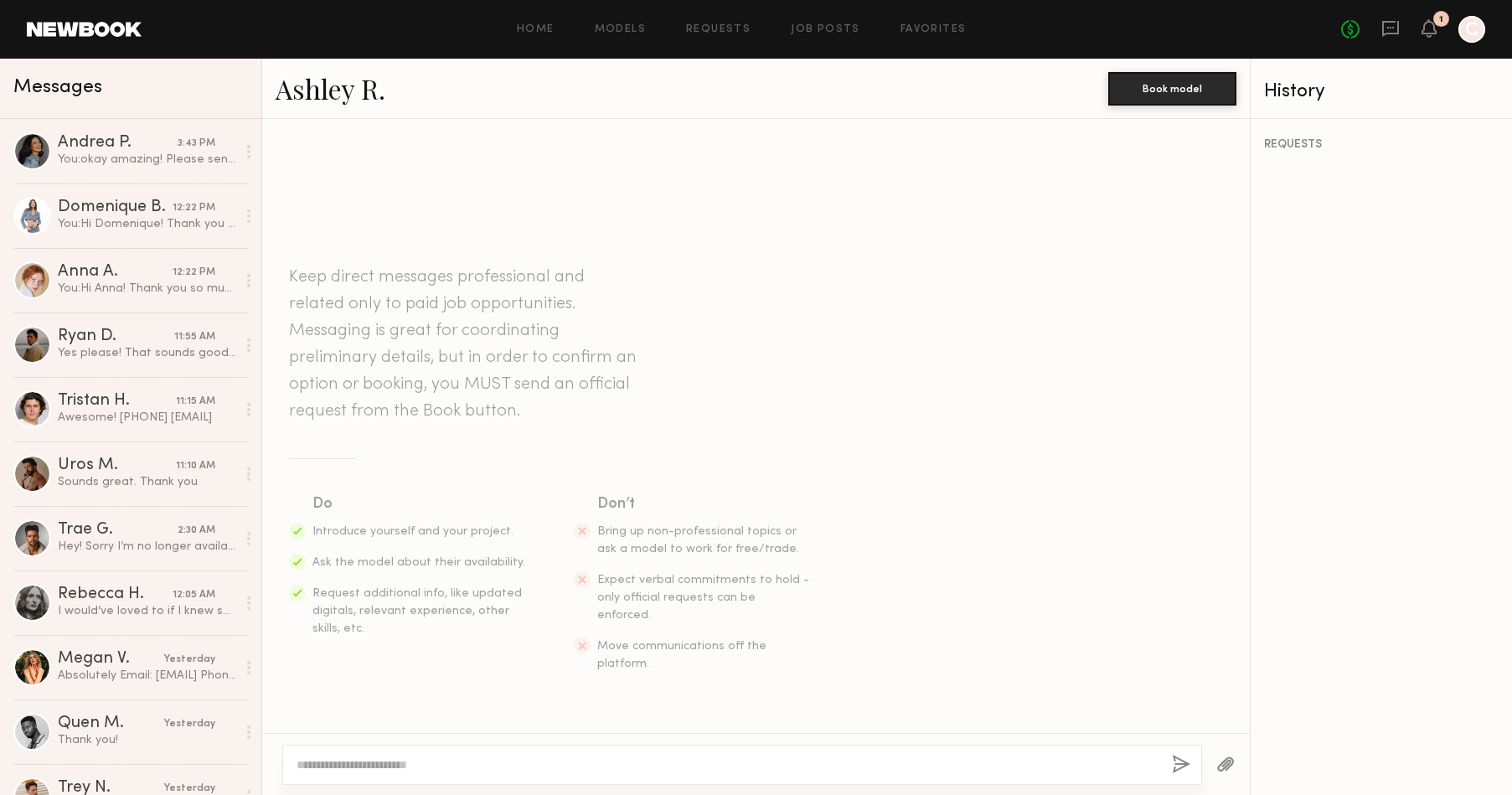 click 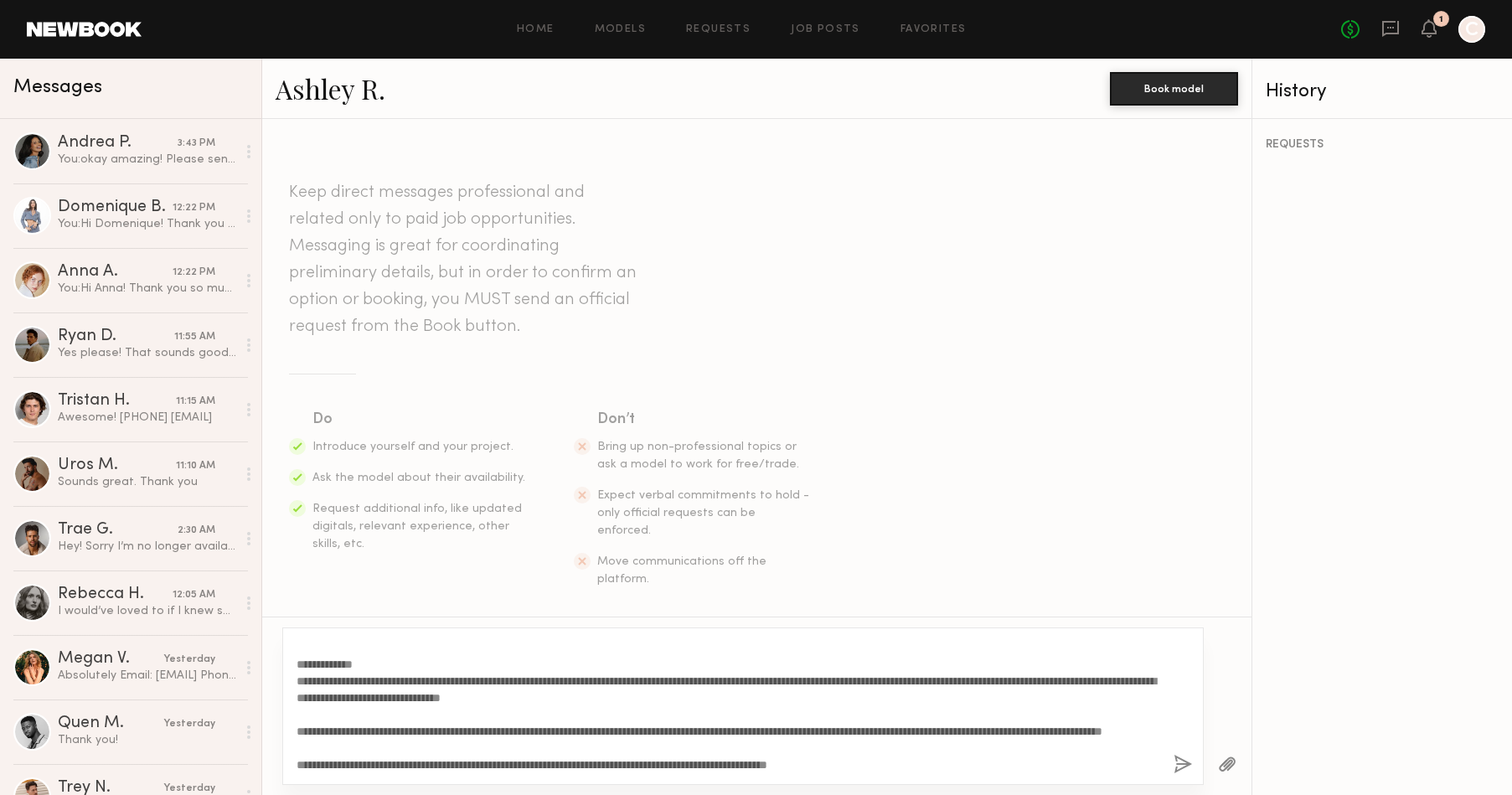 scroll, scrollTop: 0, scrollLeft: 0, axis: both 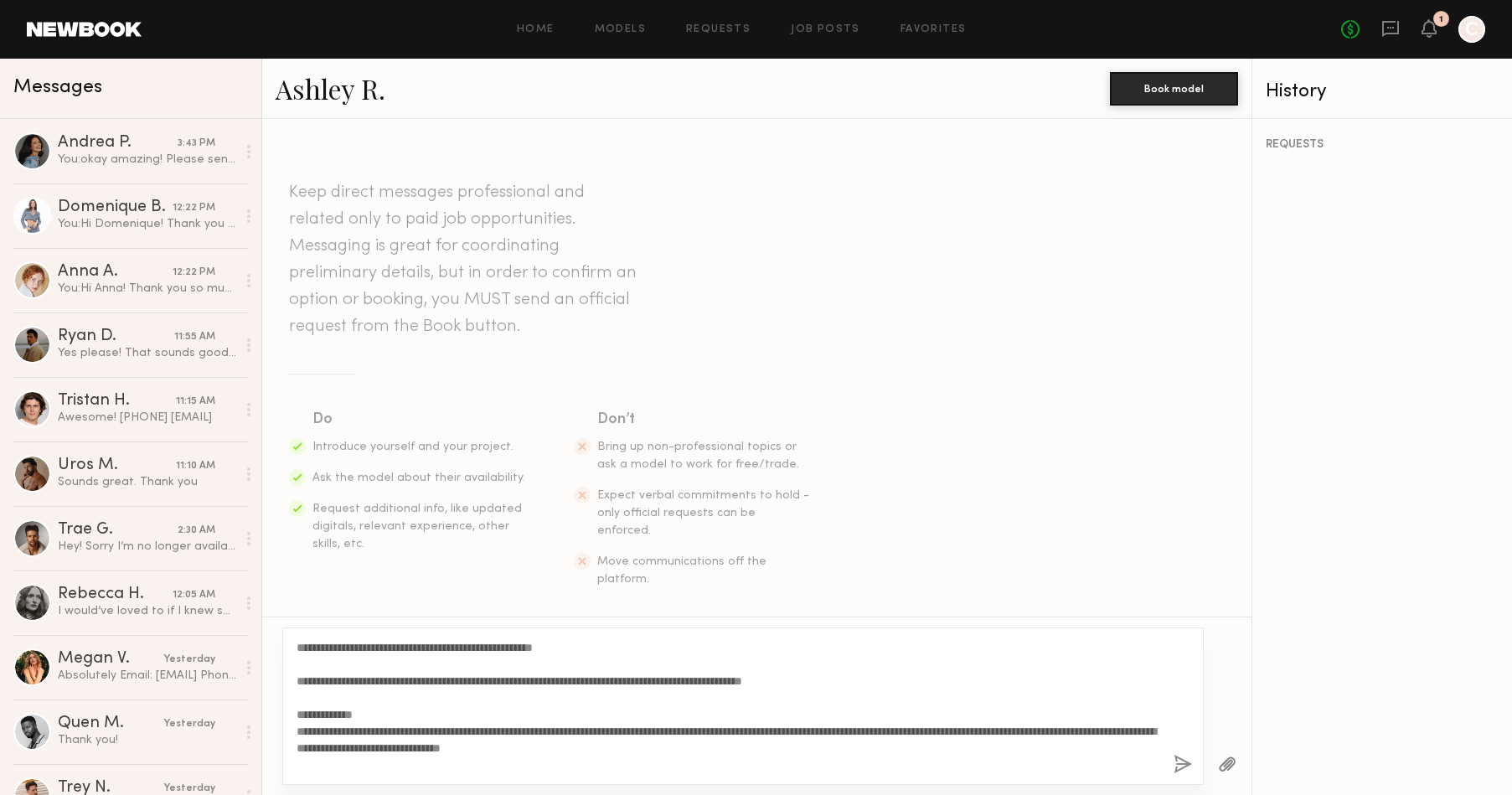 click on "**********" 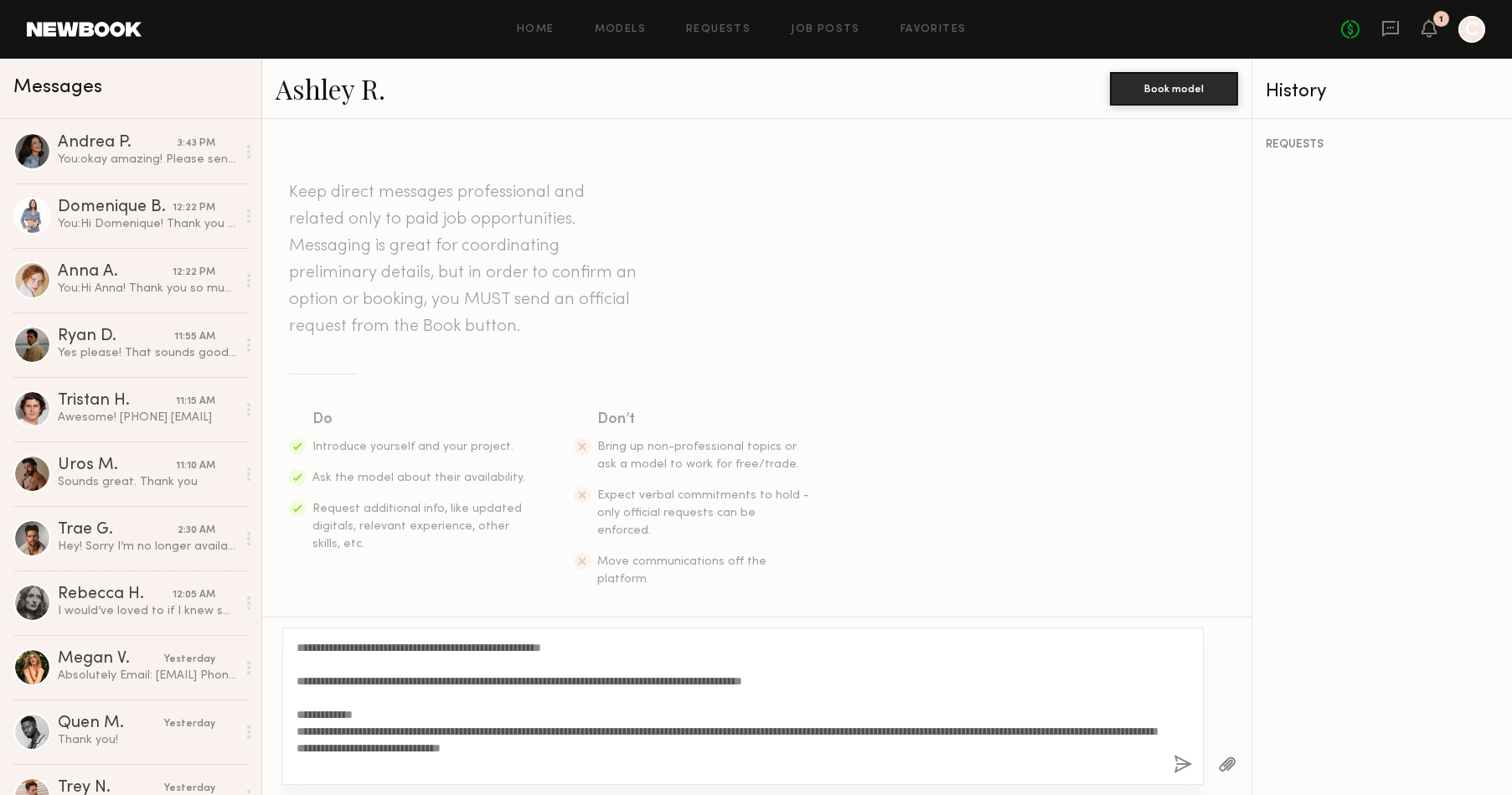 click on "**********" 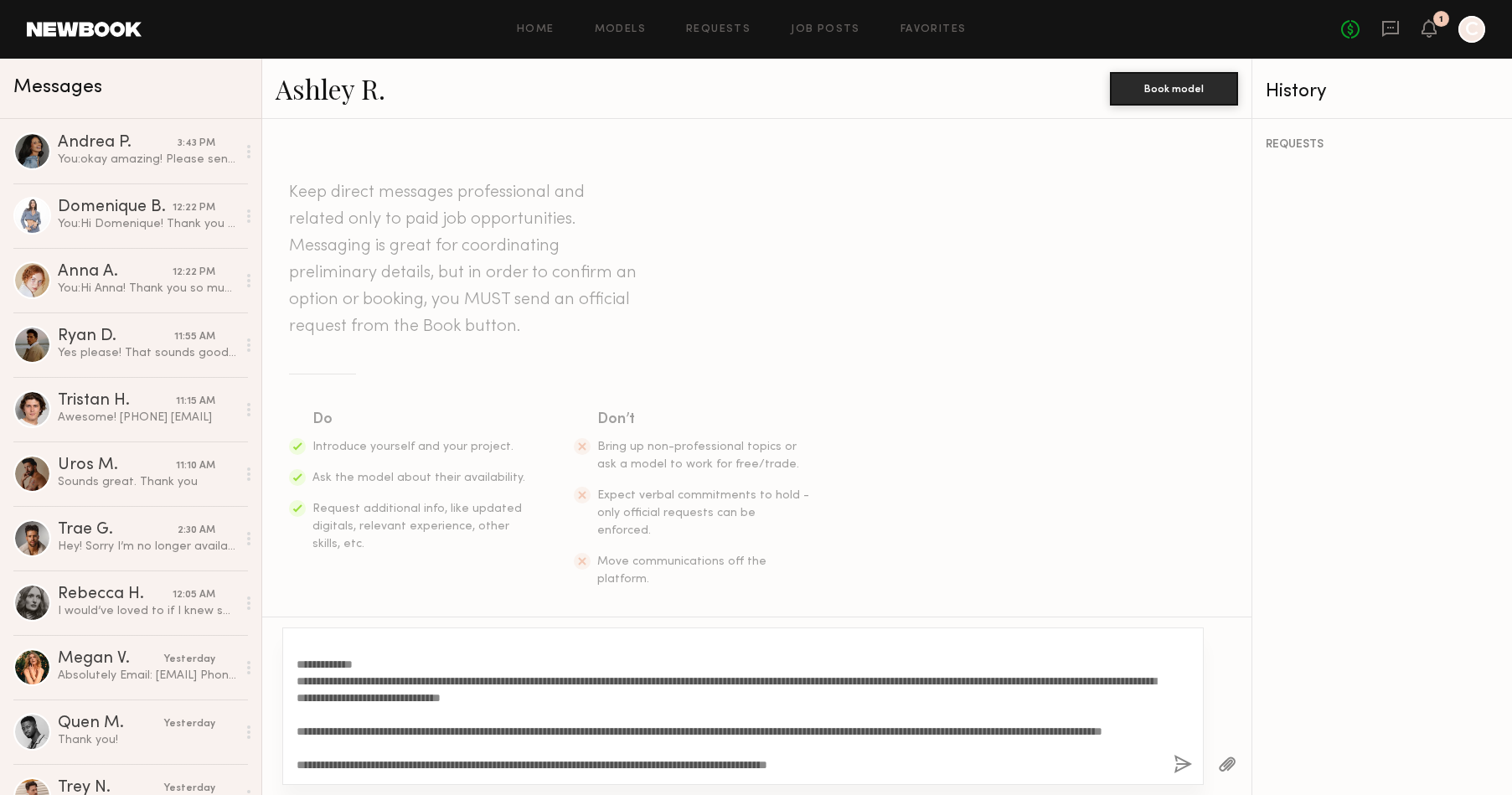 scroll, scrollTop: 0, scrollLeft: 0, axis: both 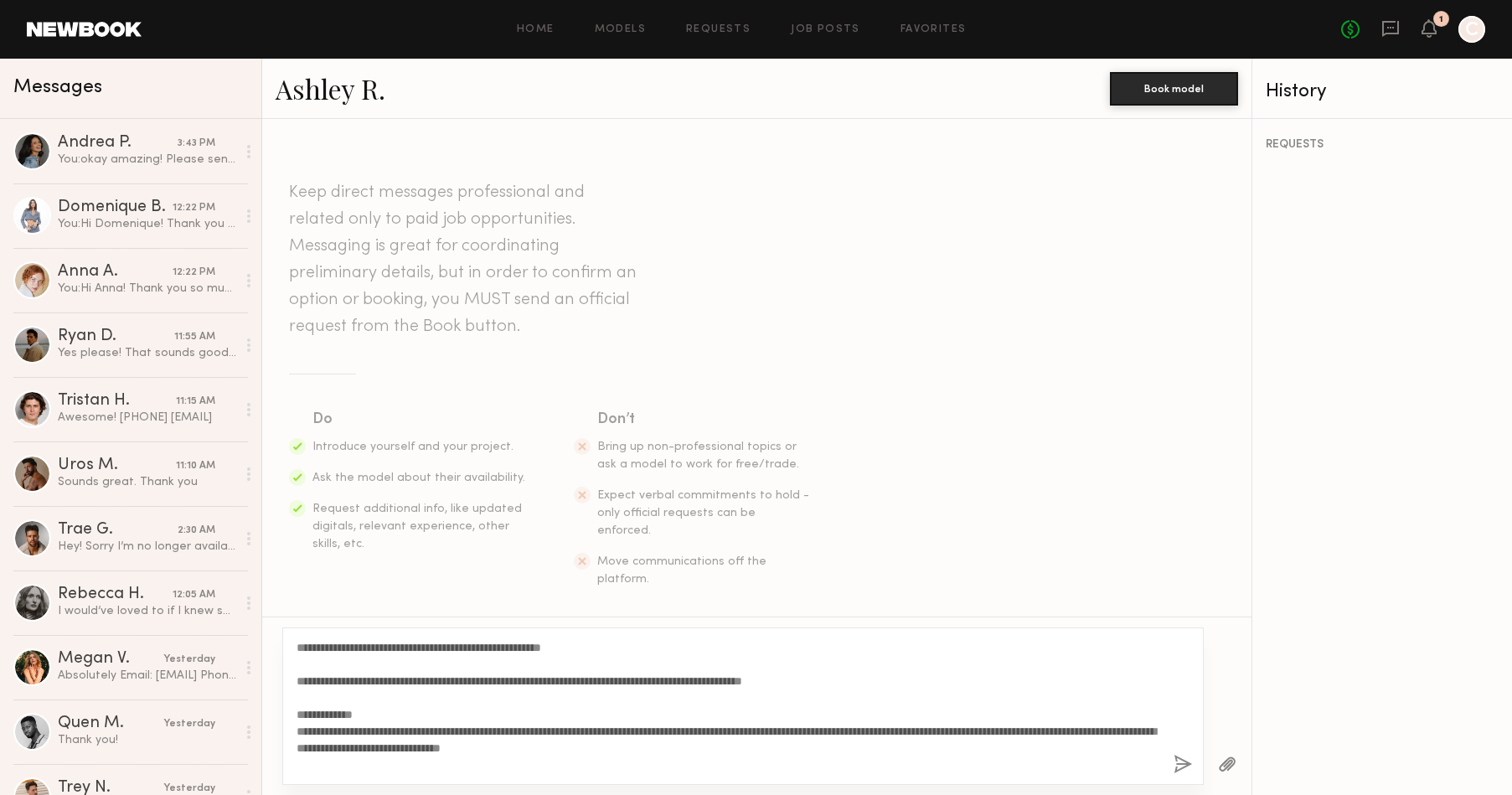 click on "**********" 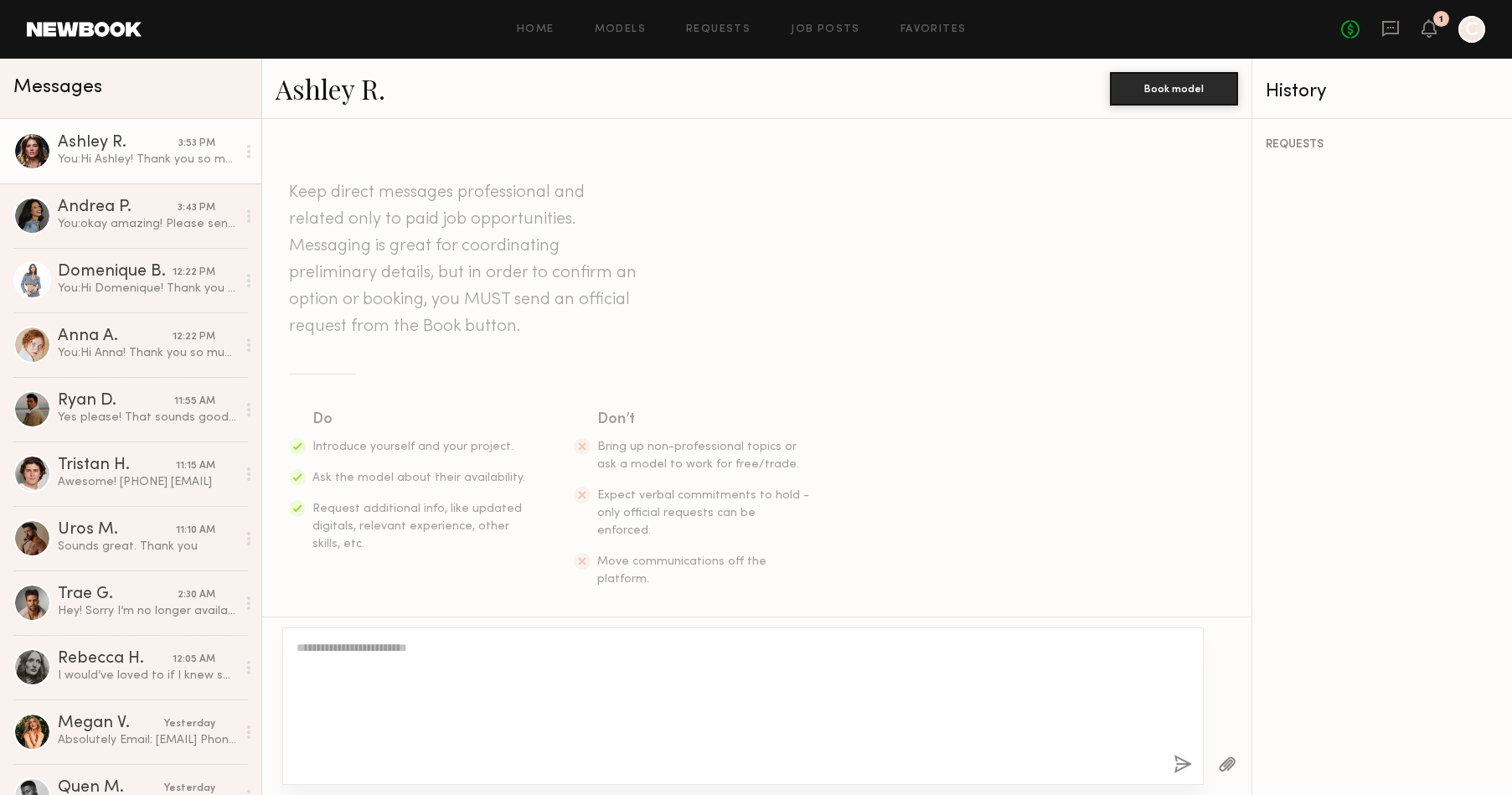scroll, scrollTop: 437, scrollLeft: 0, axis: vertical 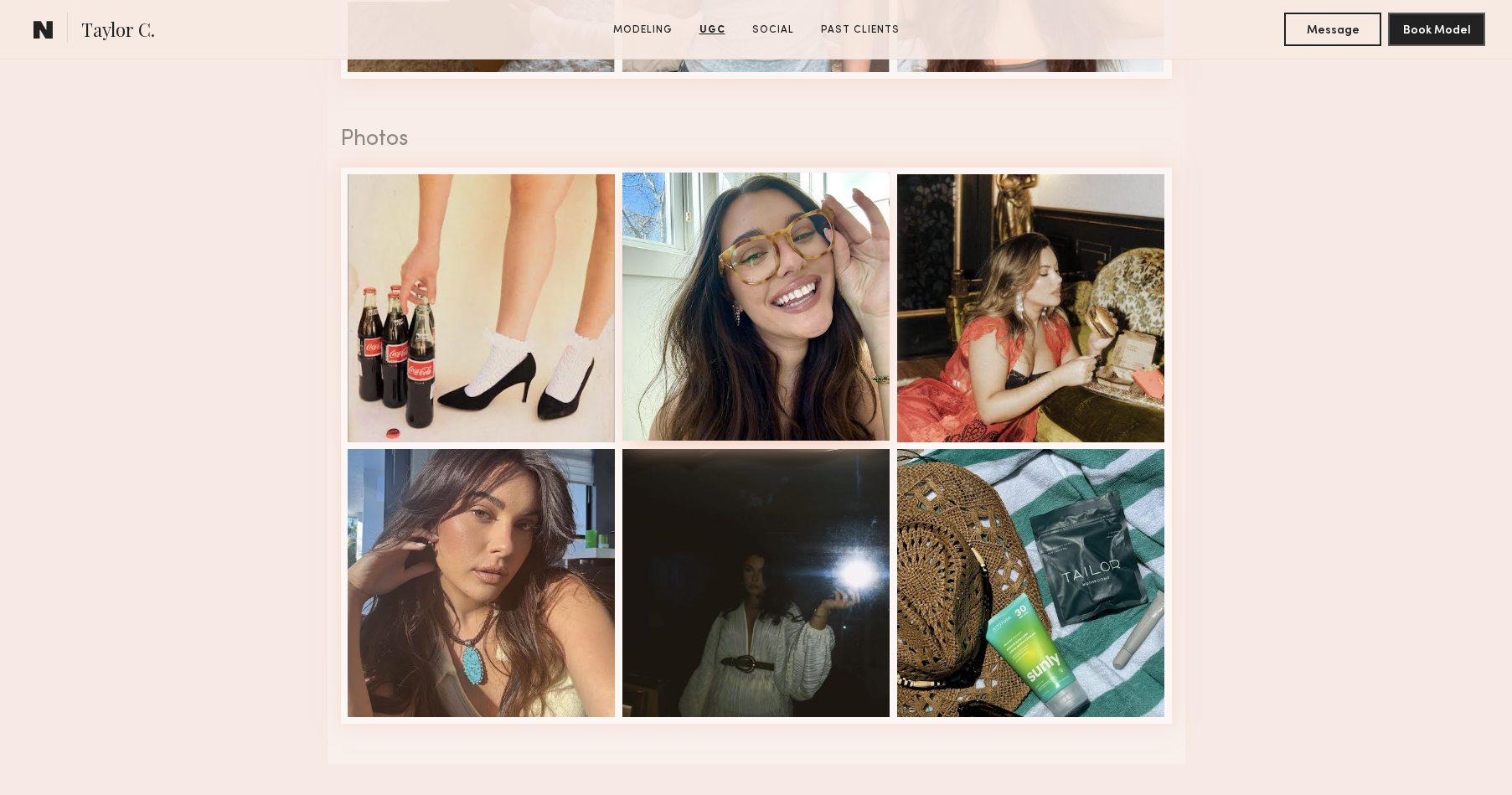 click 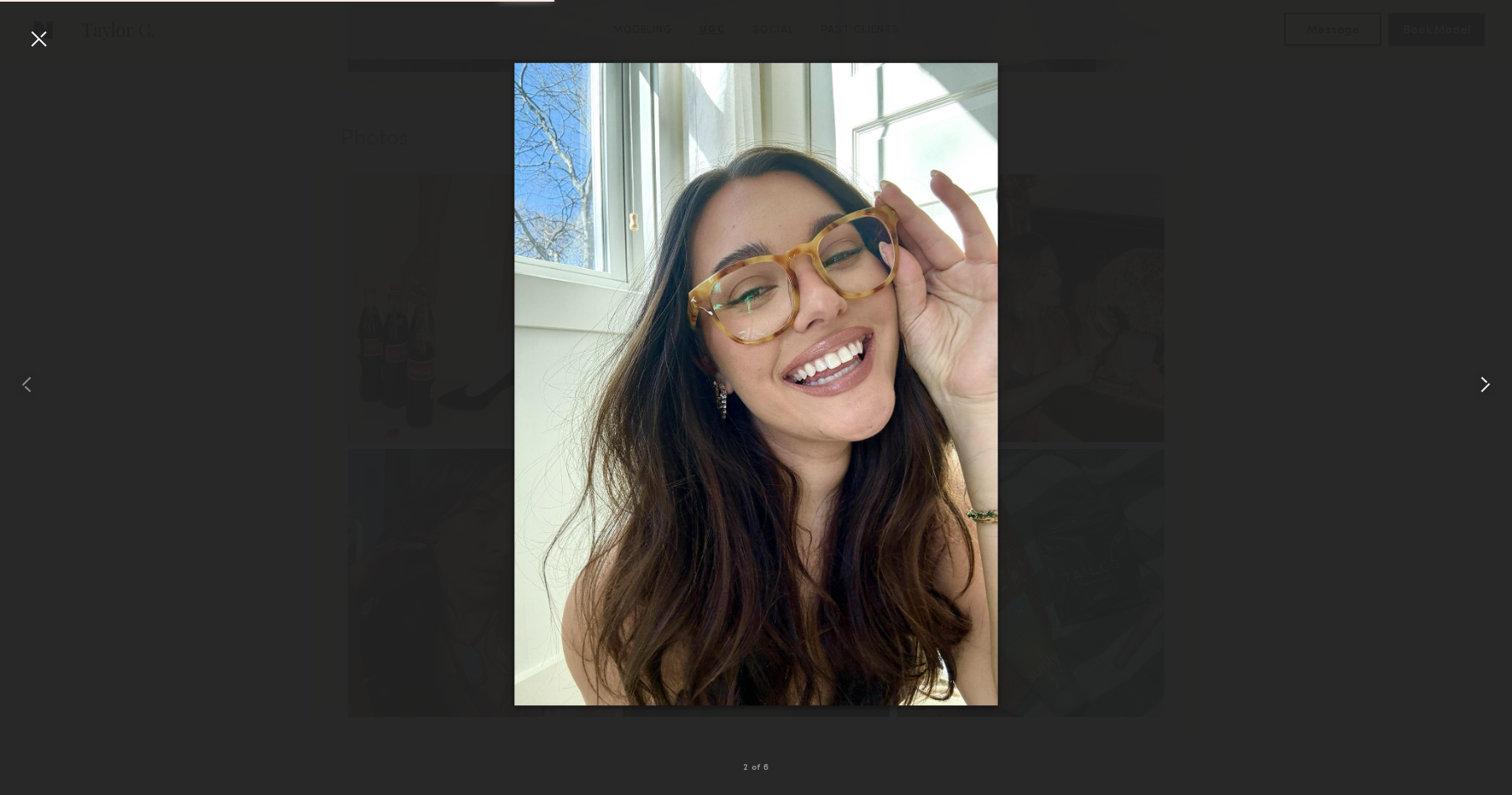 click at bounding box center (1485, 385) 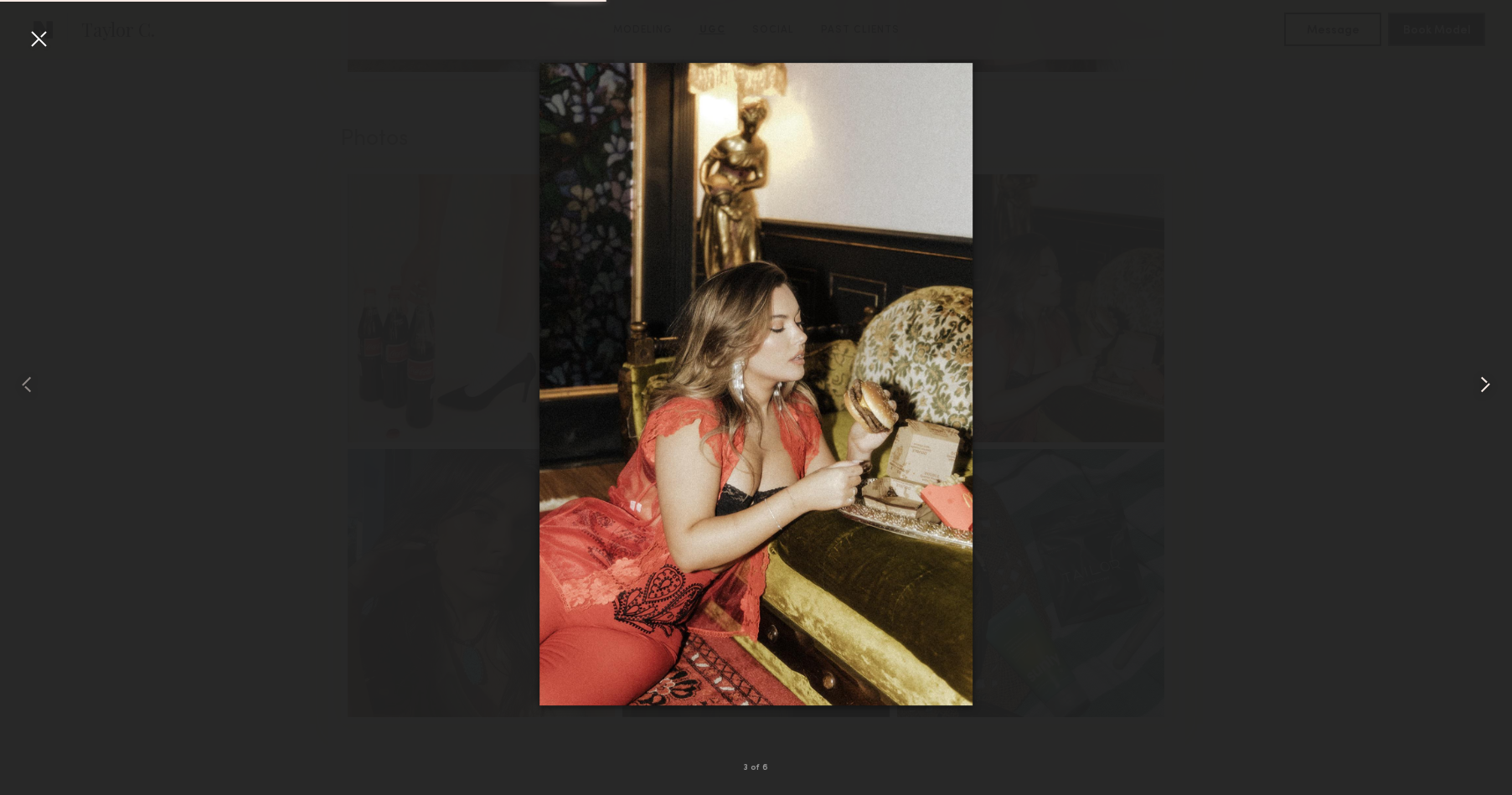 click at bounding box center (1485, 385) 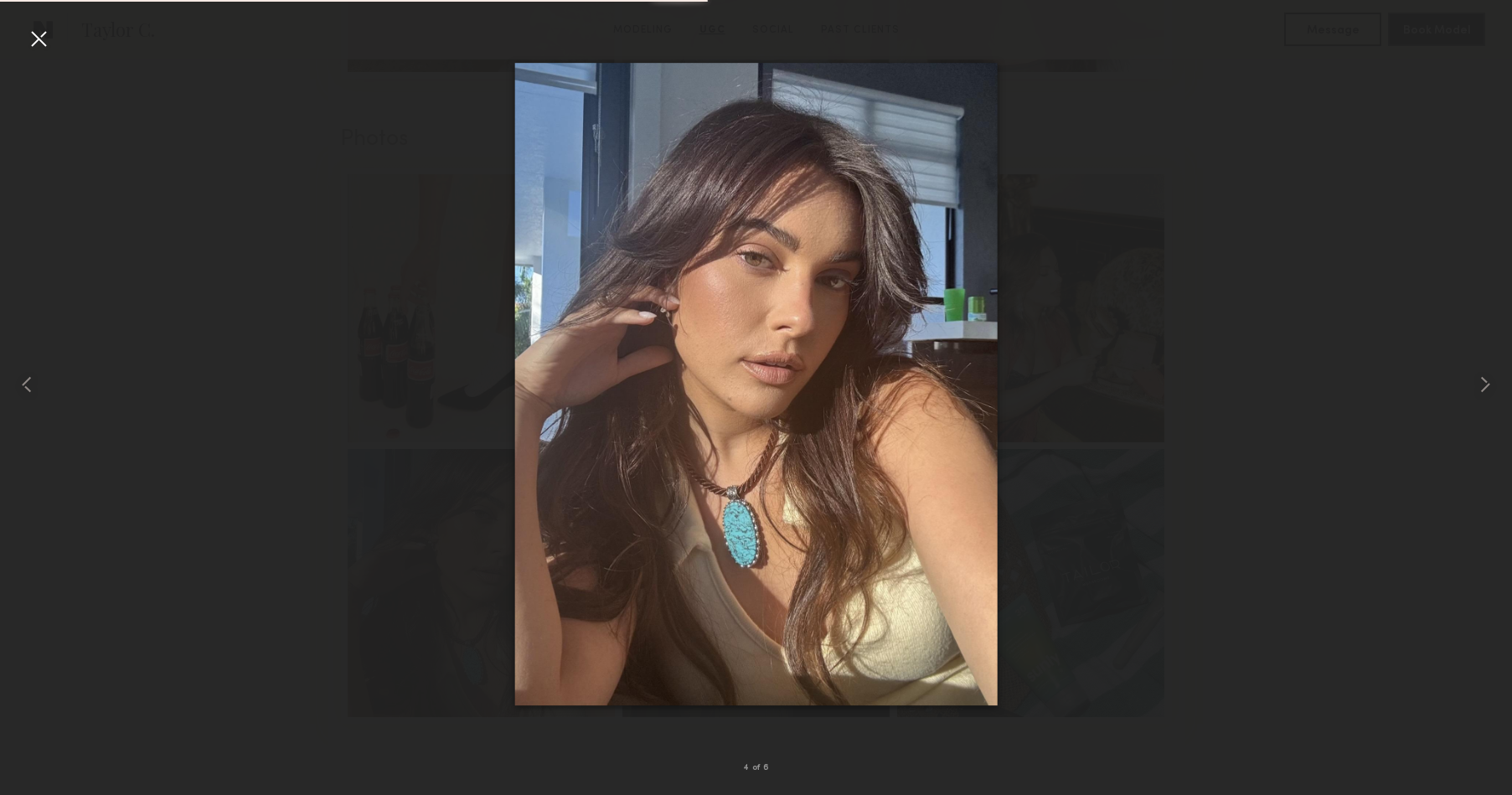 click at bounding box center [39, 39] 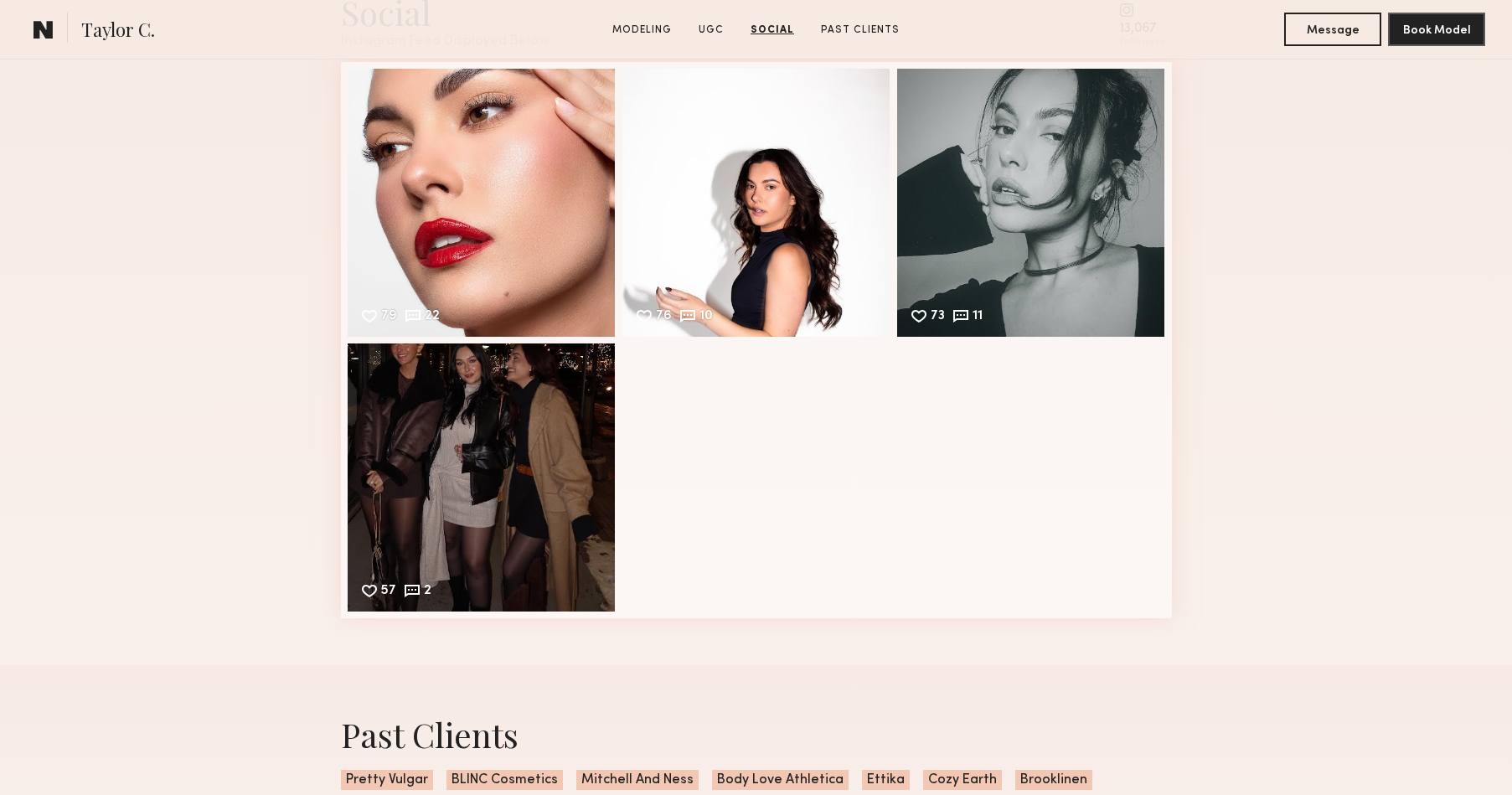 scroll, scrollTop: 2838, scrollLeft: 0, axis: vertical 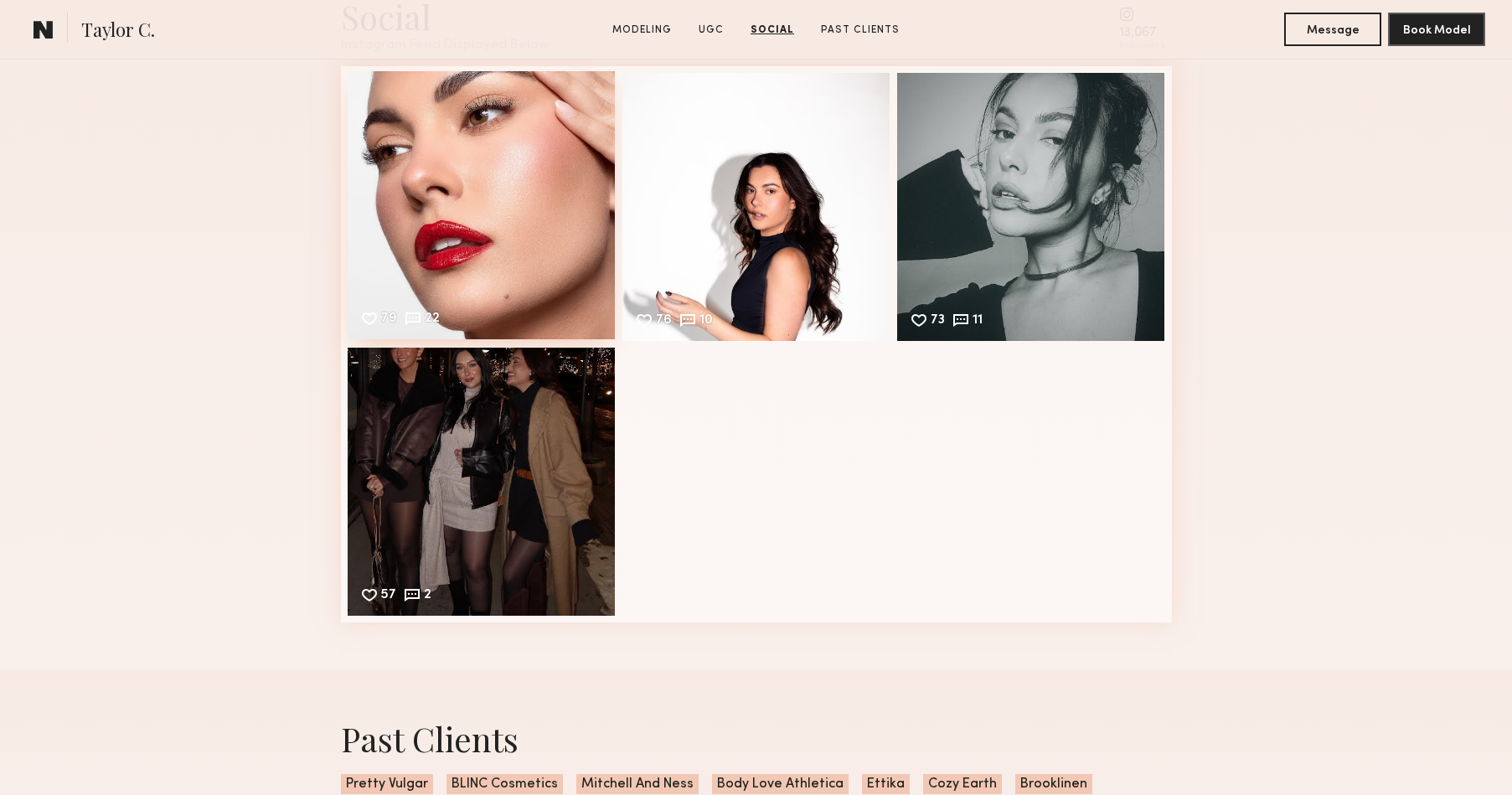 click on "79 22  Likes & comments displayed  to show model’s engagement" at bounding box center (482, 205) 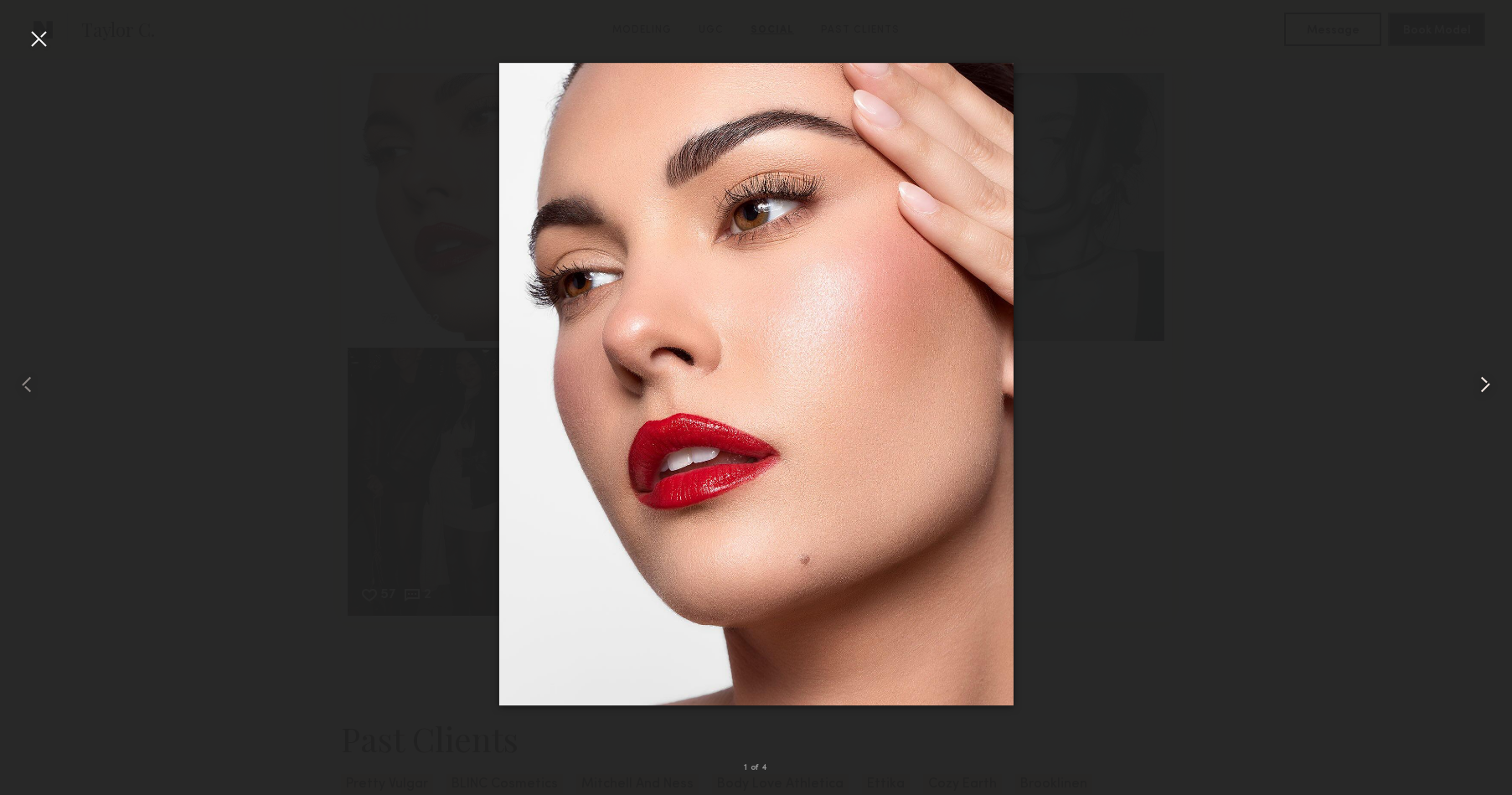 click at bounding box center (1485, 385) 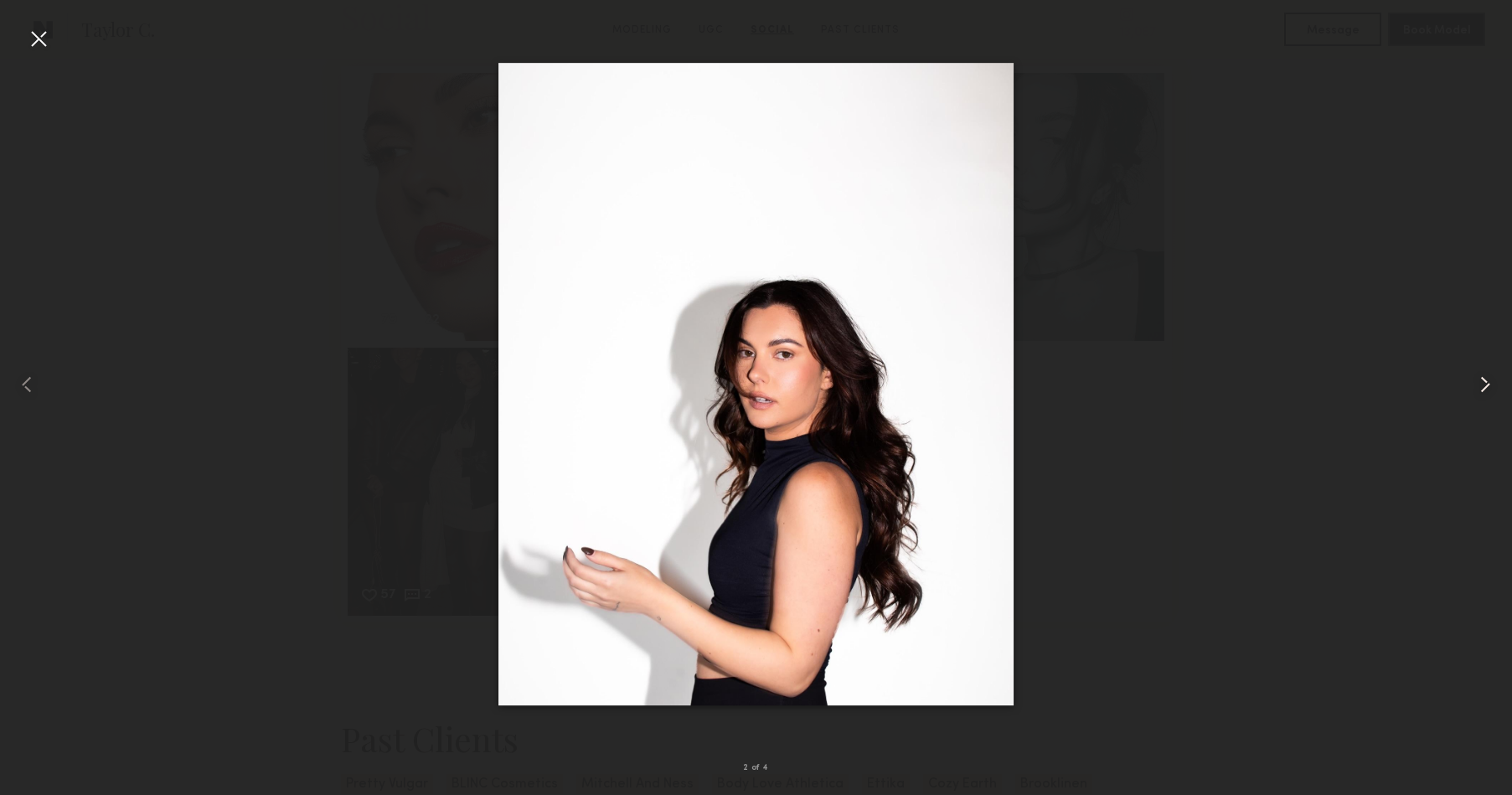 click at bounding box center (1485, 385) 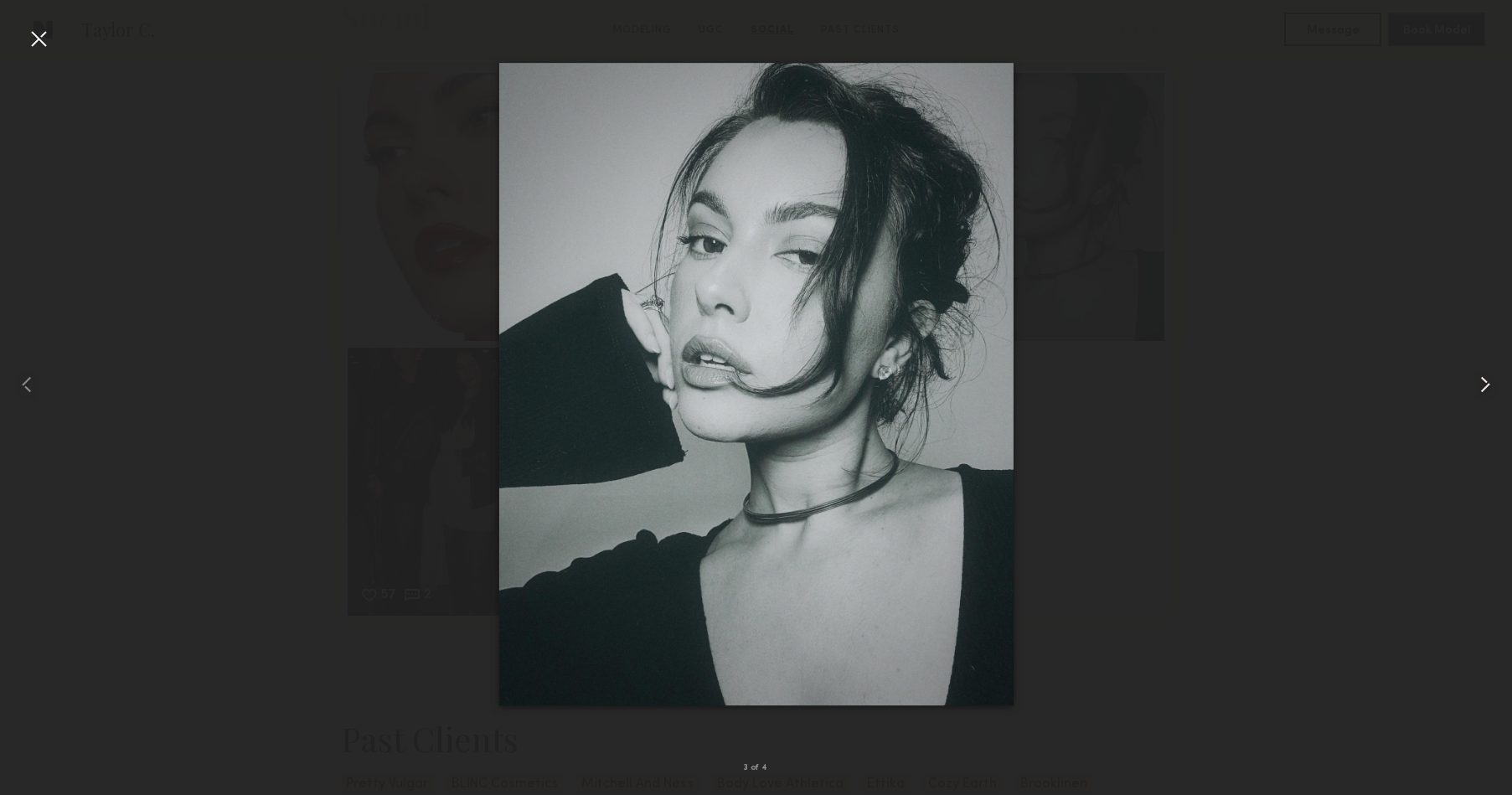 click at bounding box center (1485, 385) 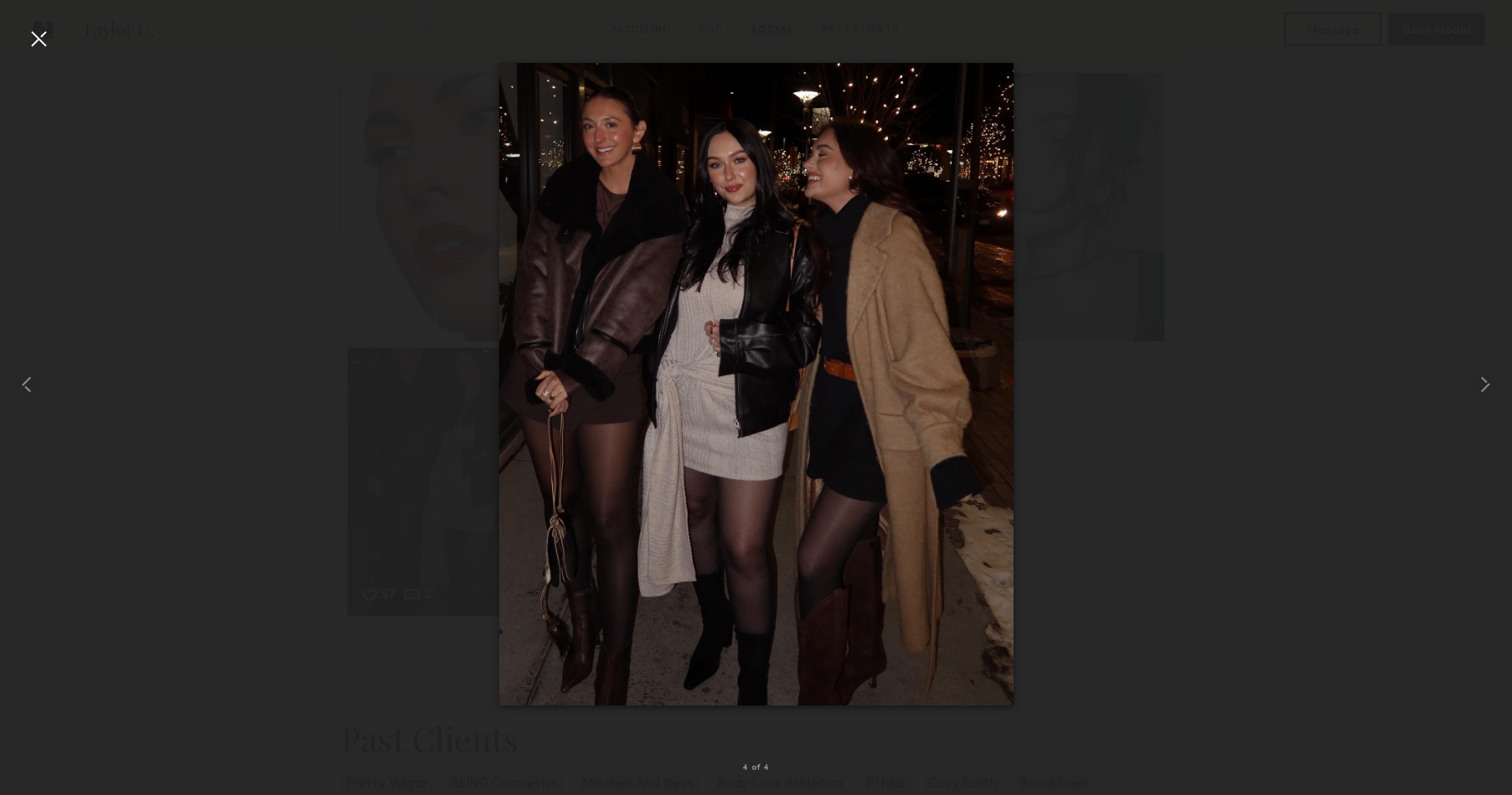 click at bounding box center (756, 384) 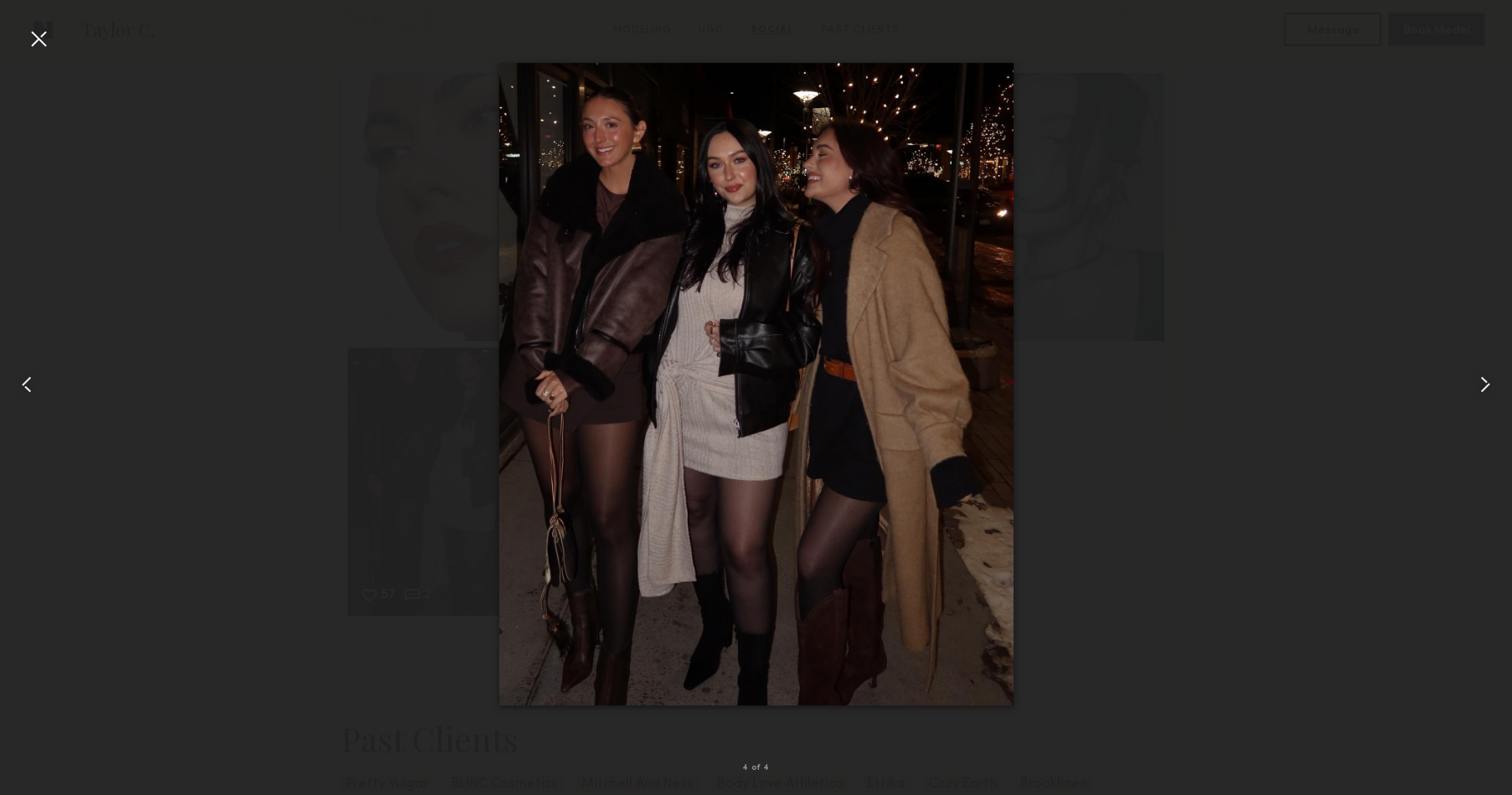 scroll, scrollTop: 2834, scrollLeft: 0, axis: vertical 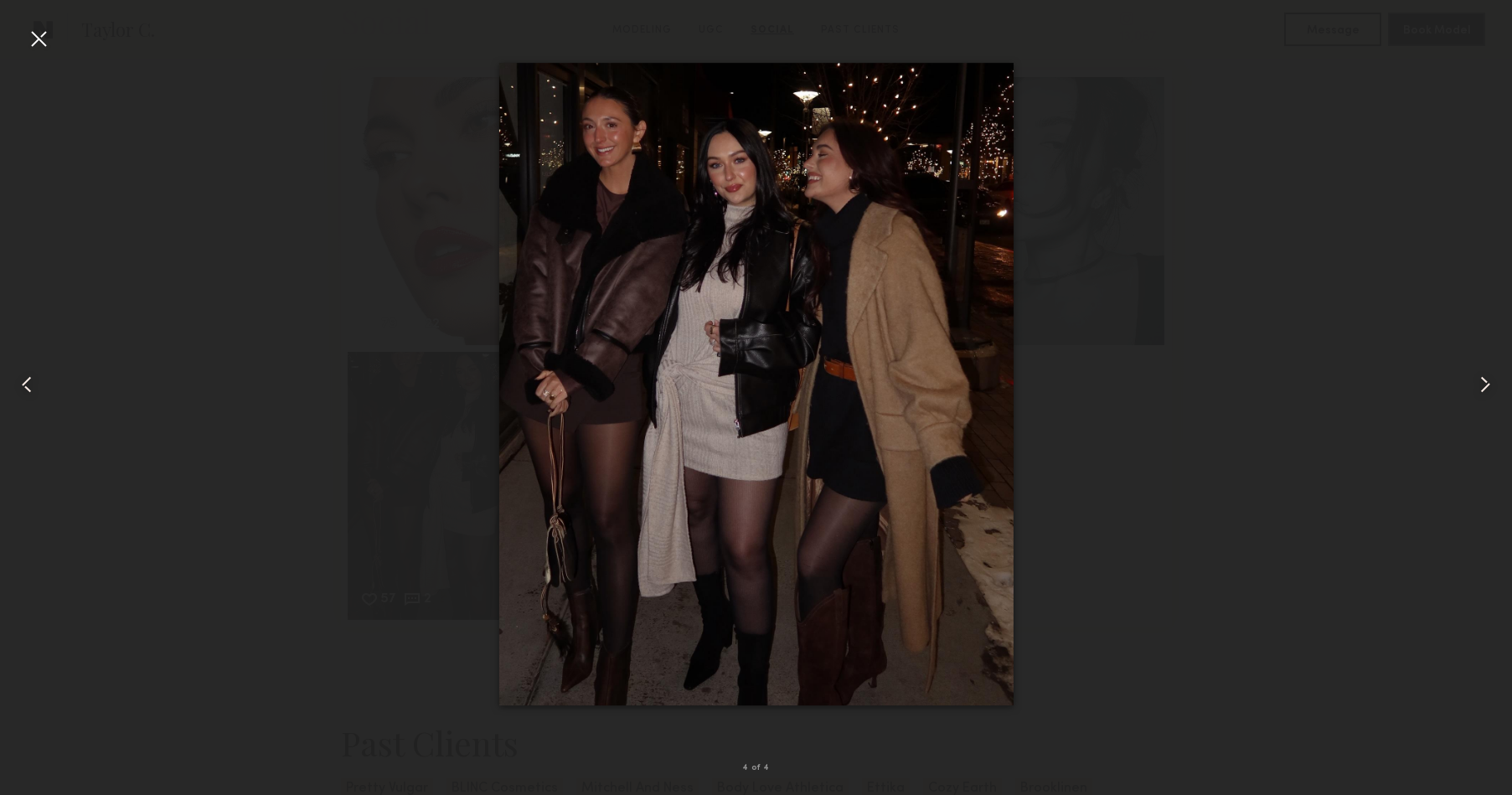 click on "4 of 4" at bounding box center [756, 397] 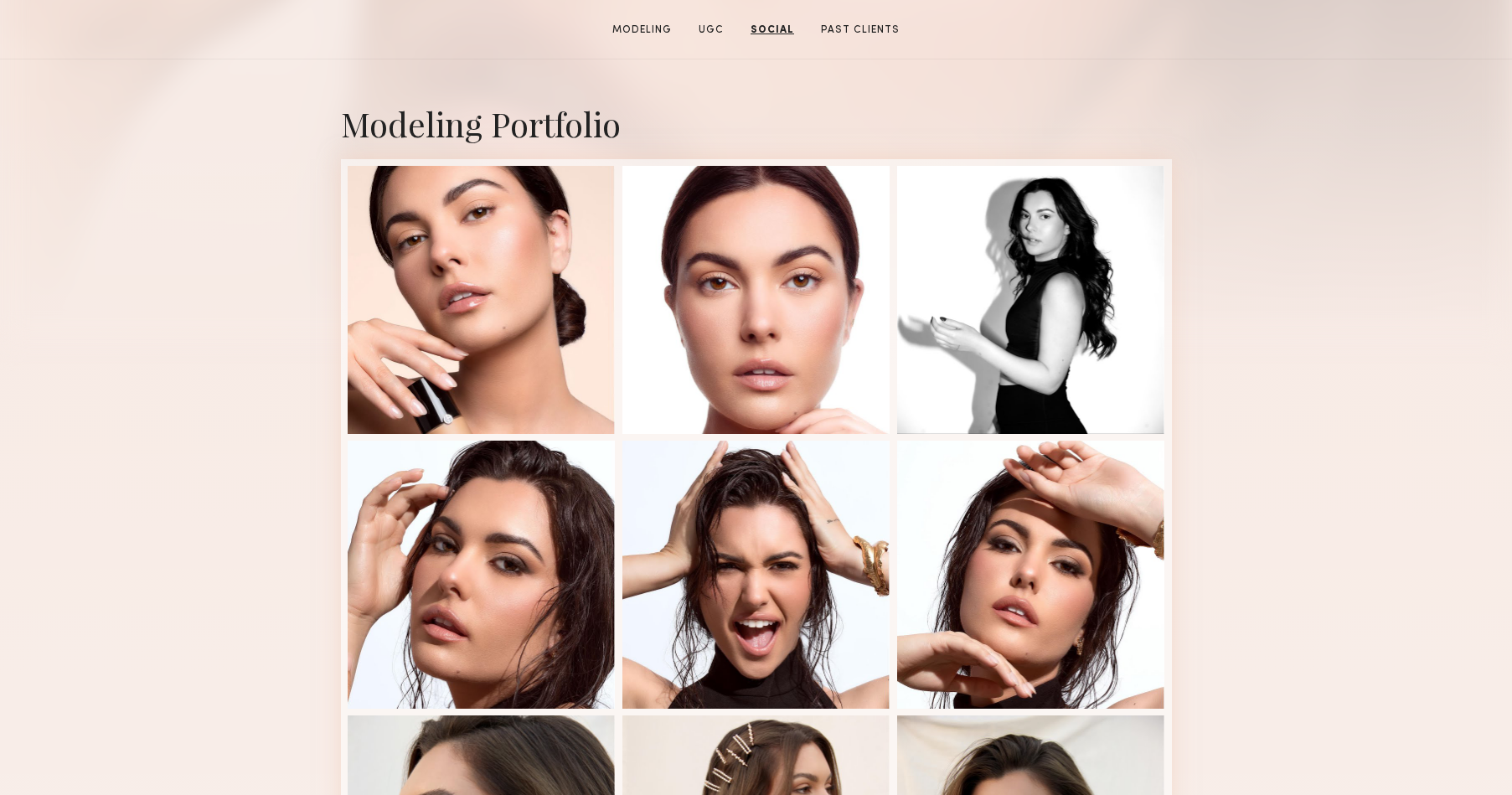 scroll, scrollTop: 0, scrollLeft: 0, axis: both 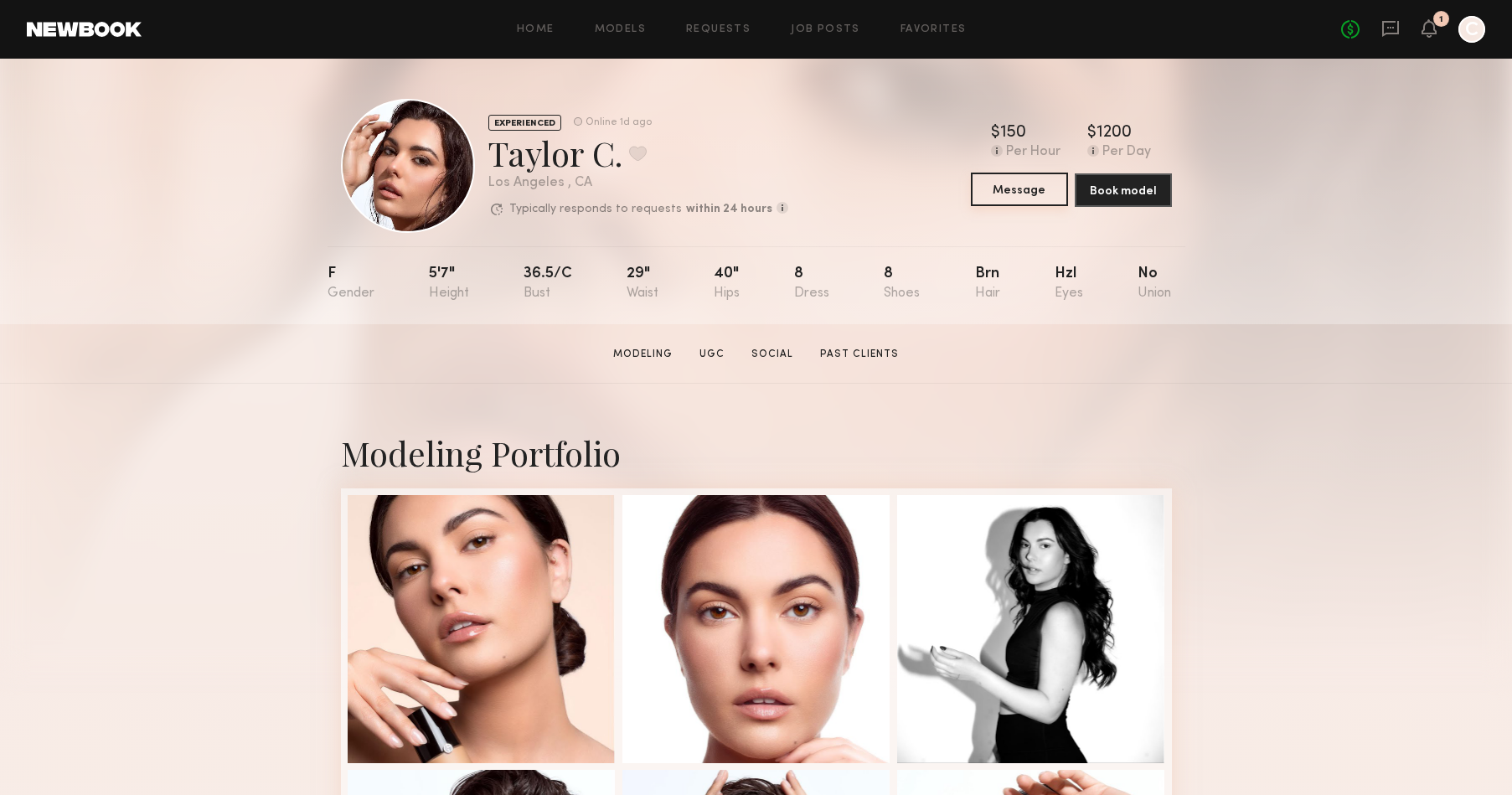 click on "Message" 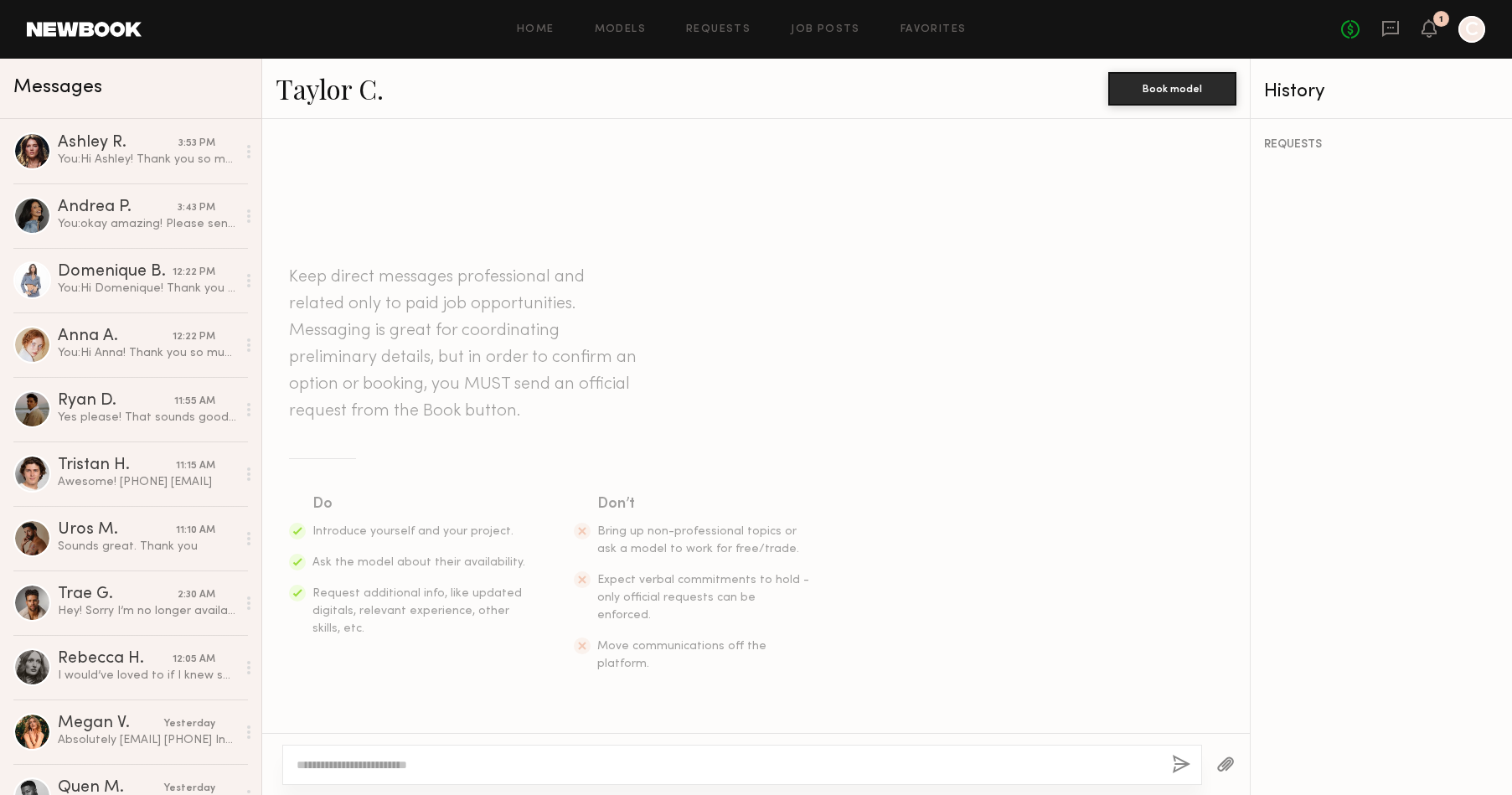 click 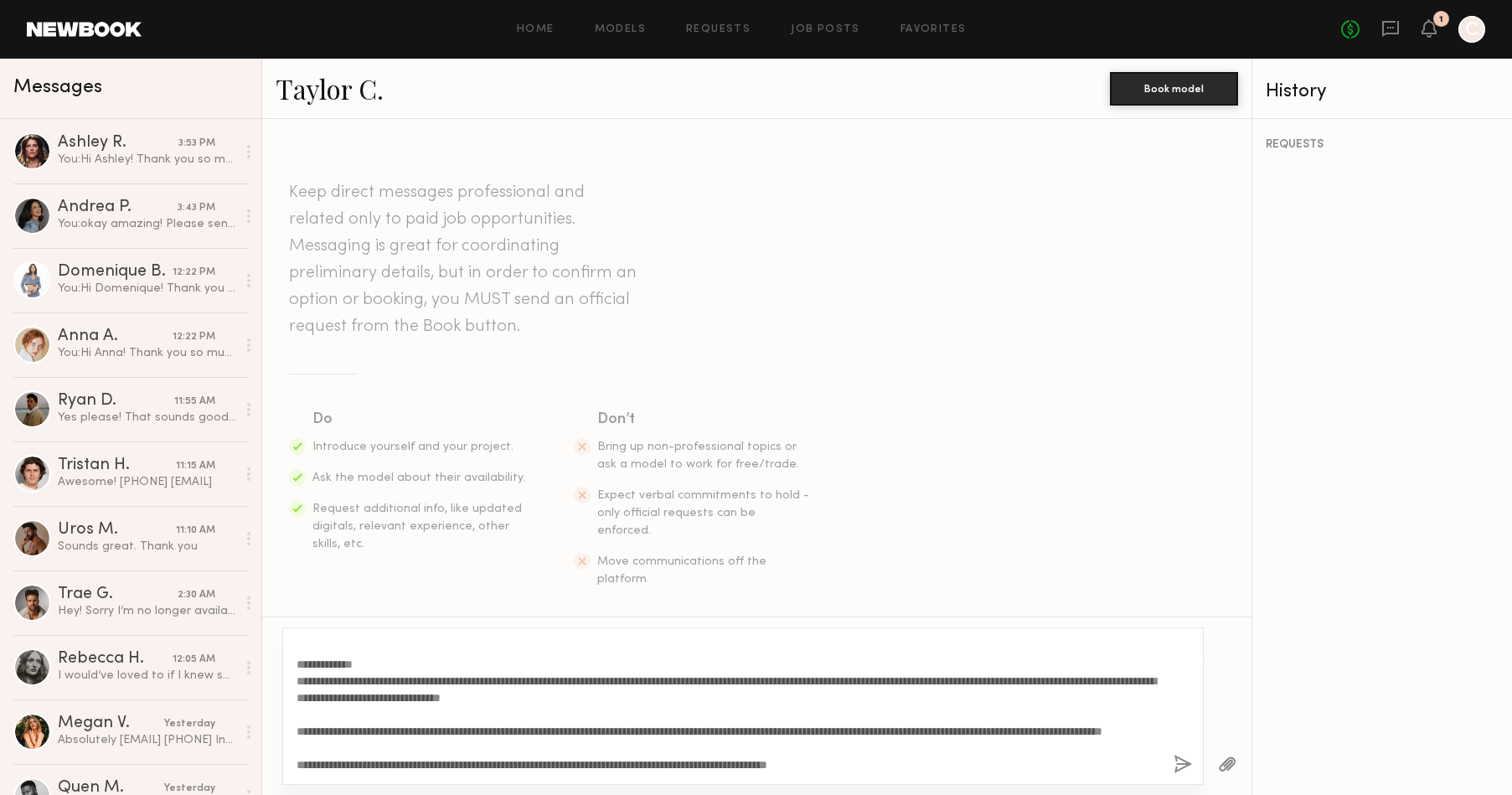 scroll, scrollTop: 0, scrollLeft: 0, axis: both 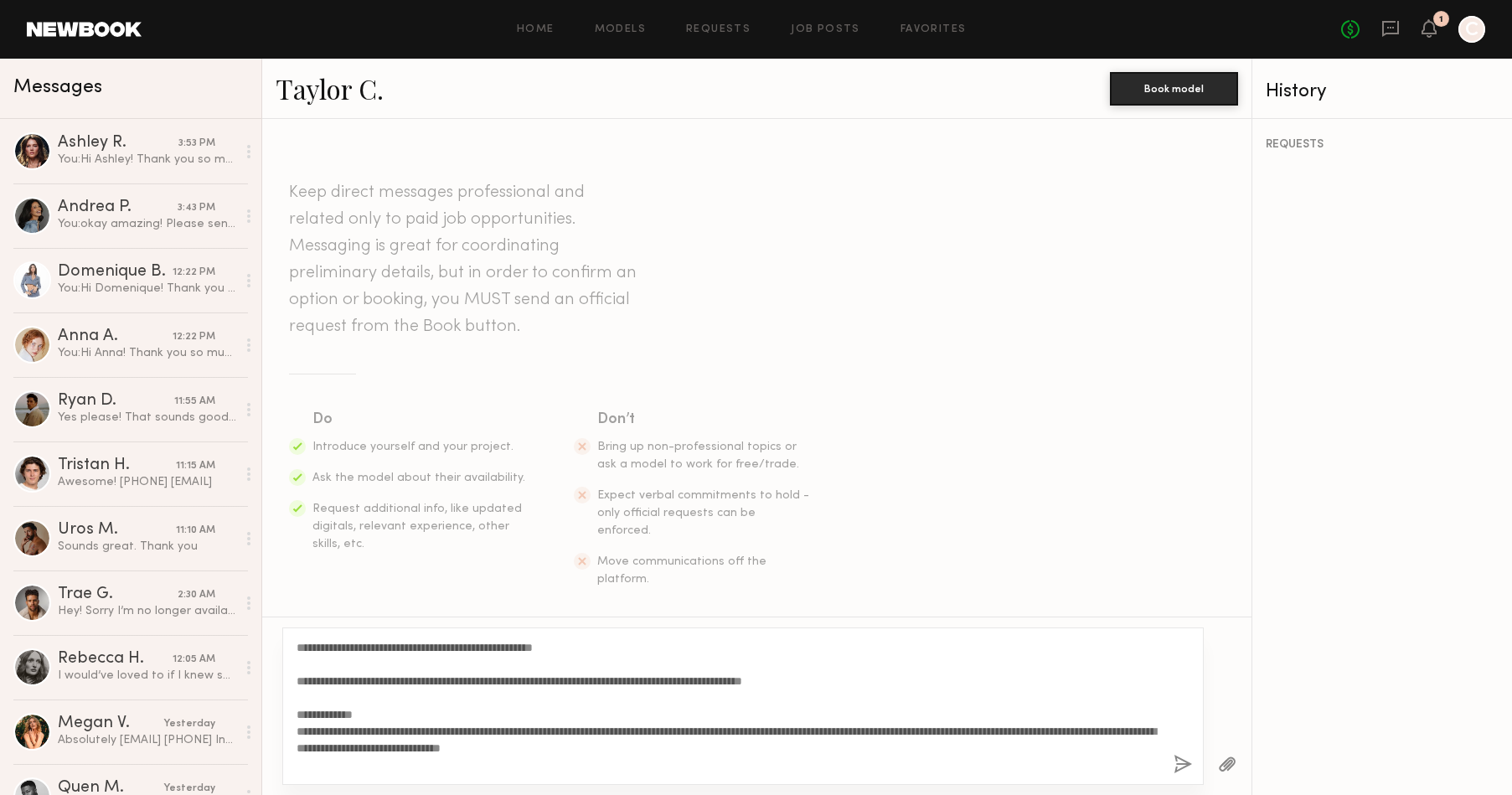 click on "**********" 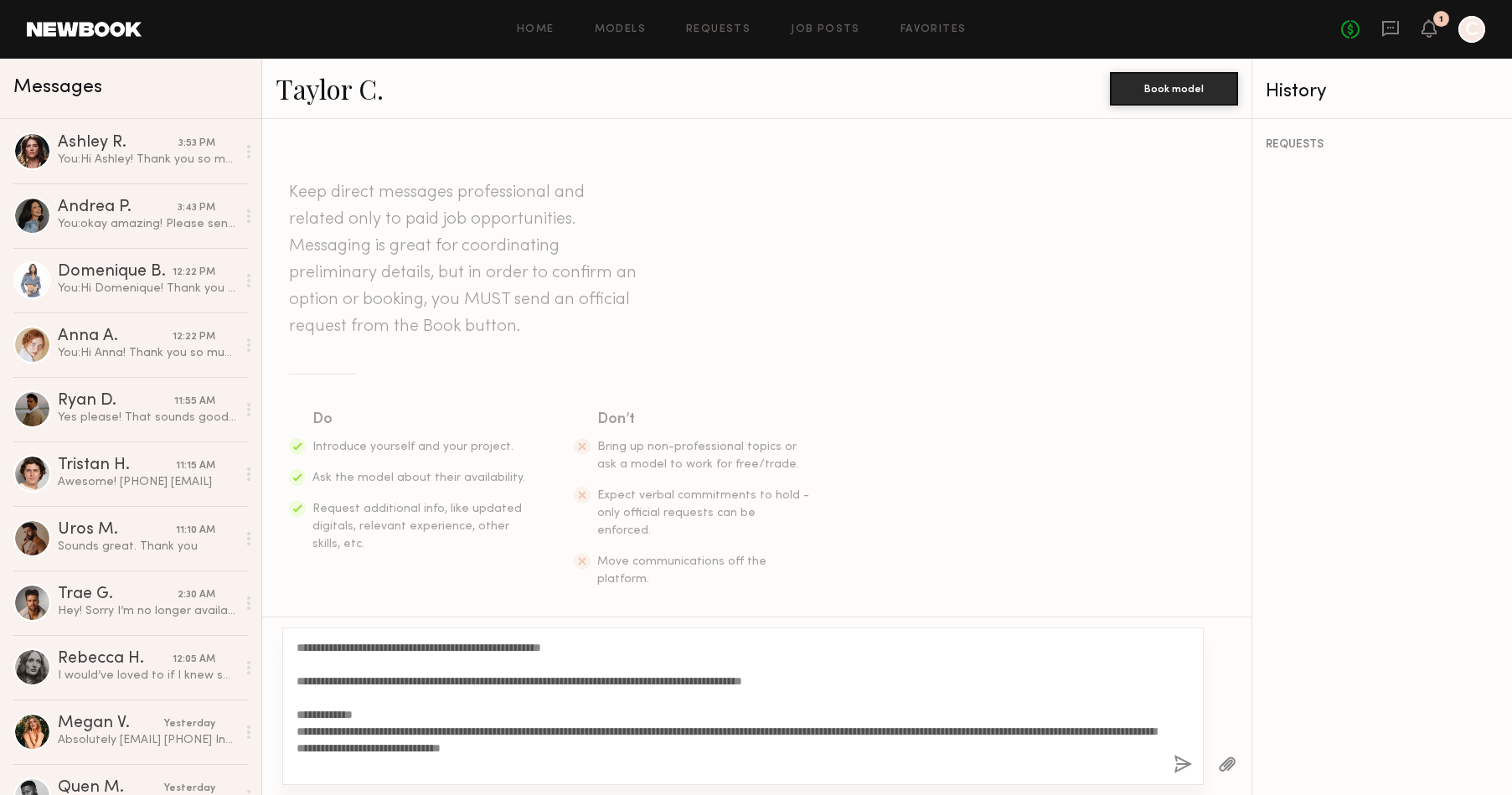 scroll, scrollTop: 67, scrollLeft: 0, axis: vertical 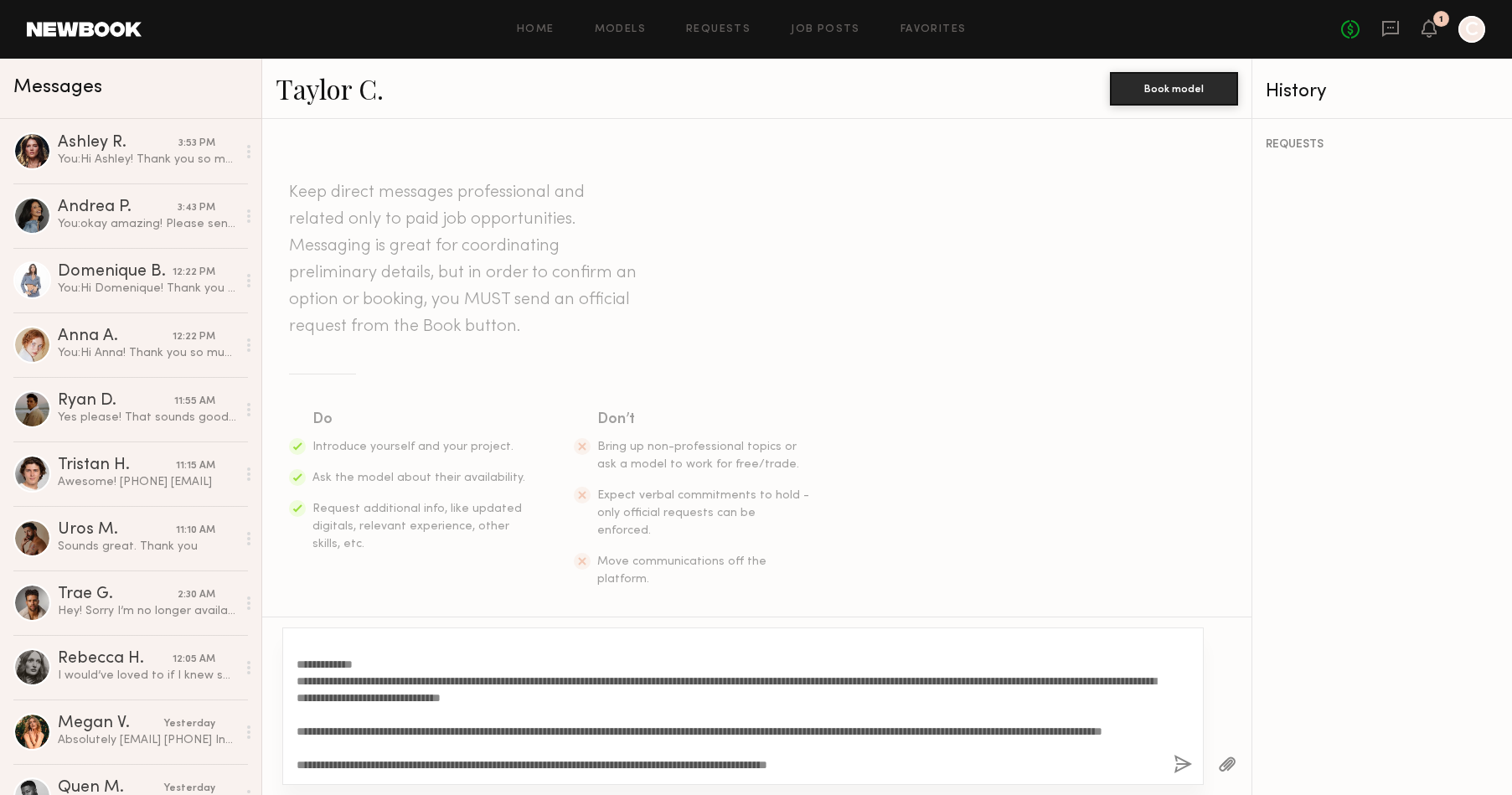 type on "**********" 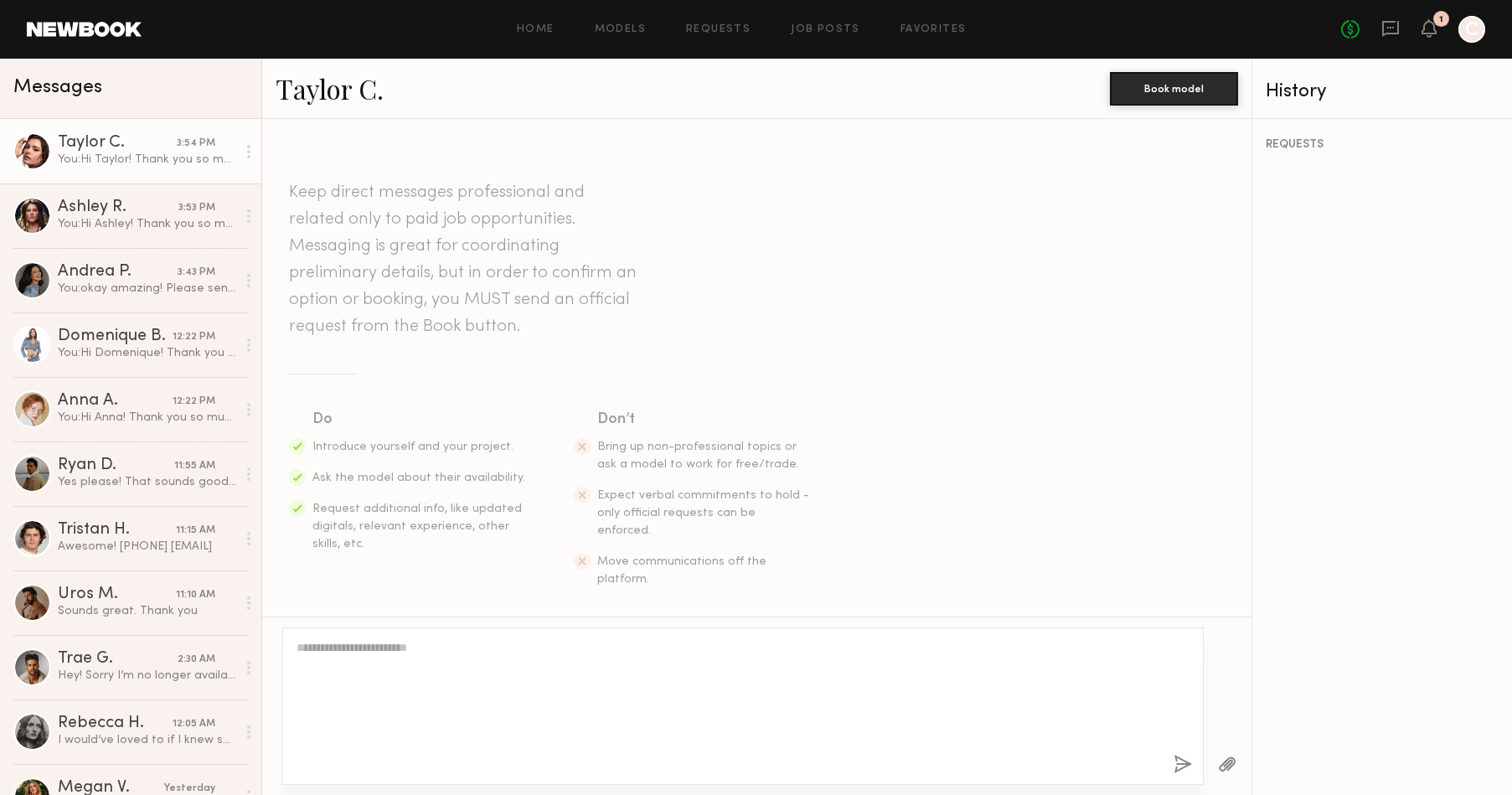 scroll, scrollTop: 437, scrollLeft: 0, axis: vertical 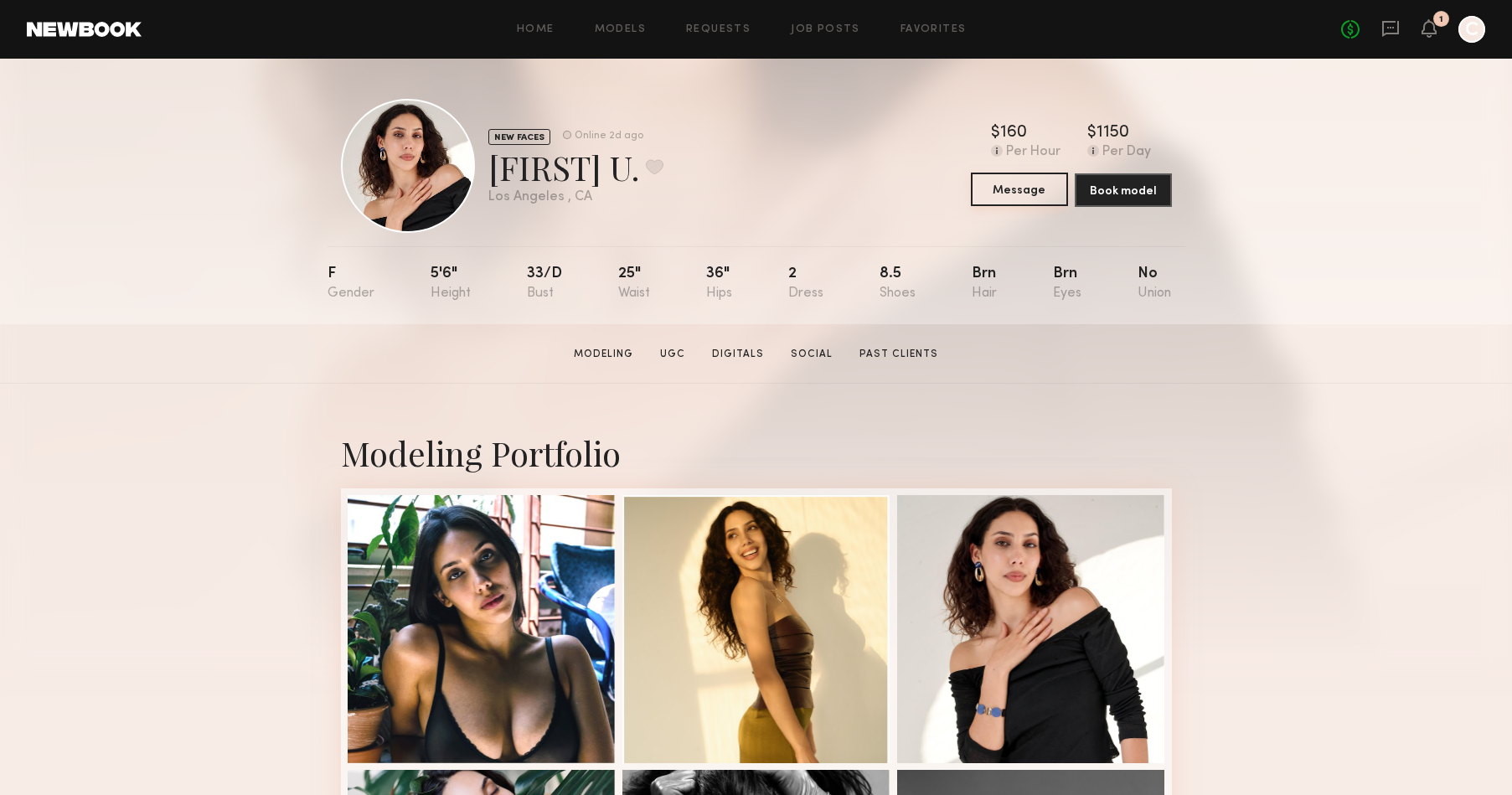 click on "Message" 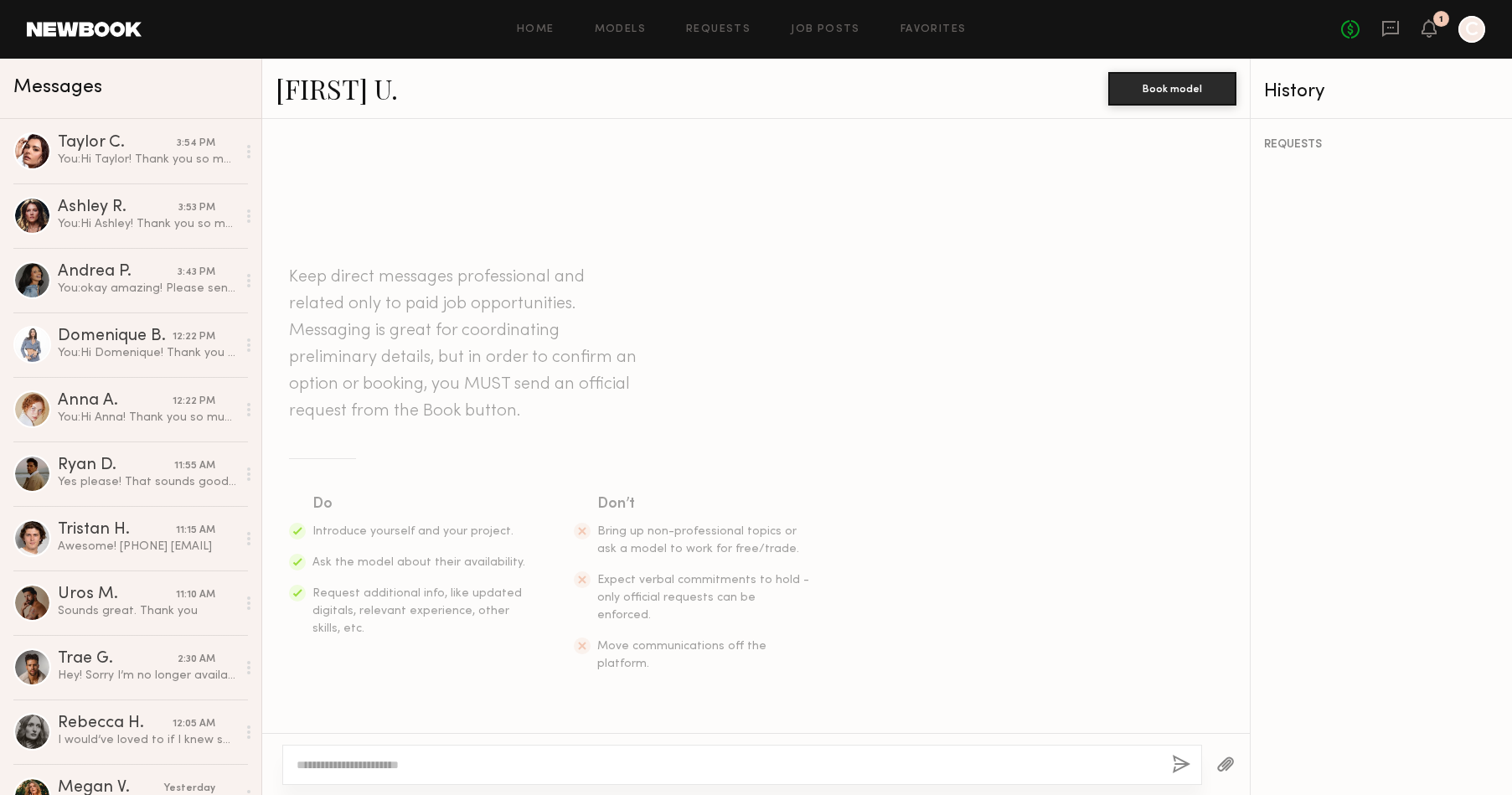 click 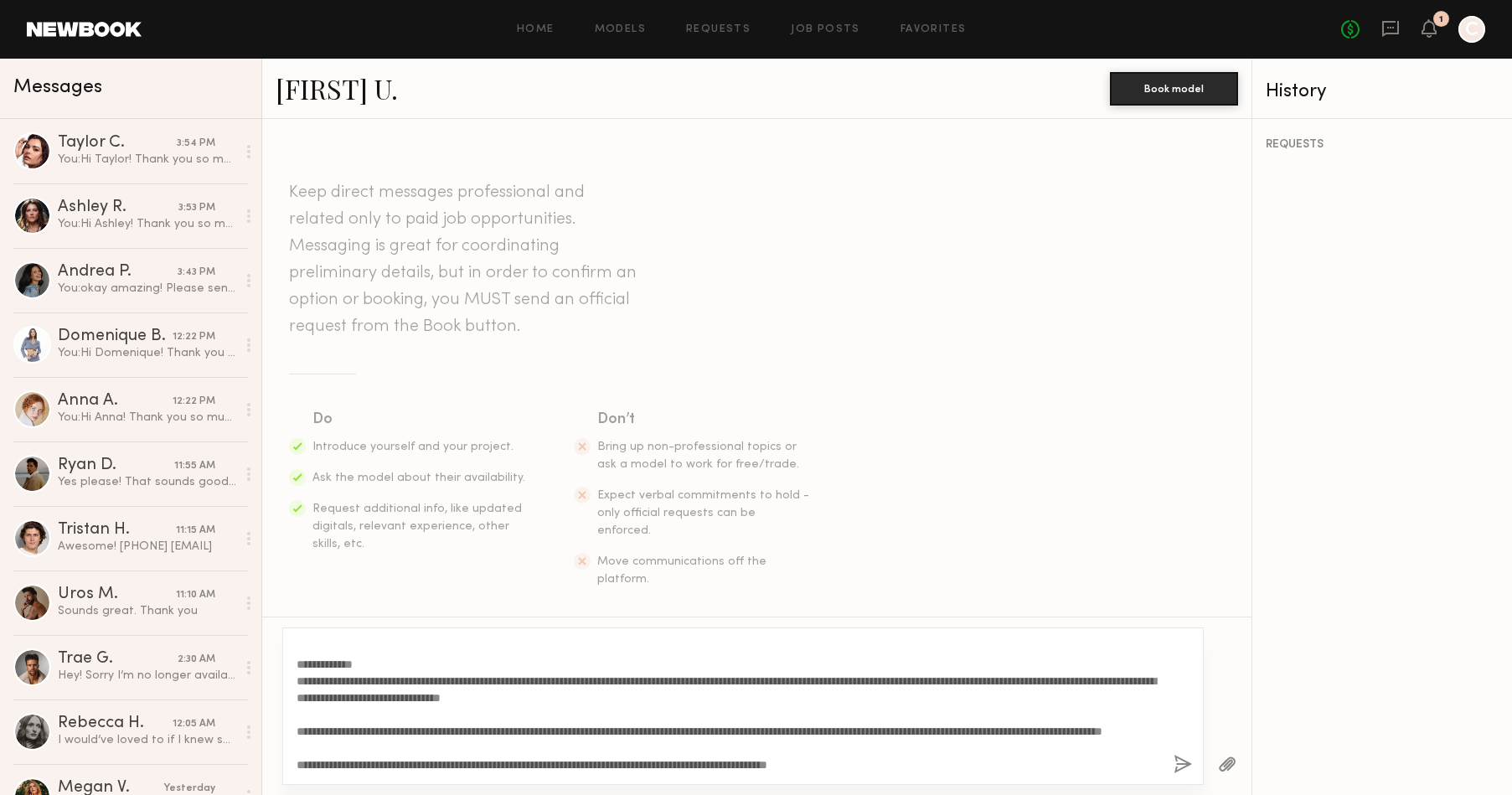 scroll, scrollTop: 0, scrollLeft: 0, axis: both 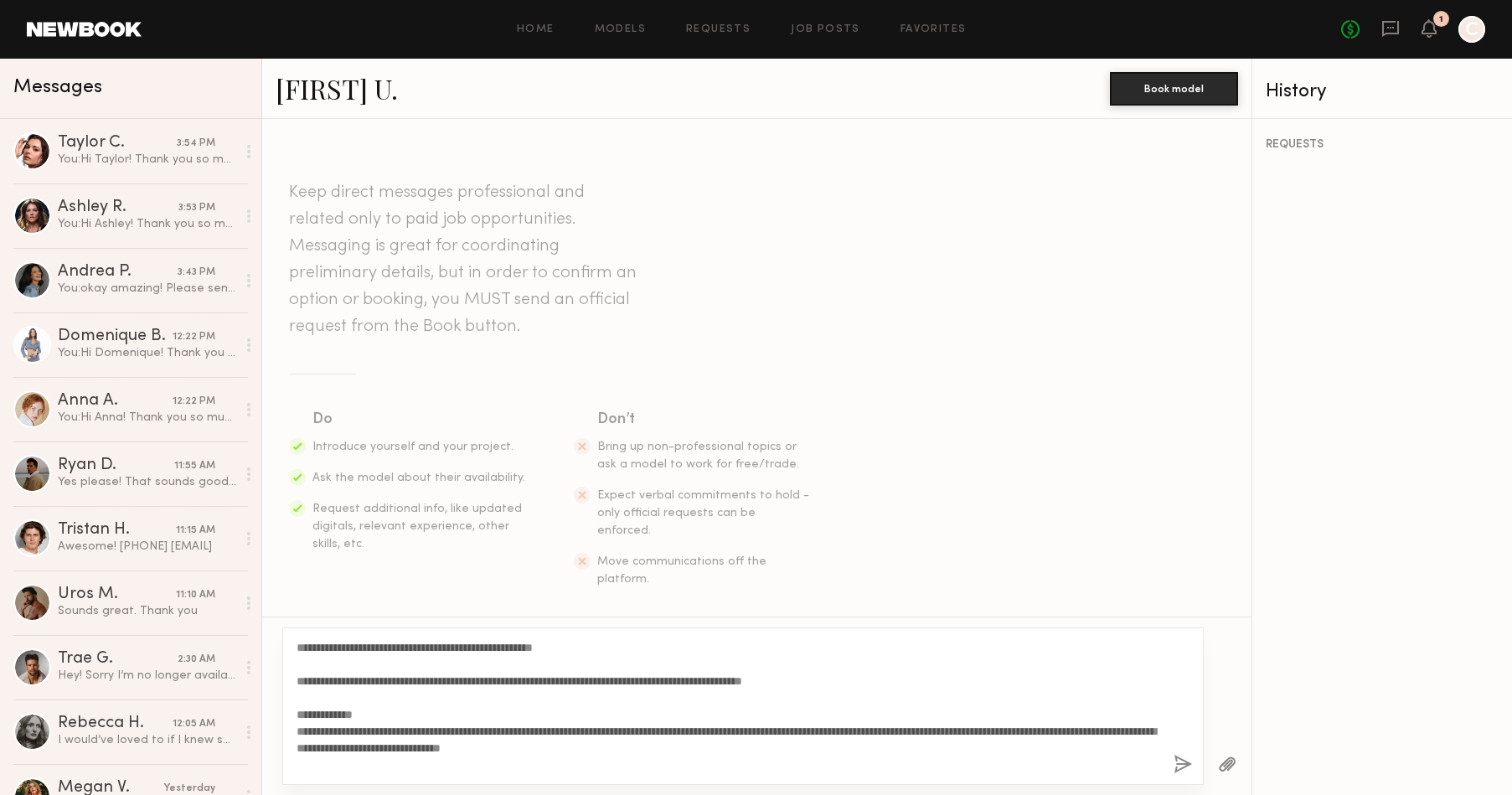 click on "**********" 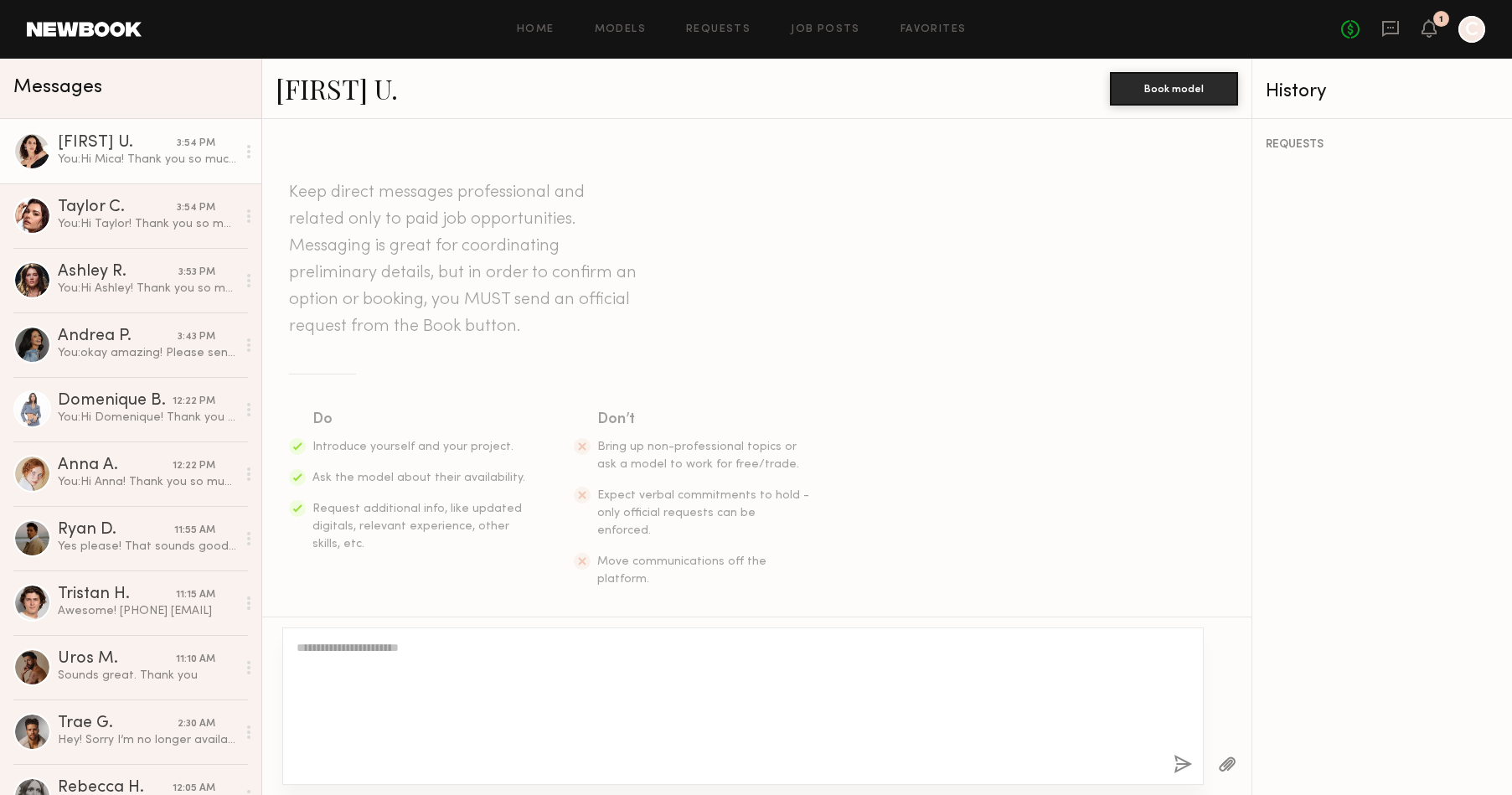 scroll, scrollTop: 437, scrollLeft: 0, axis: vertical 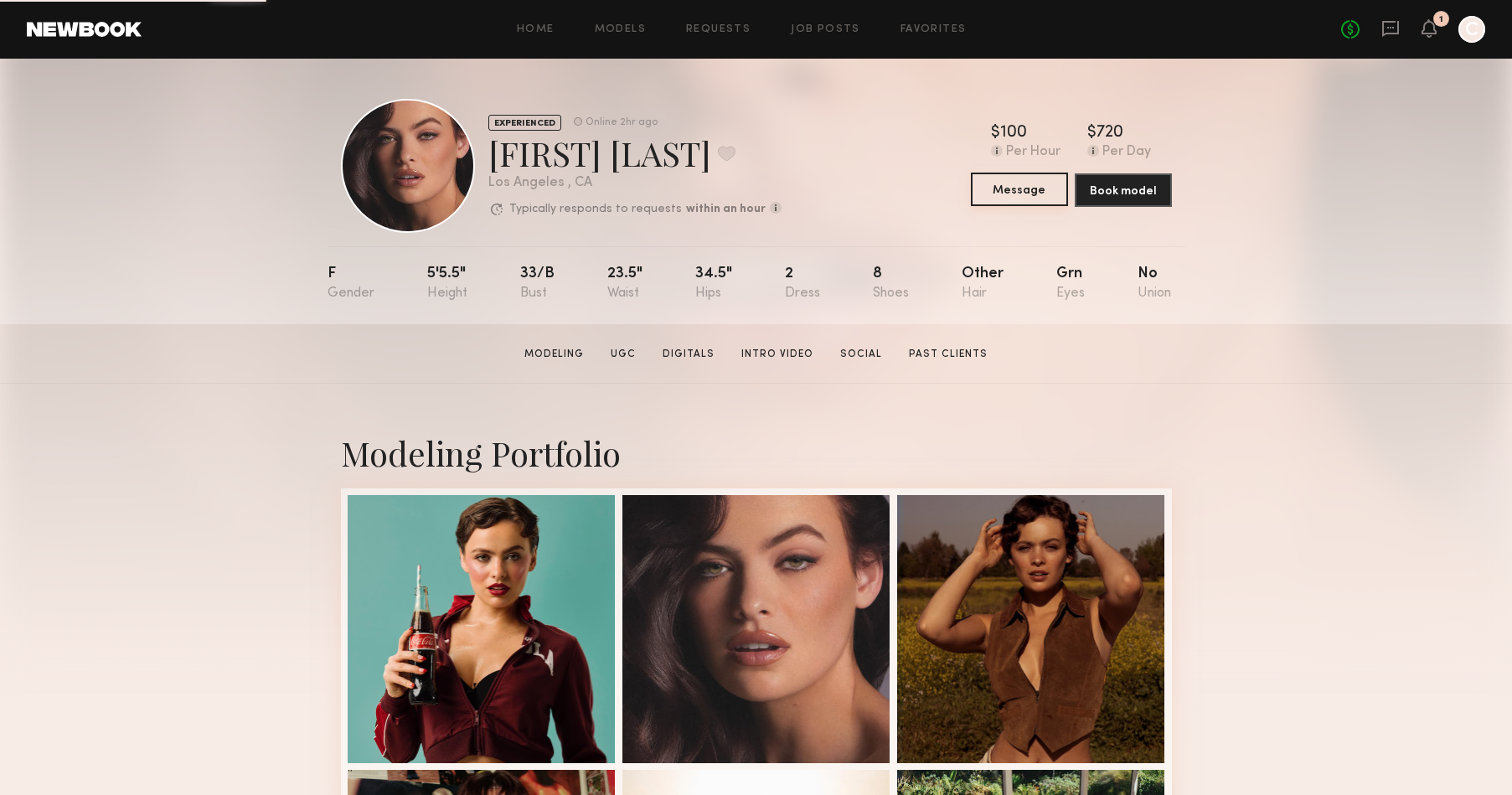 click on "Message" 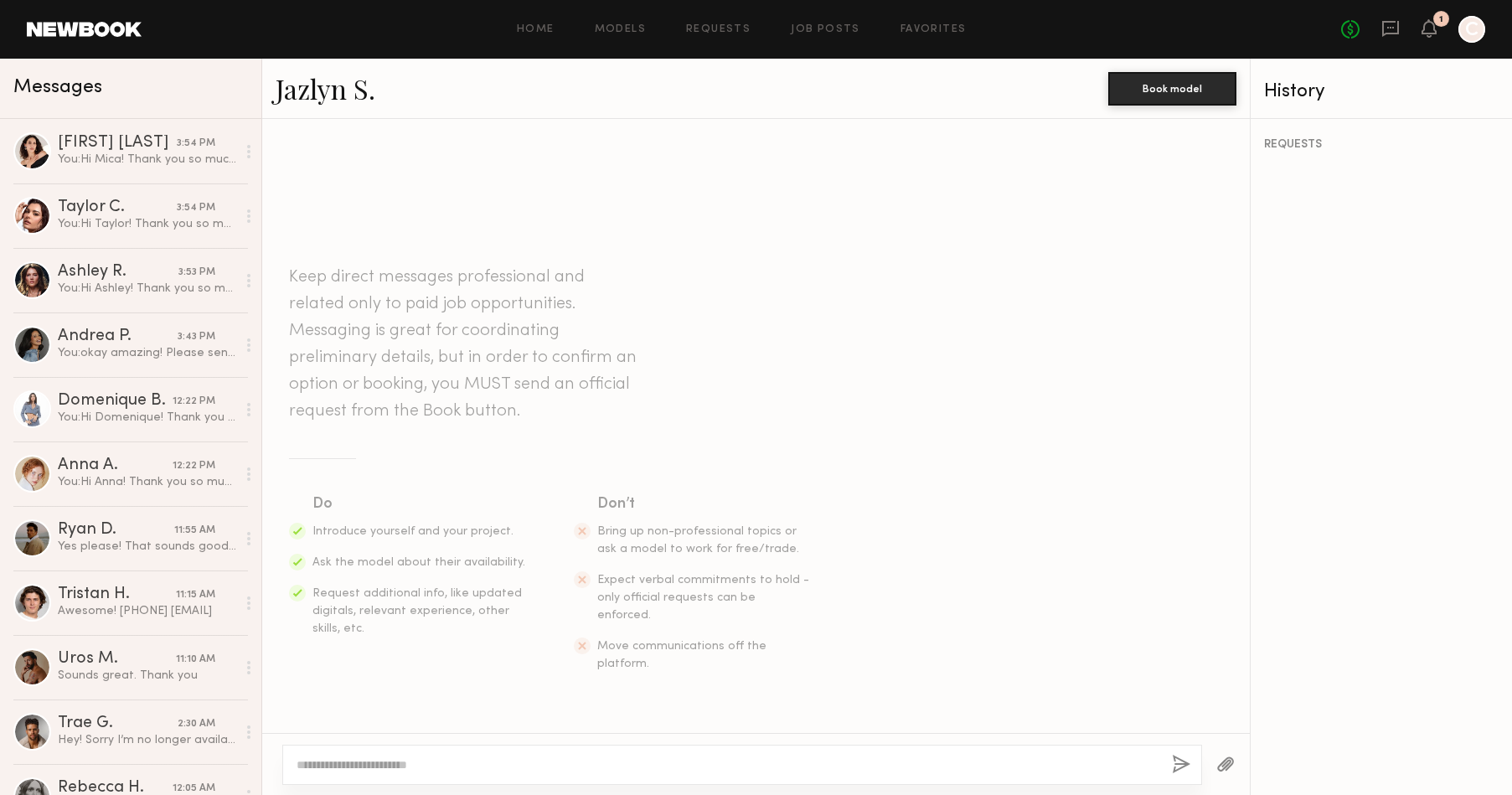 click 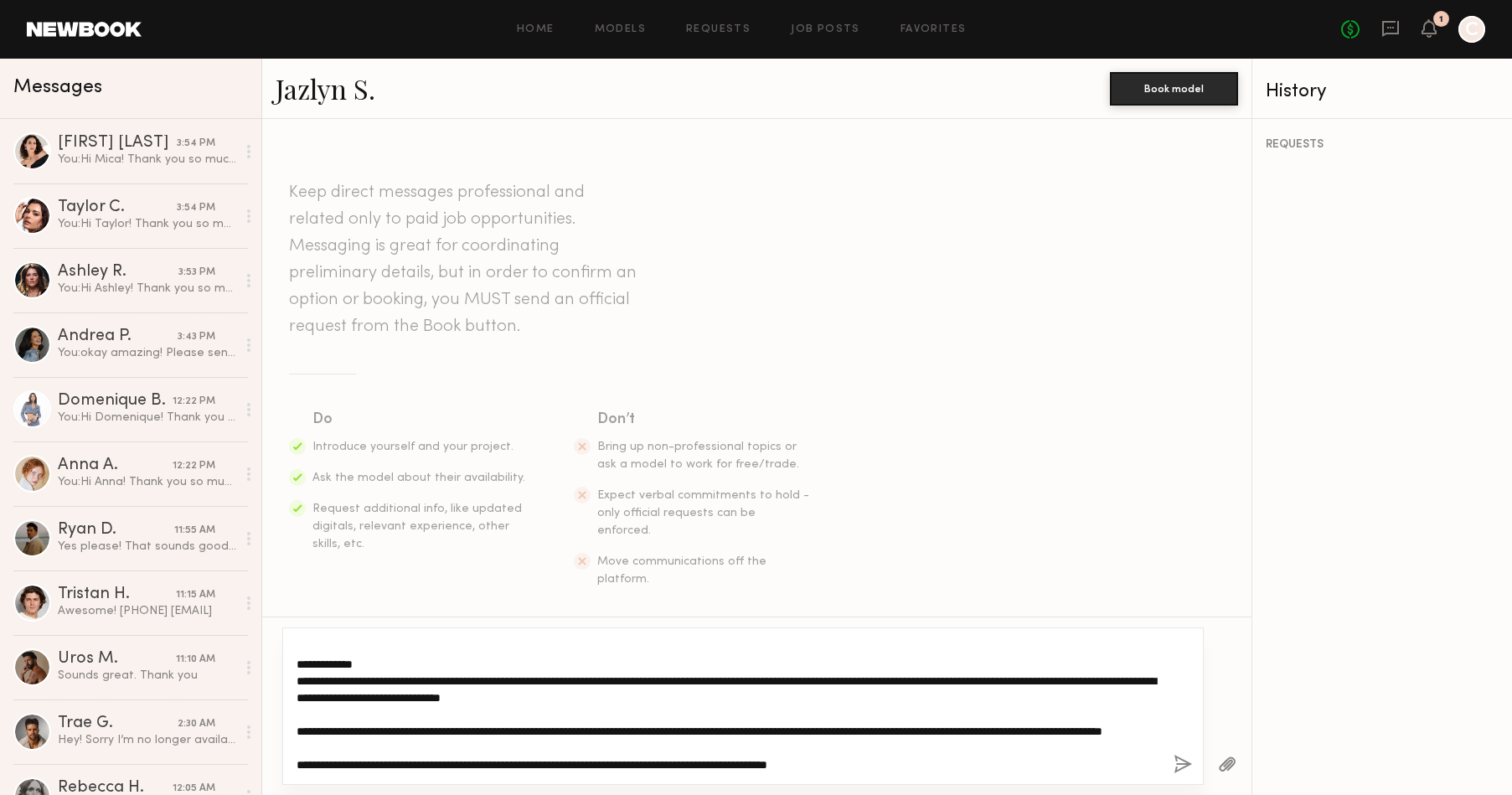 scroll, scrollTop: 0, scrollLeft: 0, axis: both 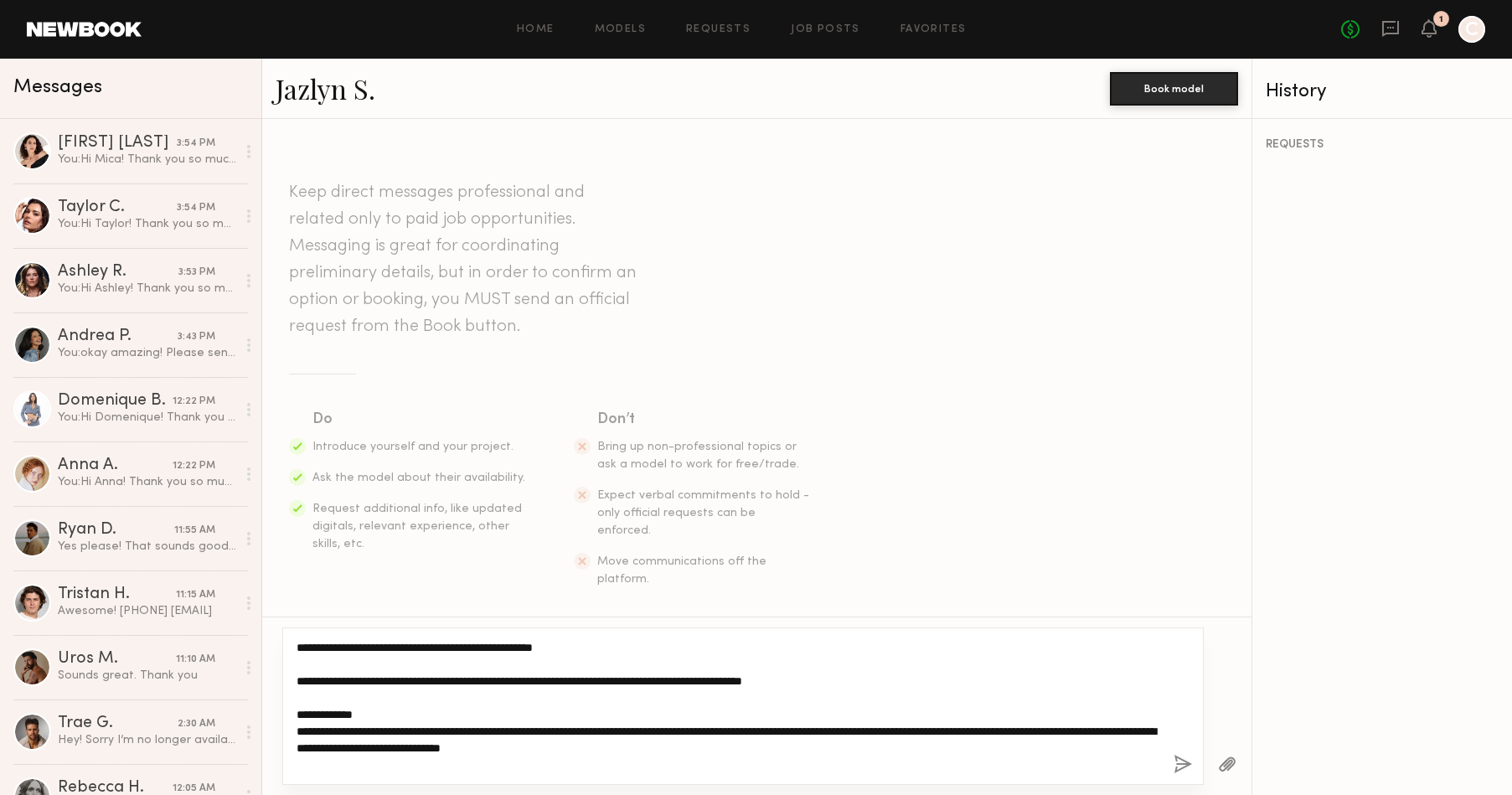 click on "**********" 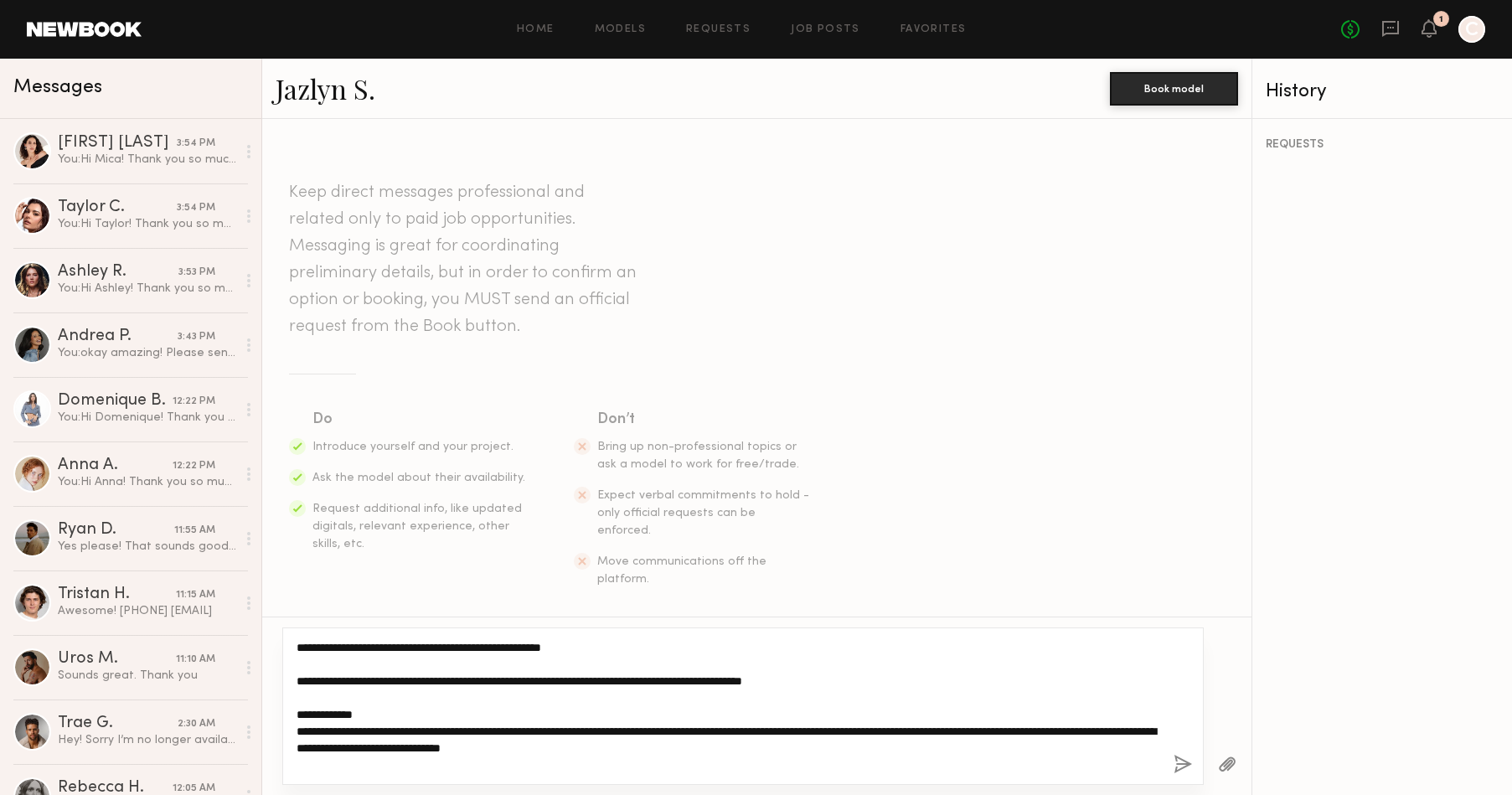 type on "**********" 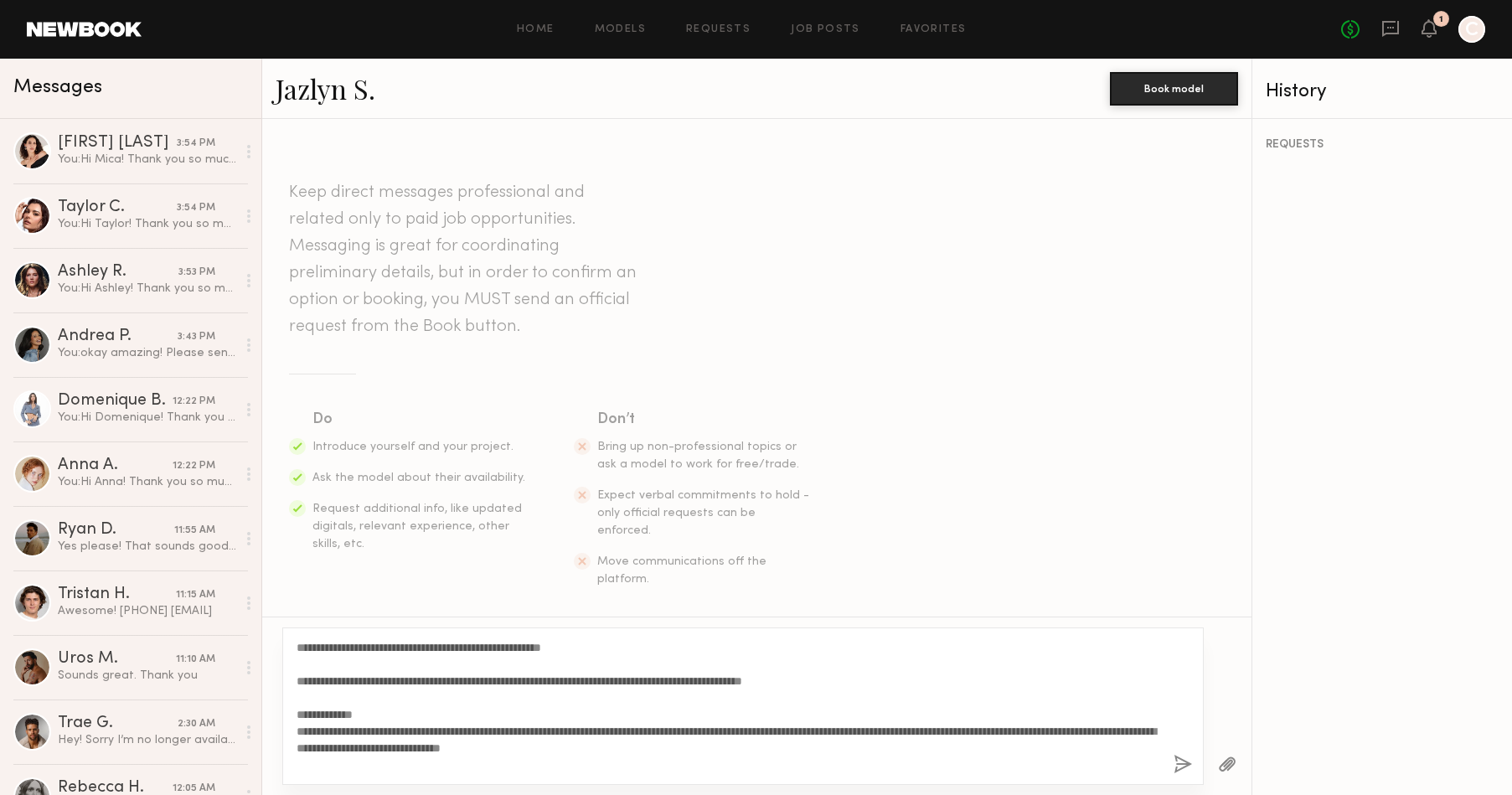 click 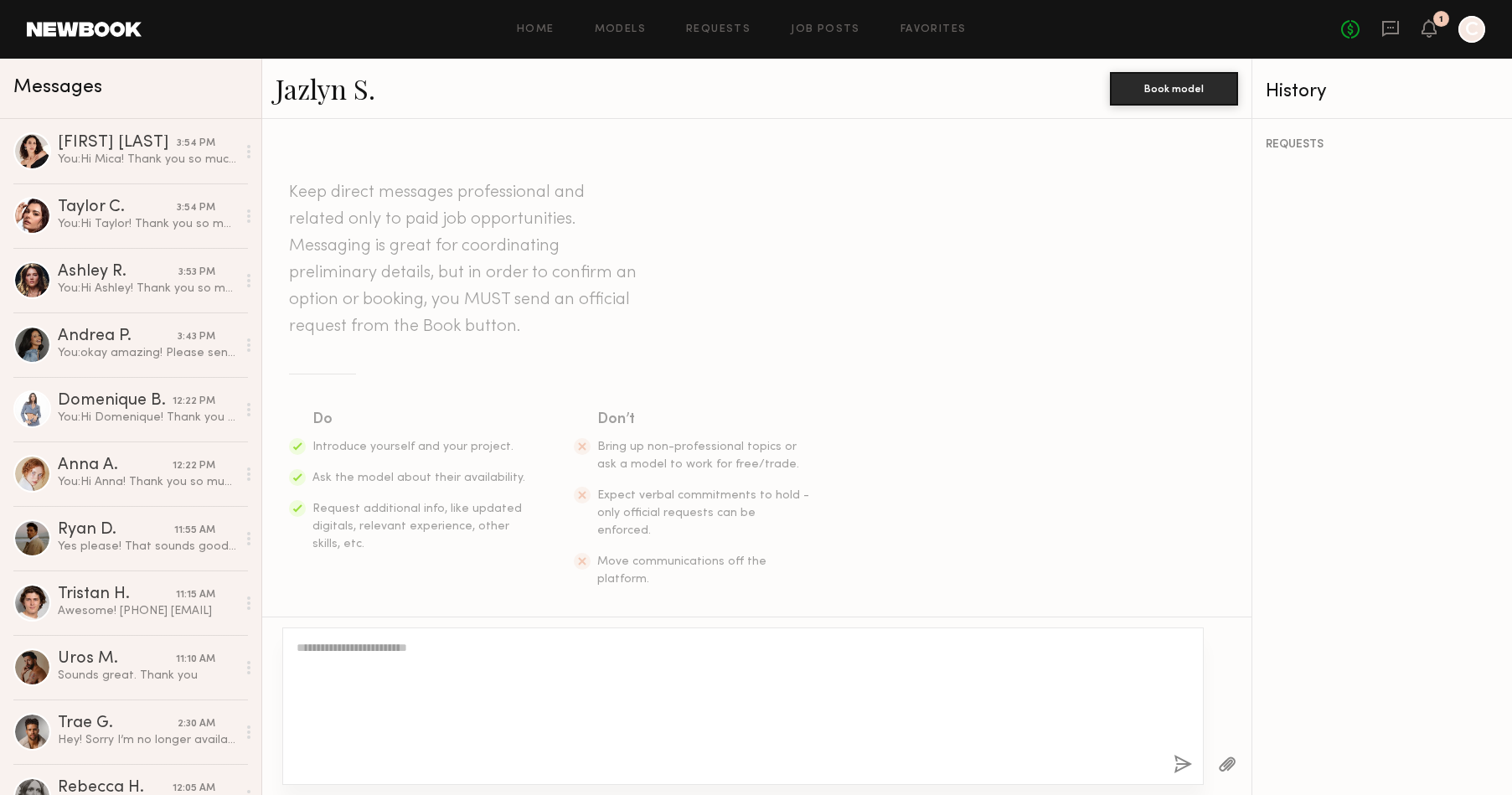 scroll, scrollTop: 437, scrollLeft: 0, axis: vertical 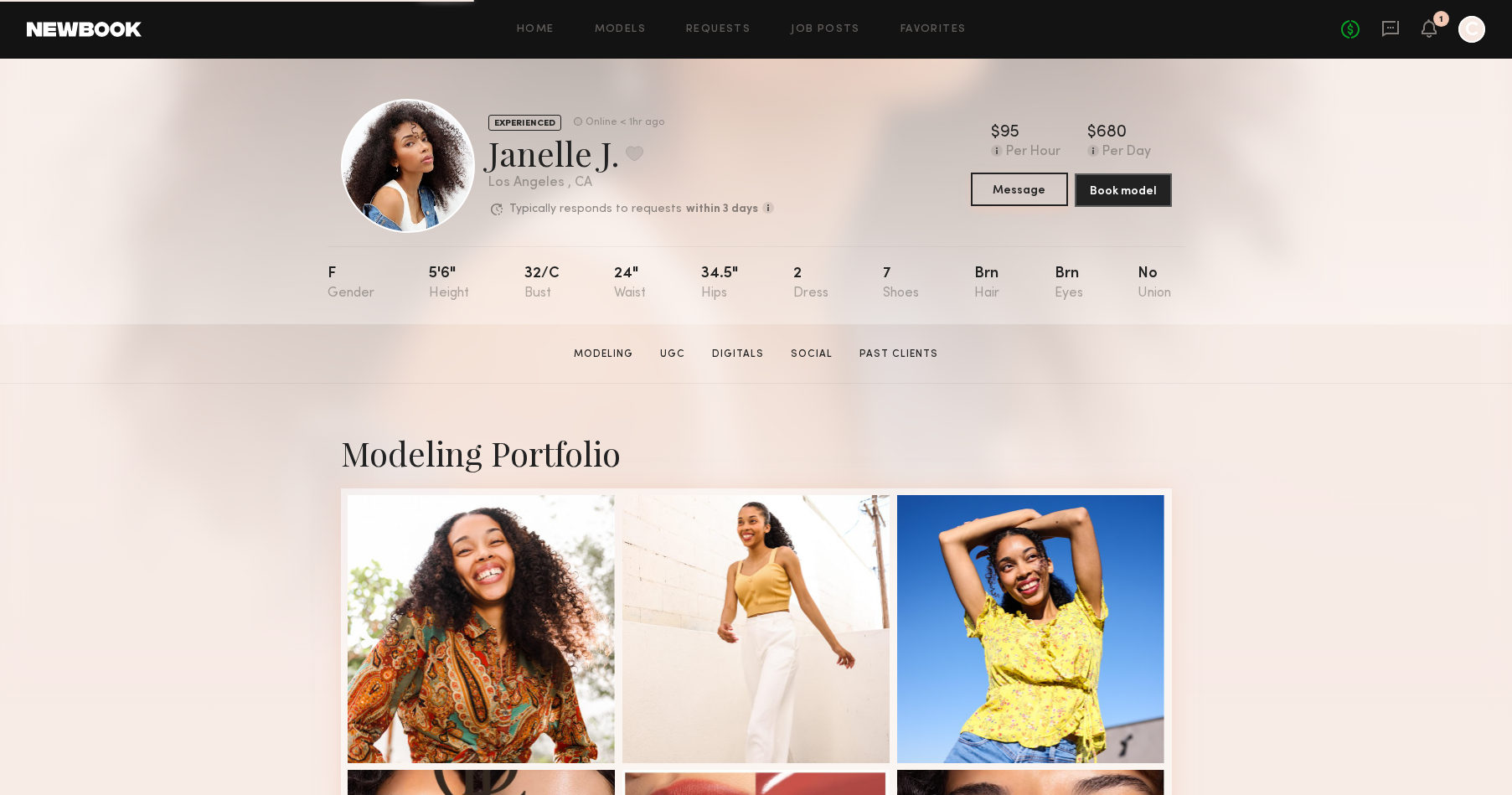 click on "Message" 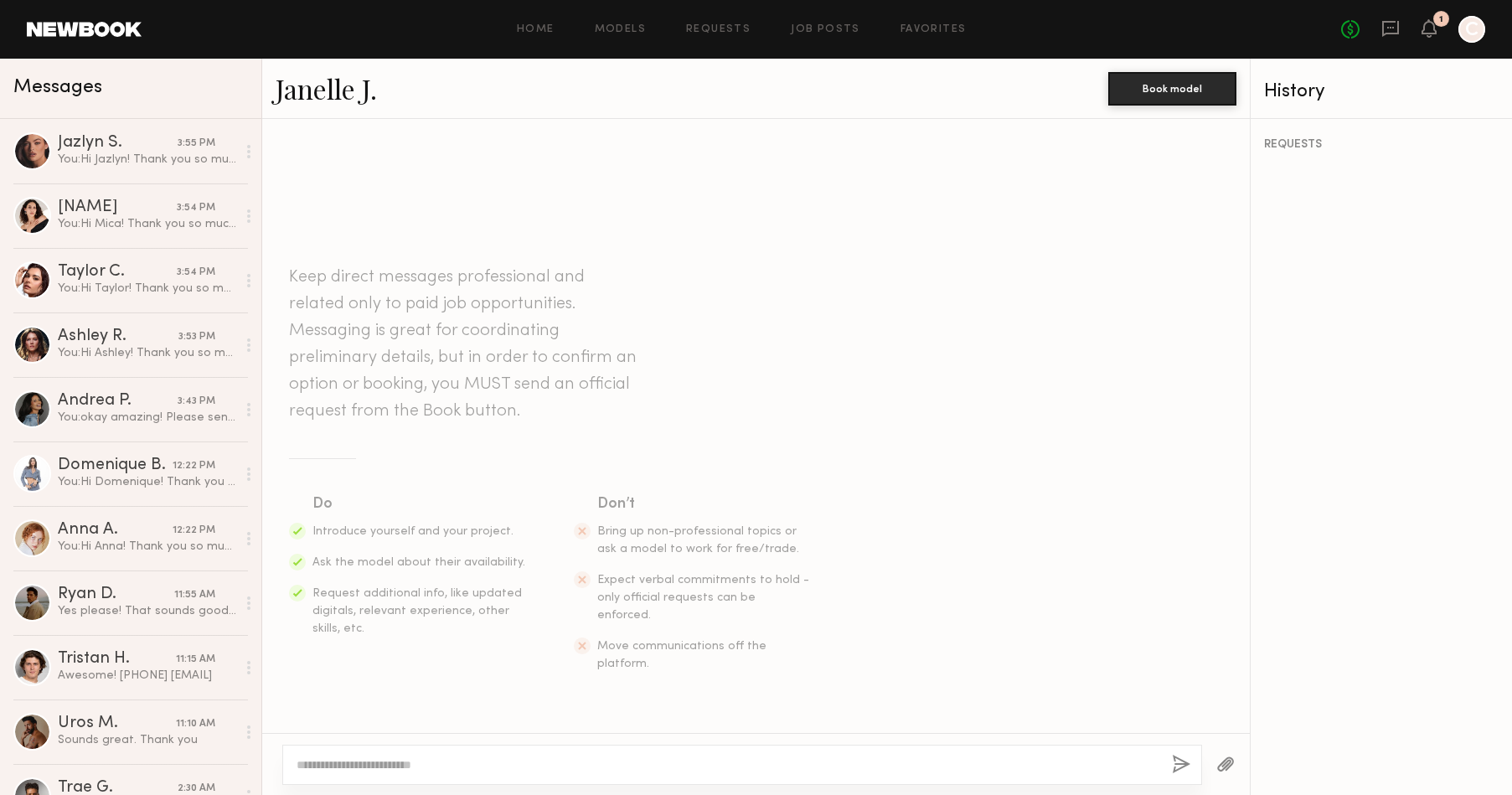 click 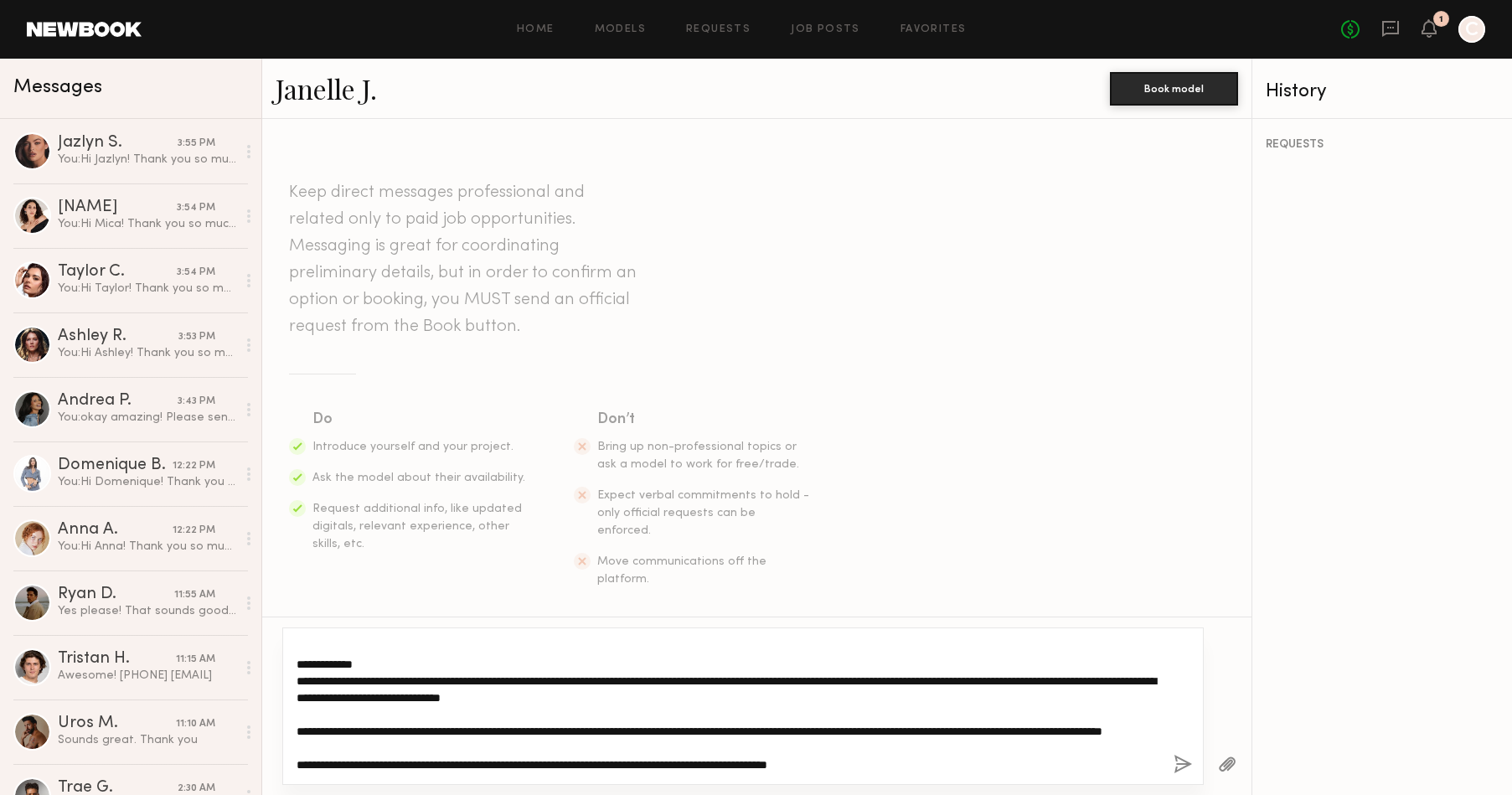 scroll, scrollTop: 0, scrollLeft: 0, axis: both 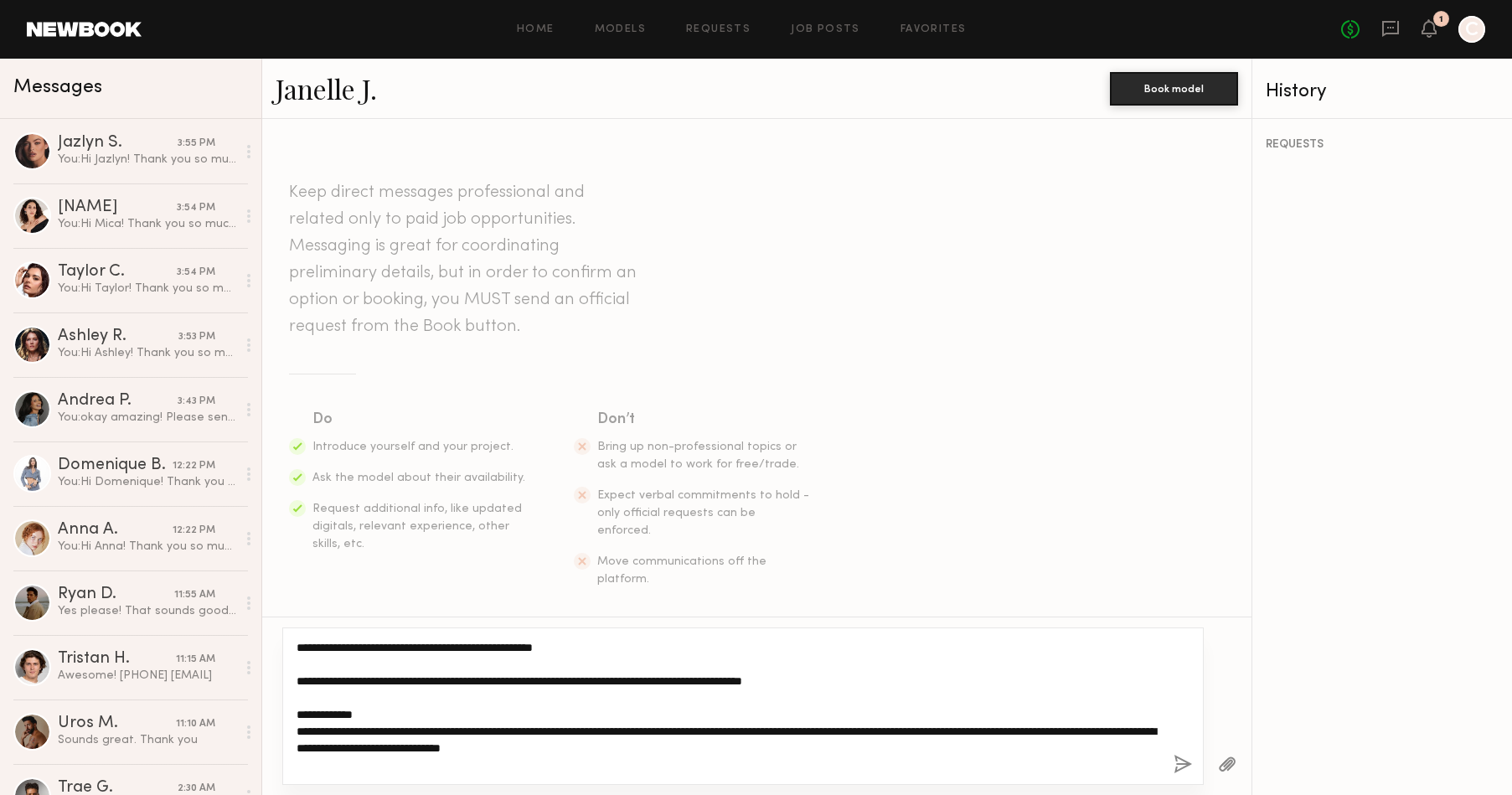 click on "**********" 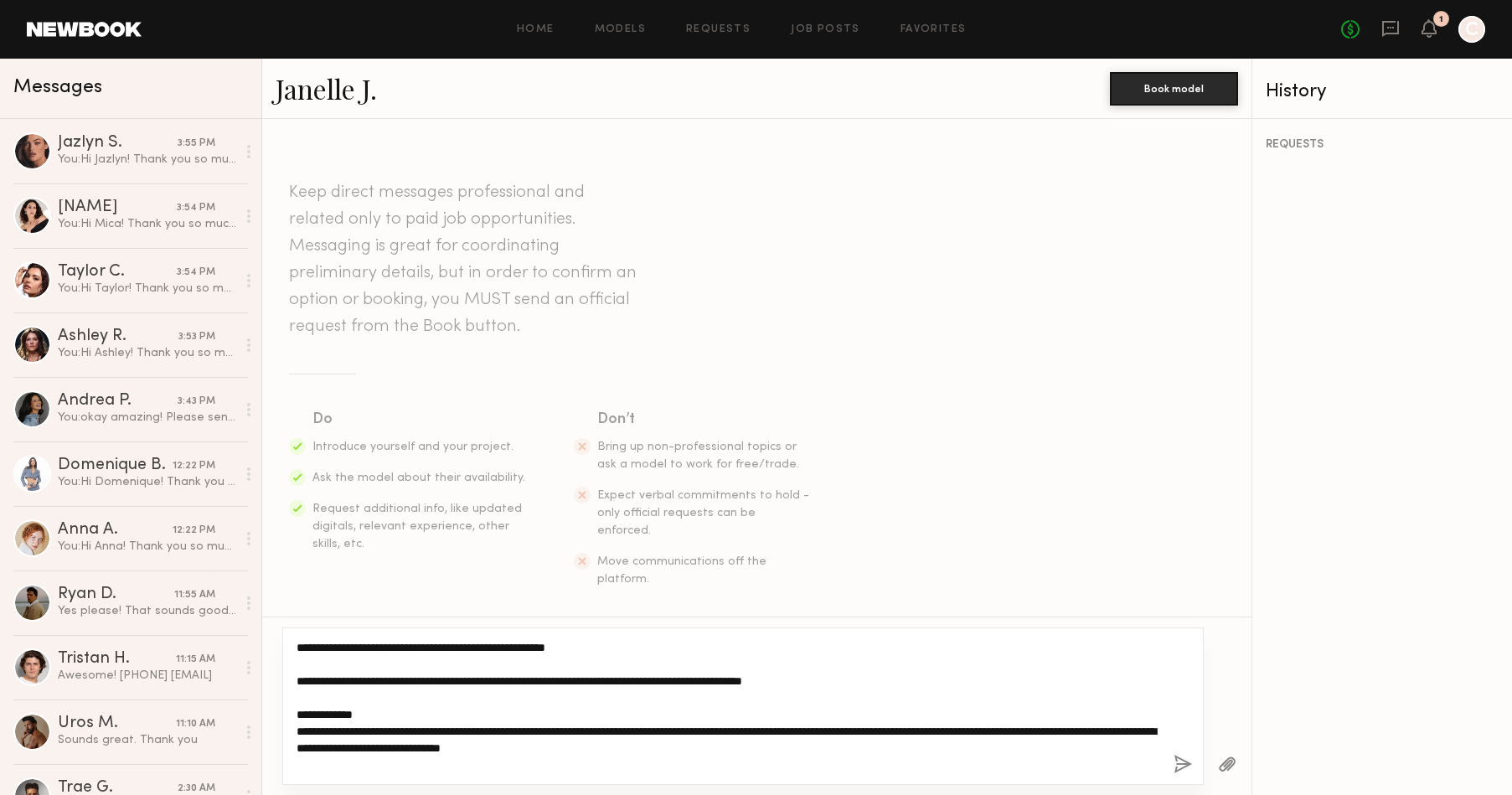 click on "**********" 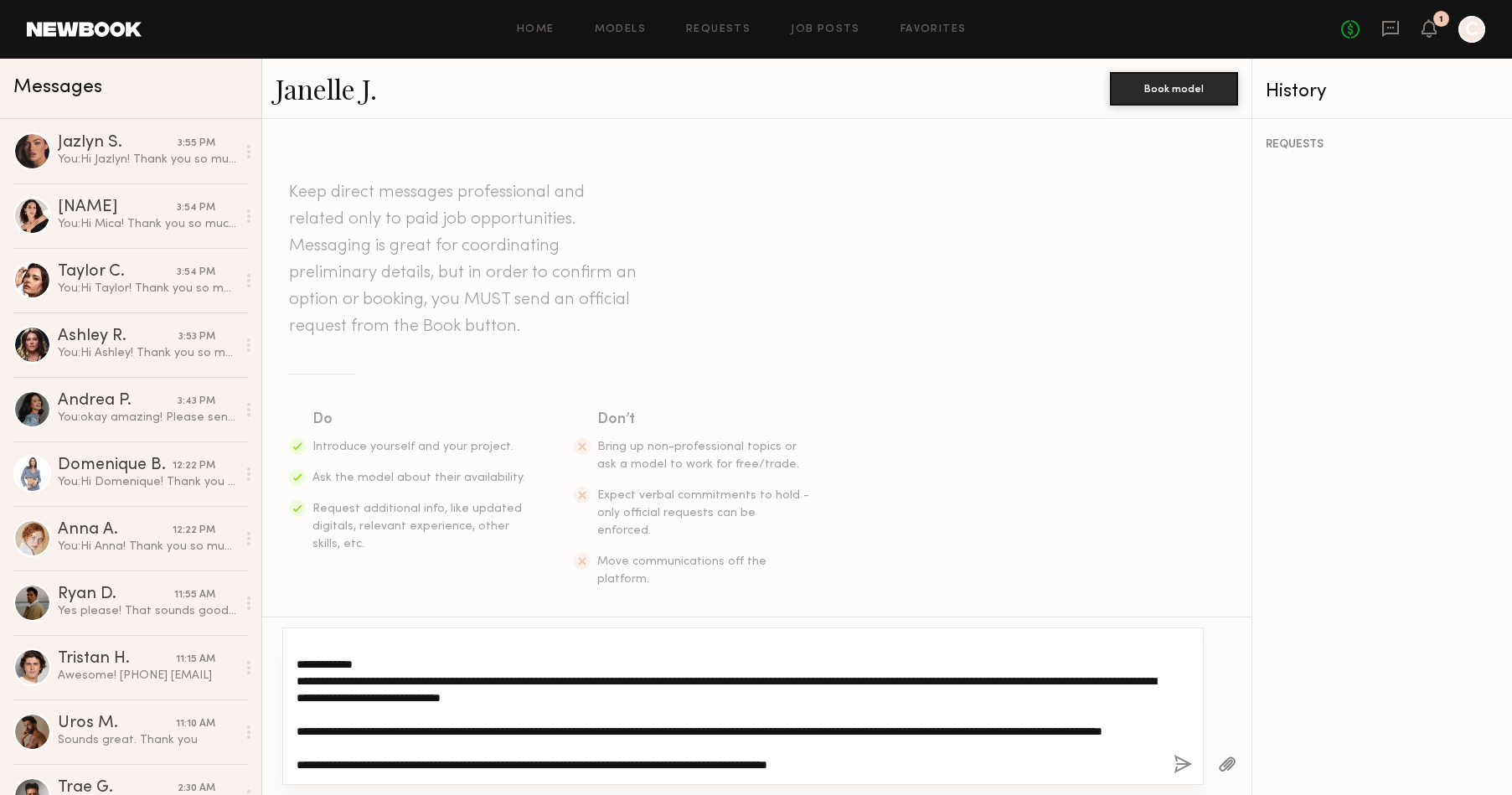 click on "**********" 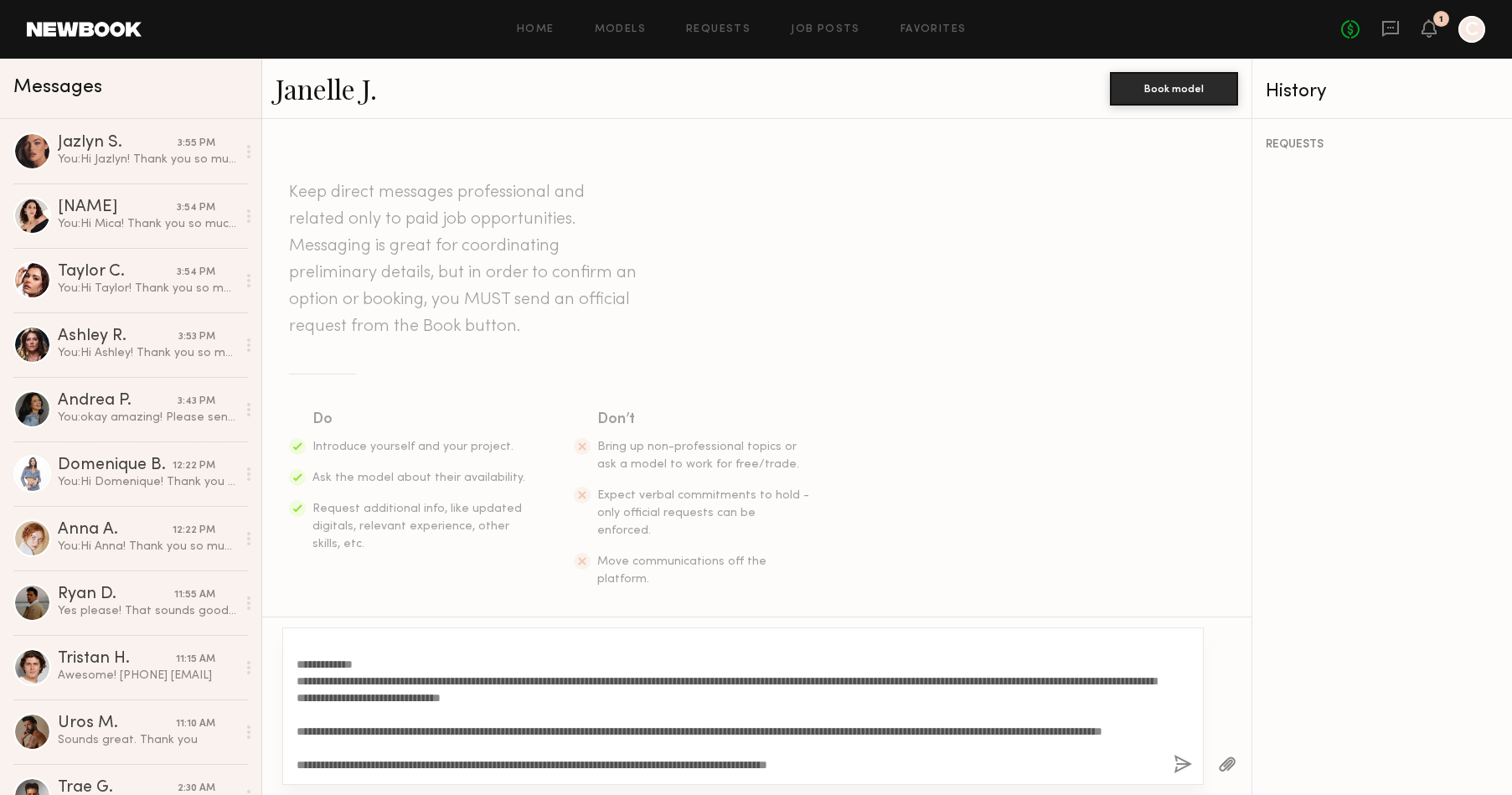 click on "**********" 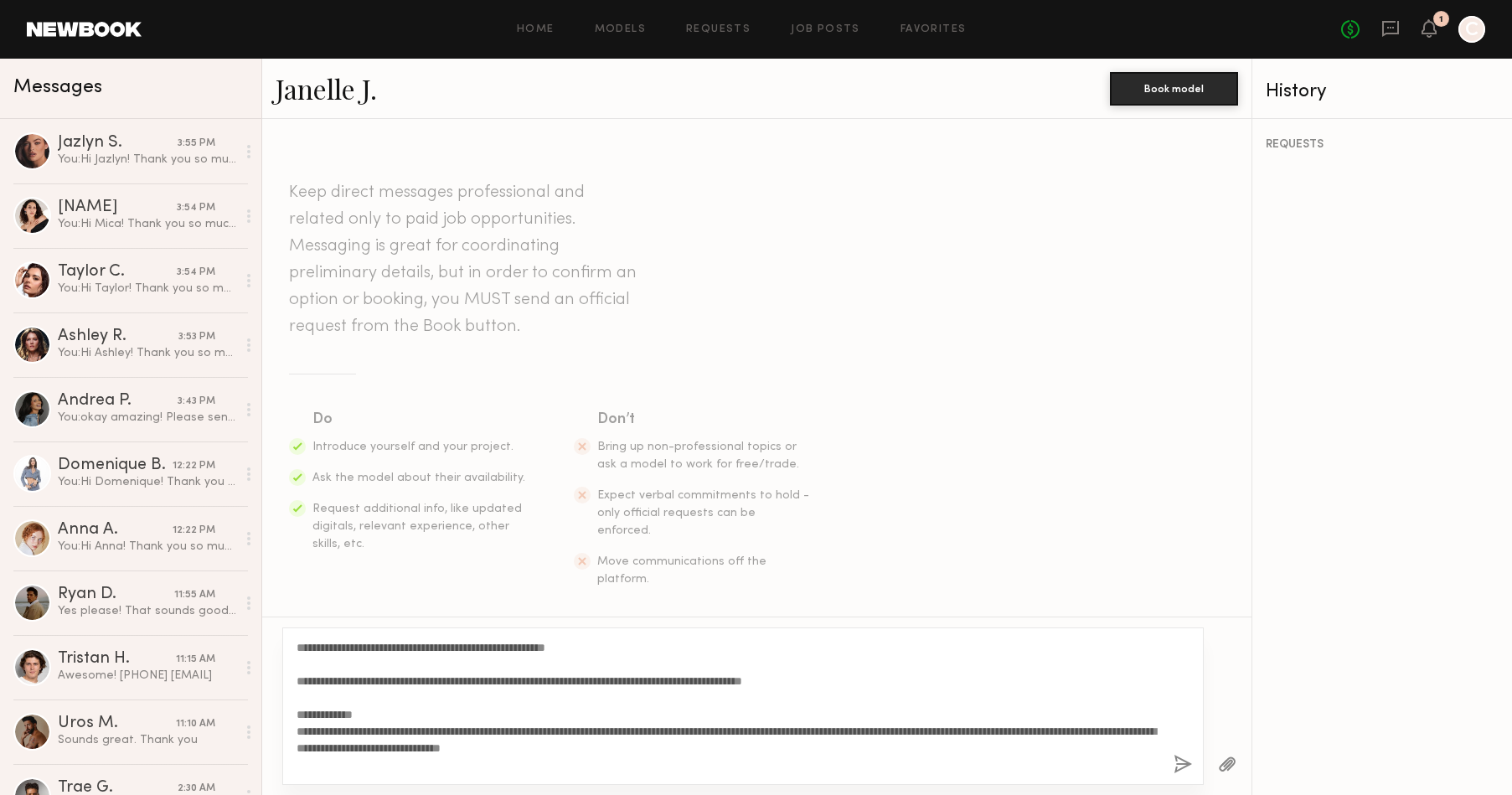 scroll, scrollTop: 67, scrollLeft: 0, axis: vertical 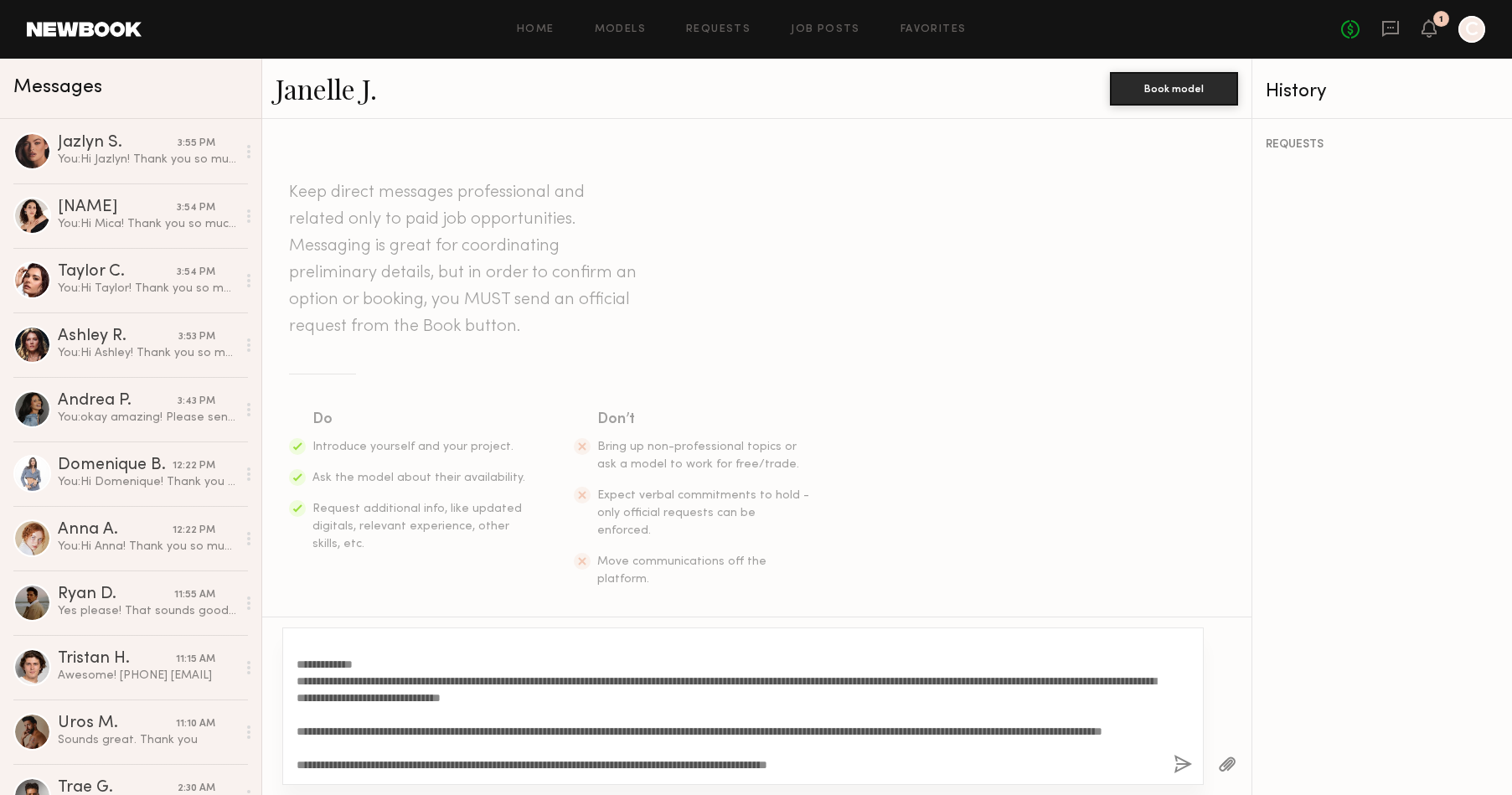 click 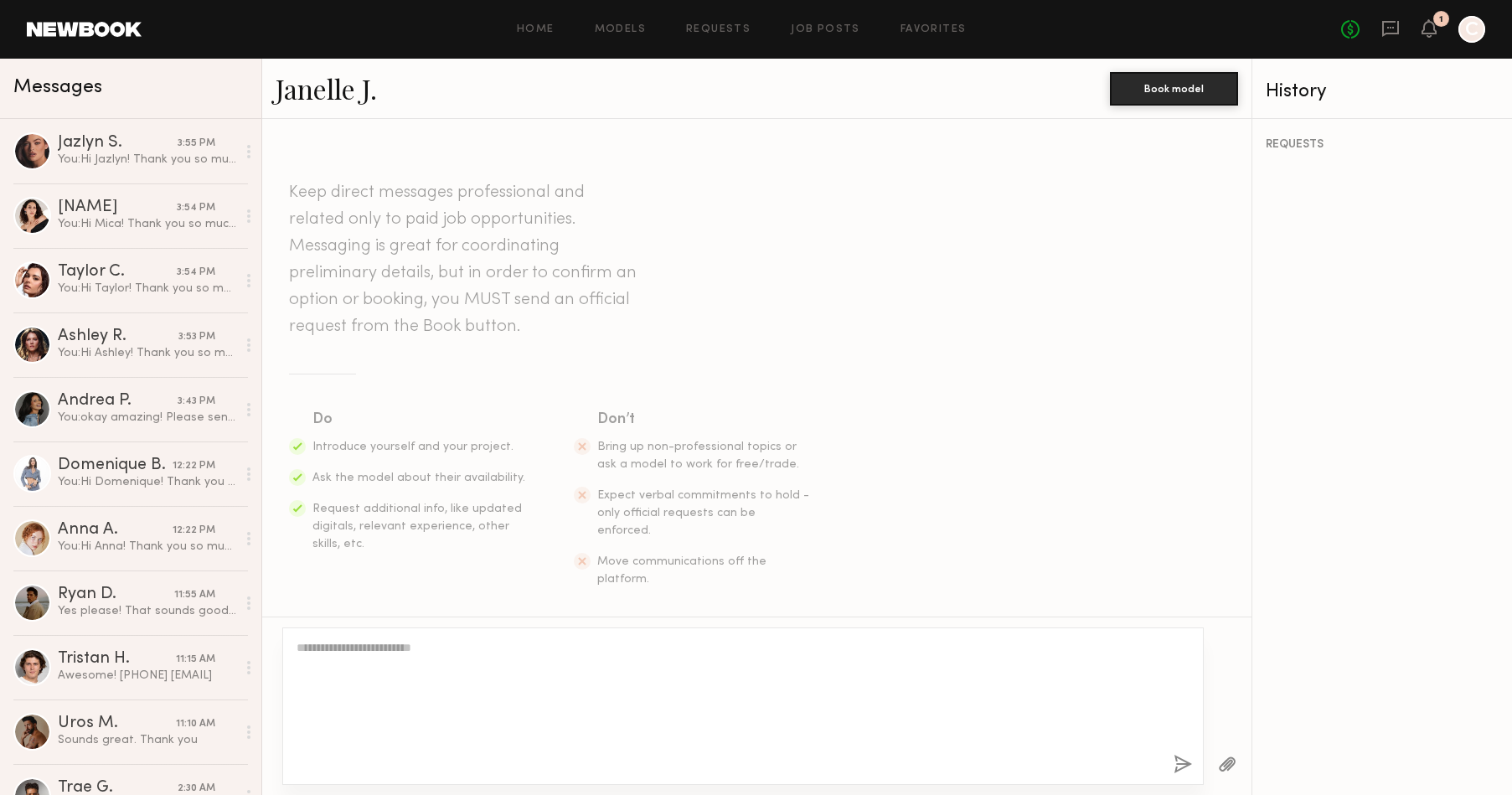 scroll, scrollTop: 437, scrollLeft: 0, axis: vertical 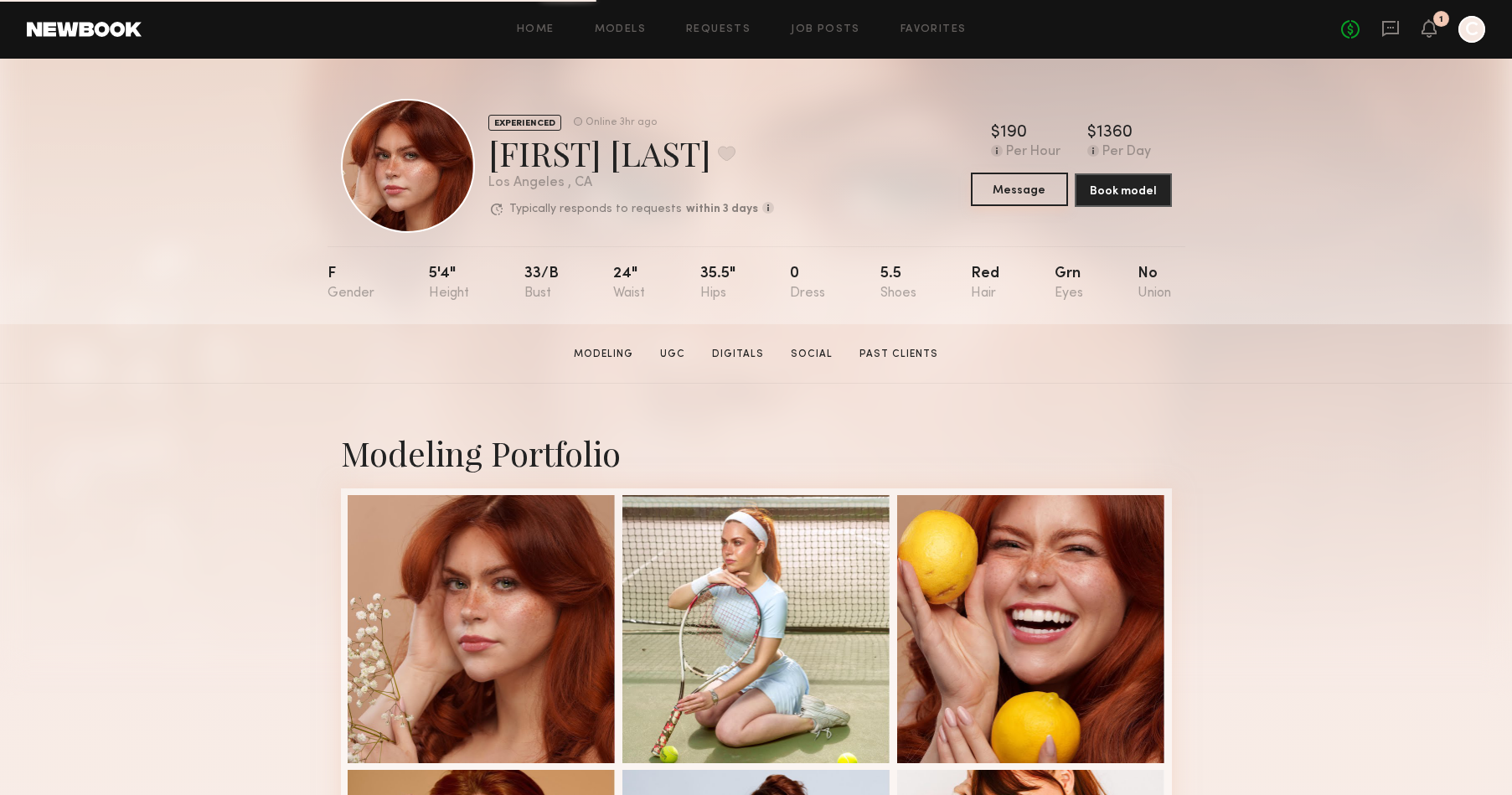 click on "Message" 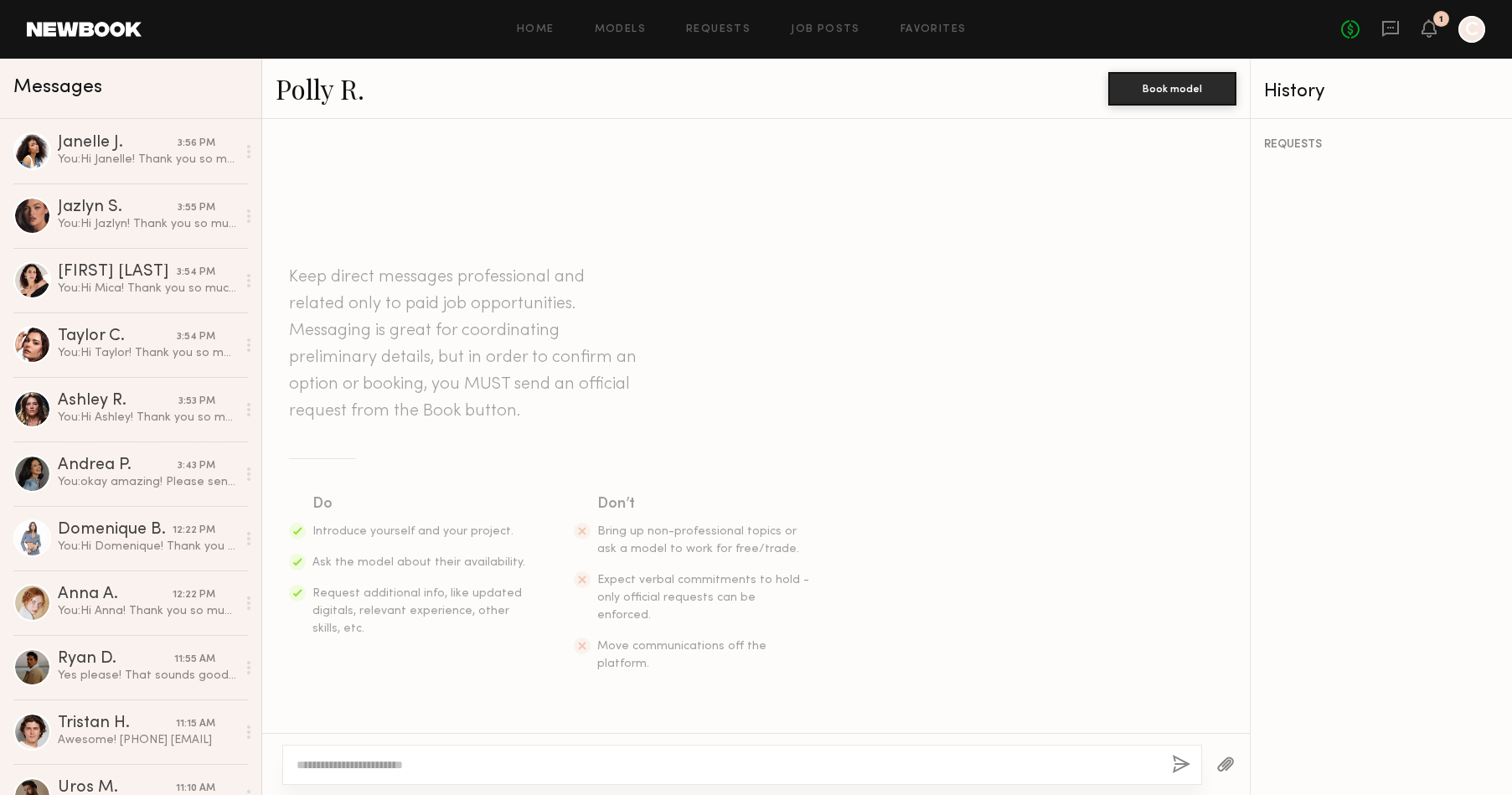 click 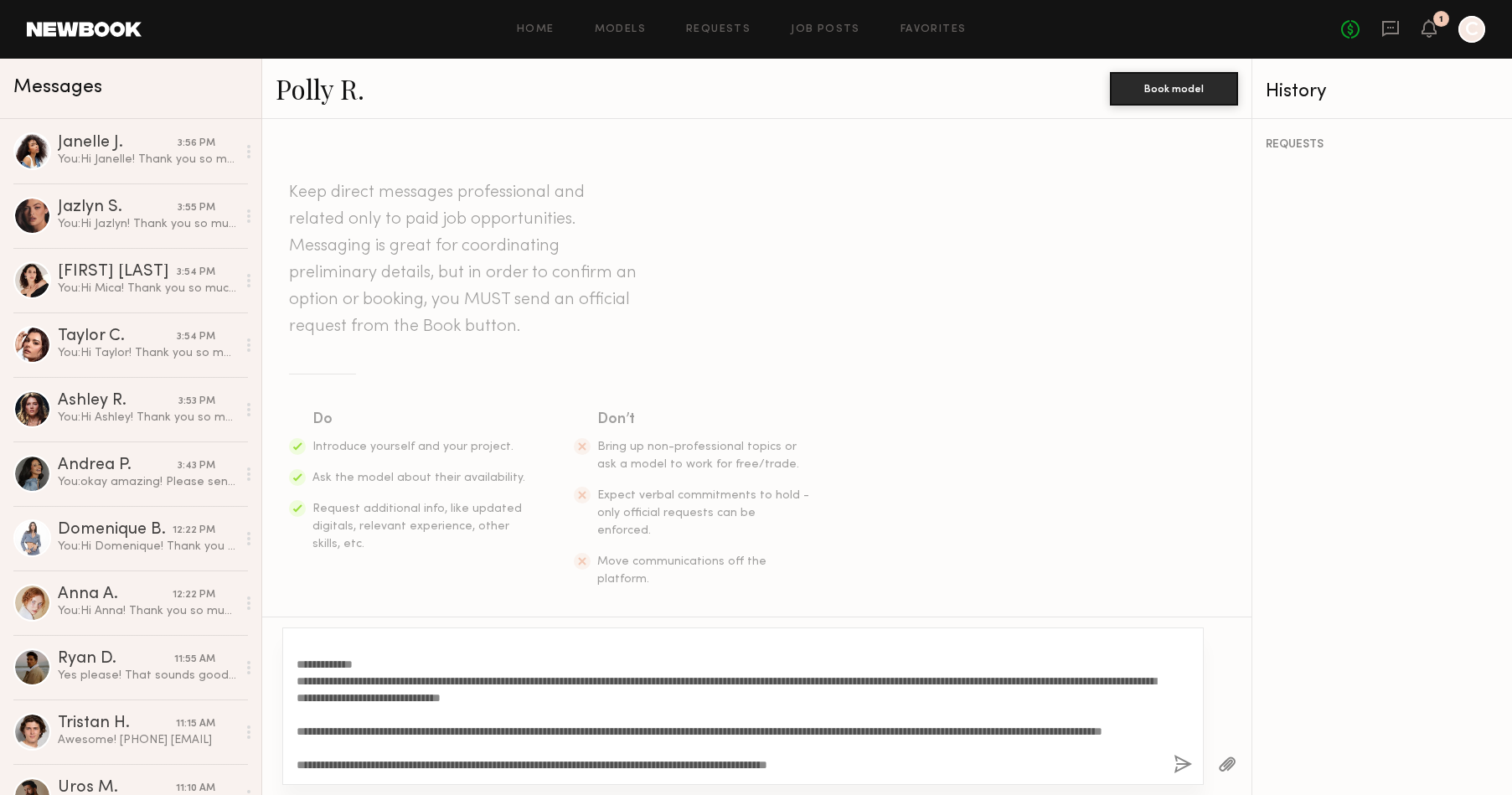 scroll, scrollTop: 0, scrollLeft: 0, axis: both 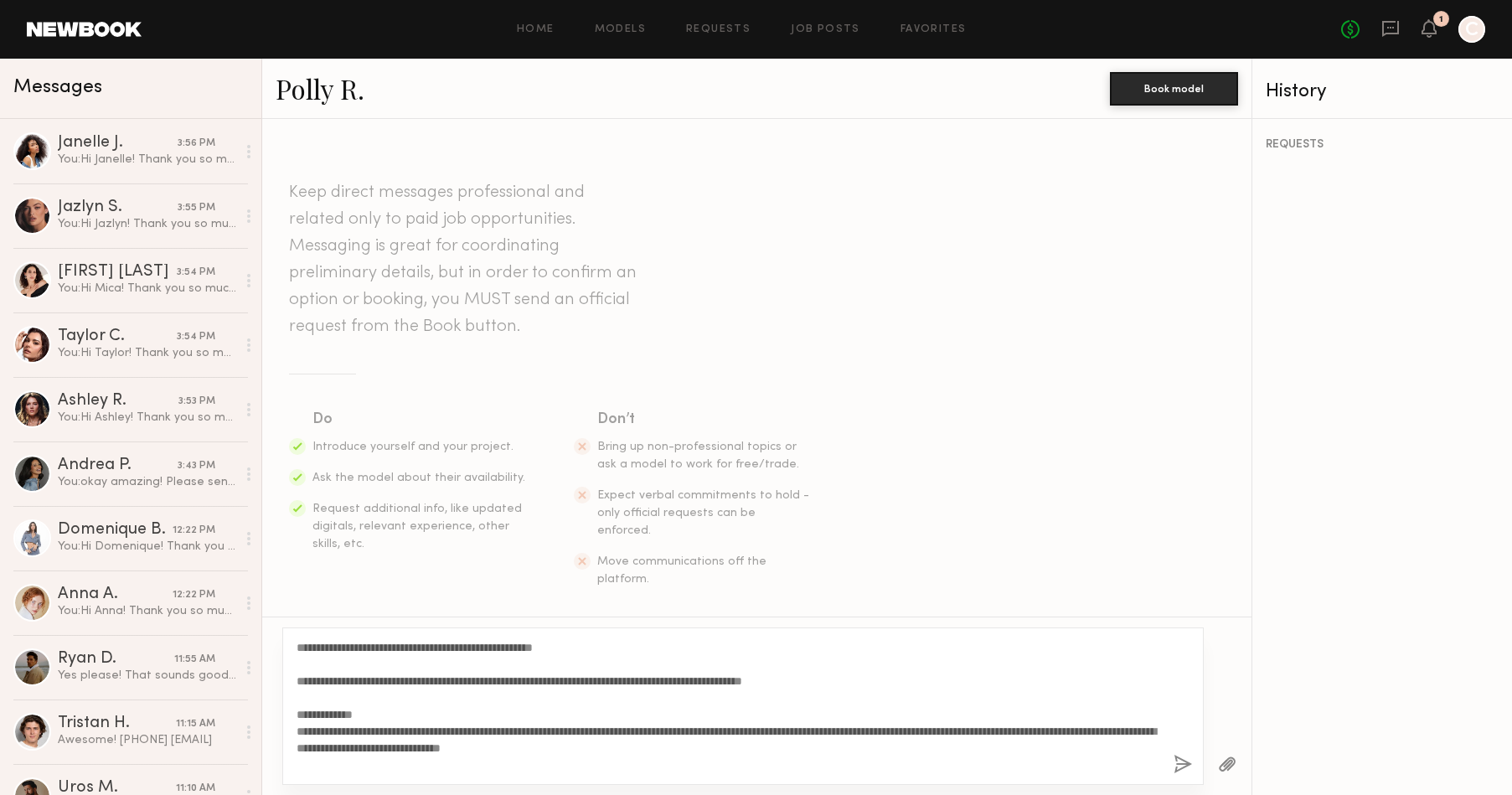 click on "**********" 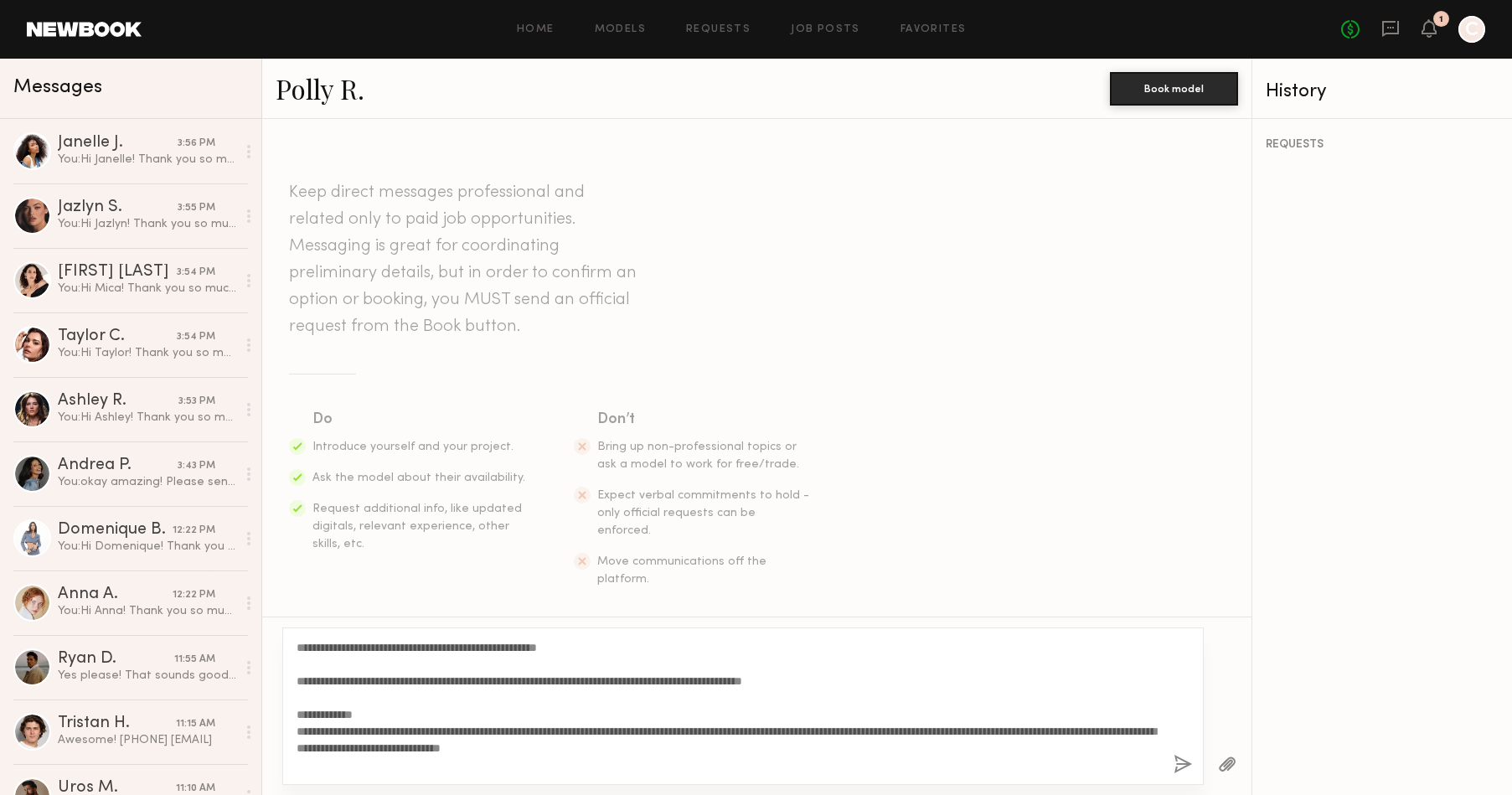 type on "**********" 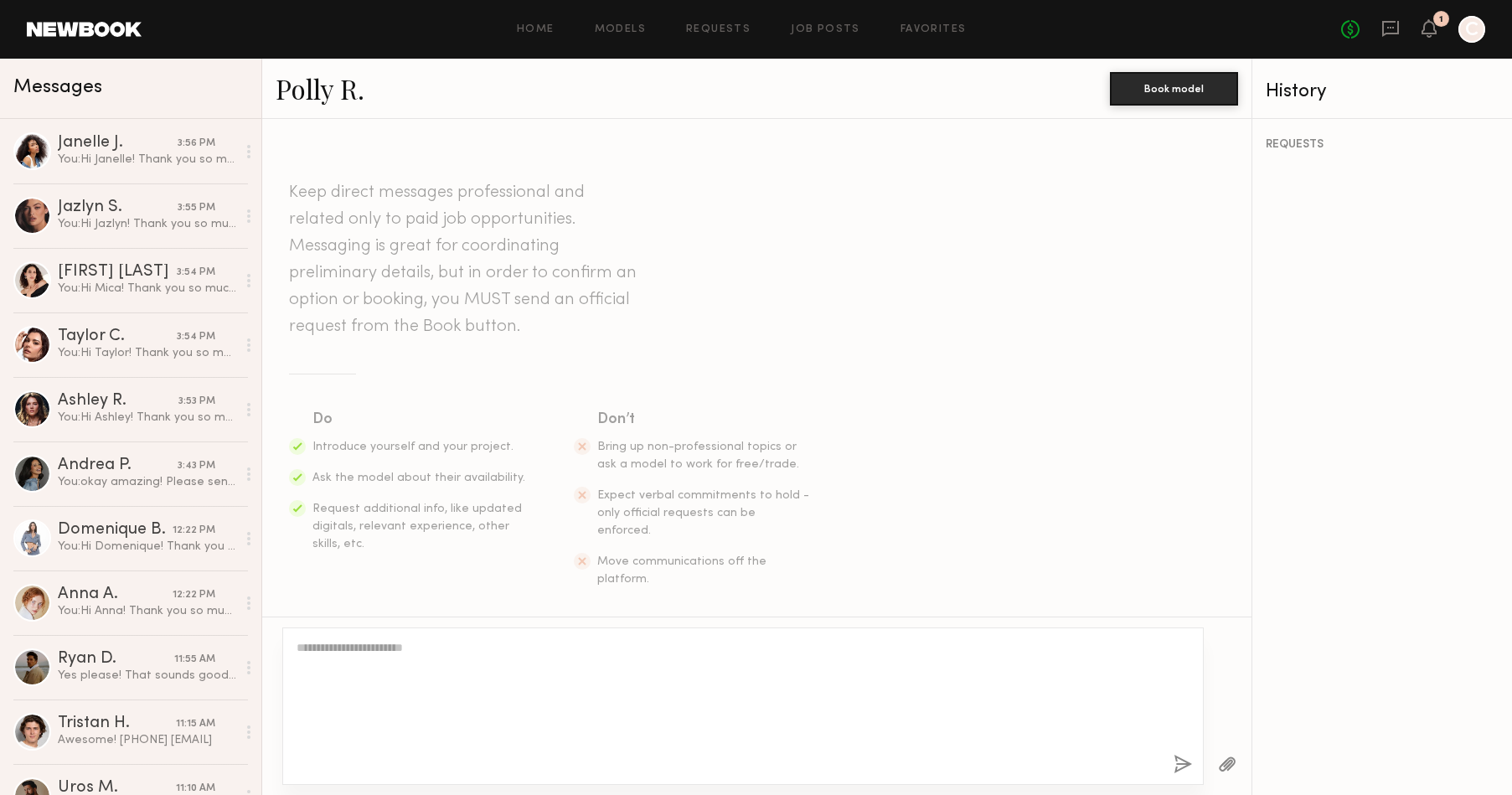 scroll, scrollTop: 437, scrollLeft: 0, axis: vertical 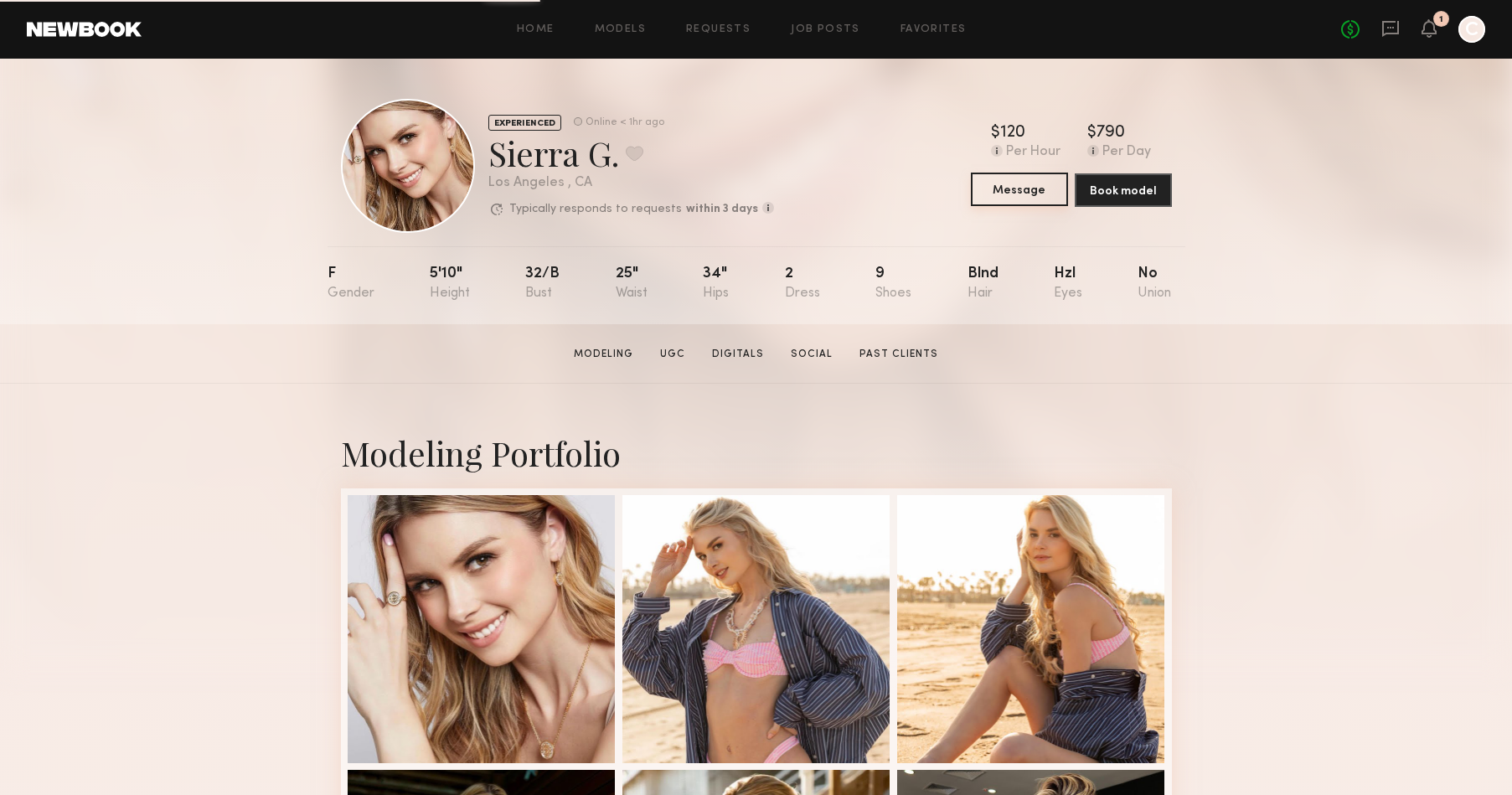 click on "Message" 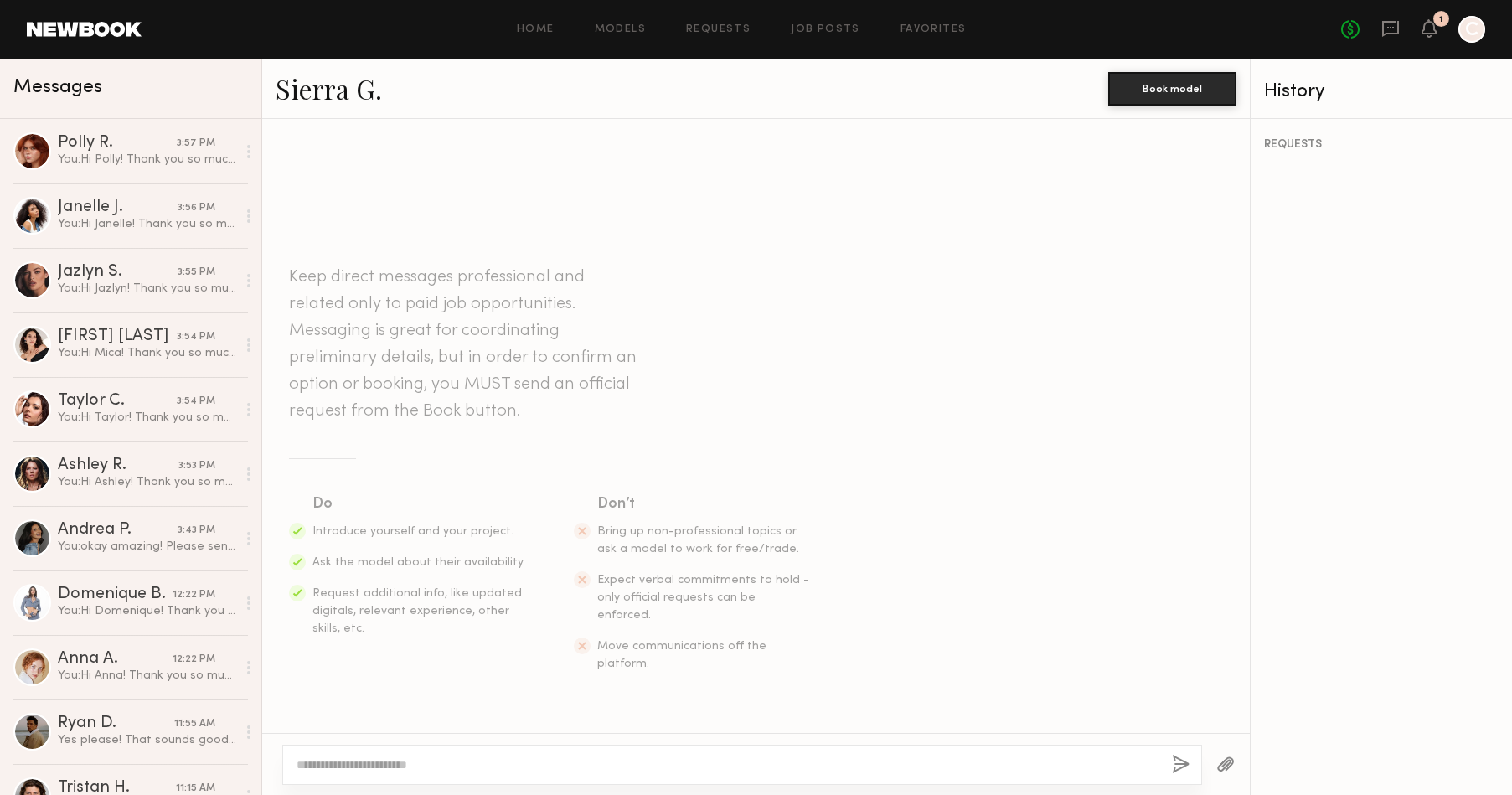 click 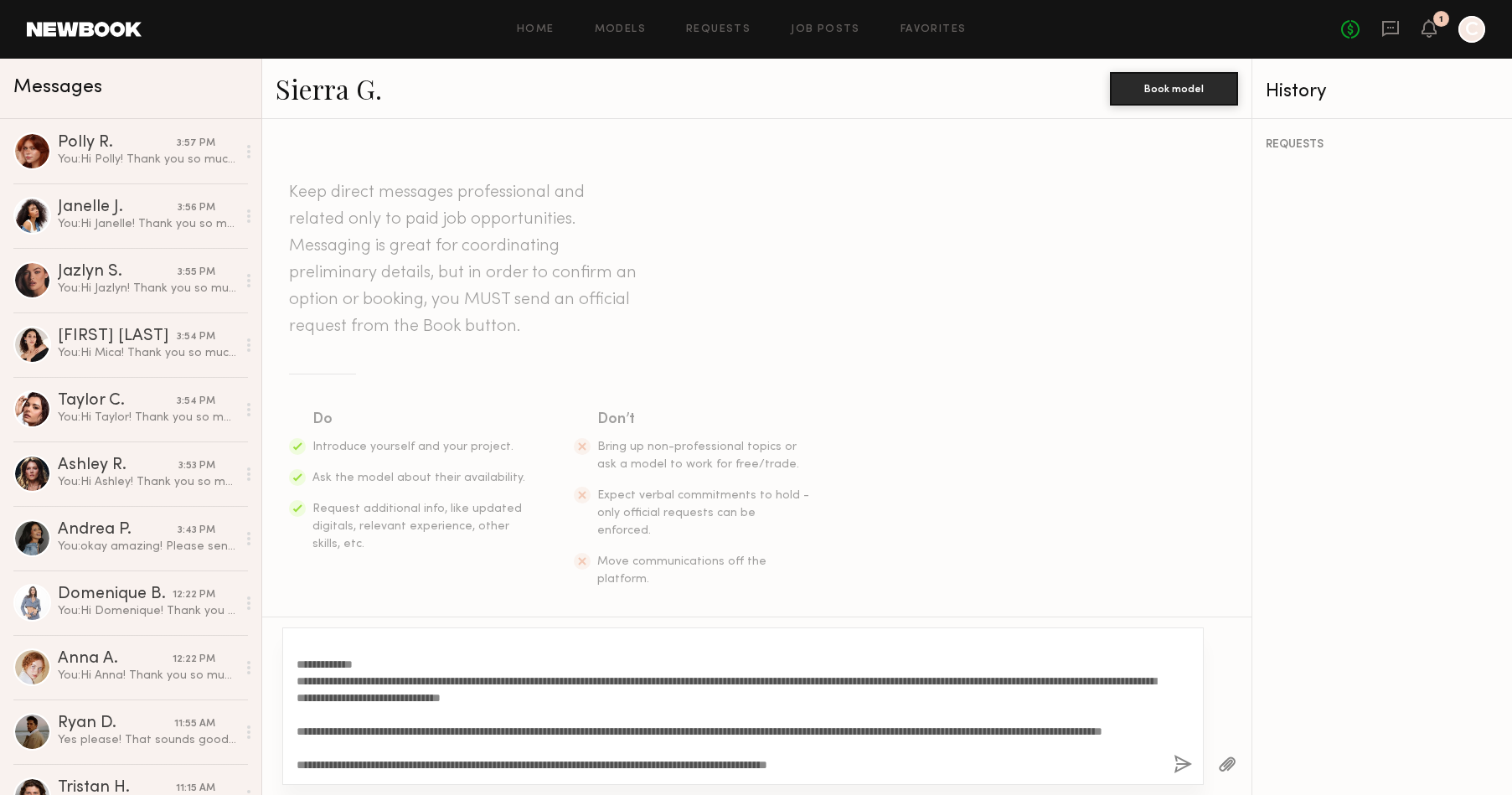 scroll, scrollTop: 0, scrollLeft: 0, axis: both 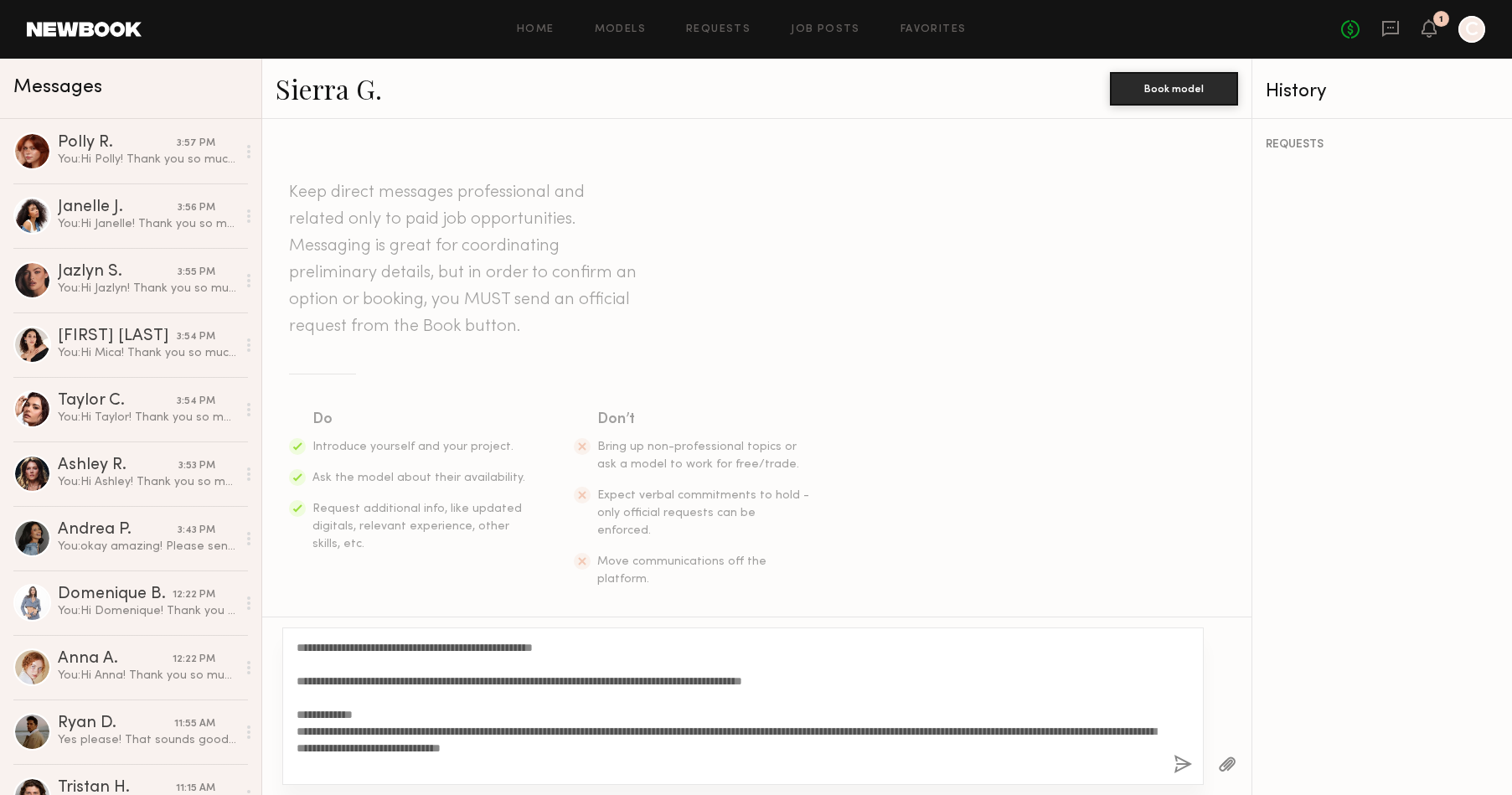 click on "**********" 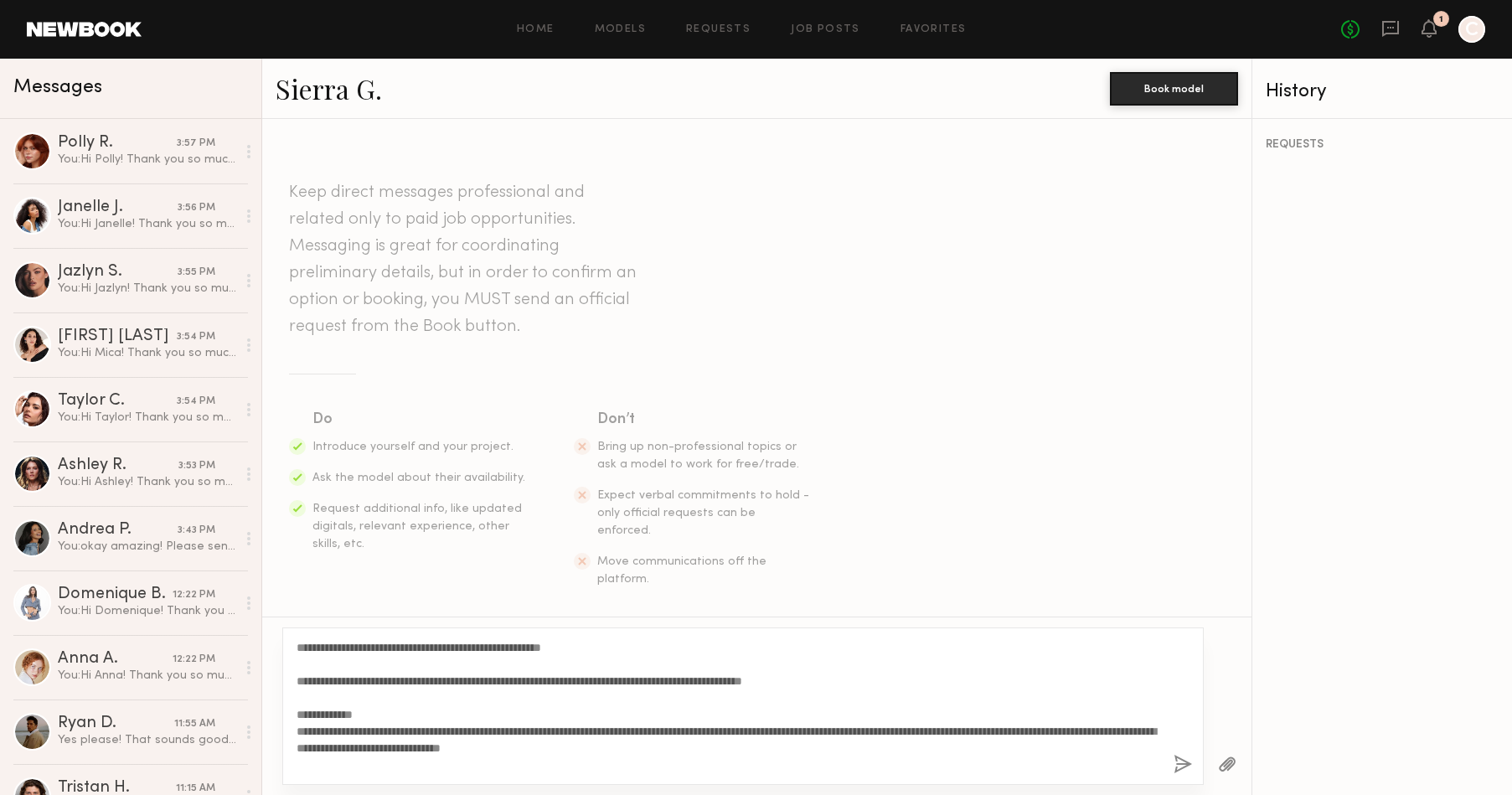 type on "**********" 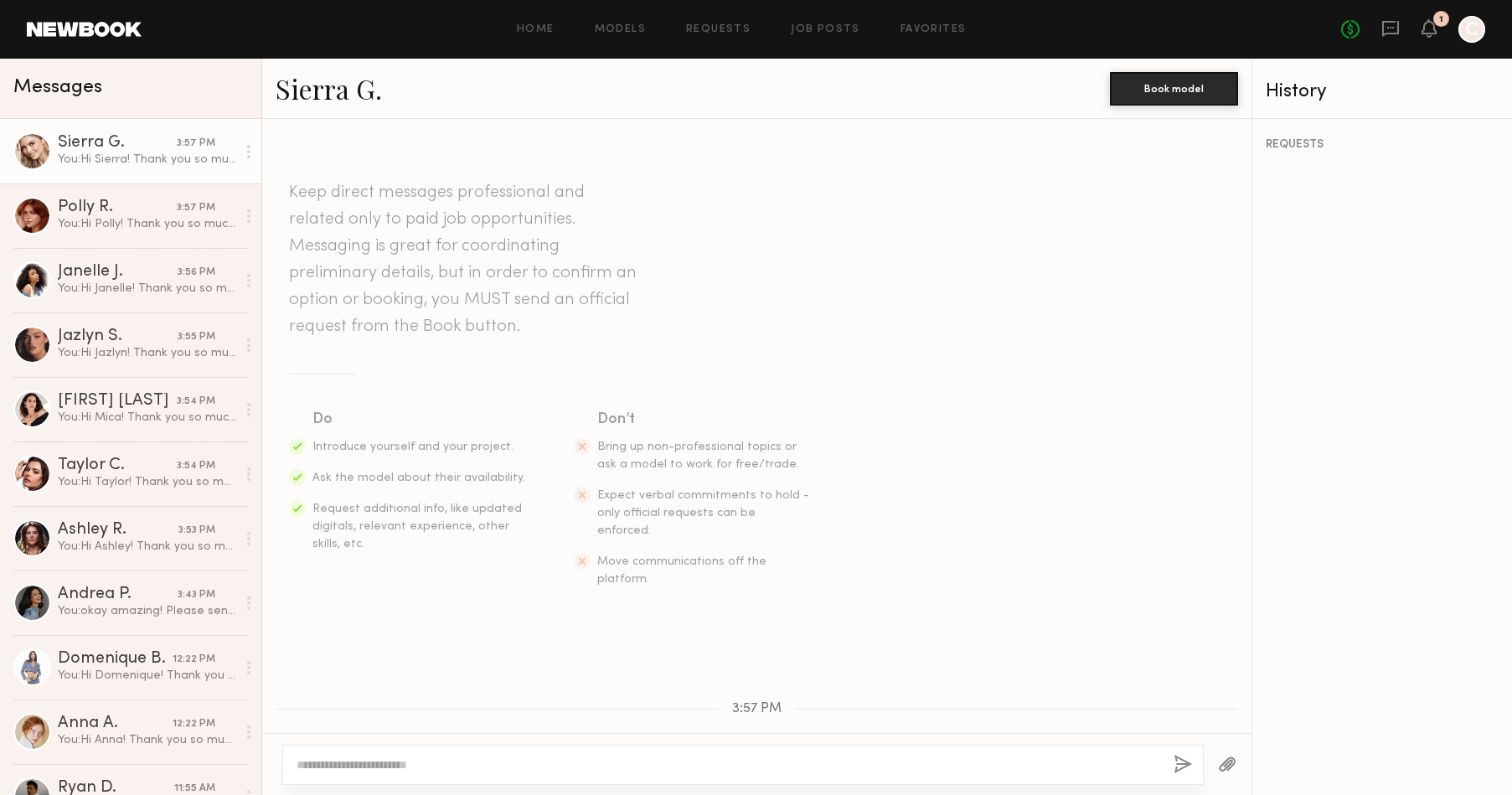 scroll, scrollTop: 437, scrollLeft: 0, axis: vertical 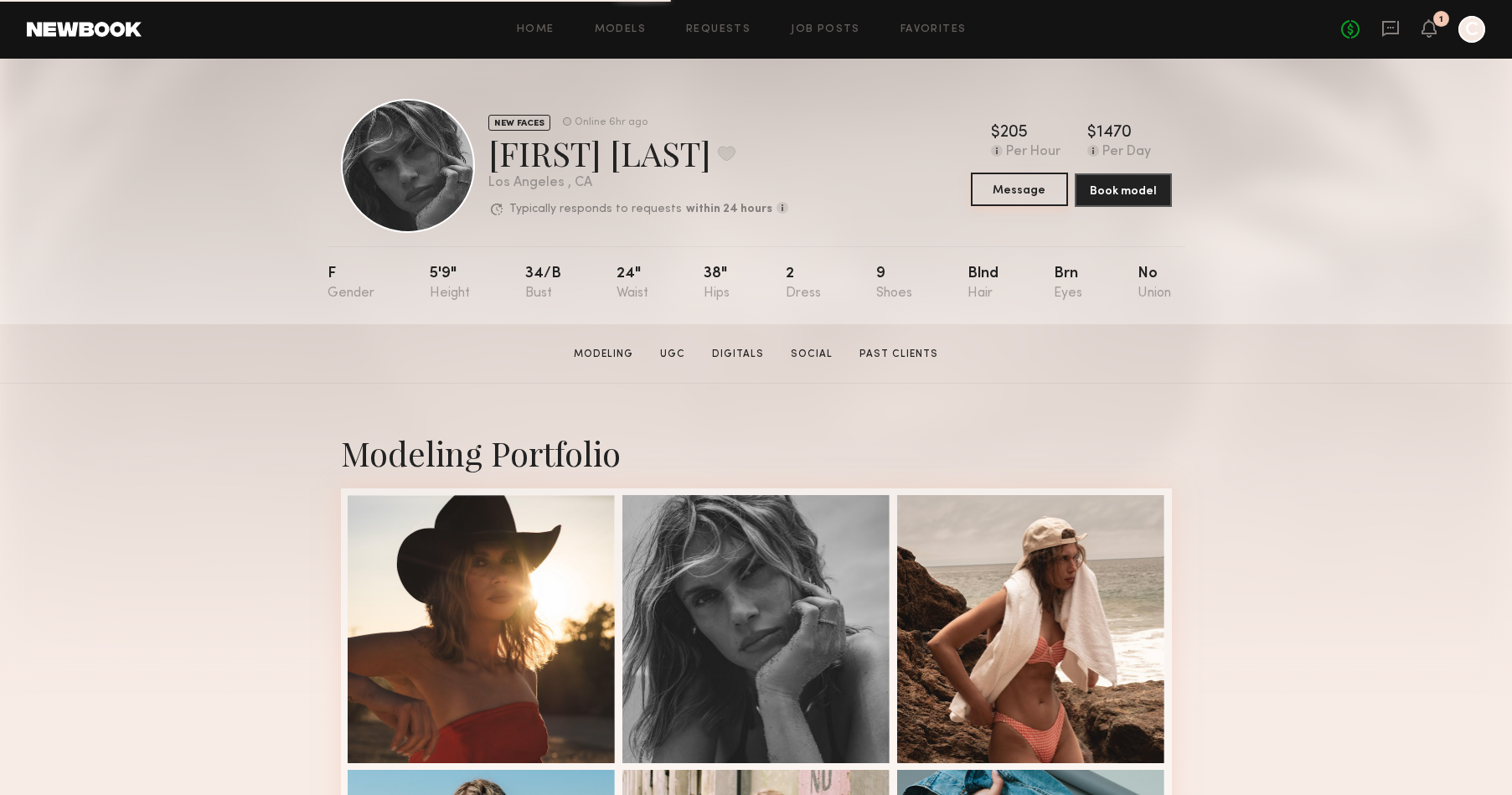 click on "Message" 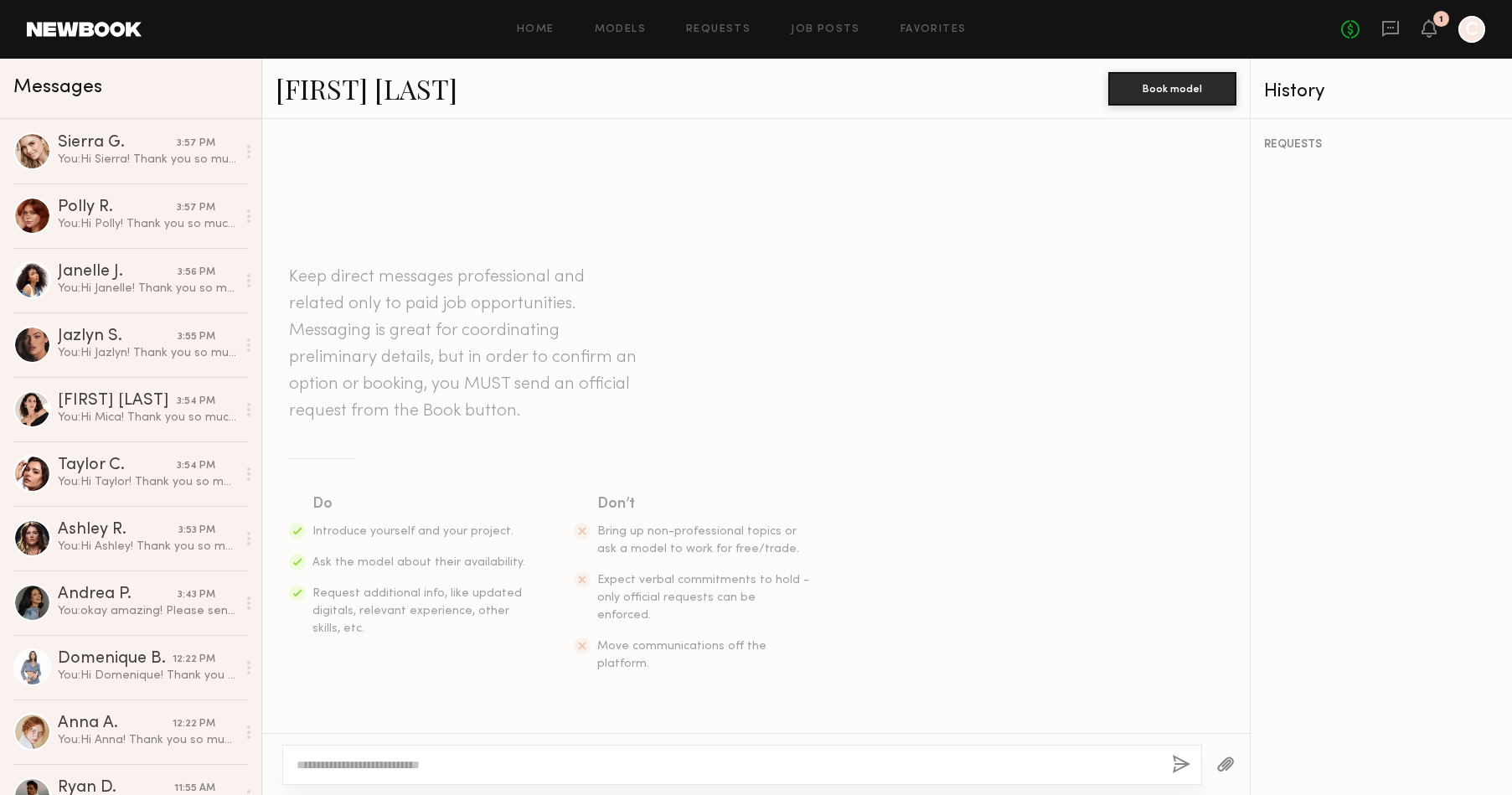 click 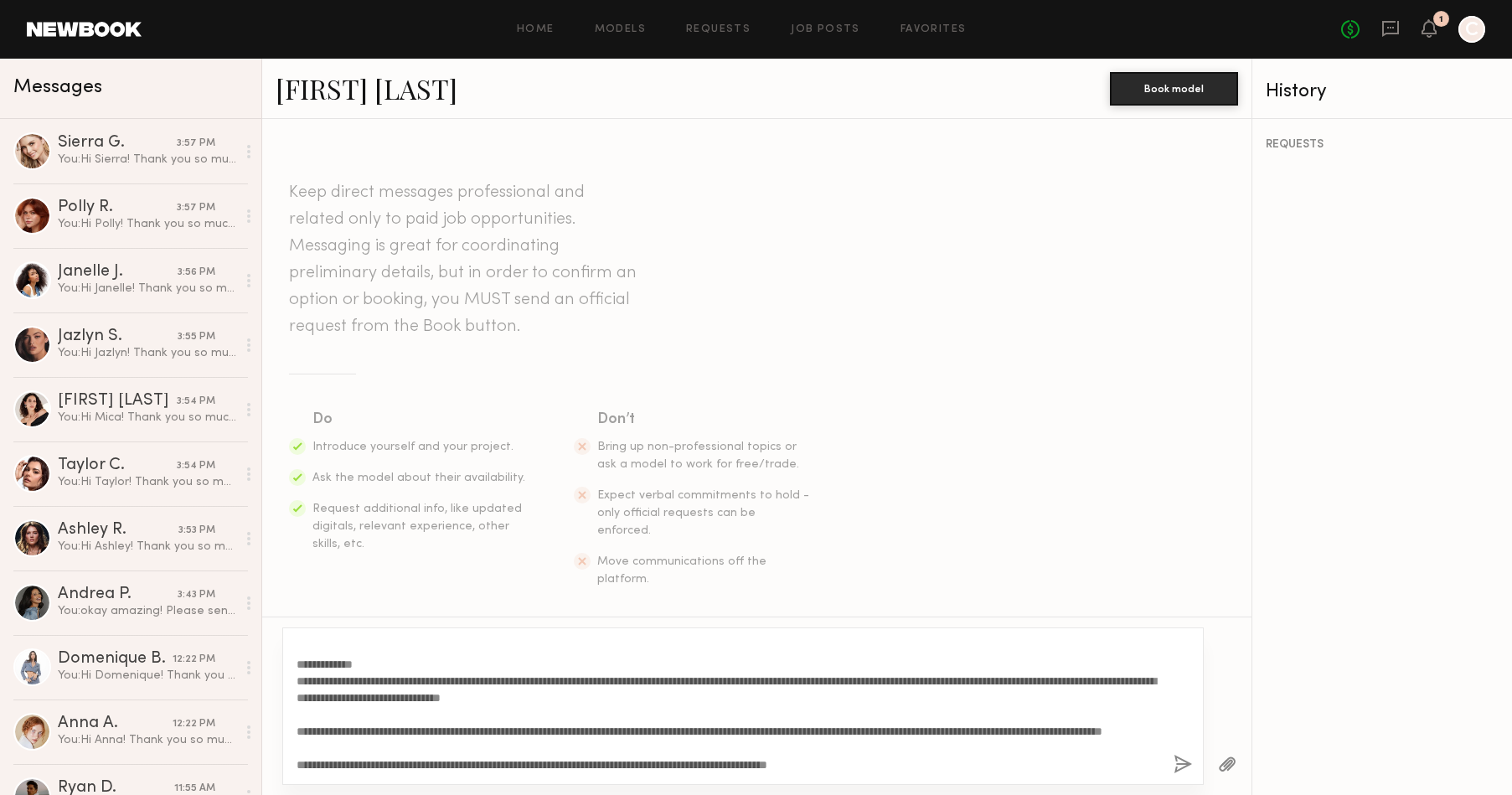 scroll, scrollTop: 0, scrollLeft: 0, axis: both 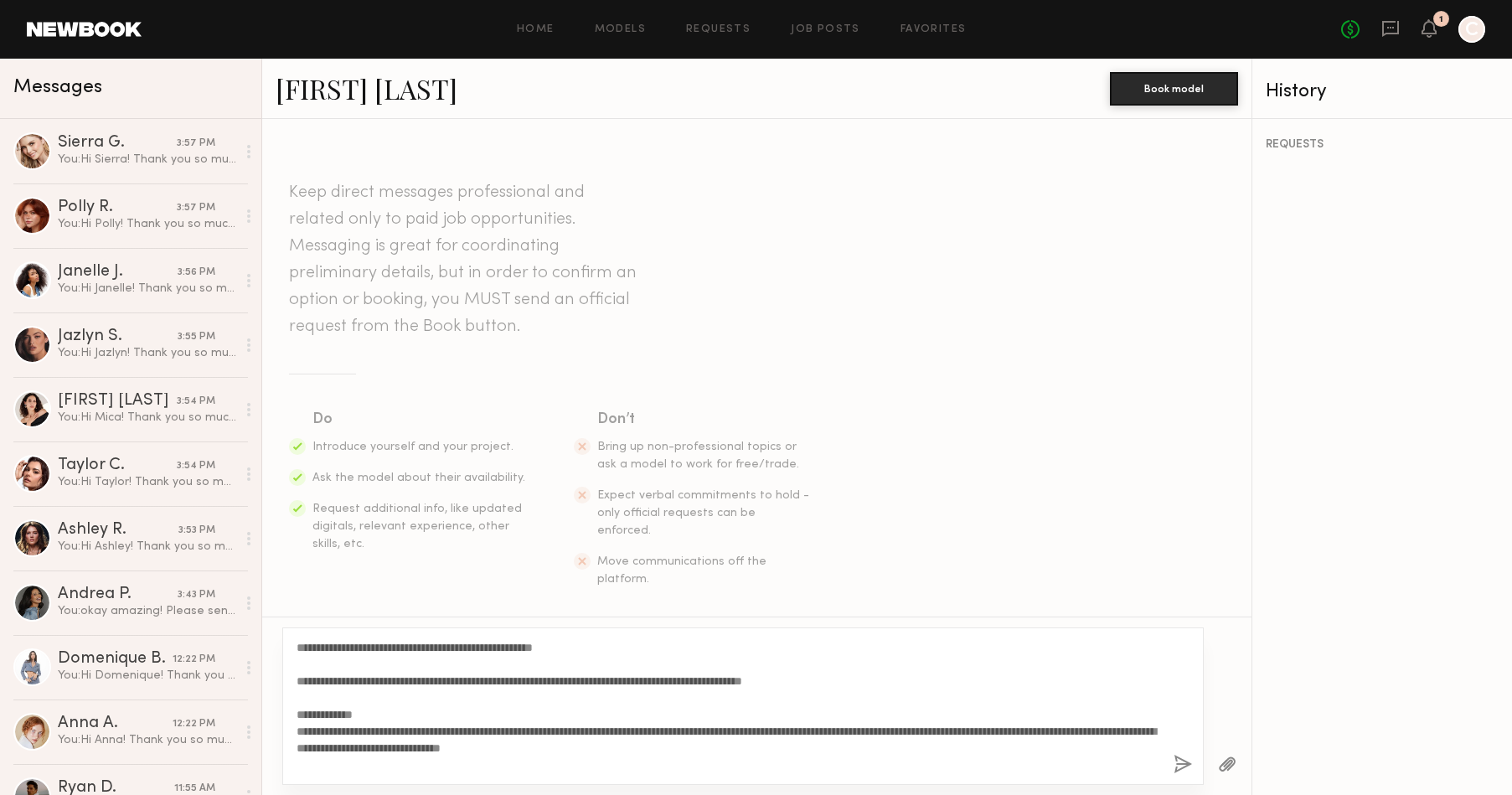 click on "**********" 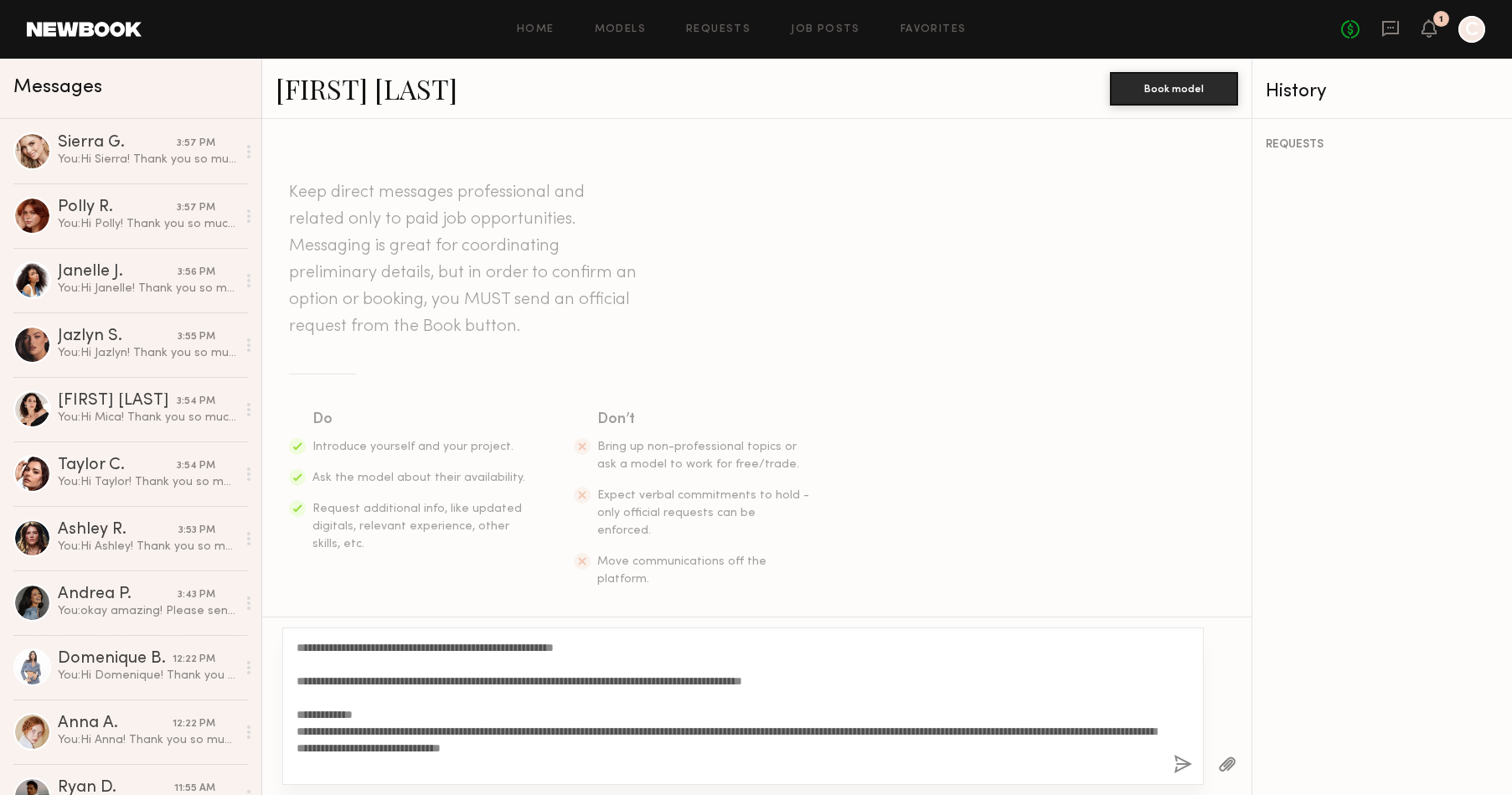 scroll, scrollTop: 67, scrollLeft: 0, axis: vertical 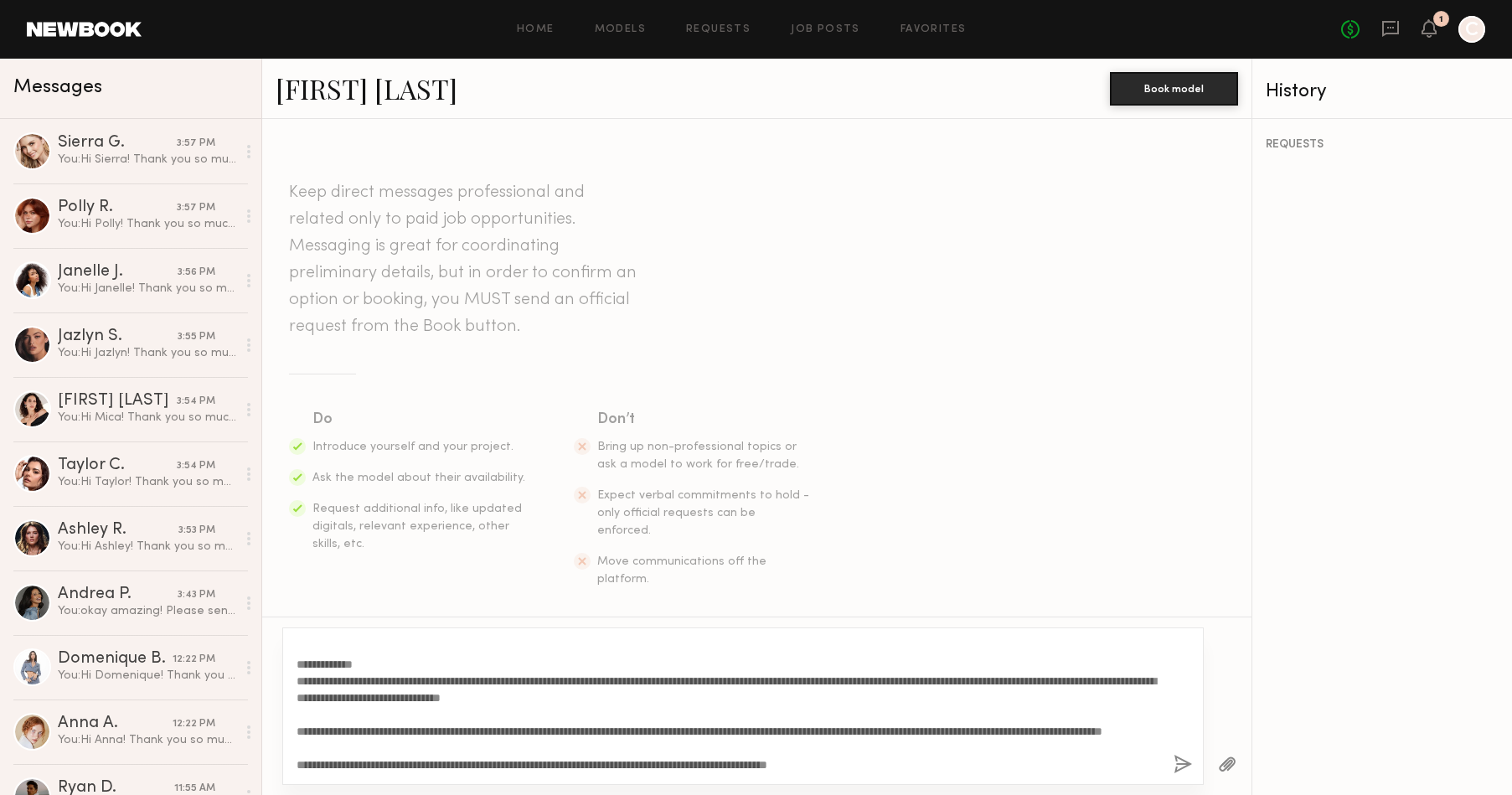 click on "**********" 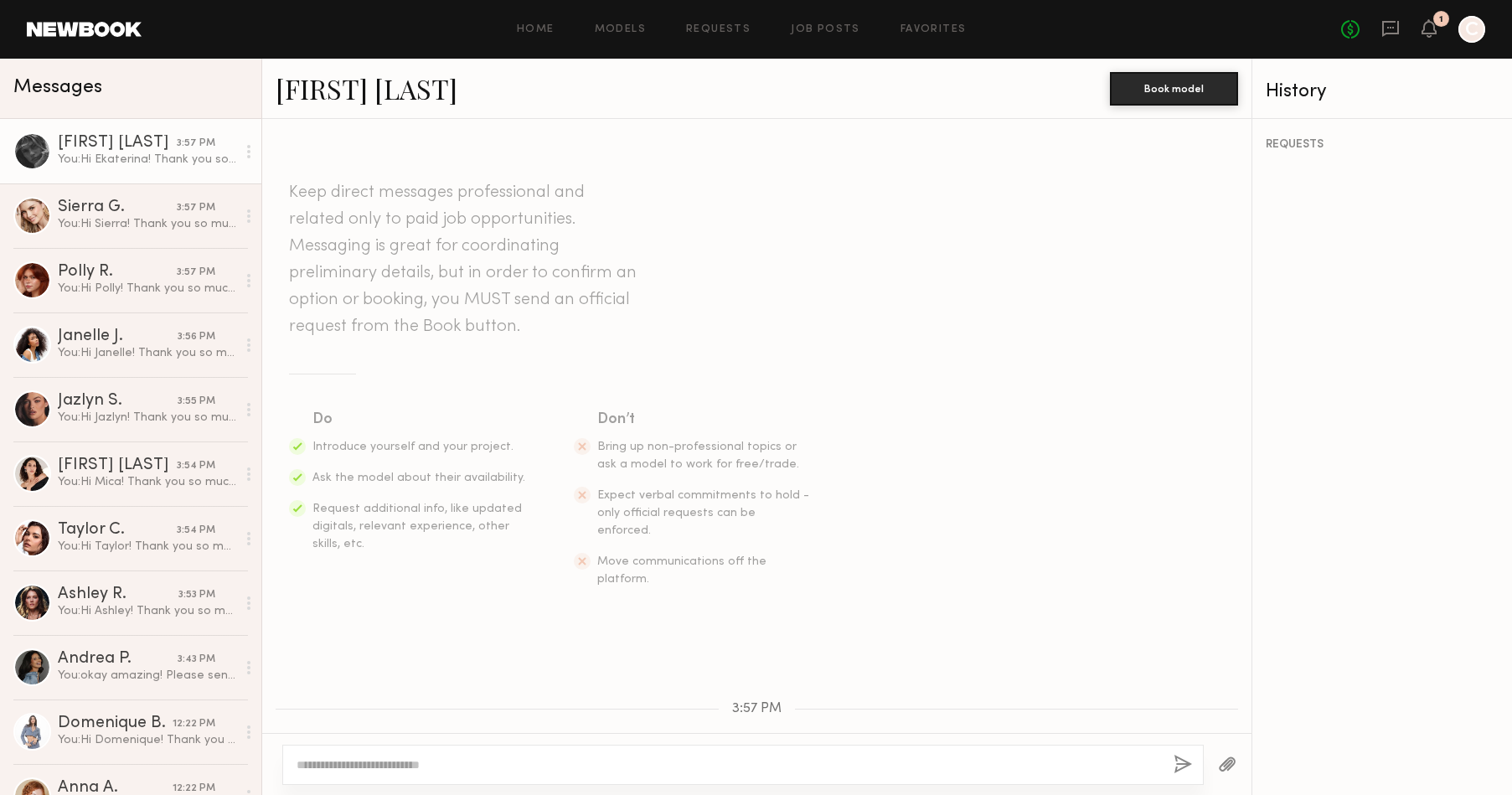 scroll, scrollTop: 457, scrollLeft: 0, axis: vertical 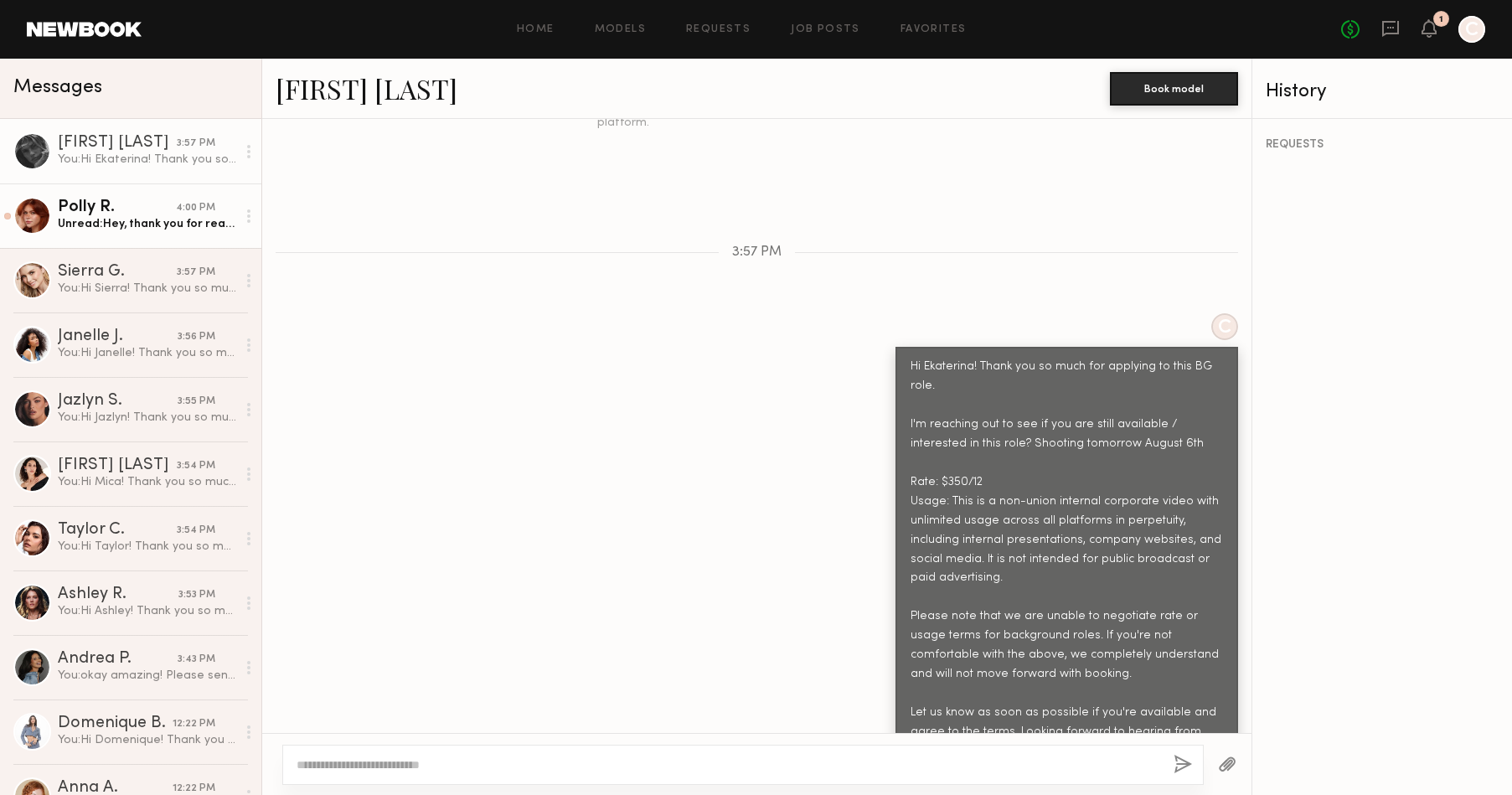 click on "Polly R." 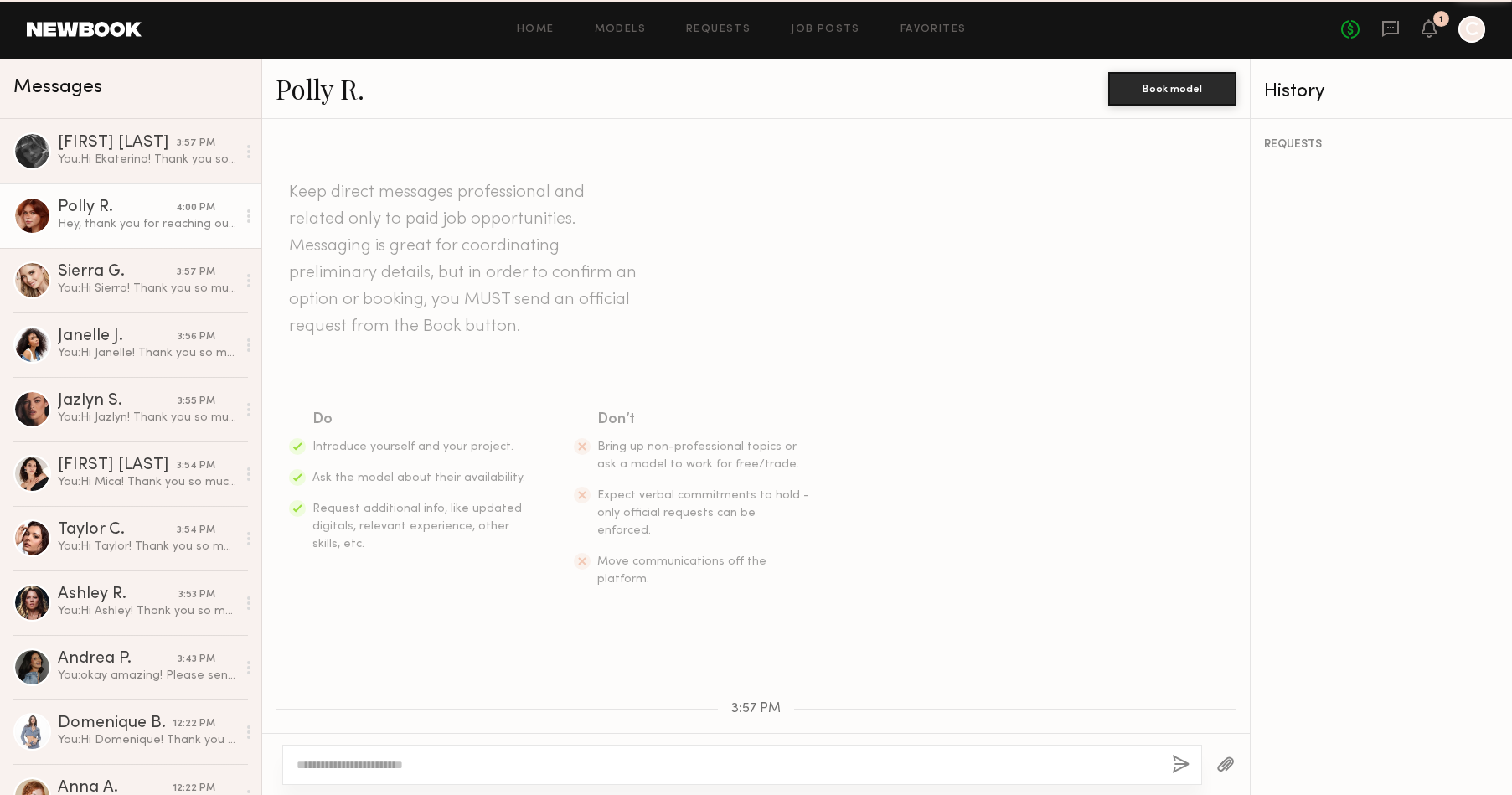 scroll, scrollTop: 522, scrollLeft: 0, axis: vertical 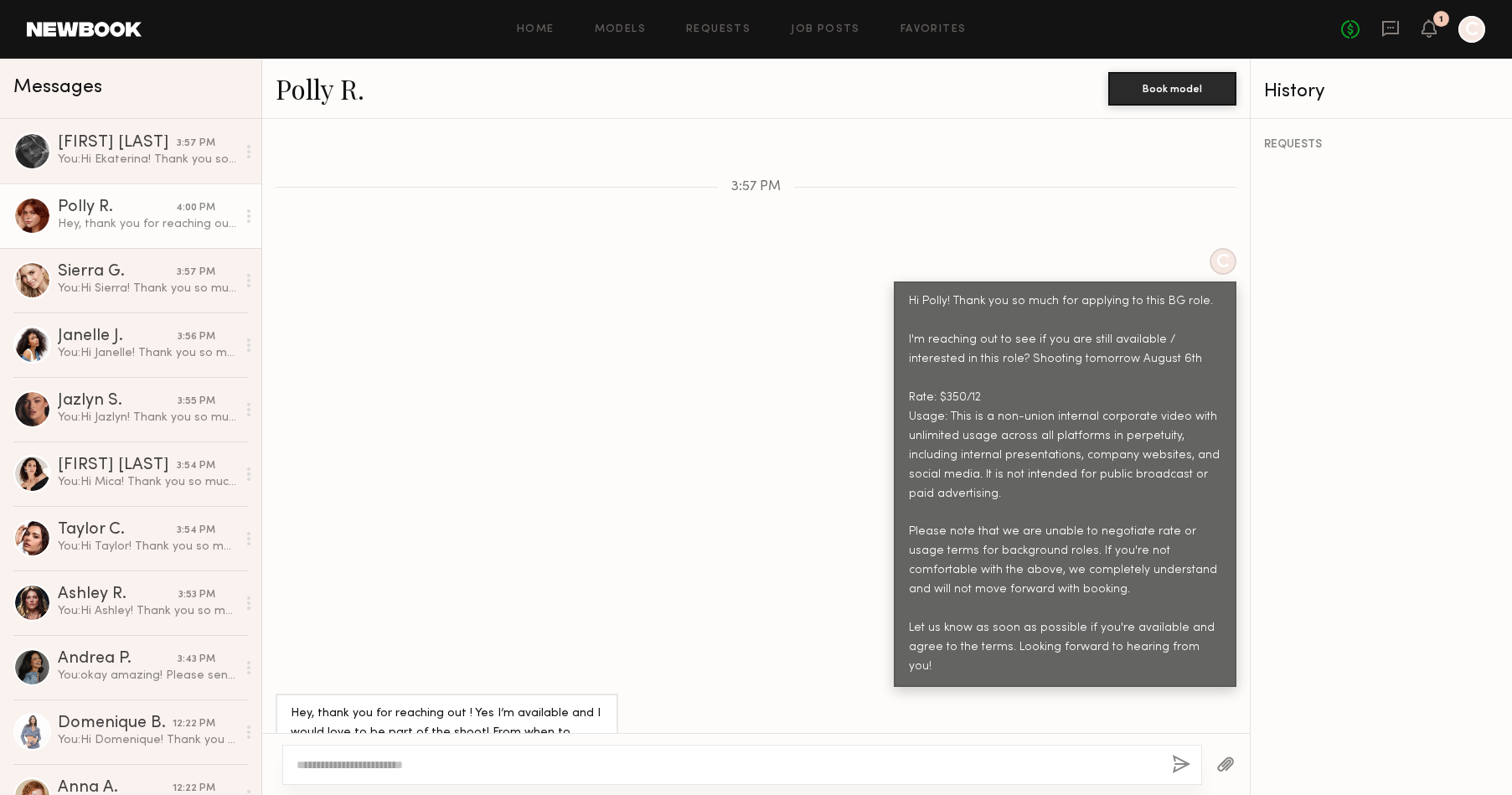 click 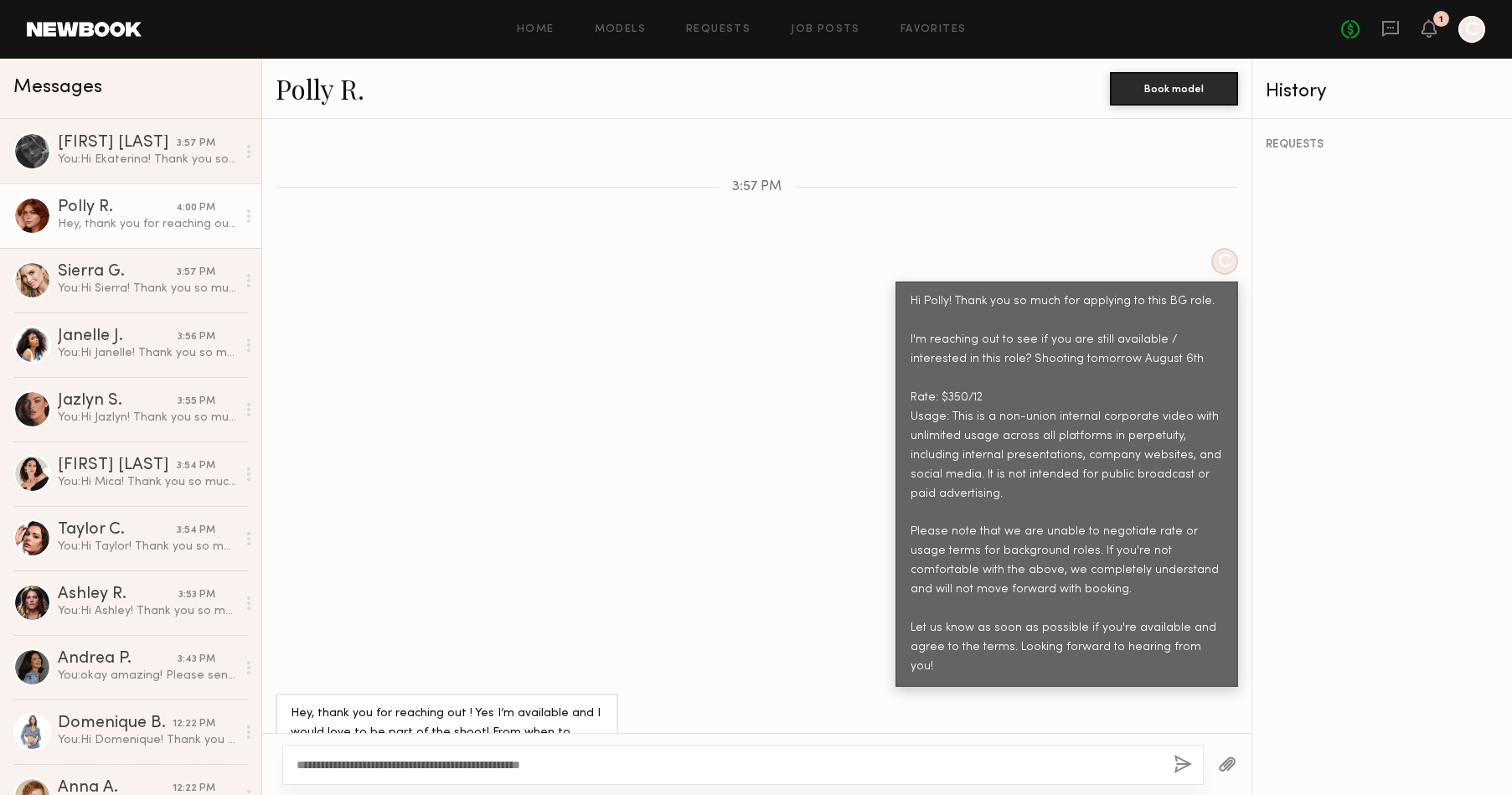click on "**********" 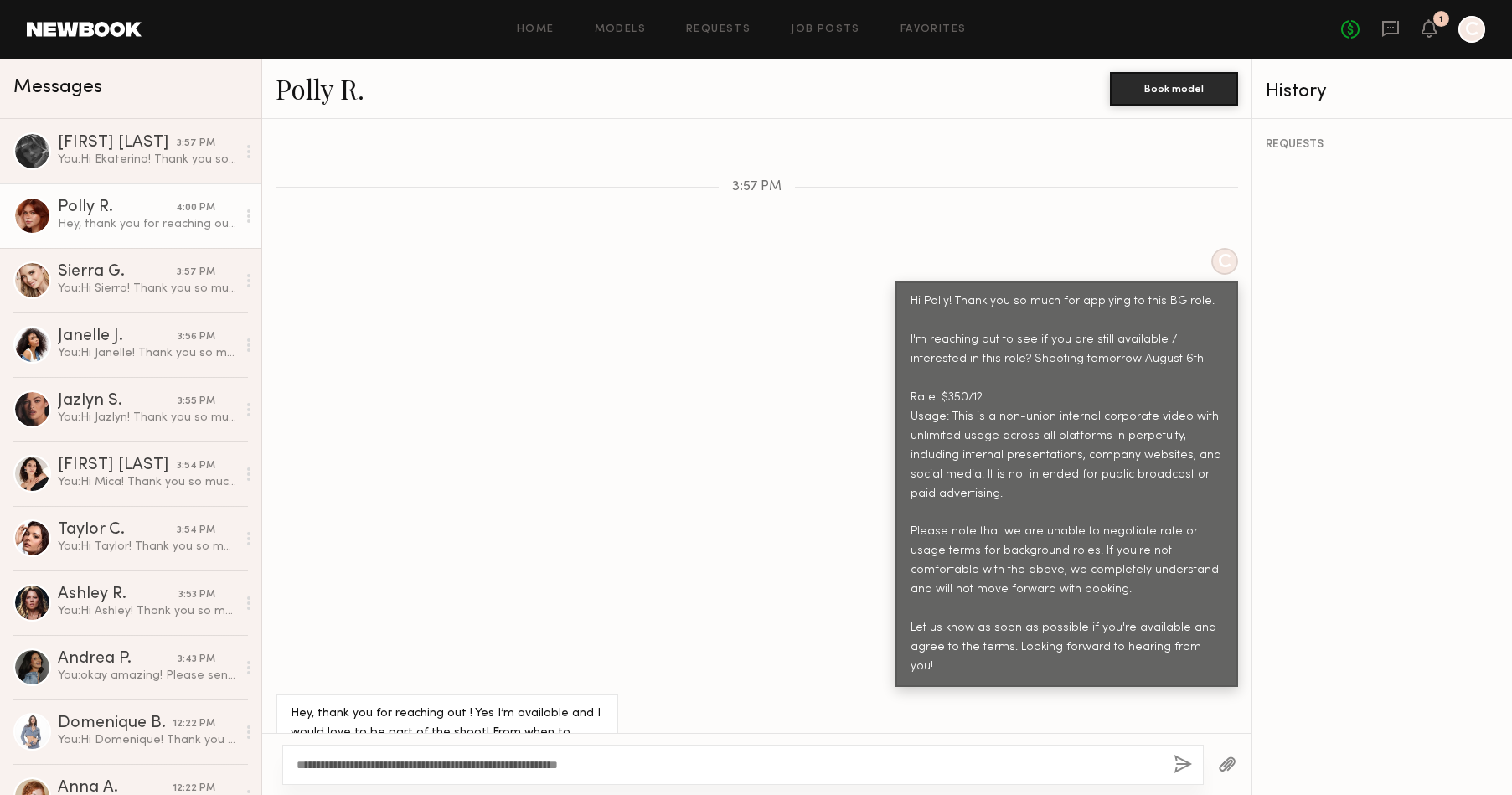 type on "**********" 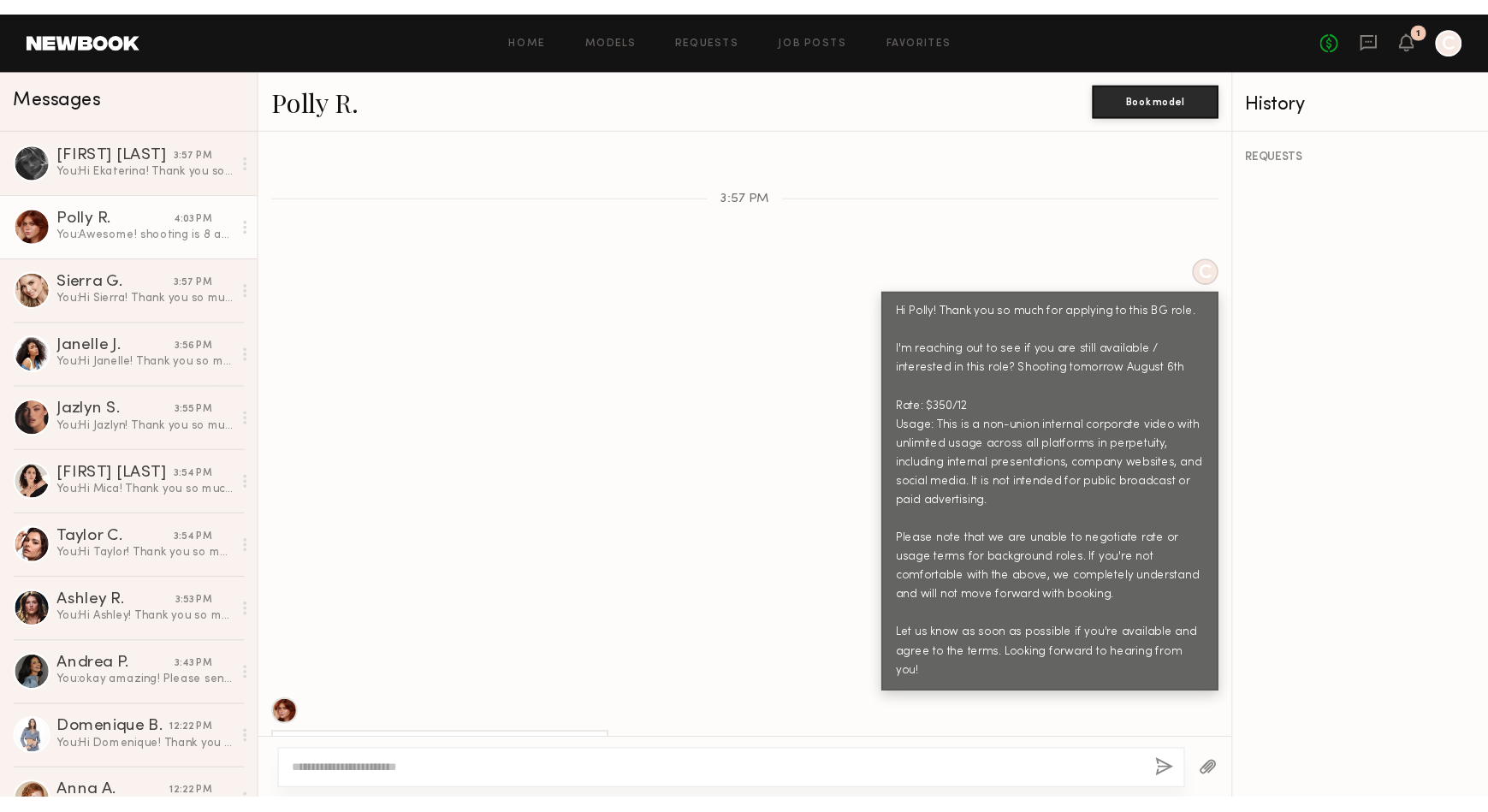 scroll, scrollTop: 765, scrollLeft: 0, axis: vertical 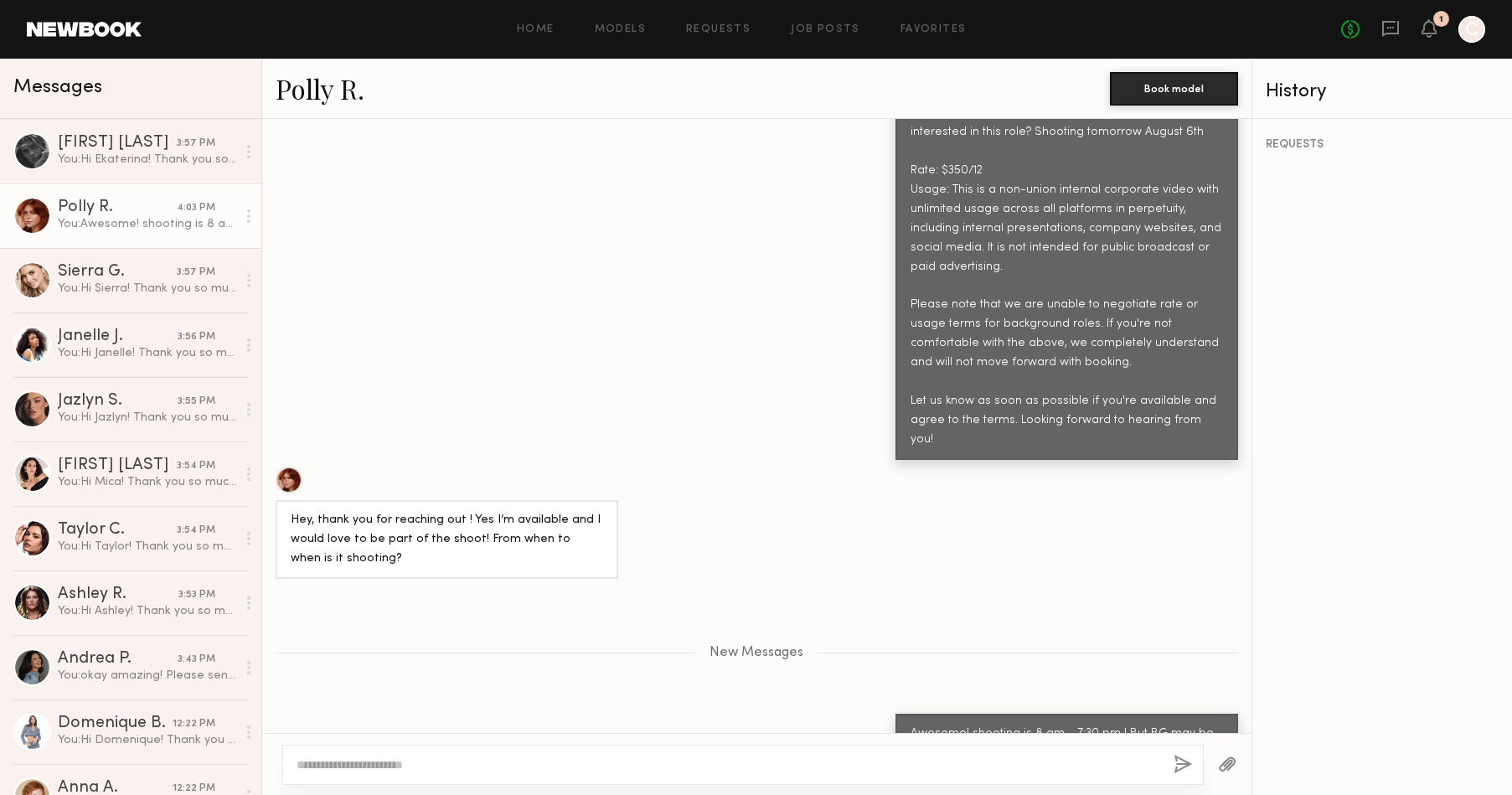 click on "You:  Awesome! shooting is 8 am - 7:30 pm ! But BG may be cut sooner" 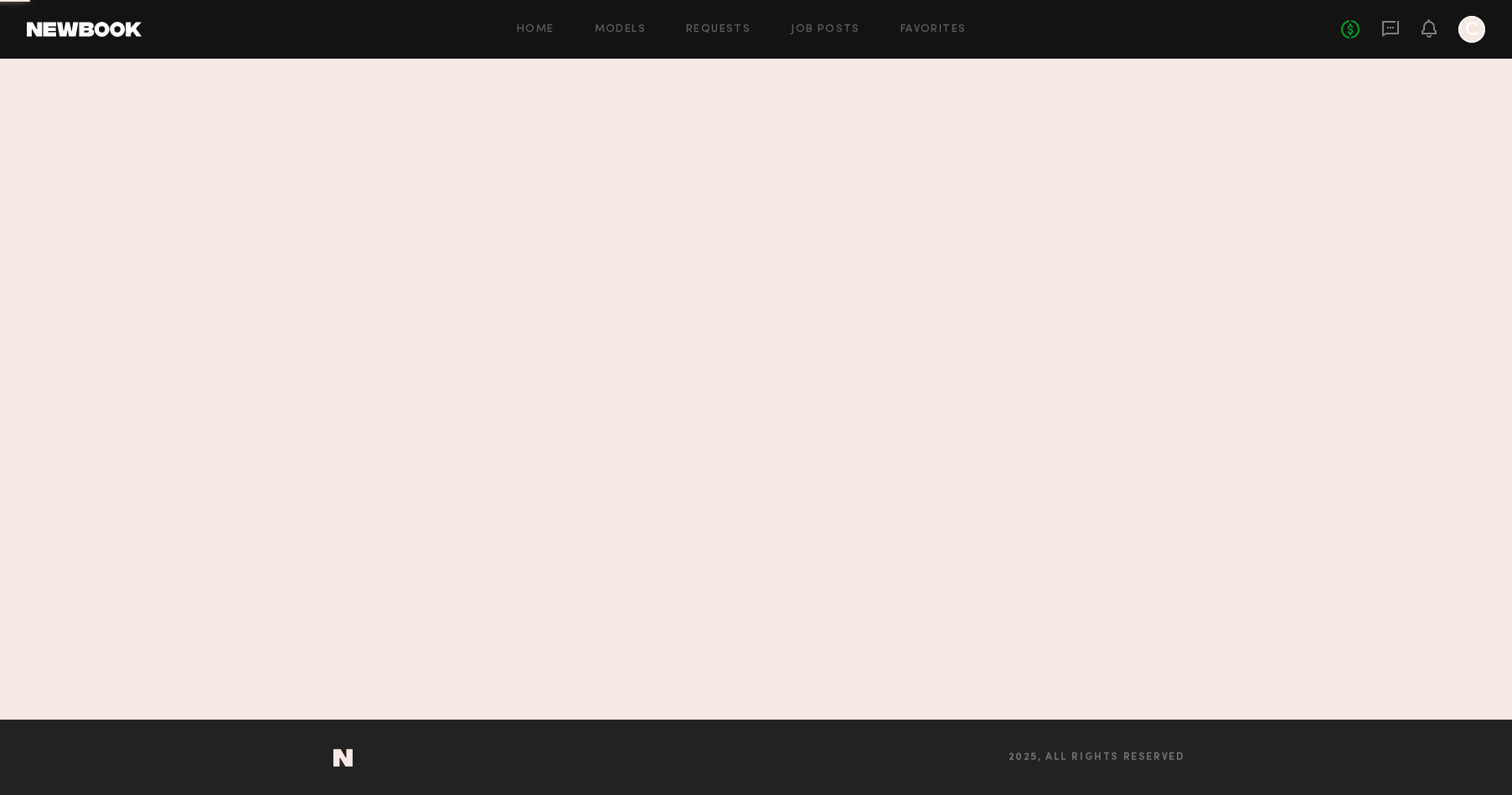 scroll, scrollTop: 0, scrollLeft: 0, axis: both 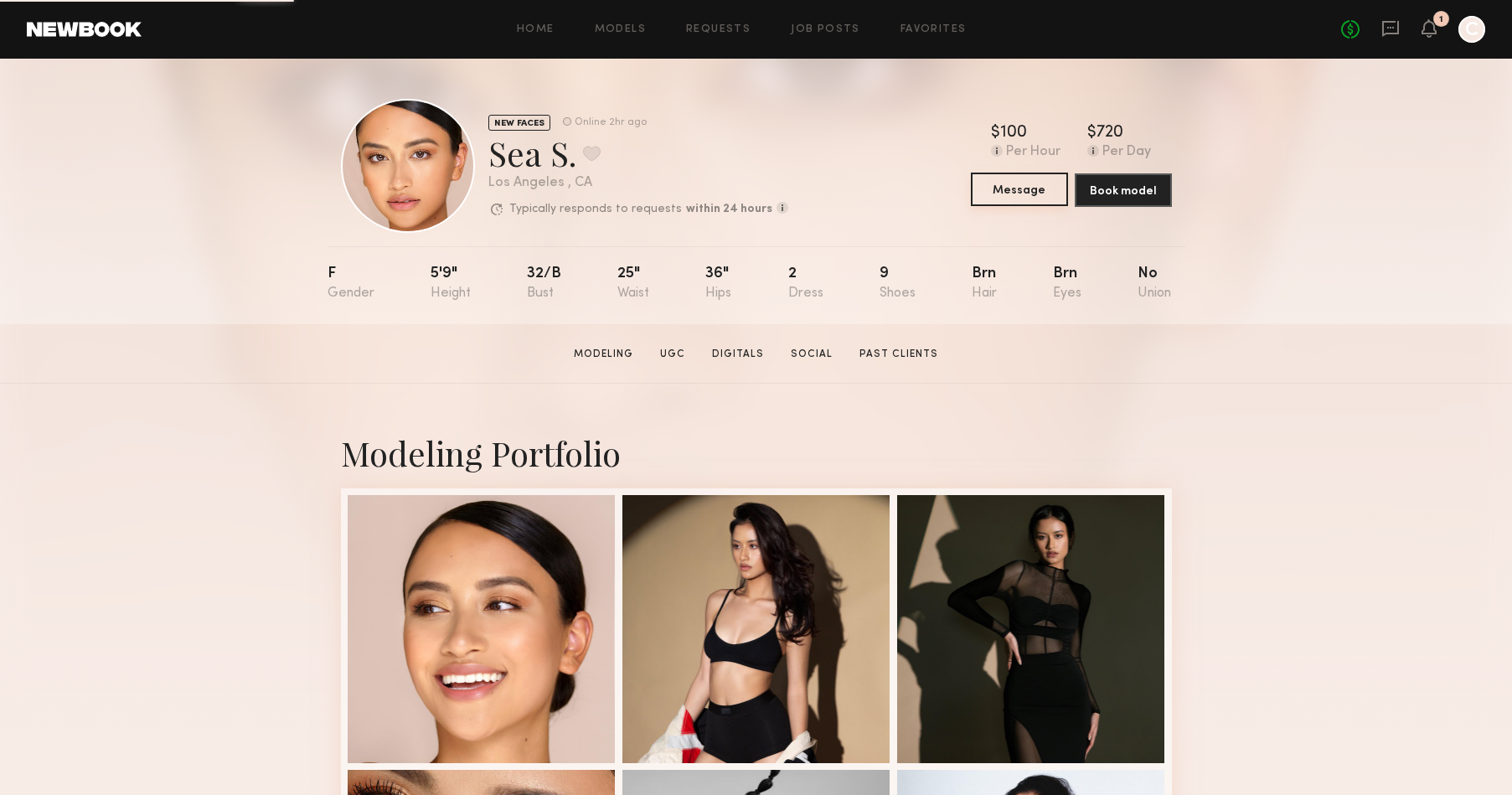 click on "Message" 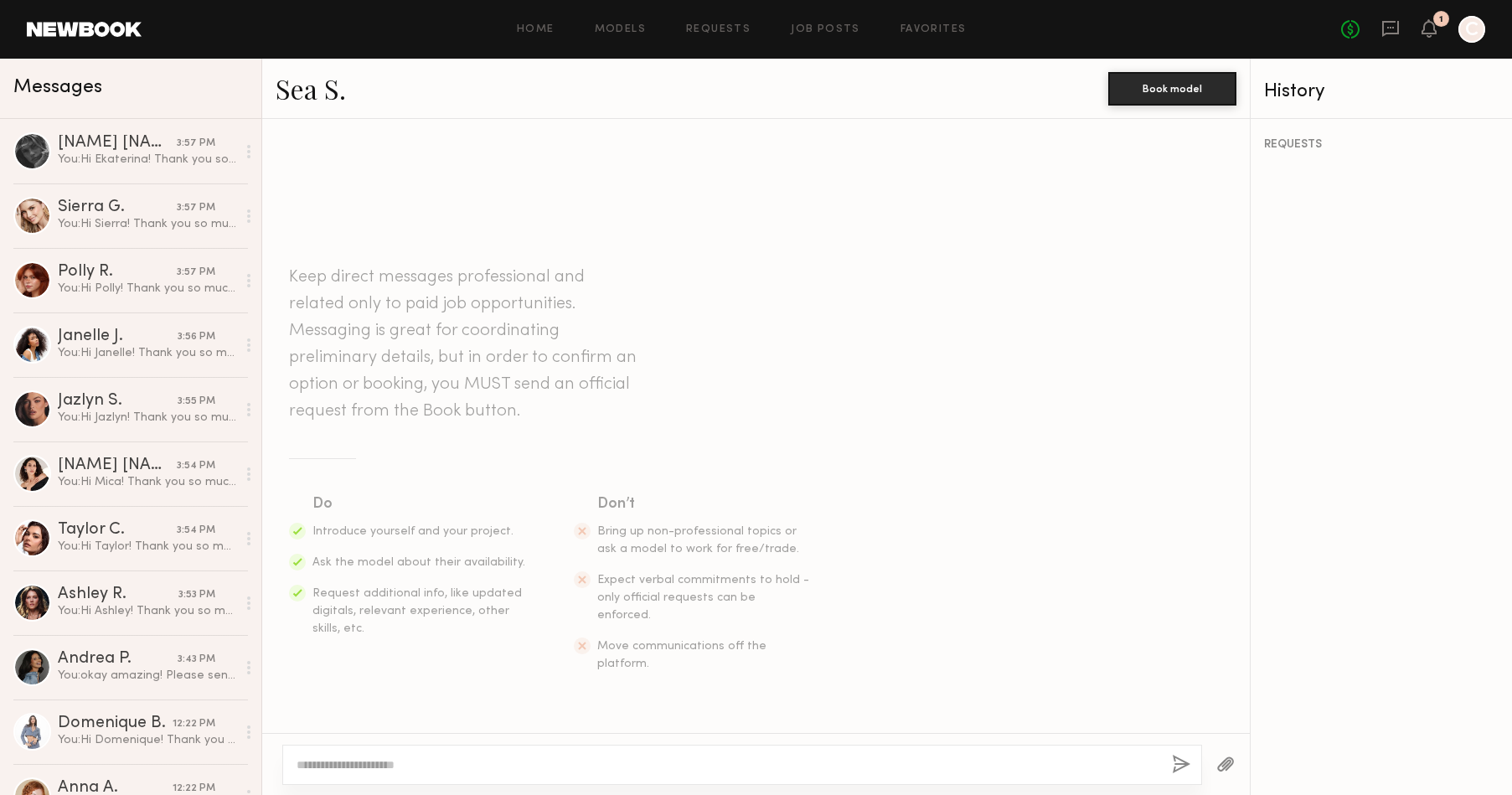 click 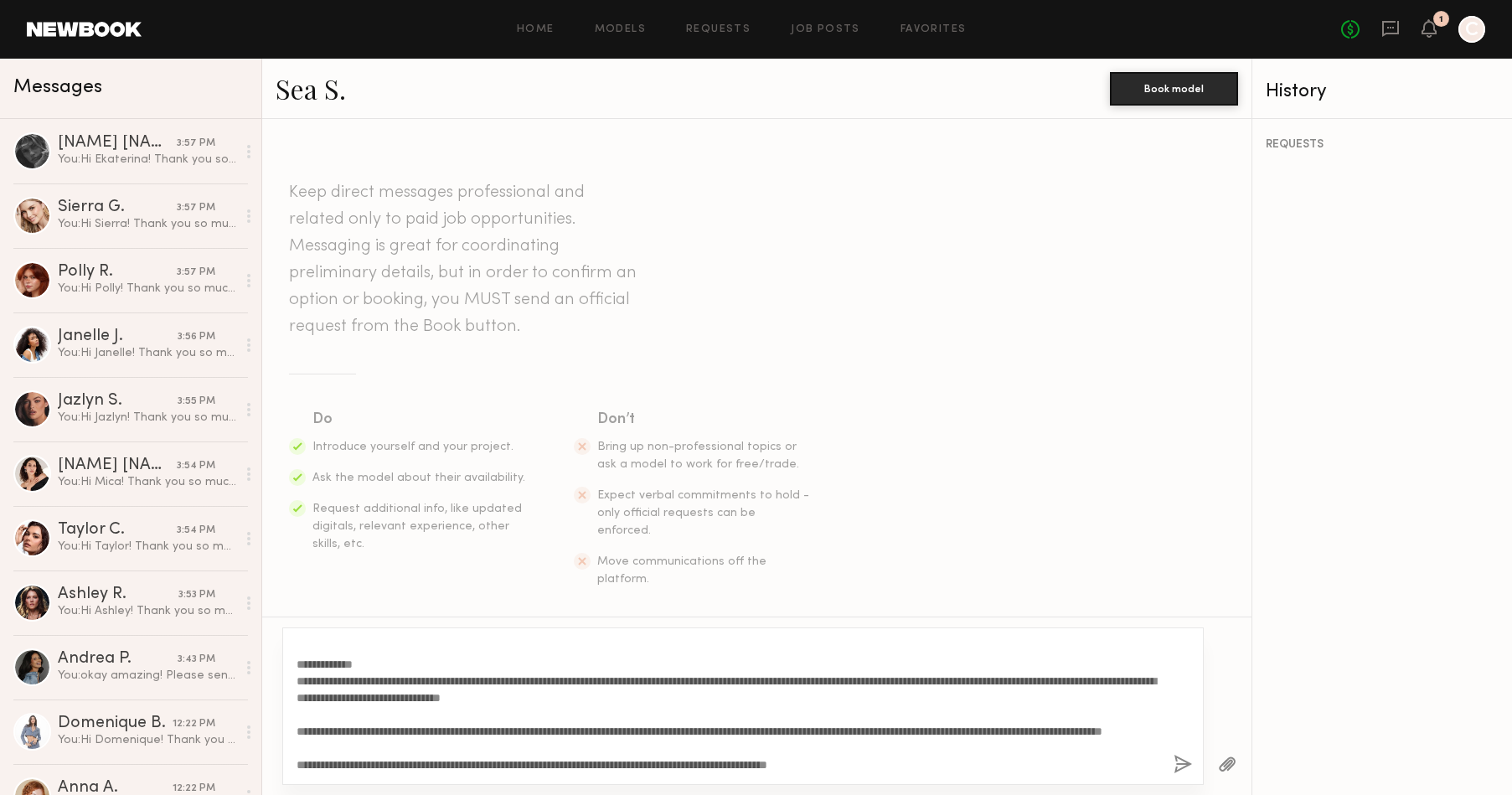 scroll, scrollTop: 0, scrollLeft: 0, axis: both 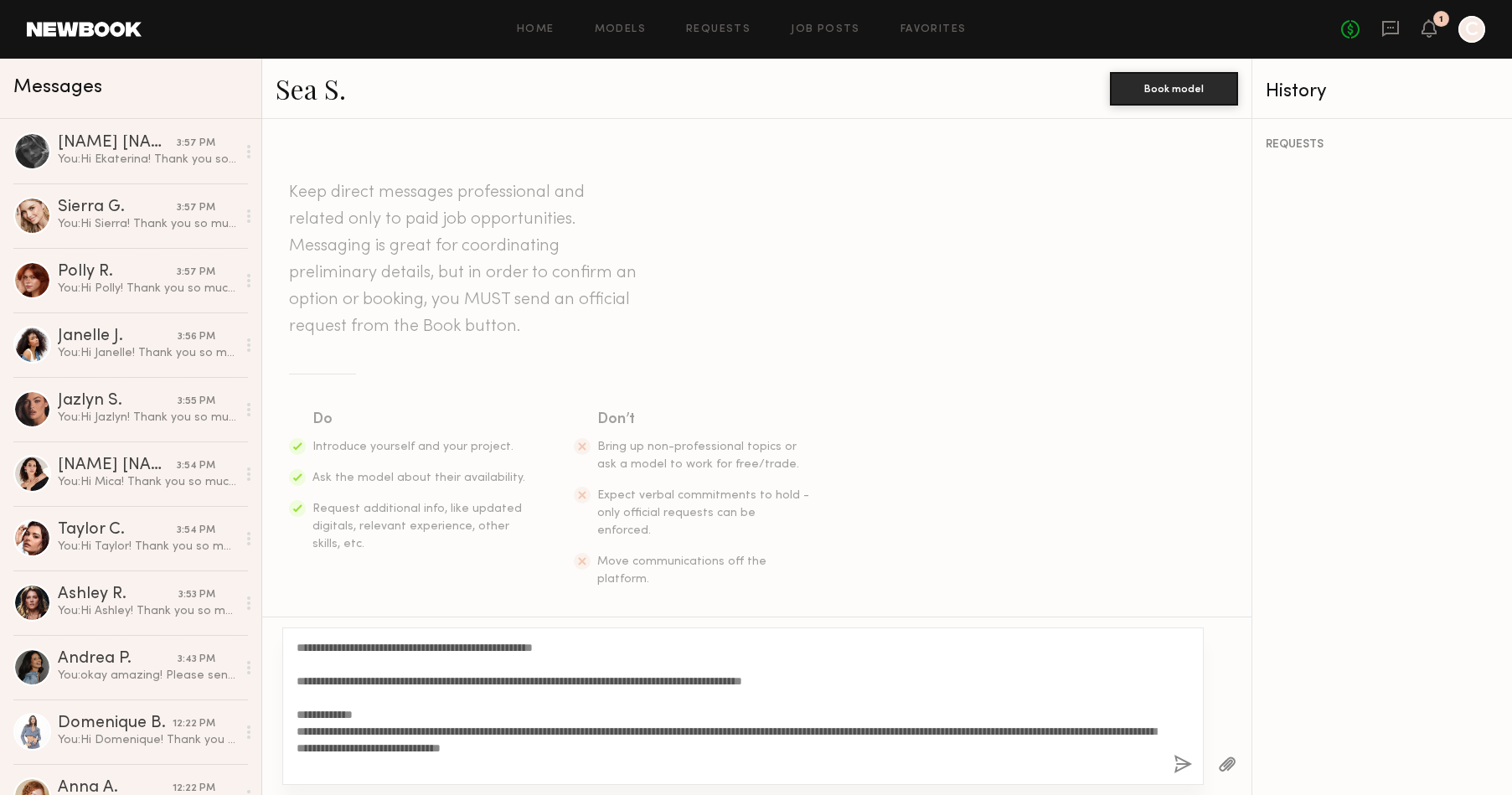 click on "**********" 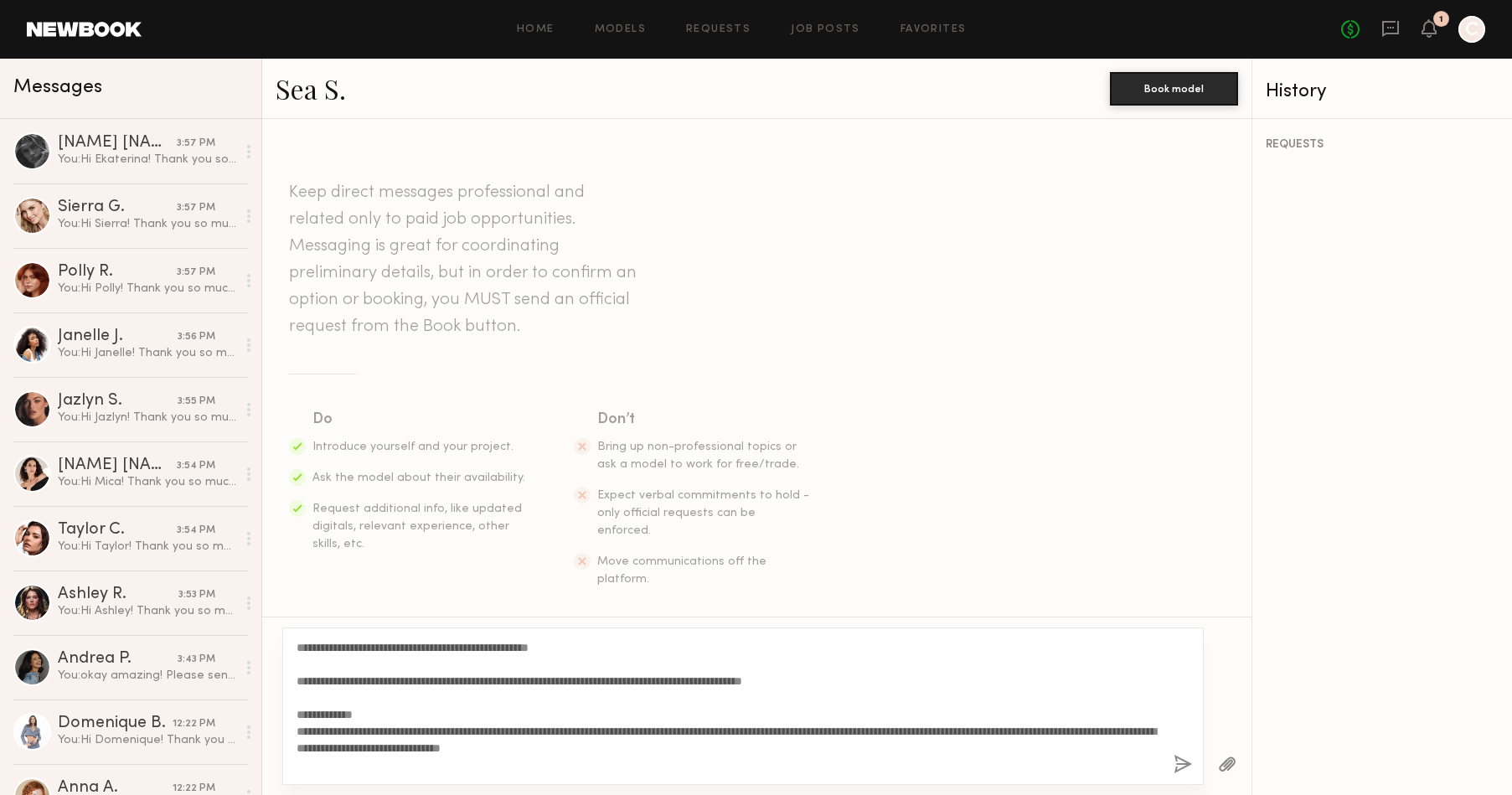 scroll, scrollTop: 67, scrollLeft: 0, axis: vertical 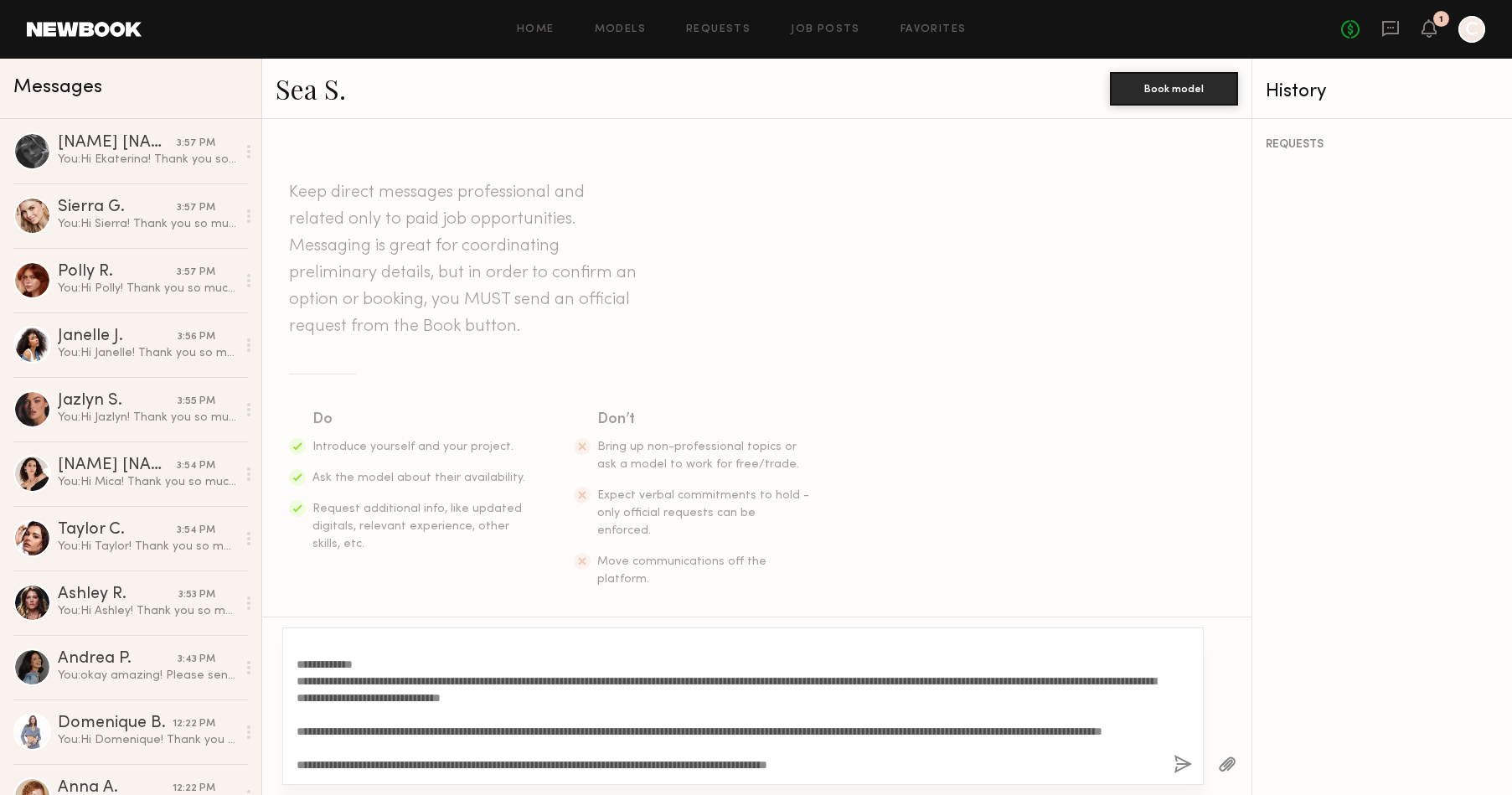 click on "**********" 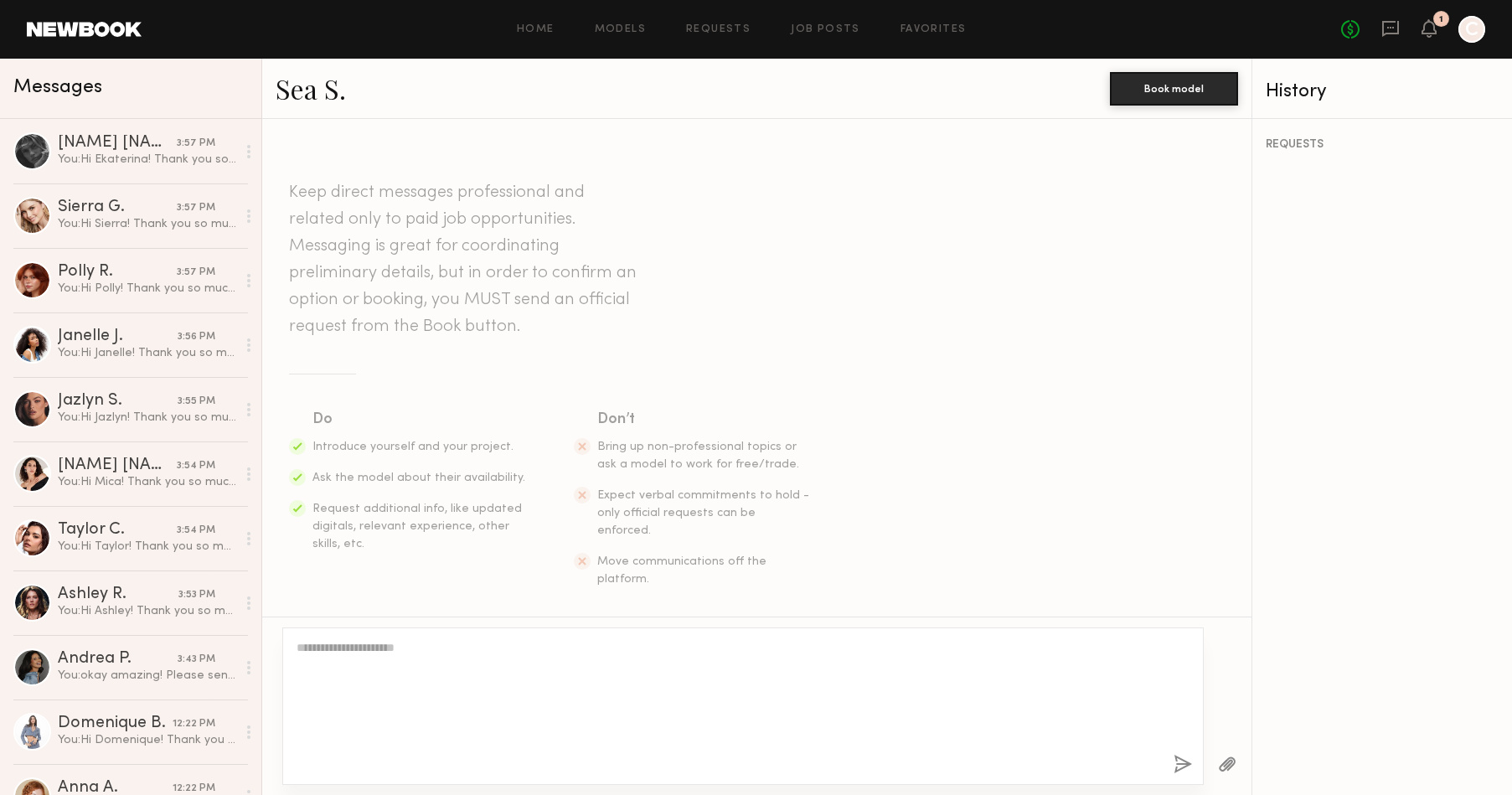 scroll, scrollTop: 437, scrollLeft: 0, axis: vertical 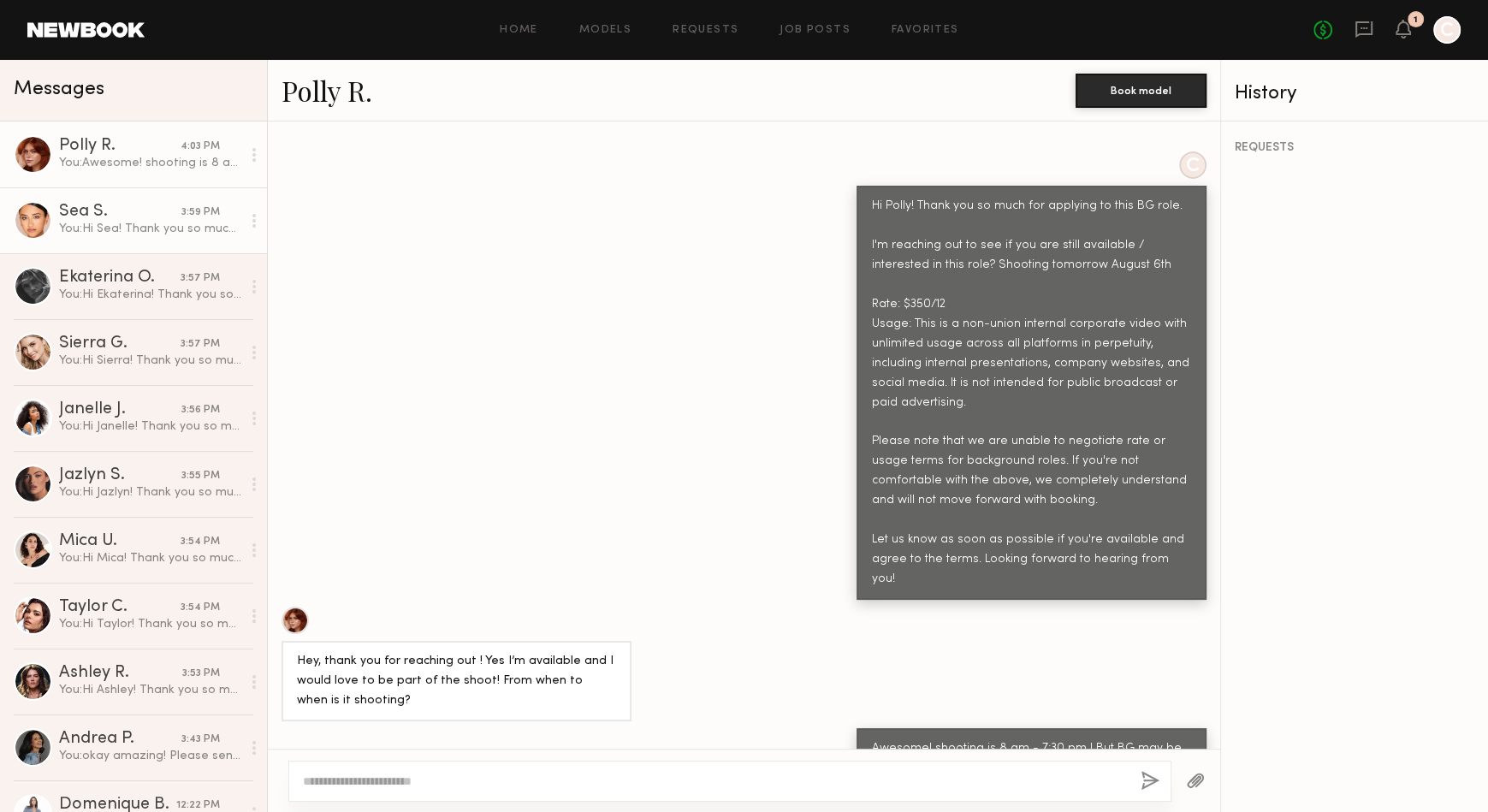 click on "Sea S." 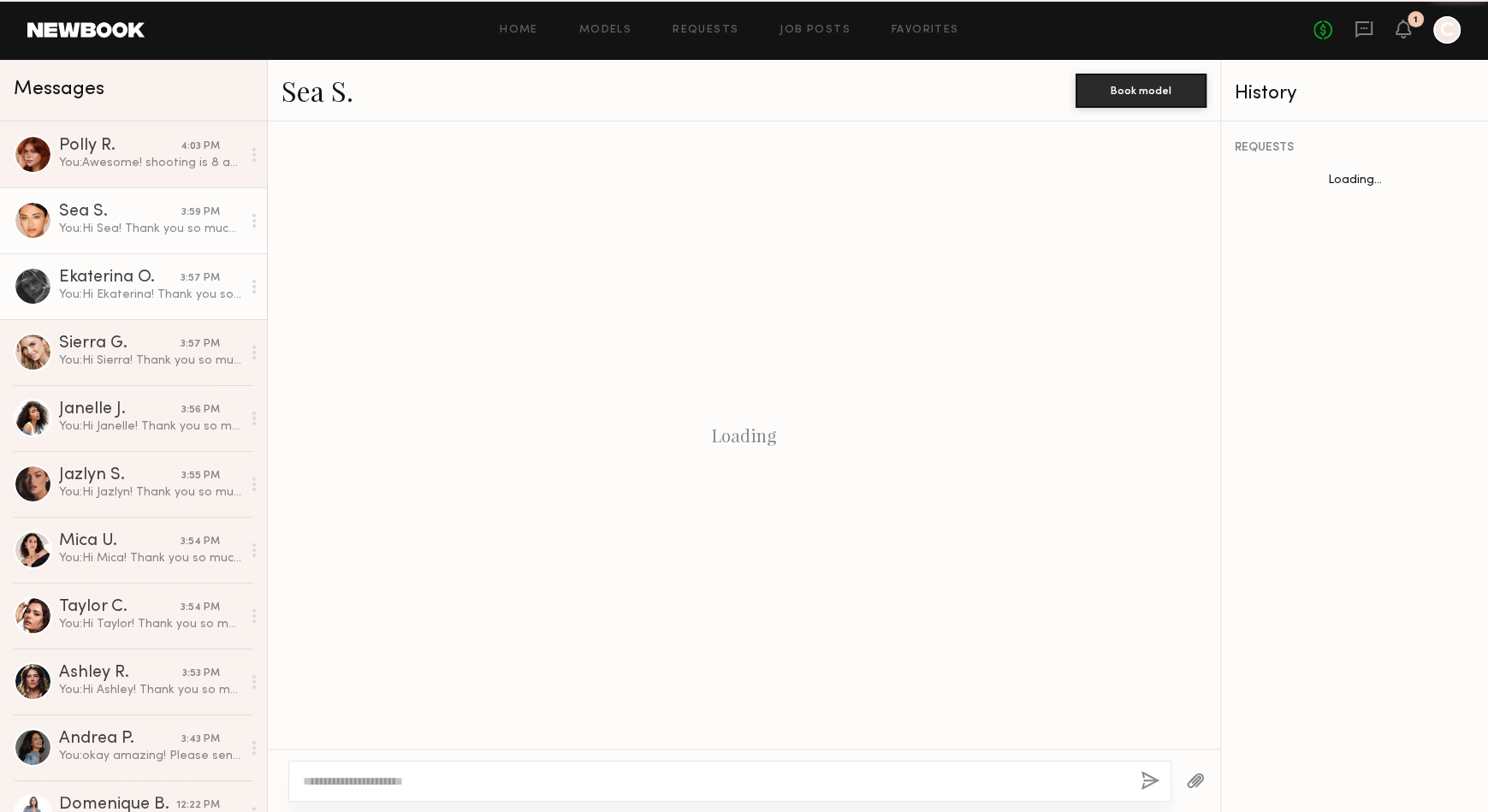 scroll, scrollTop: 447, scrollLeft: 0, axis: vertical 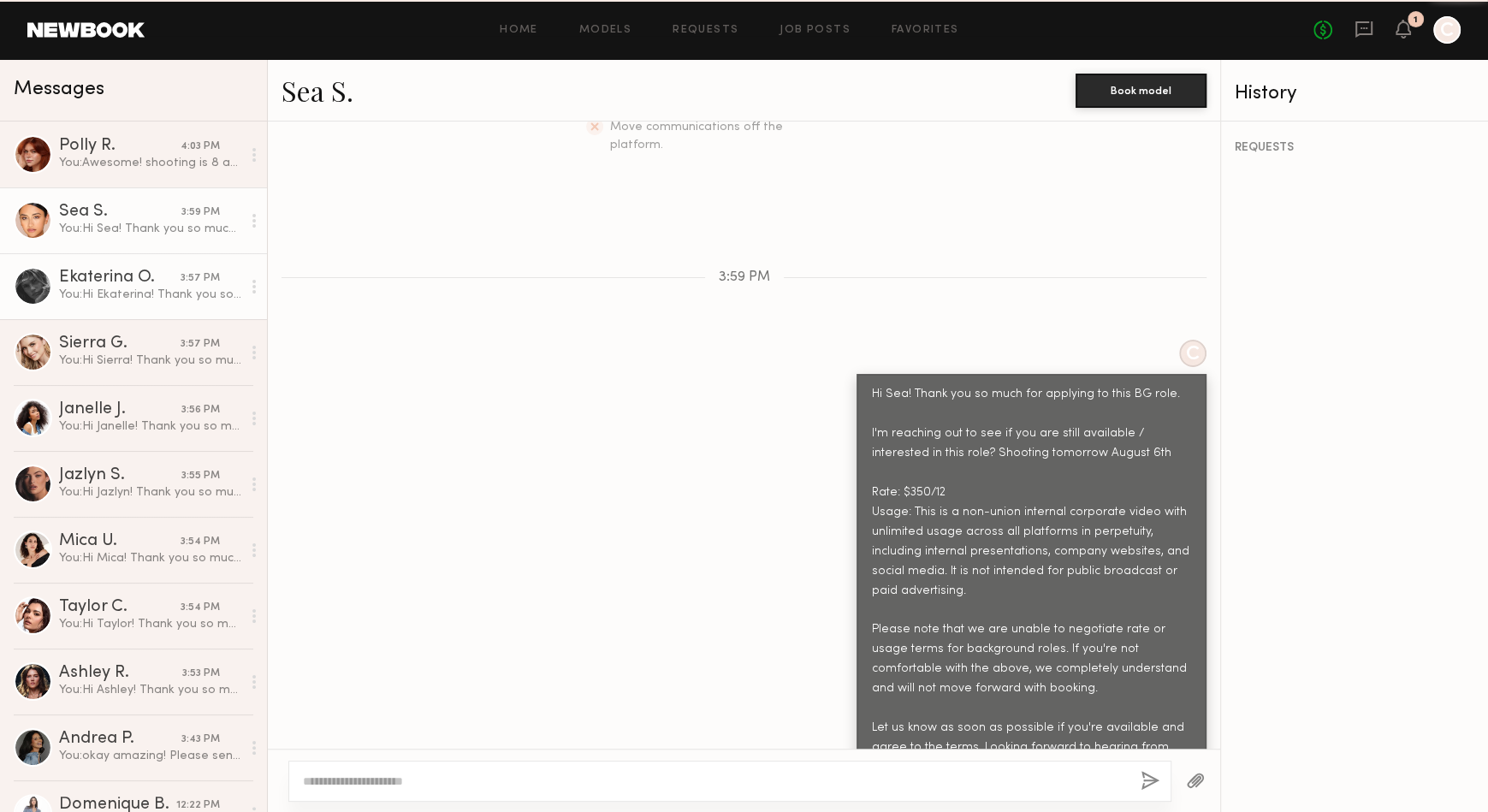 click on "Ekaterina O." 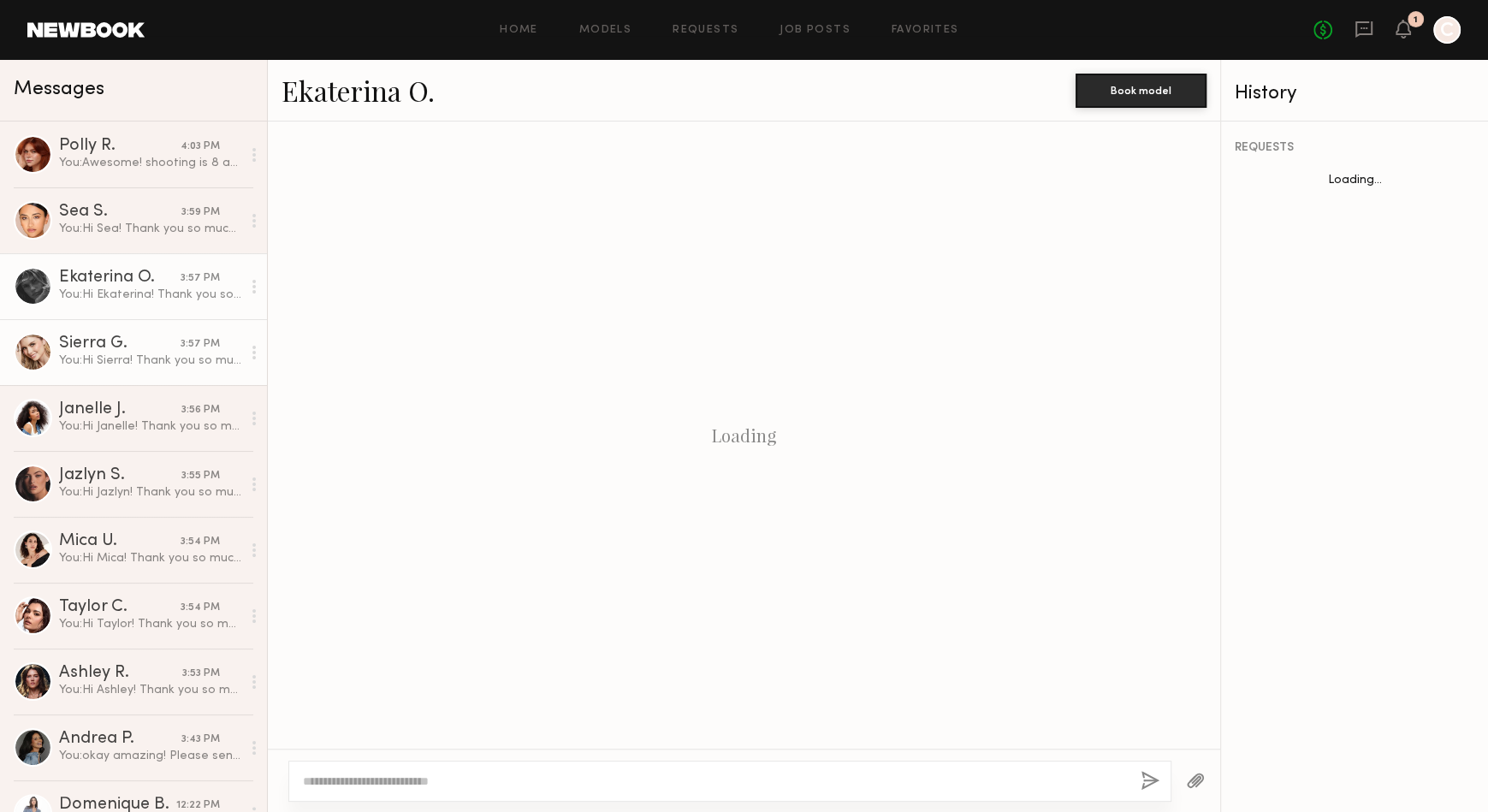 scroll, scrollTop: 466, scrollLeft: 0, axis: vertical 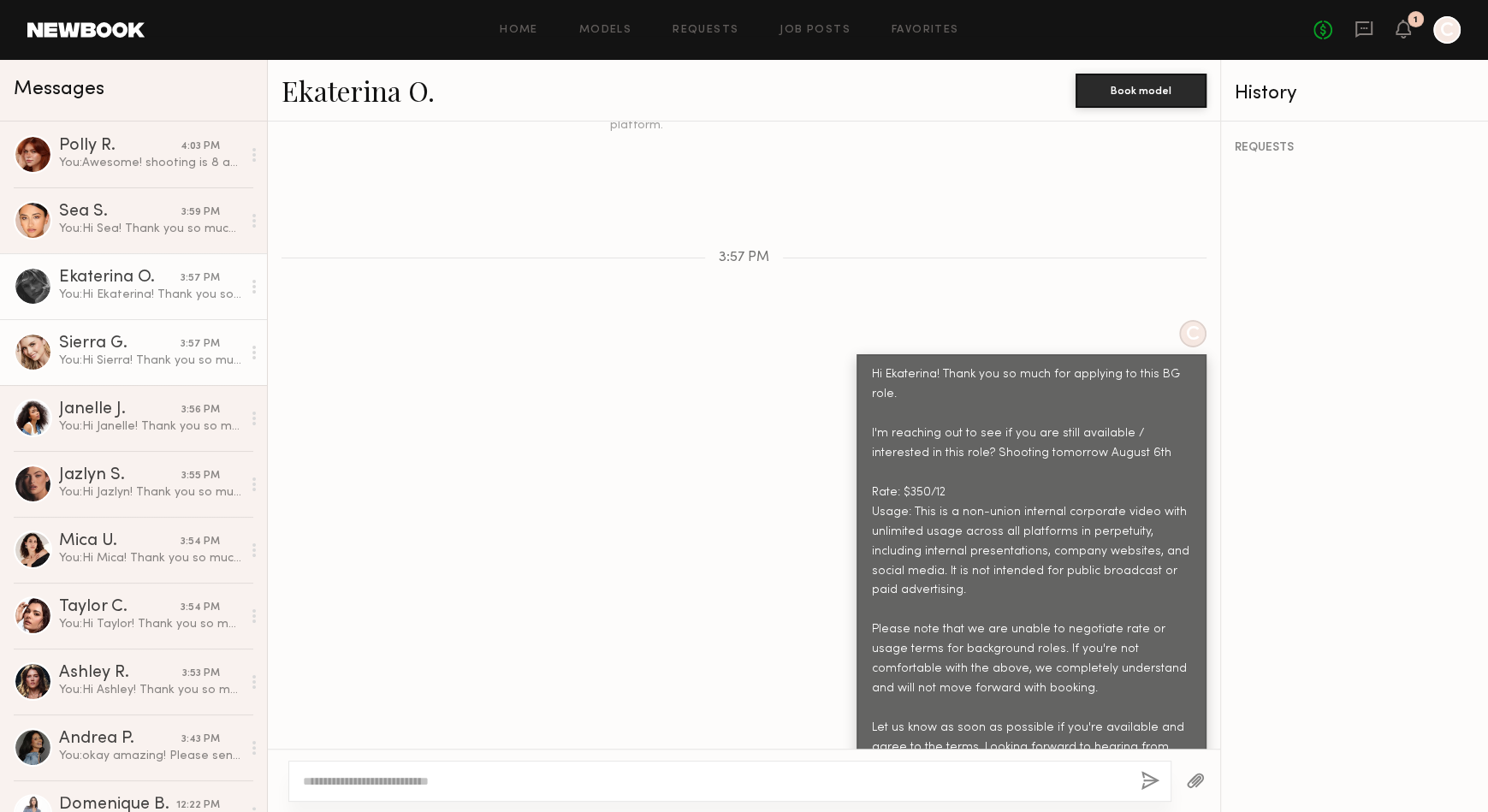 click on "Sierra G." 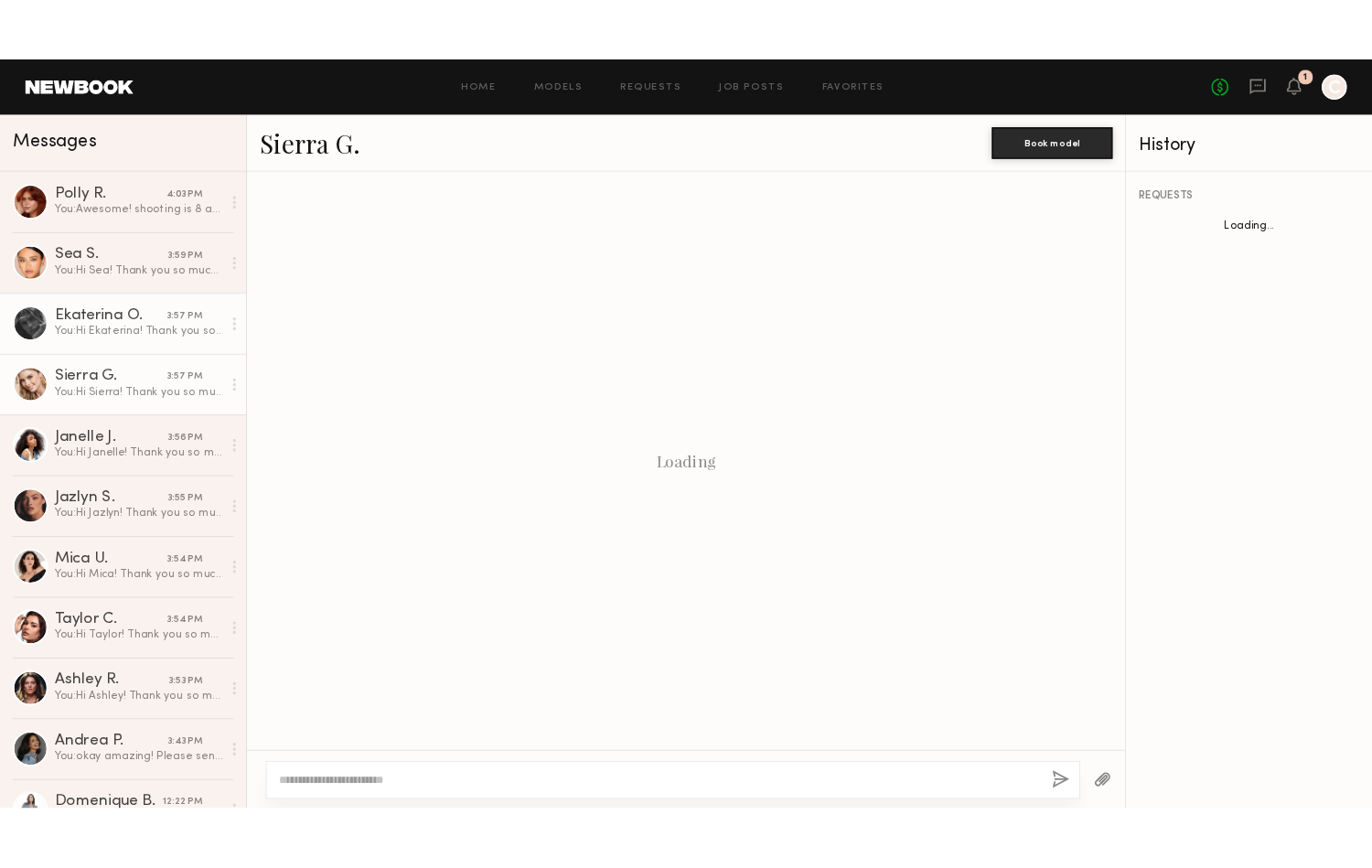 scroll, scrollTop: 477, scrollLeft: 0, axis: vertical 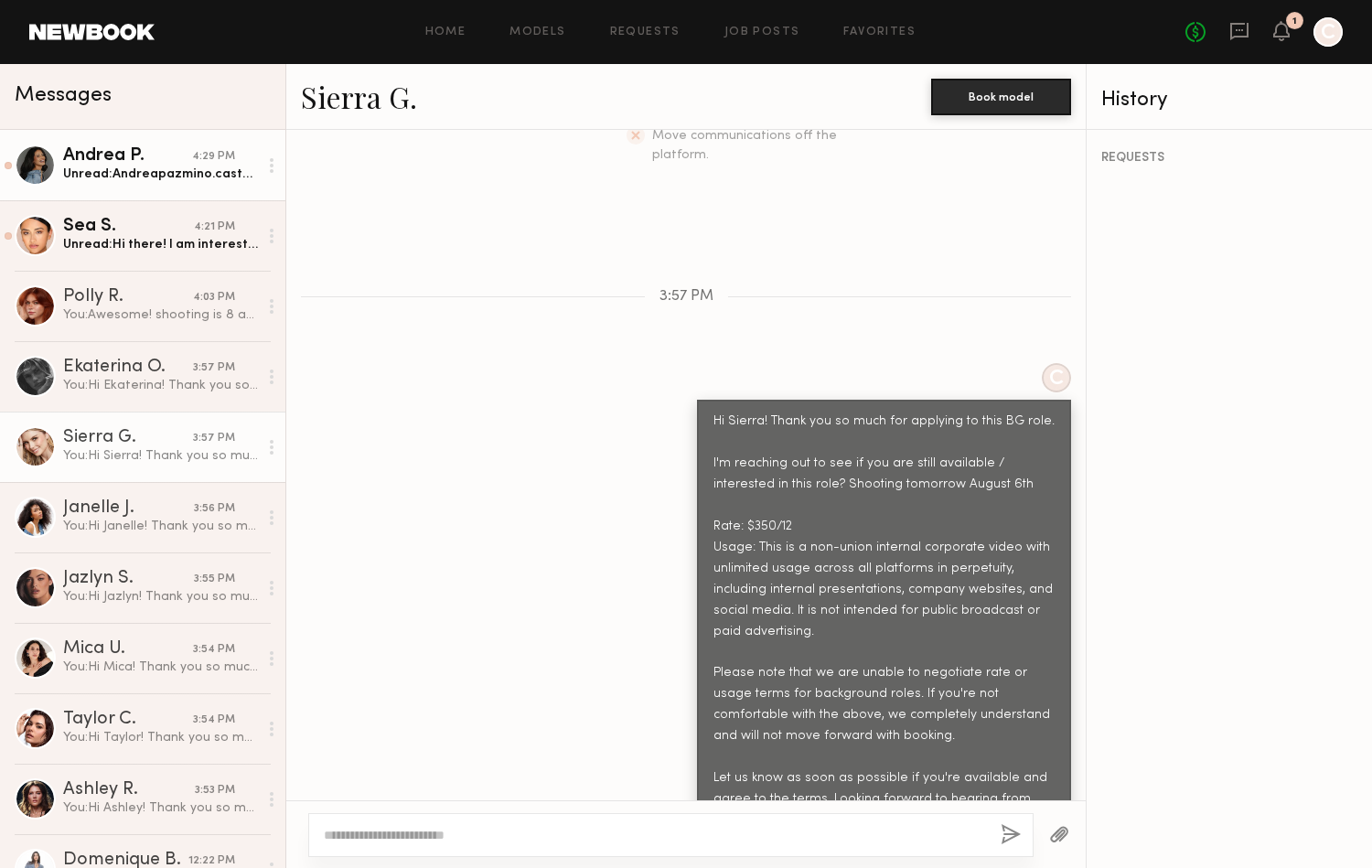 click on "Andrea P." 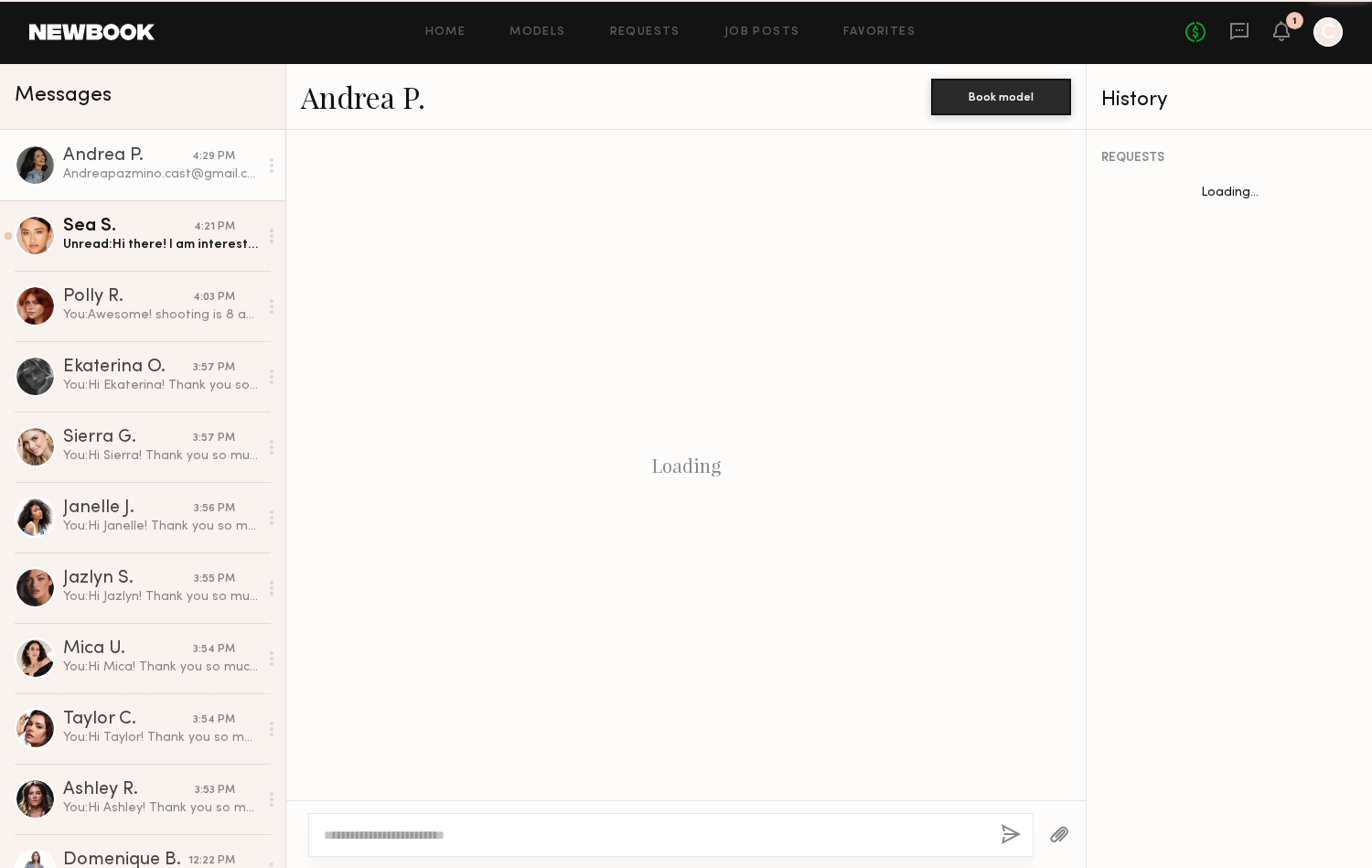scroll, scrollTop: 1704, scrollLeft: 0, axis: vertical 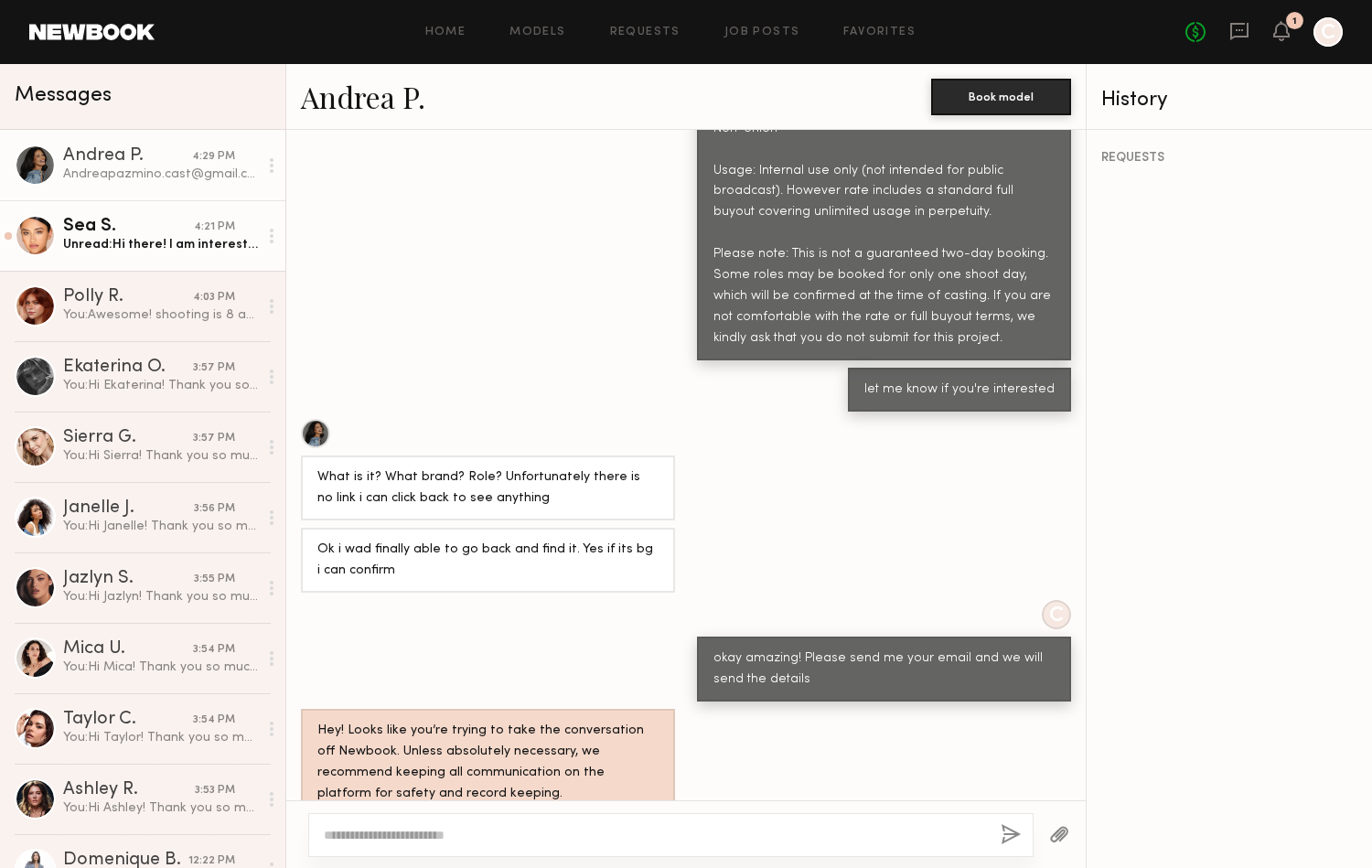 click on "Sea S." 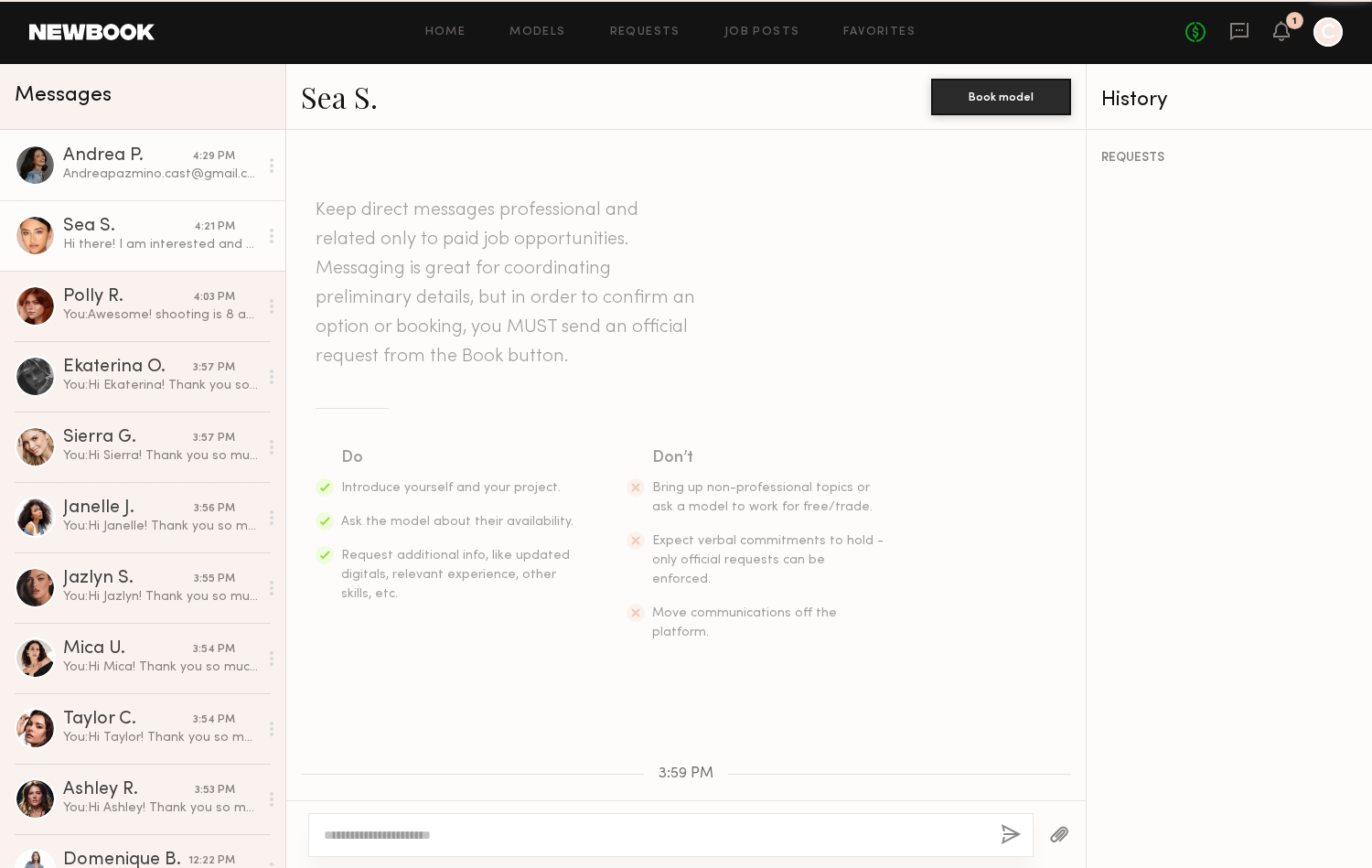 scroll, scrollTop: 550, scrollLeft: 0, axis: vertical 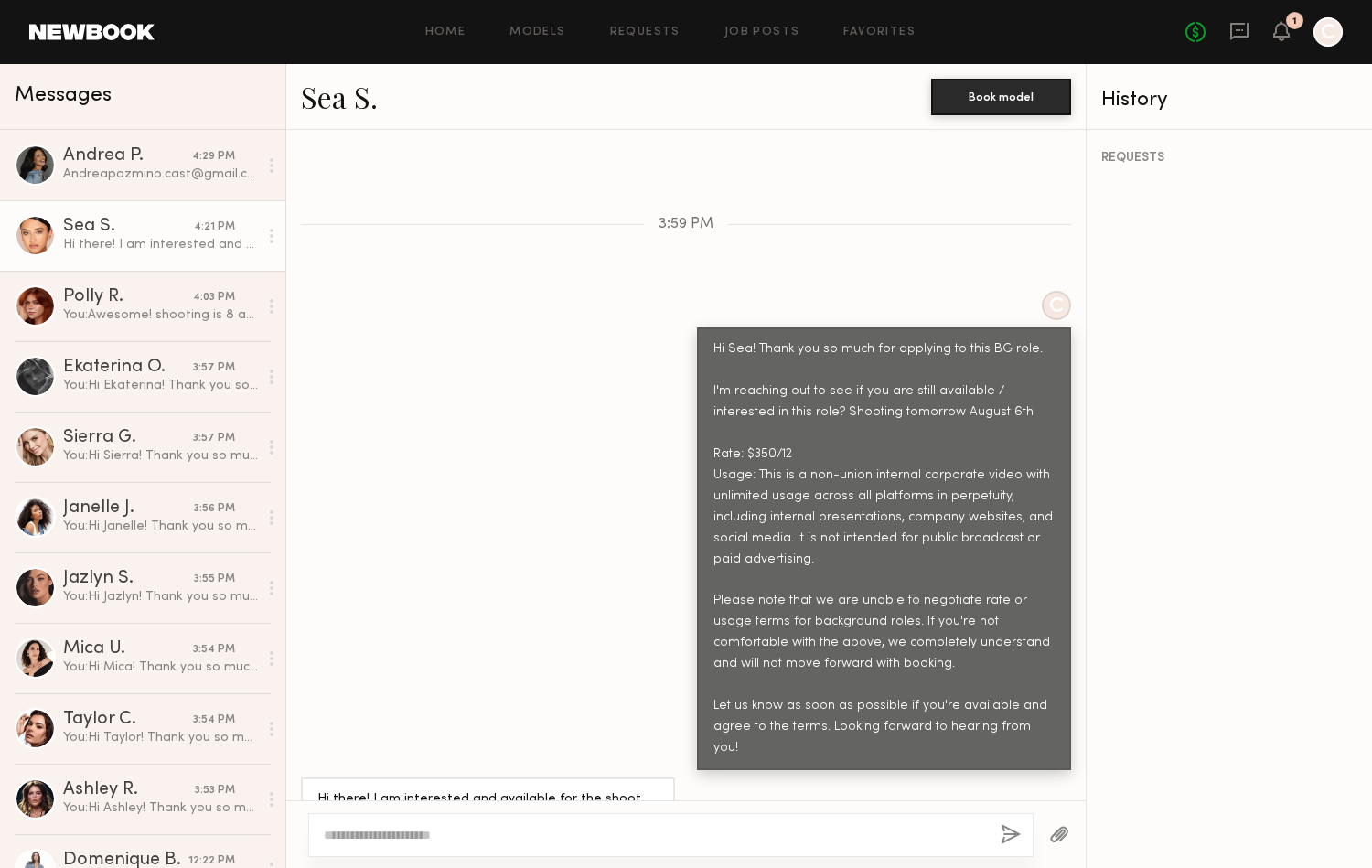 click on "Sea S." 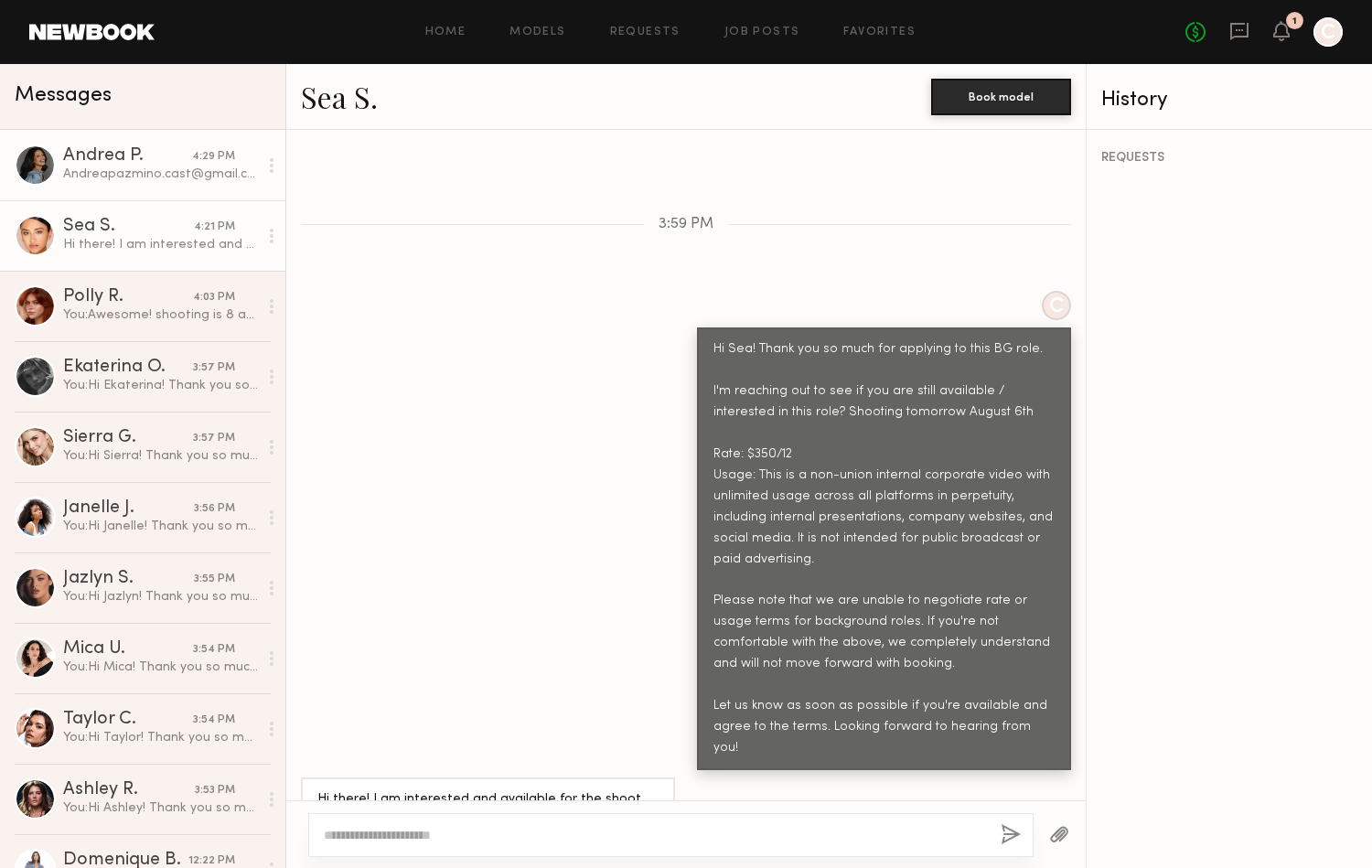 click on "Andrea P." 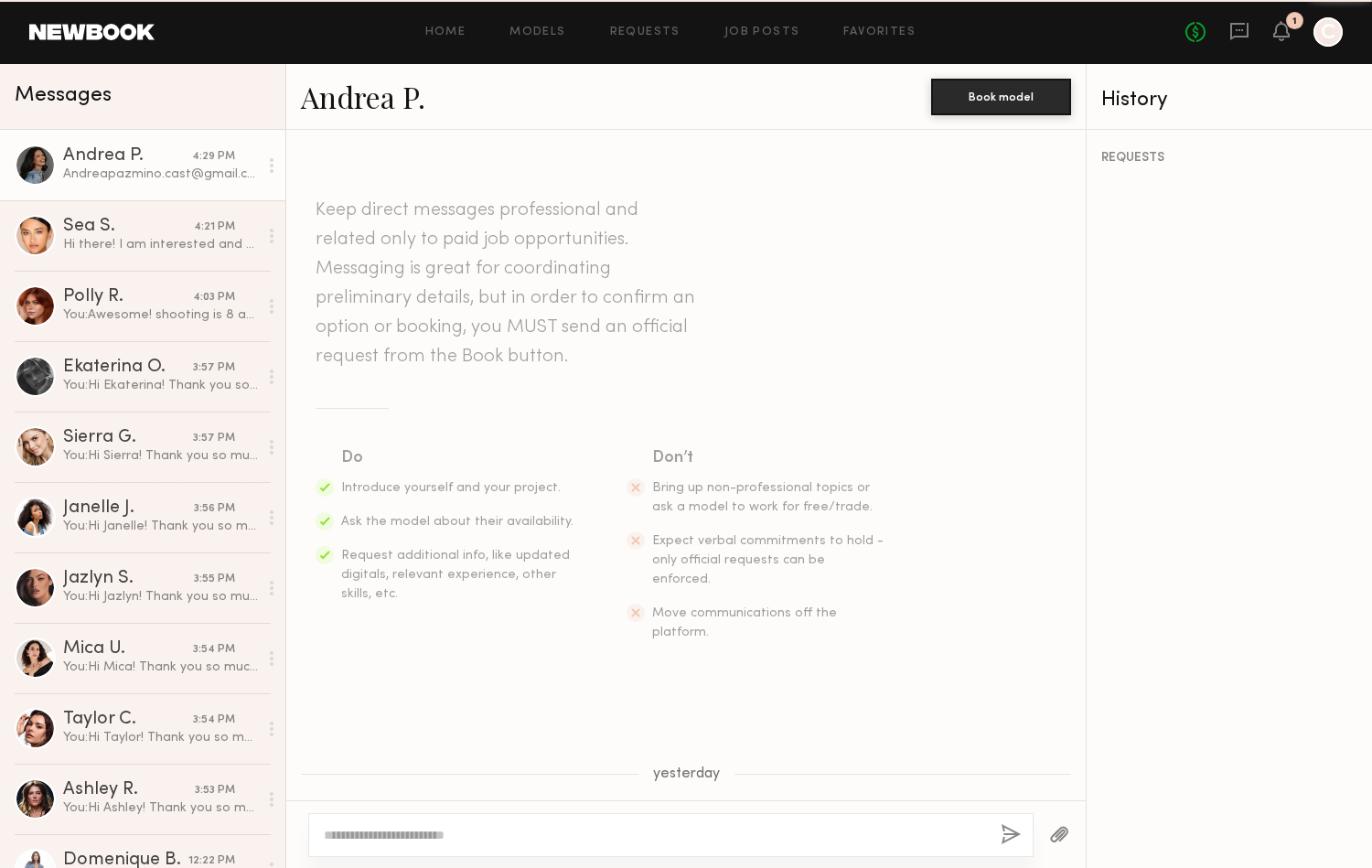 scroll, scrollTop: 1704, scrollLeft: 0, axis: vertical 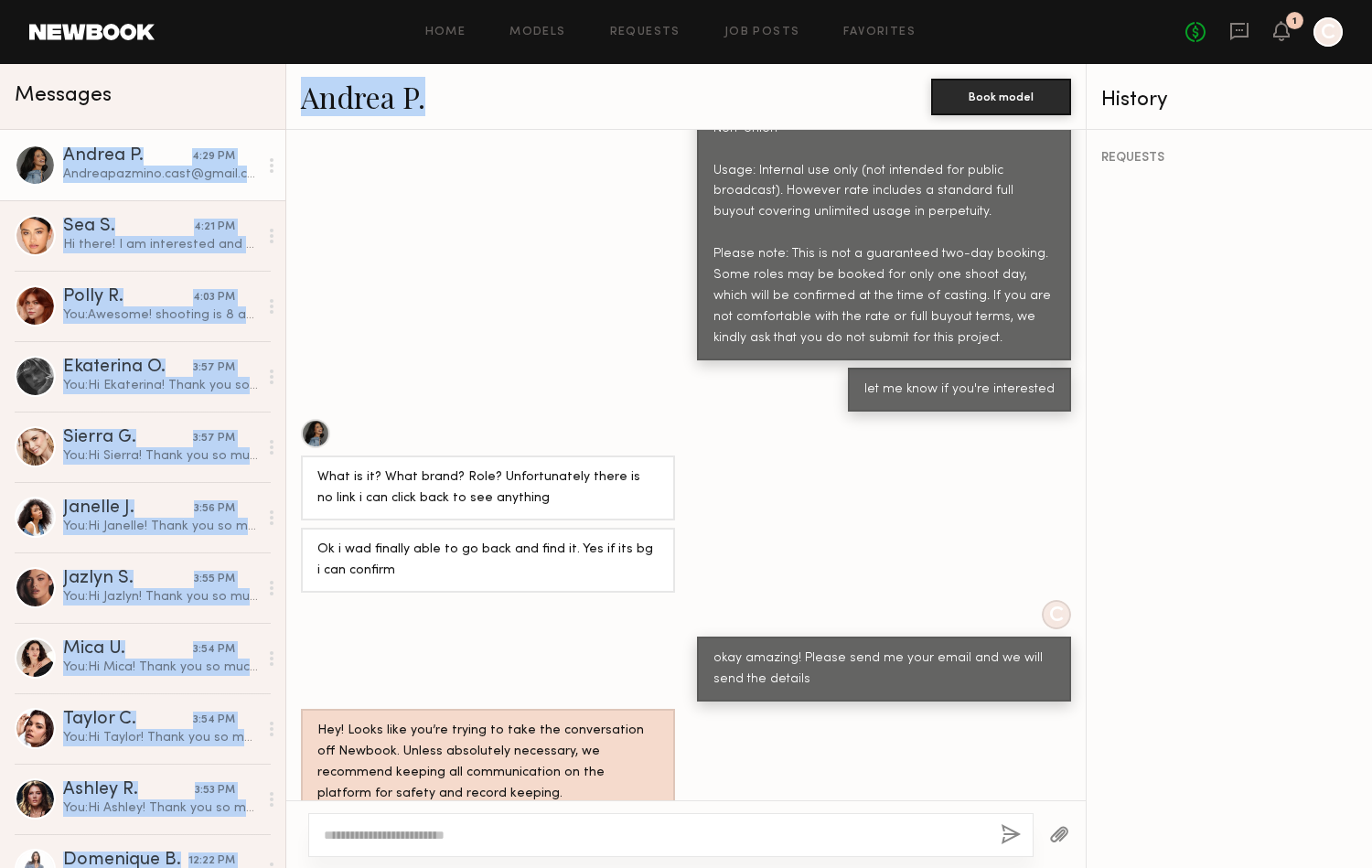 drag, startPoint x: 440, startPoint y: 95, endPoint x: 272, endPoint y: 95, distance: 168 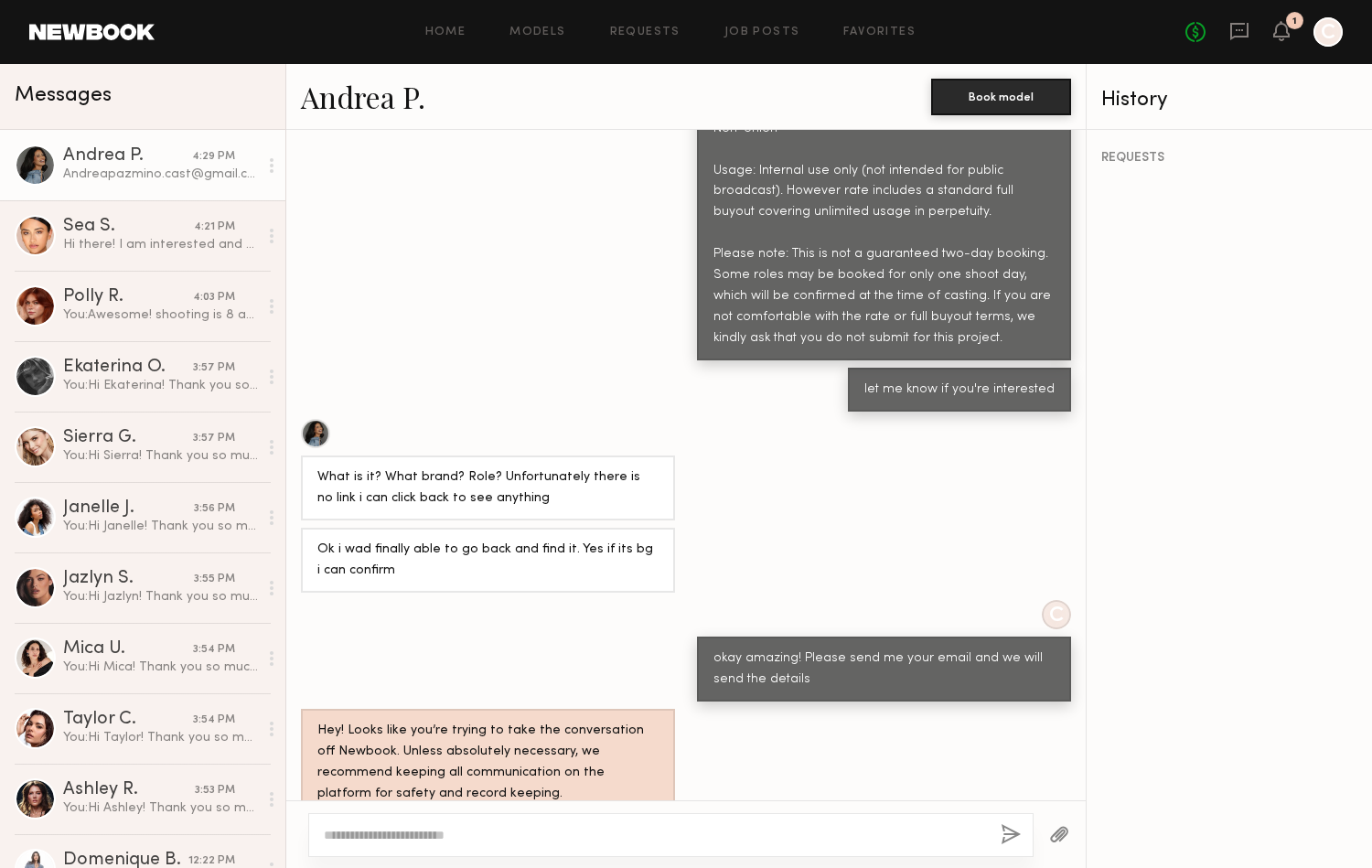 click on "C Yes this is the breakdown: Pay: $350/12
Dates: August 6 (studio shoot in Inglewood, CA)
Non-Union
Usage: Internal use only (not intended for public broadcast). However rate includes a standard full buyout covering unlimited usage in perpetuity.
Please note: This is not a guaranteed two-day booking. Some roles may be booked for only one shoot day, which will be confirmed at the time of casting. If you are not comfortable with the rate or full buyout terms, we kindly ask that you do not submit for this project." 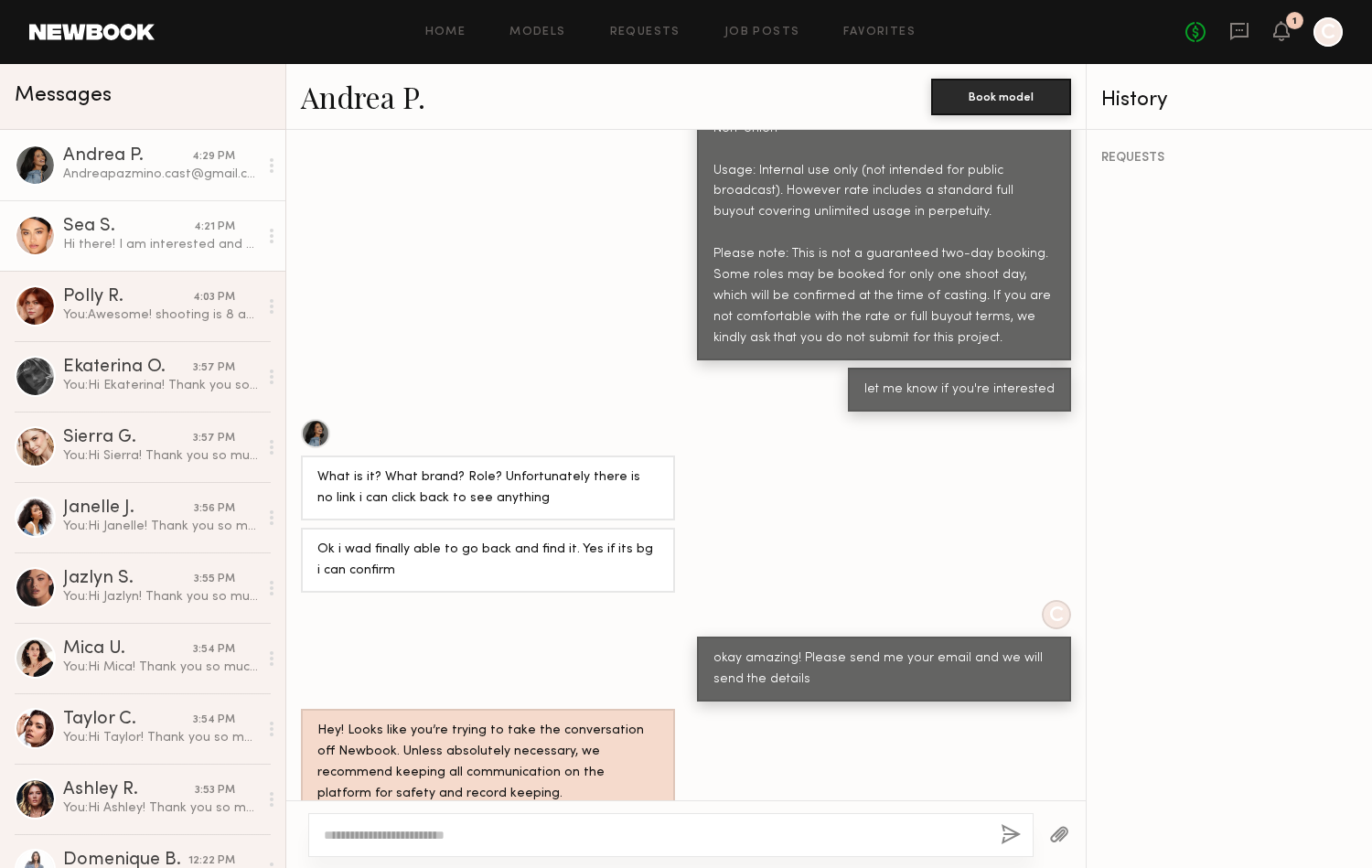 click on "Sea S. 4:21 PM" 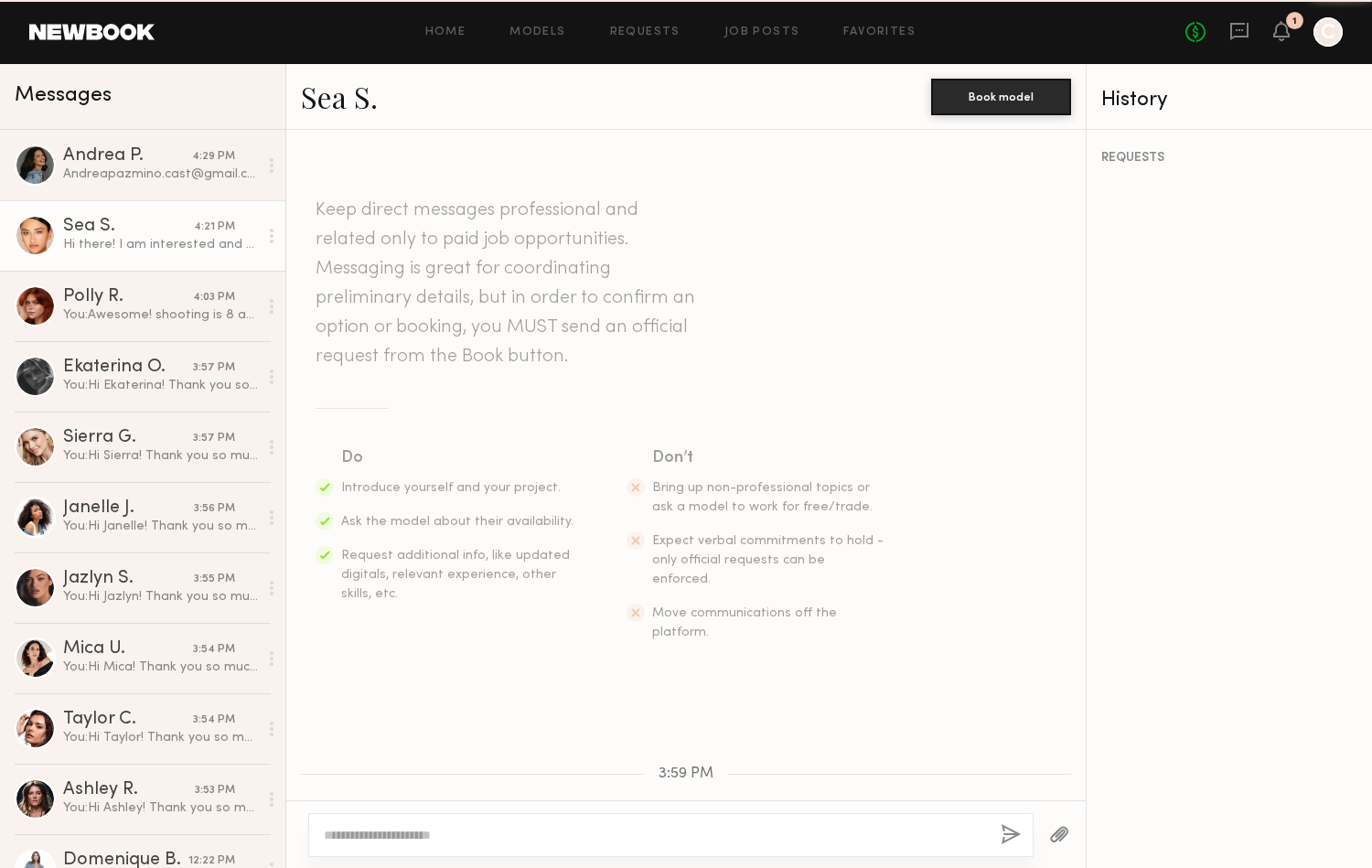 scroll, scrollTop: 550, scrollLeft: 0, axis: vertical 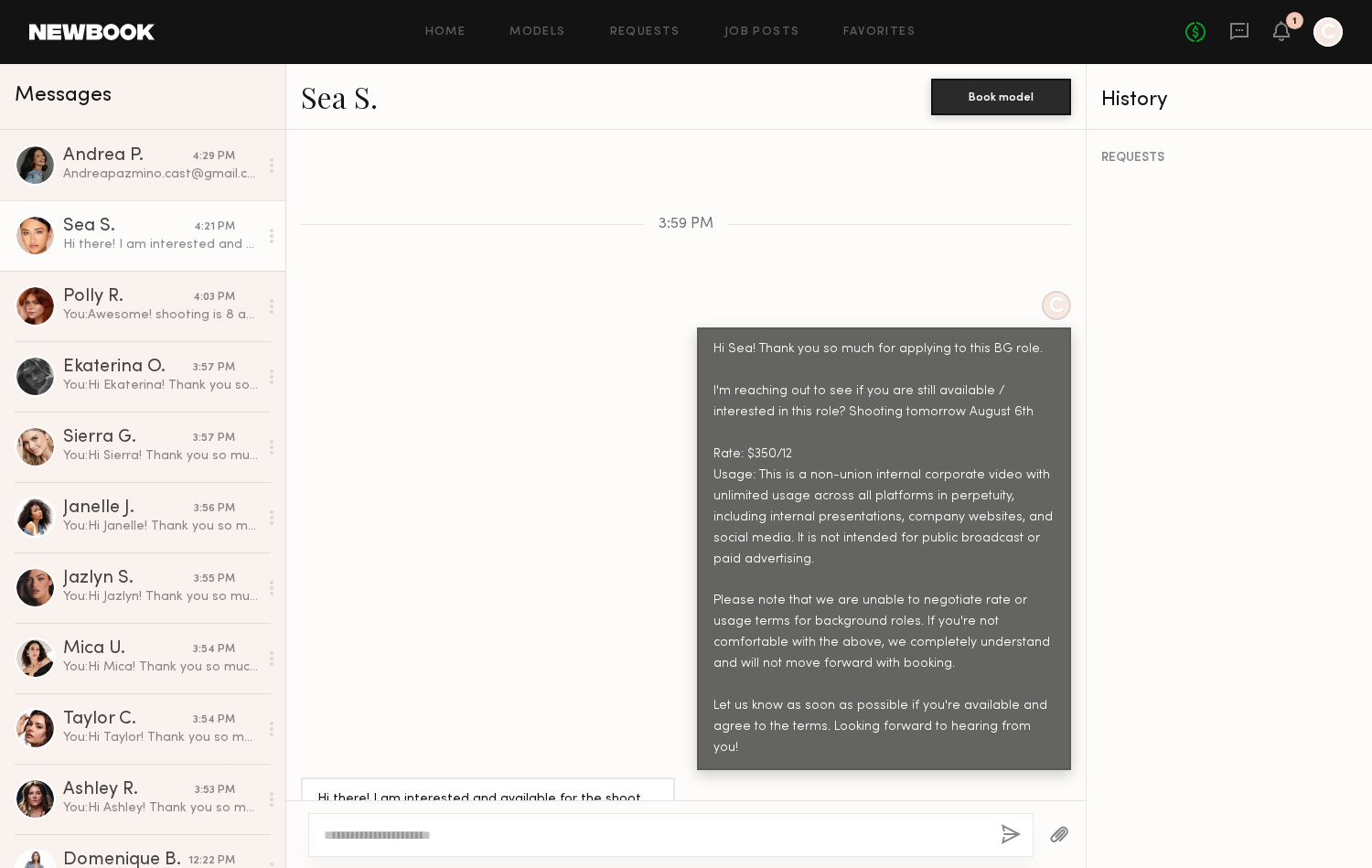 click 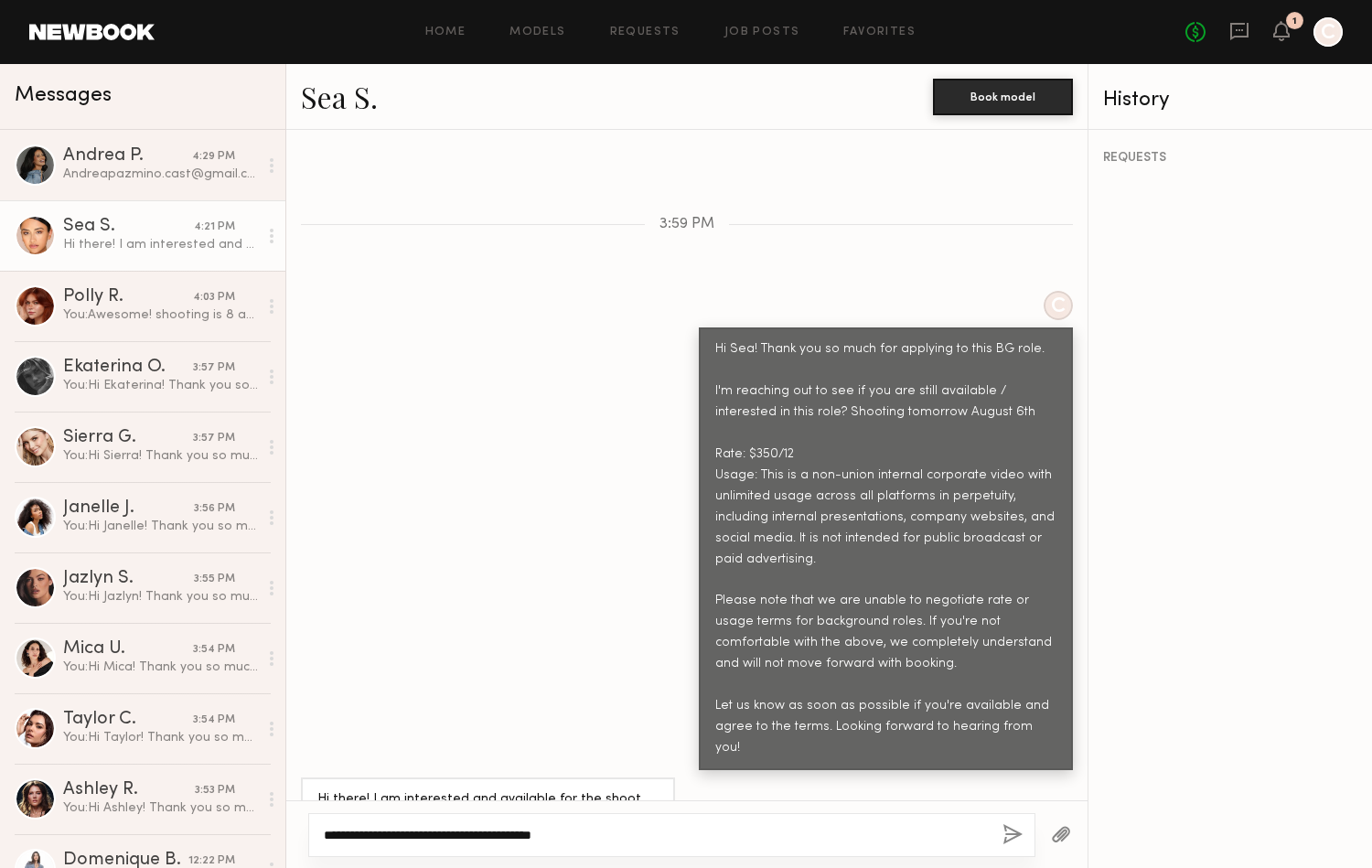 type on "**********" 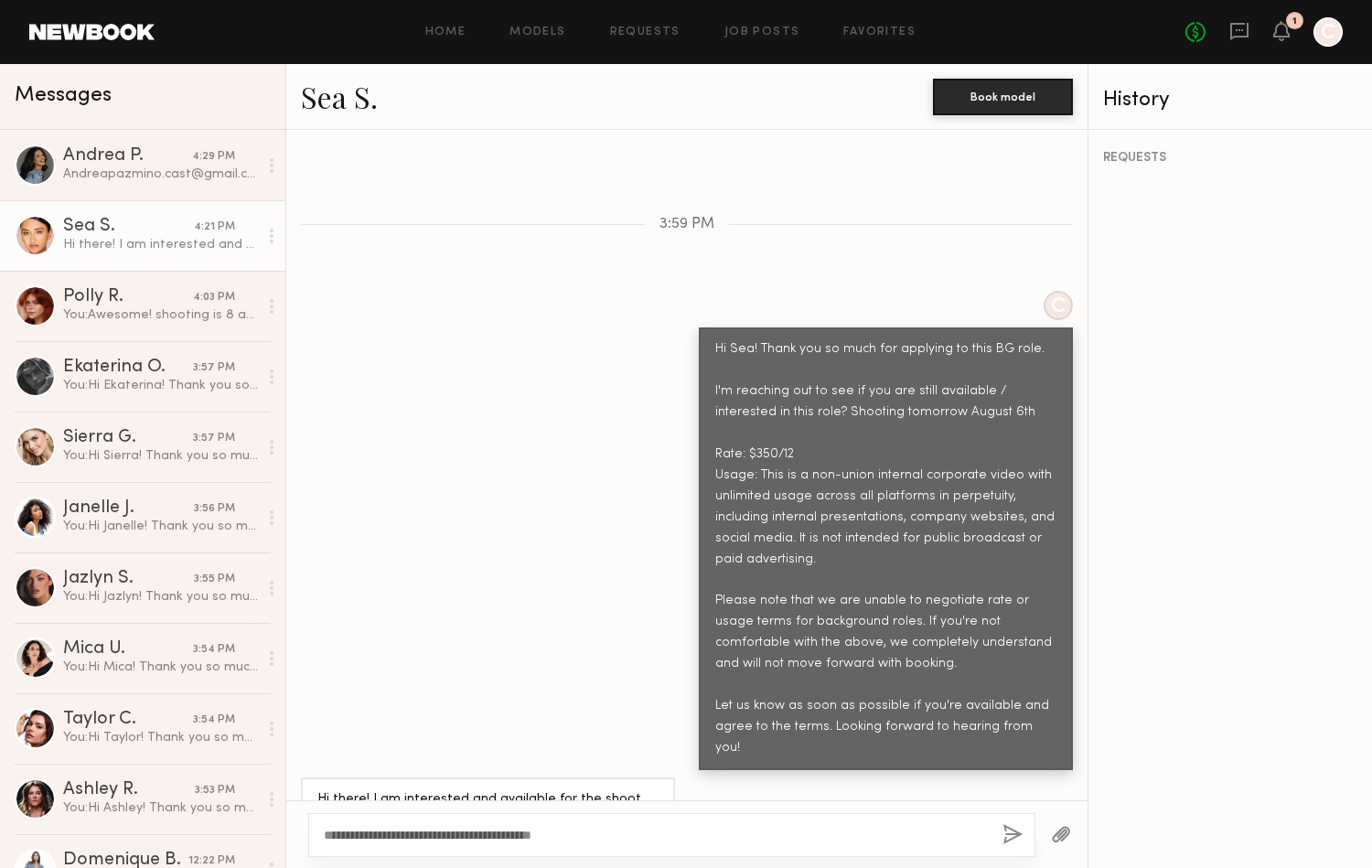 click 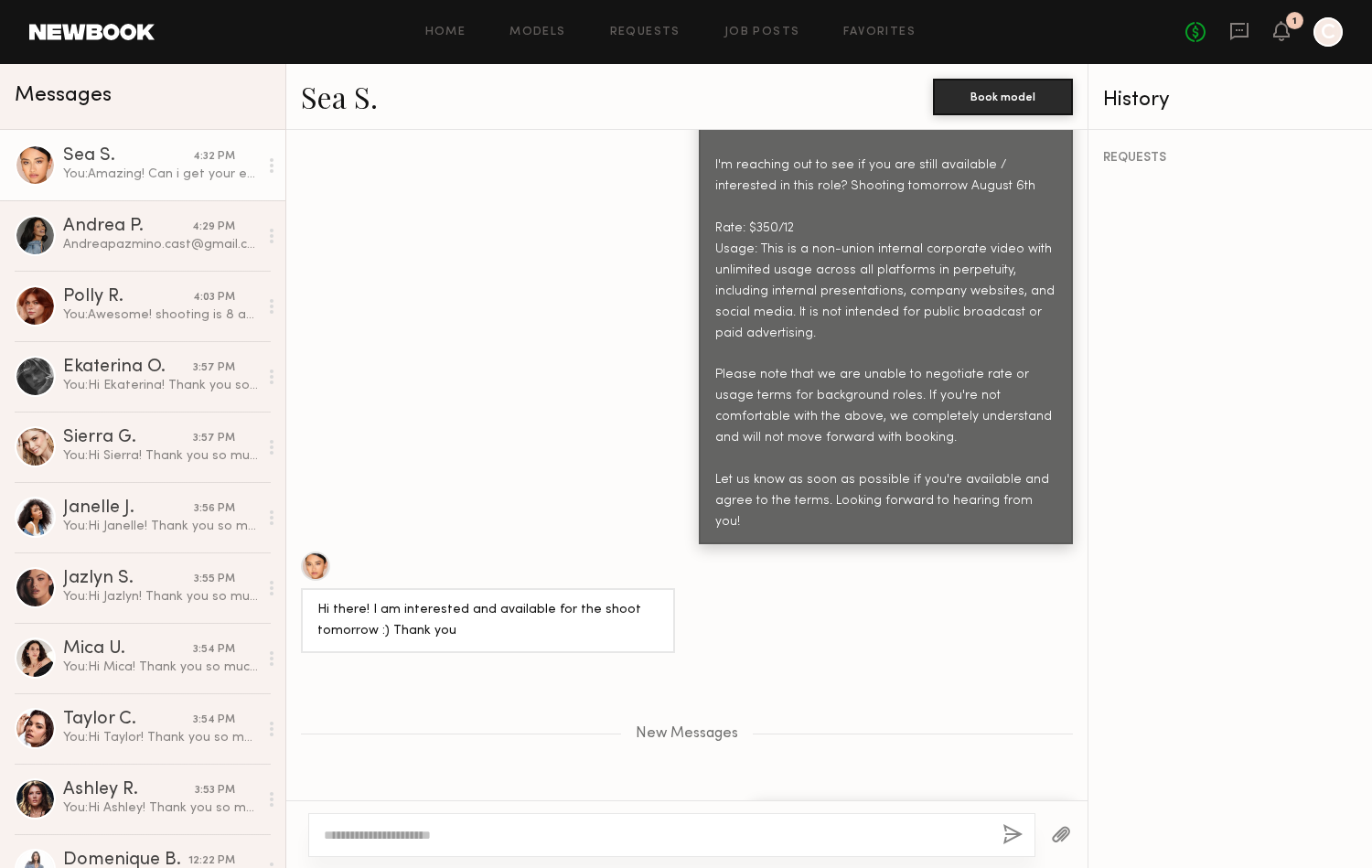 scroll, scrollTop: 890, scrollLeft: 0, axis: vertical 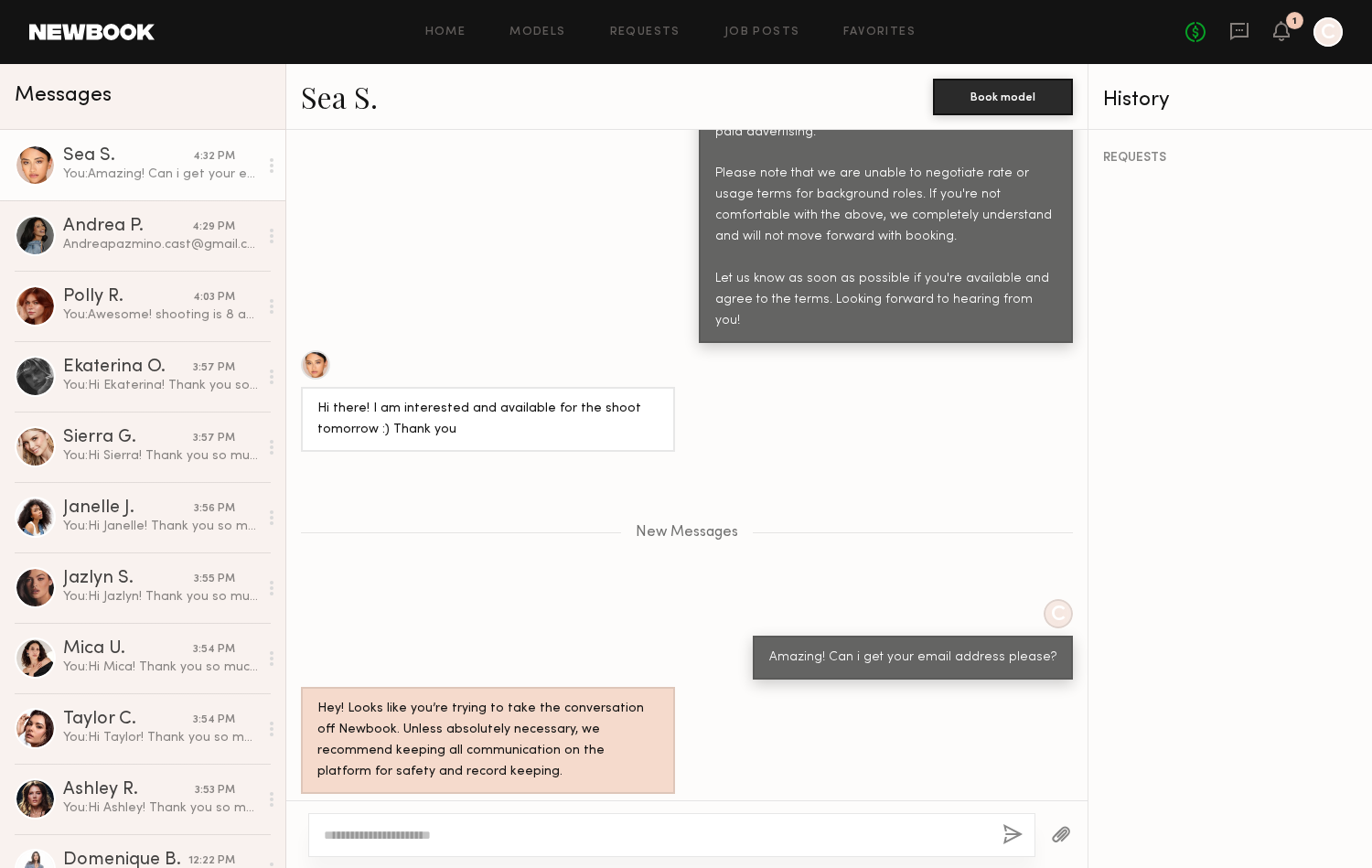 drag, startPoint x: 497, startPoint y: 757, endPoint x: 311, endPoint y: 756, distance: 186.00269 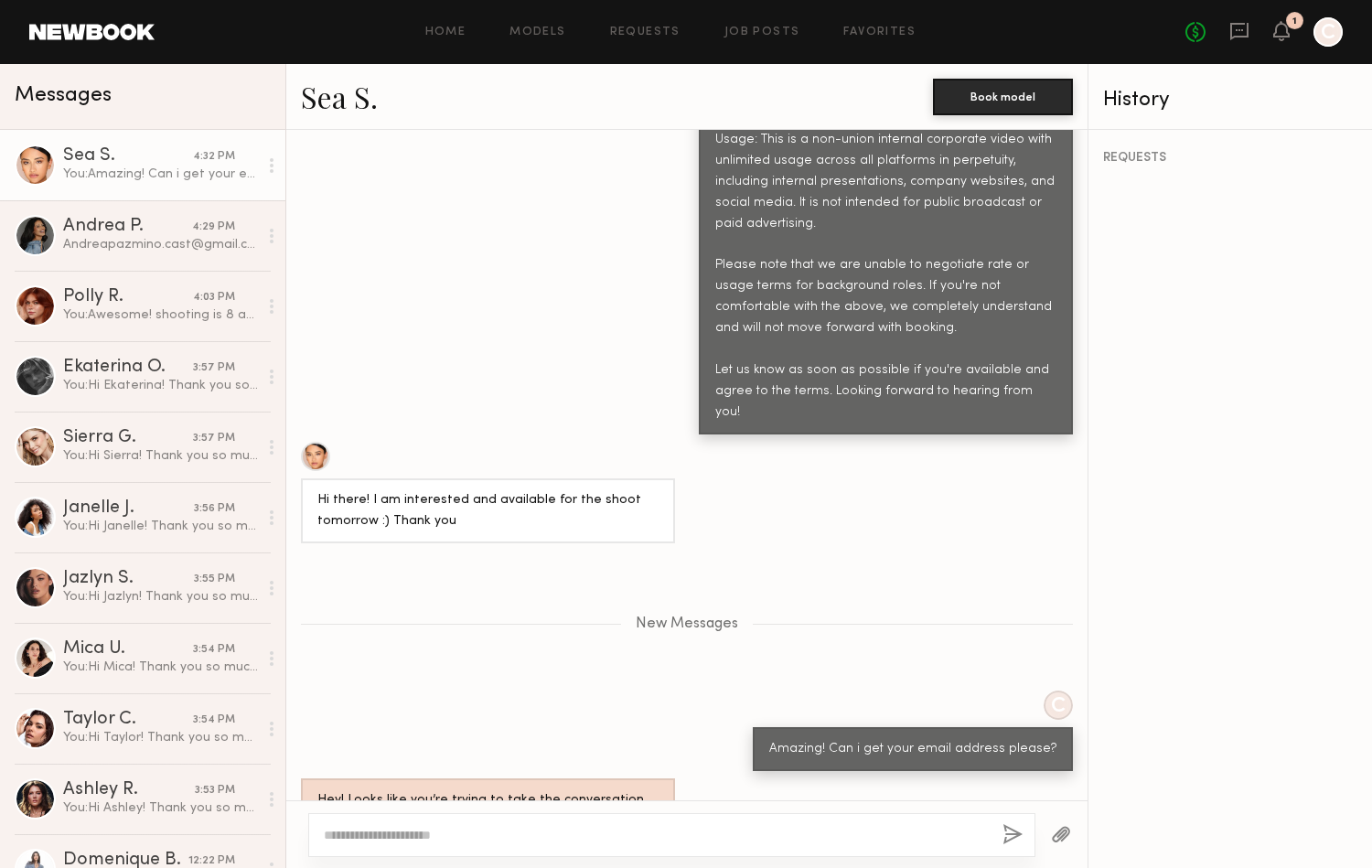 scroll, scrollTop: 977, scrollLeft: 0, axis: vertical 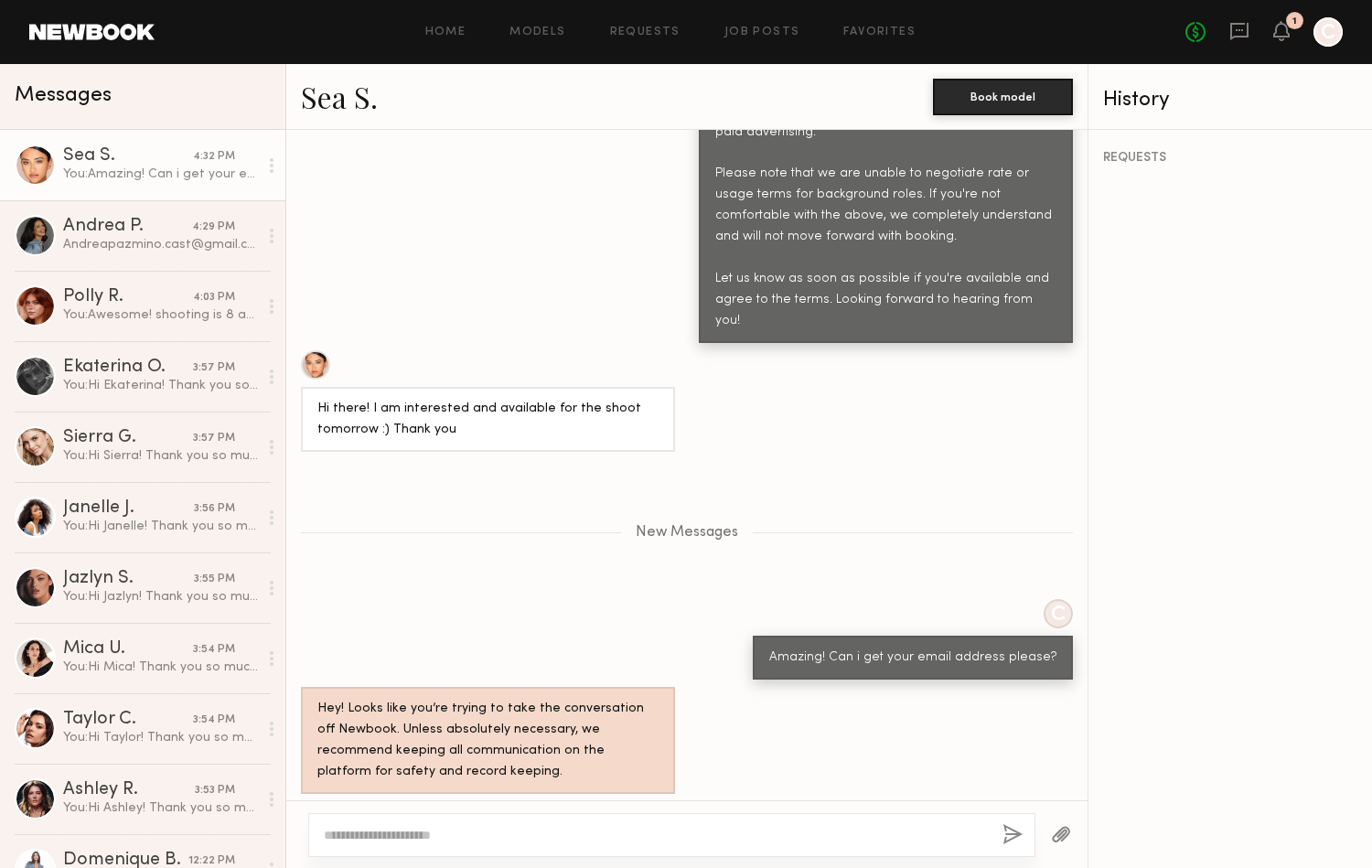 click 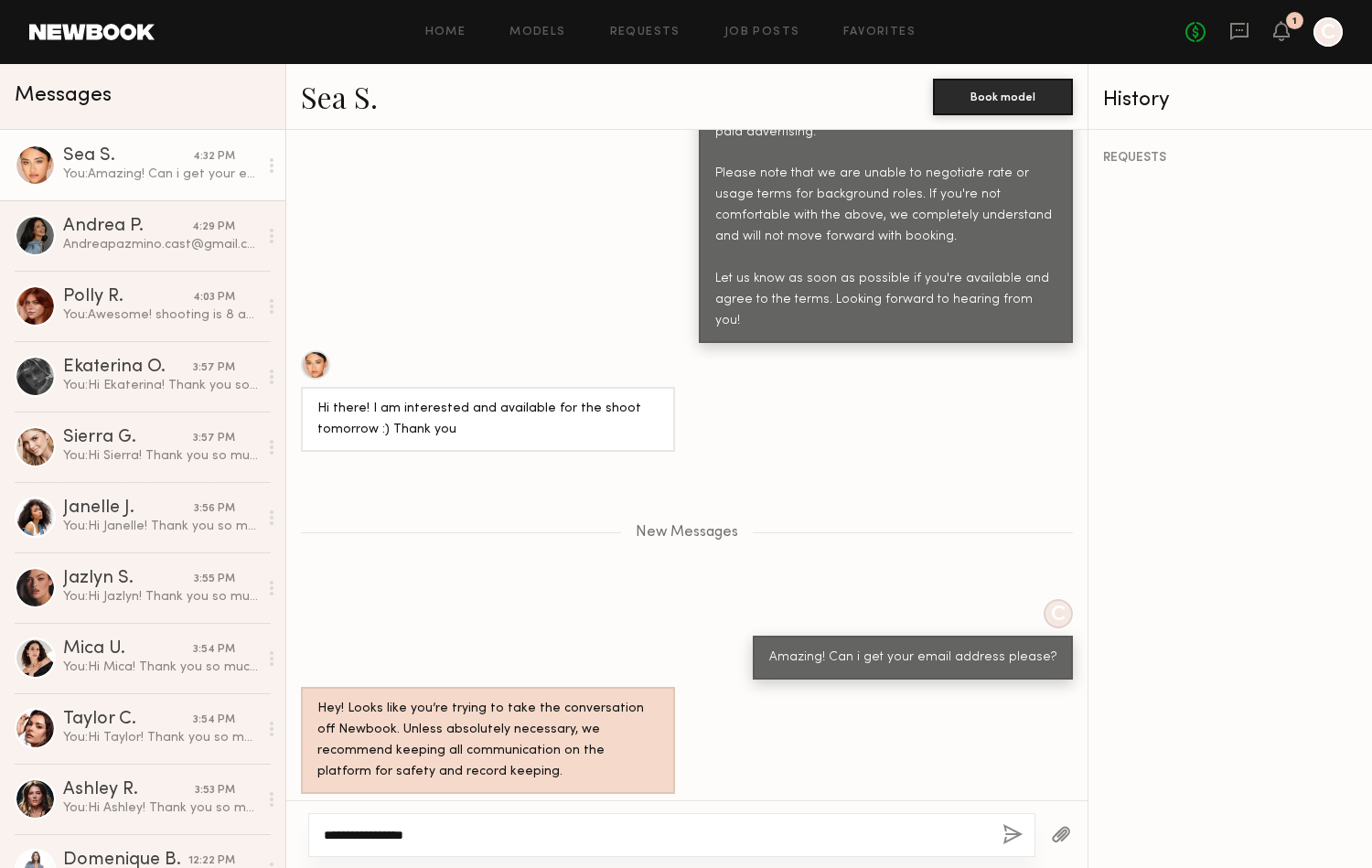 type on "**********" 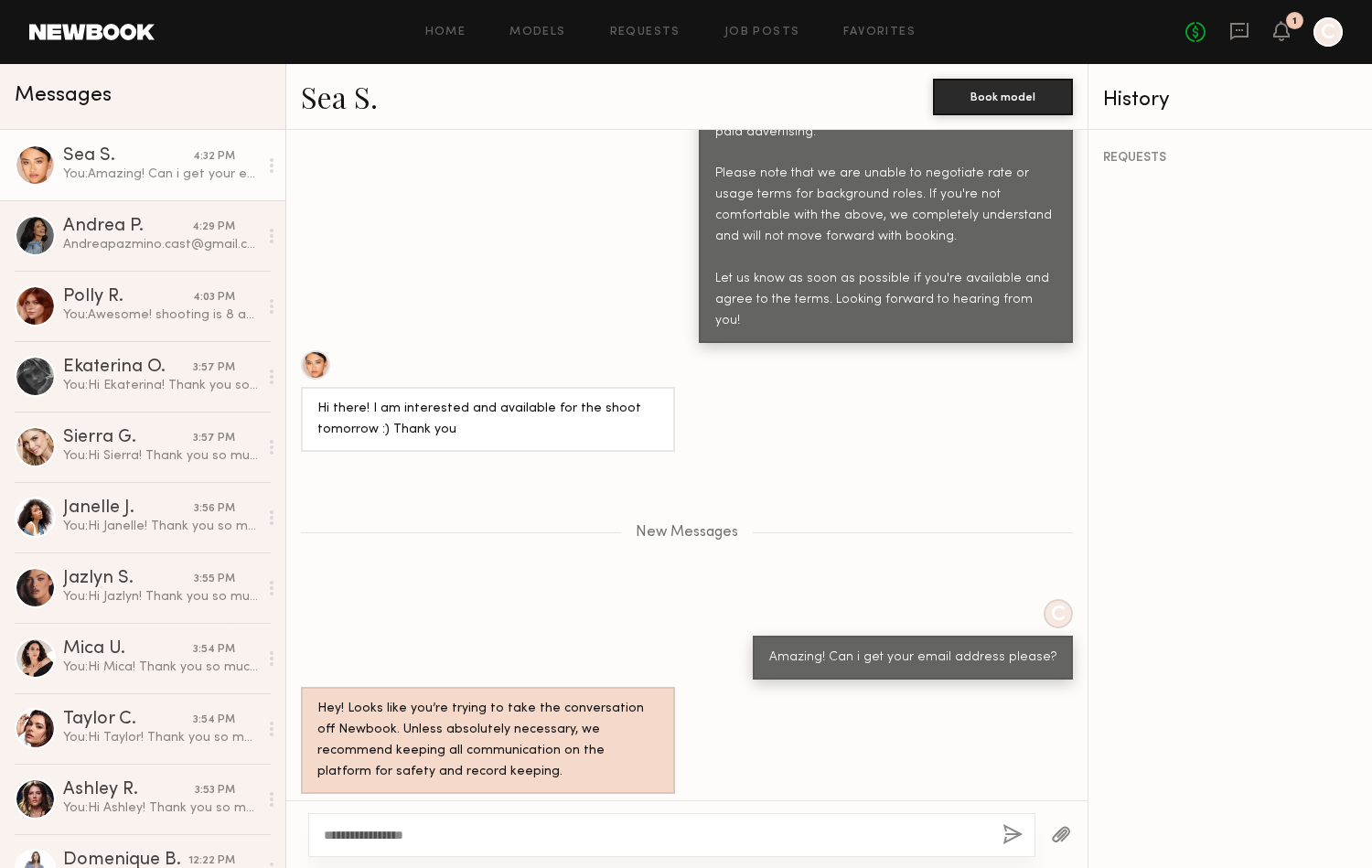 click 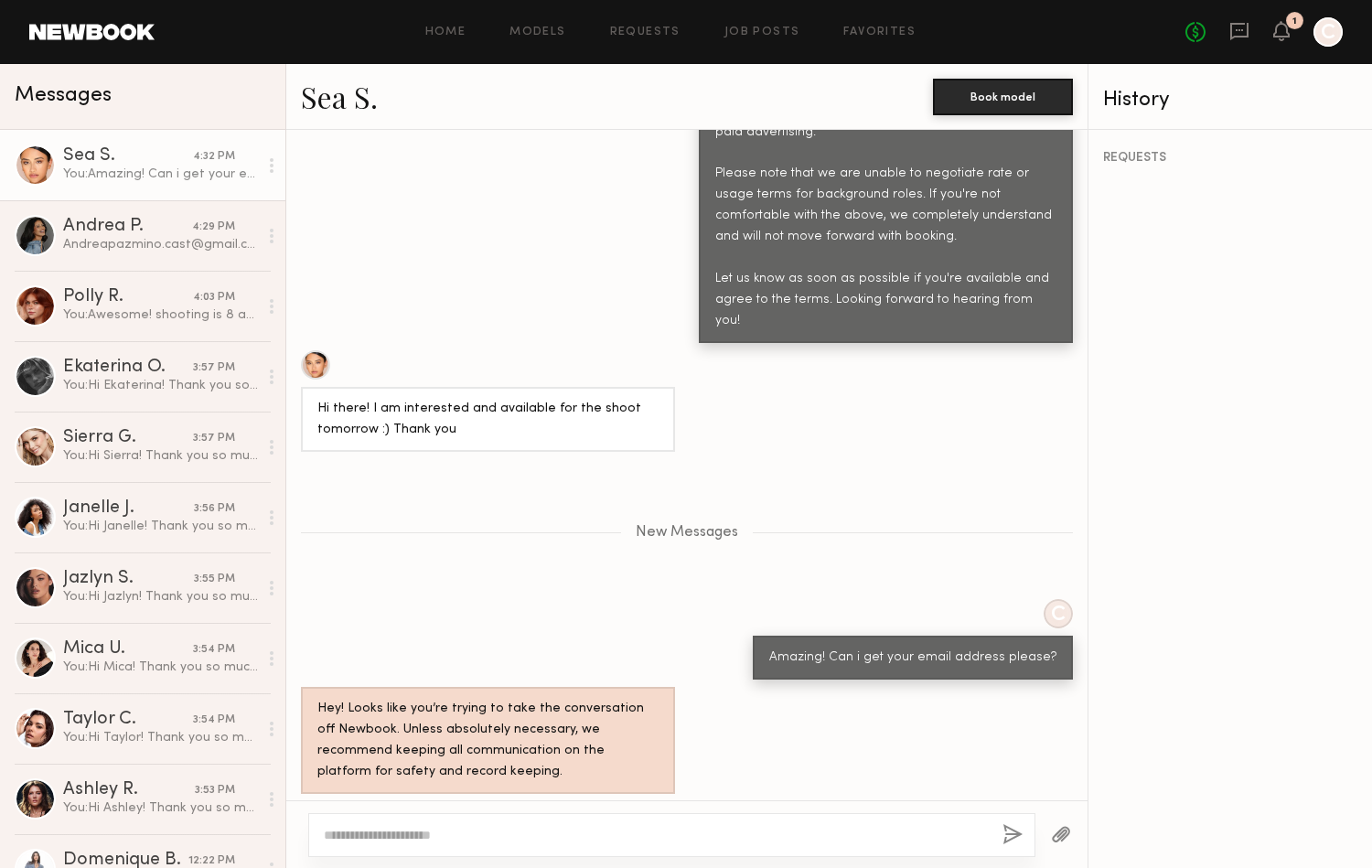 scroll, scrollTop: 1065, scrollLeft: 0, axis: vertical 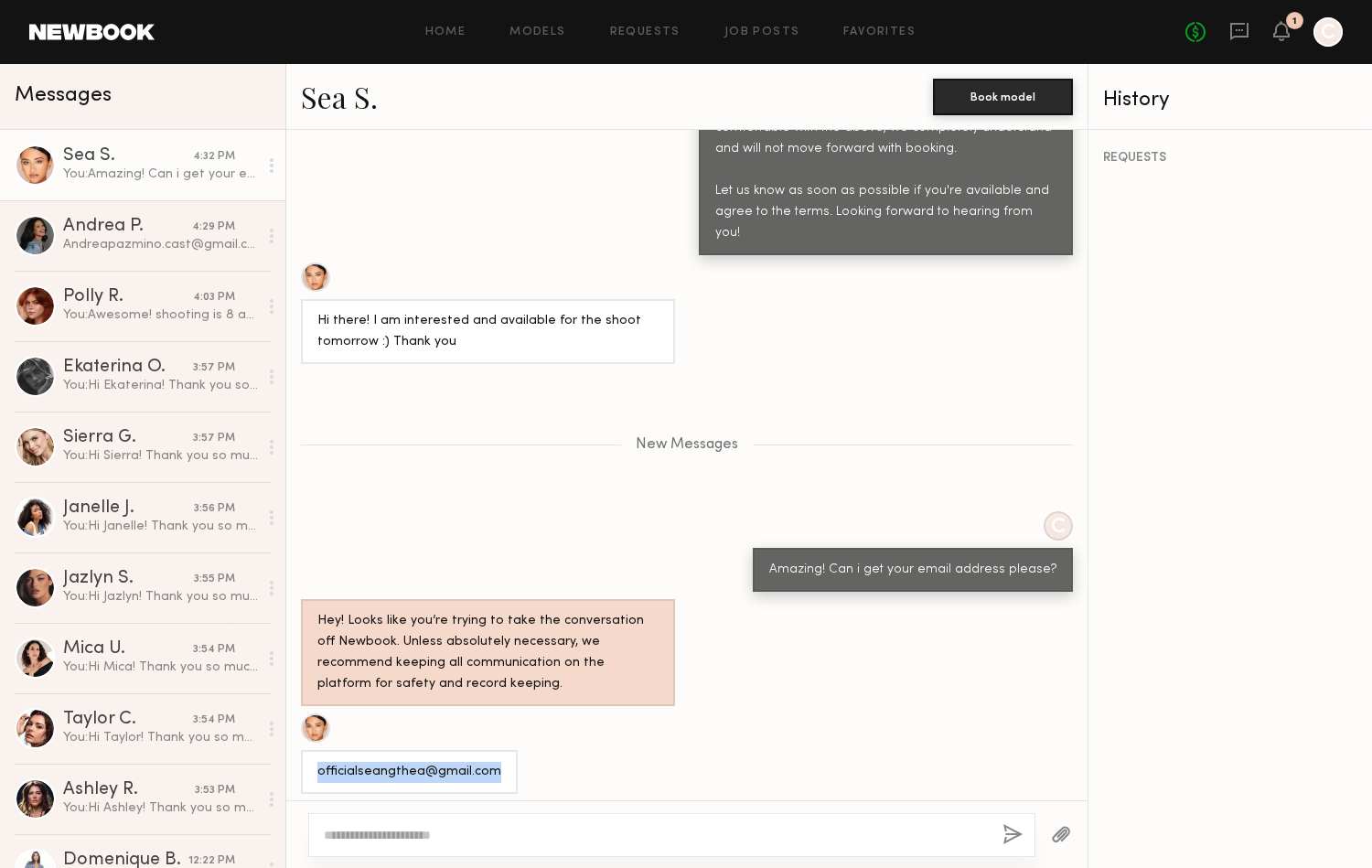 drag, startPoint x: 495, startPoint y: 711, endPoint x: 305, endPoint y: 705, distance: 190.09471 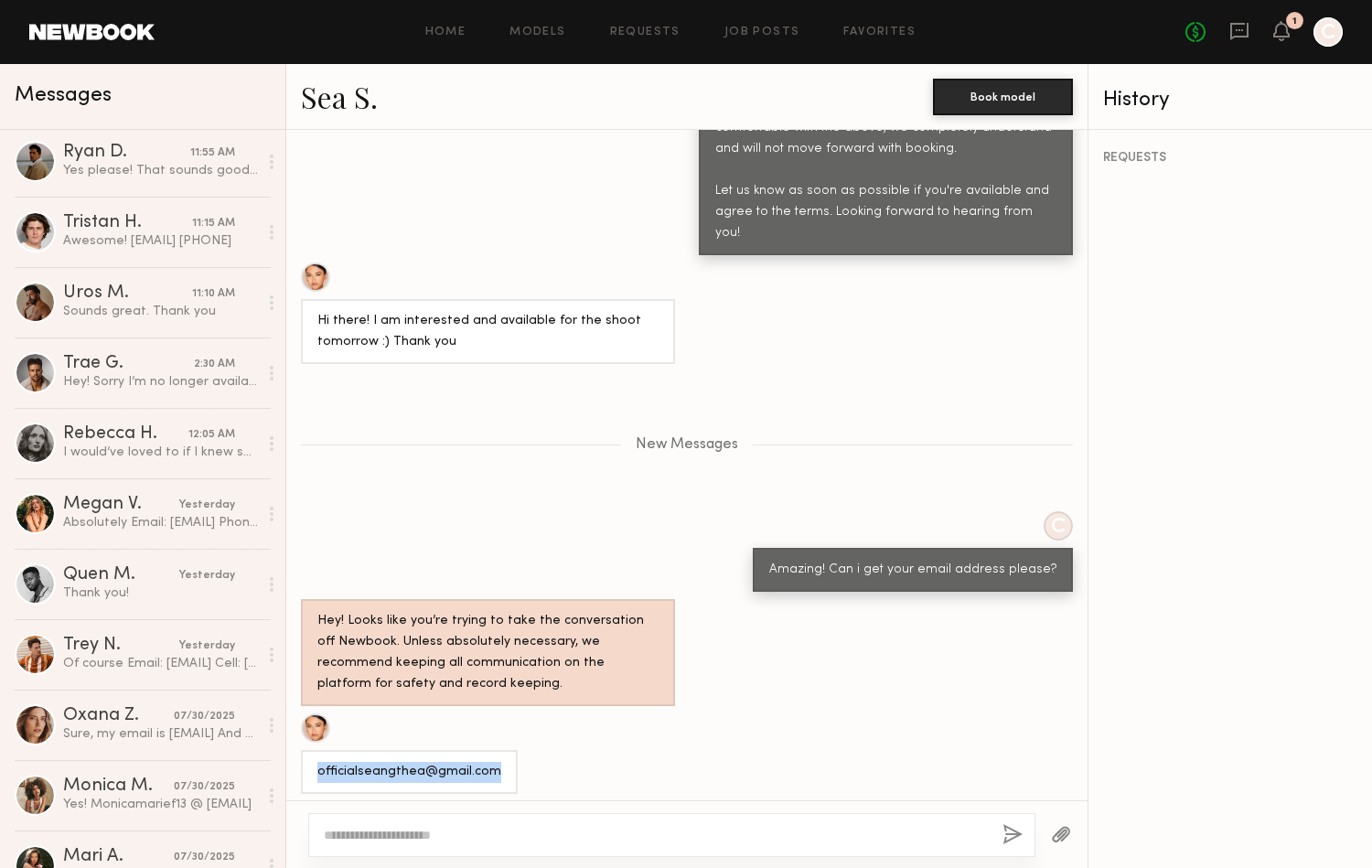 scroll, scrollTop: 852, scrollLeft: 0, axis: vertical 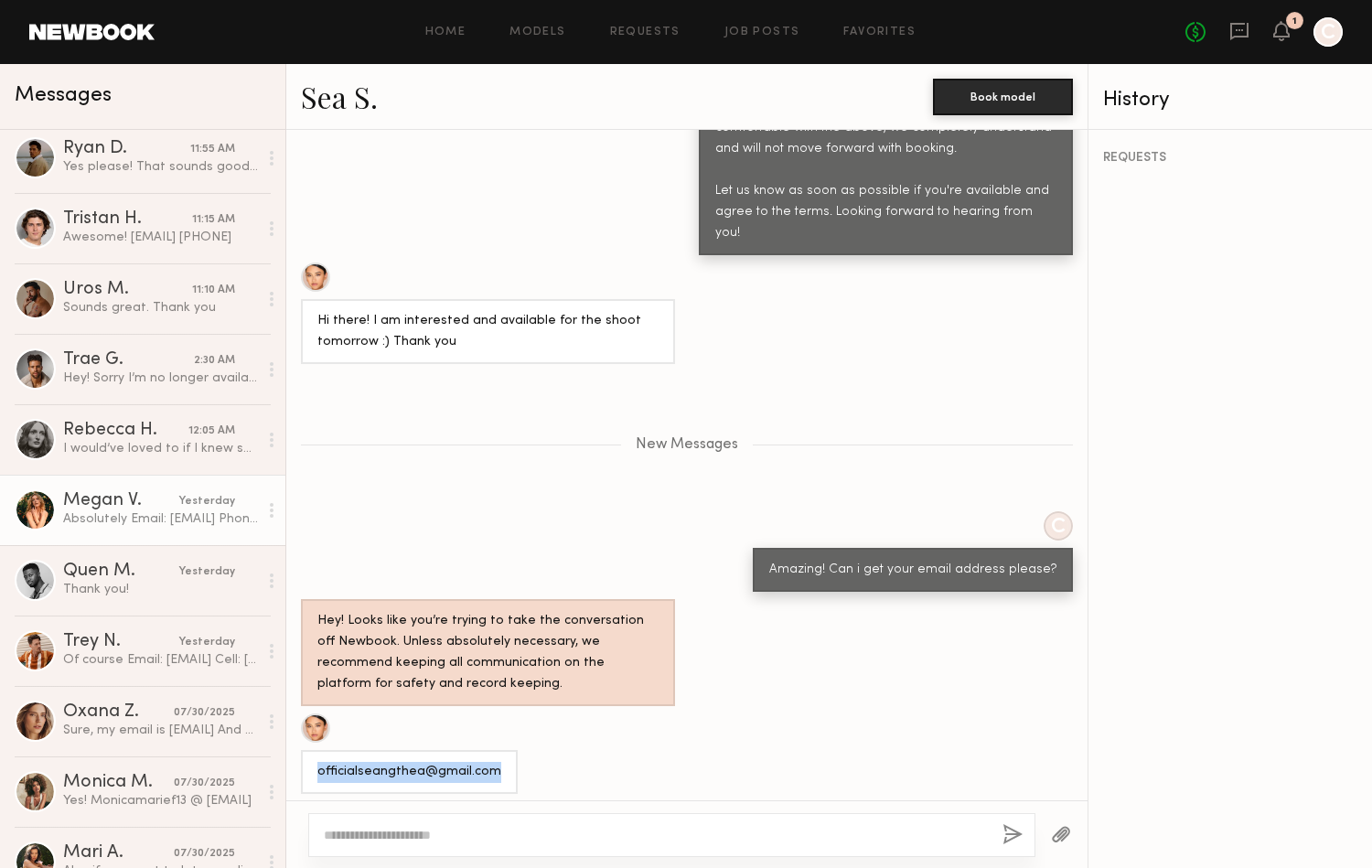 click on "Absolutely
Email: [EMAIL]
Phone number: [PHONE]
Instagram: @[USERNAME]
https://www.instagram.com/[USERNAME]/
Website:
Home | My Site 7" 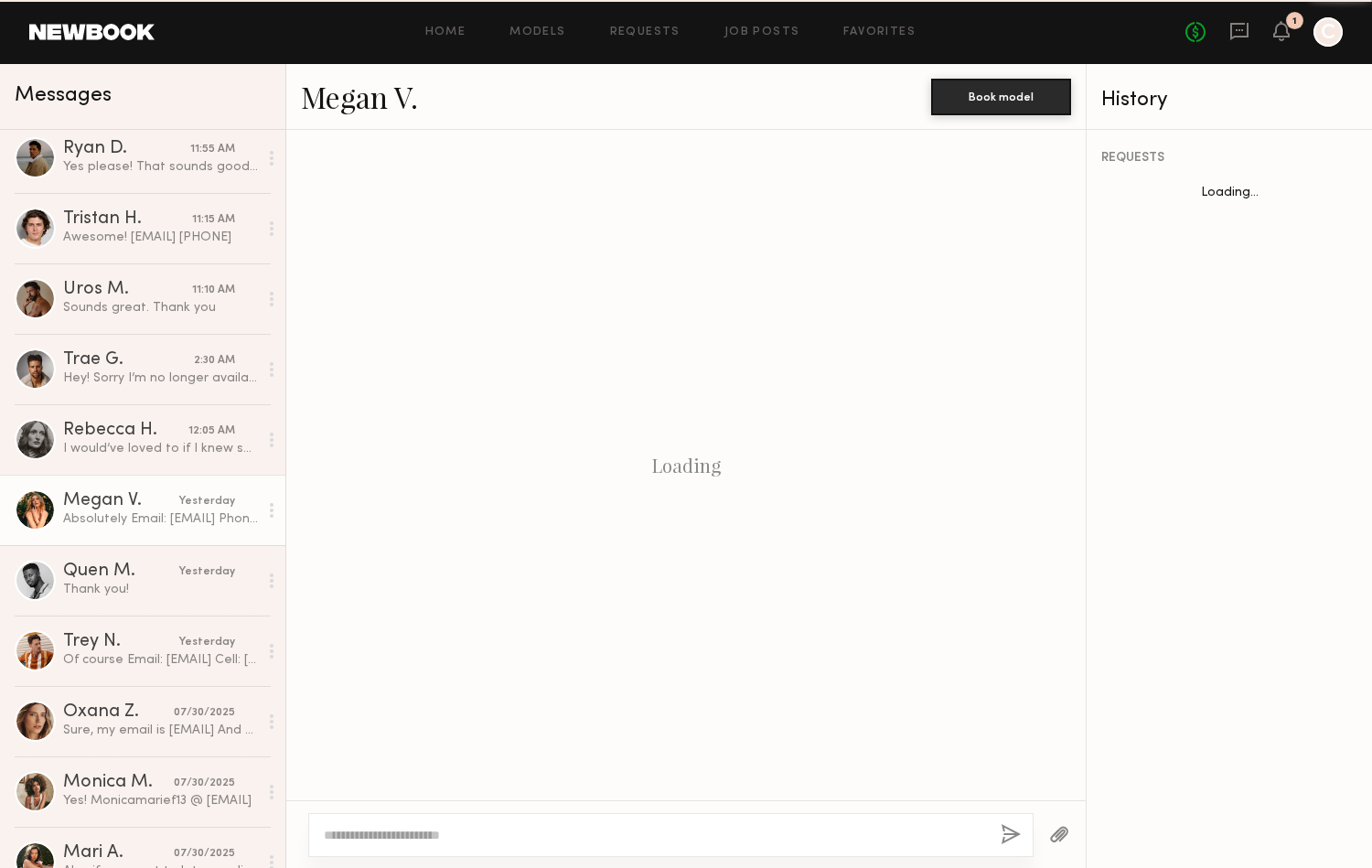 scroll, scrollTop: 985, scrollLeft: 0, axis: vertical 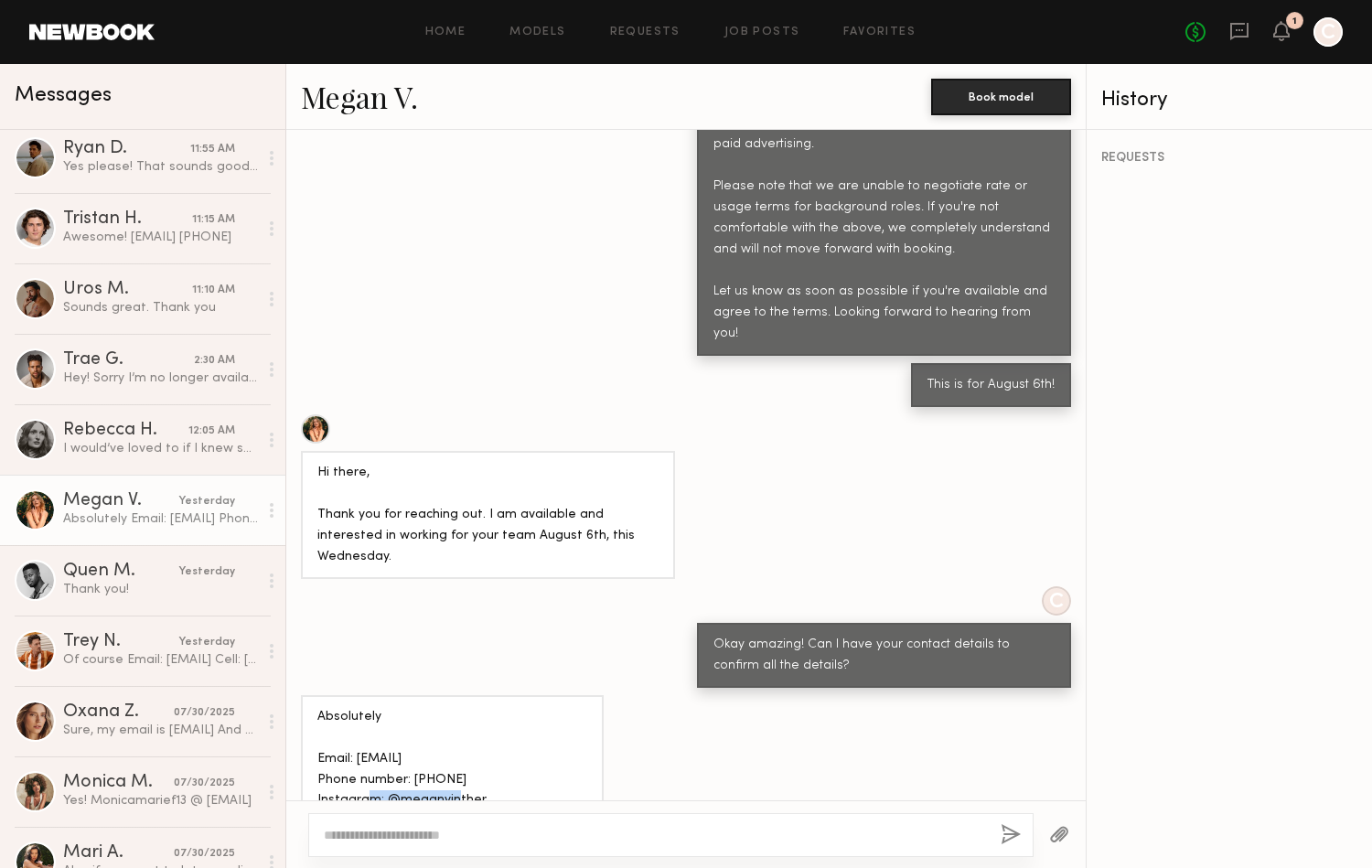 drag, startPoint x: 496, startPoint y: 680, endPoint x: 411, endPoint y: 677, distance: 85.05292 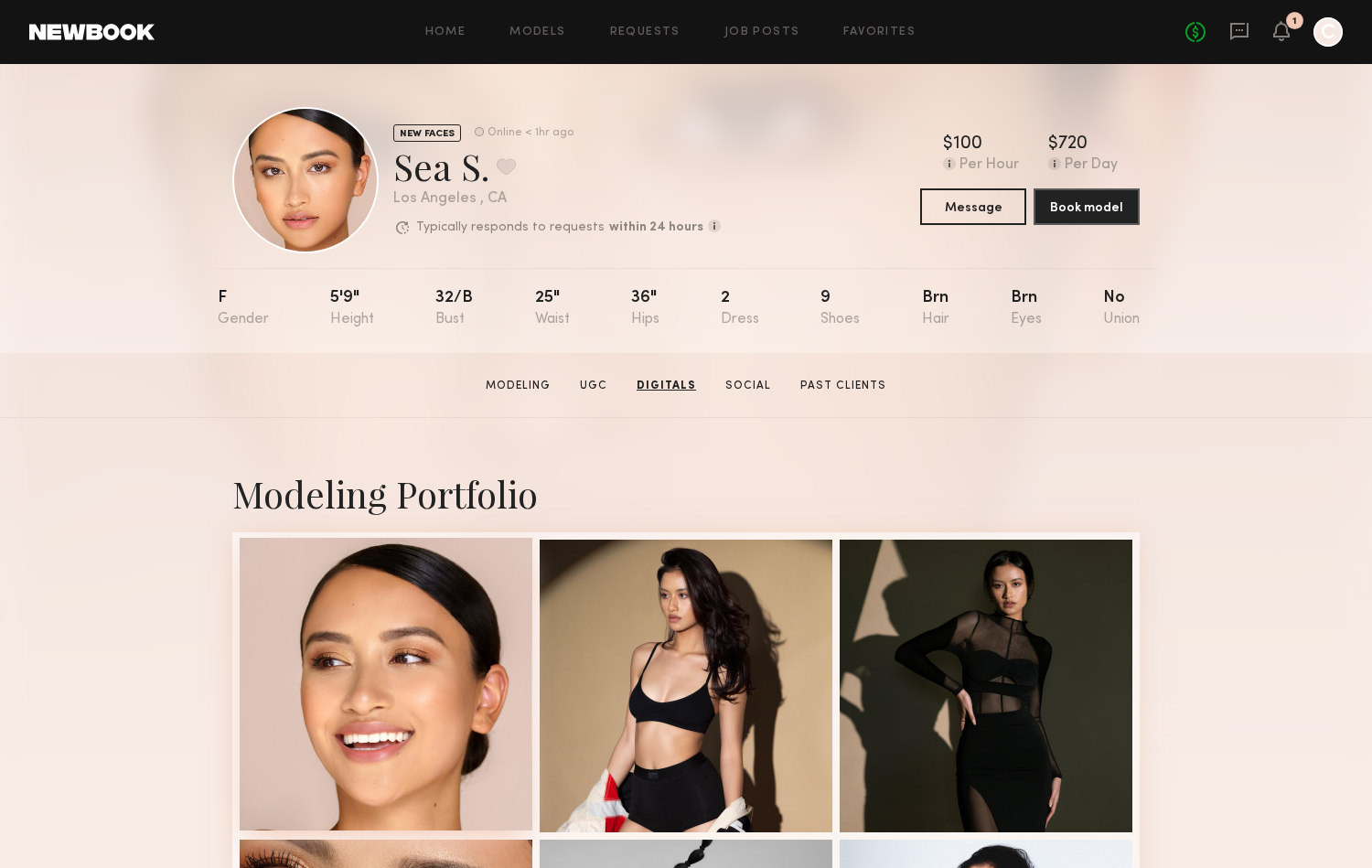 scroll, scrollTop: 0, scrollLeft: 0, axis: both 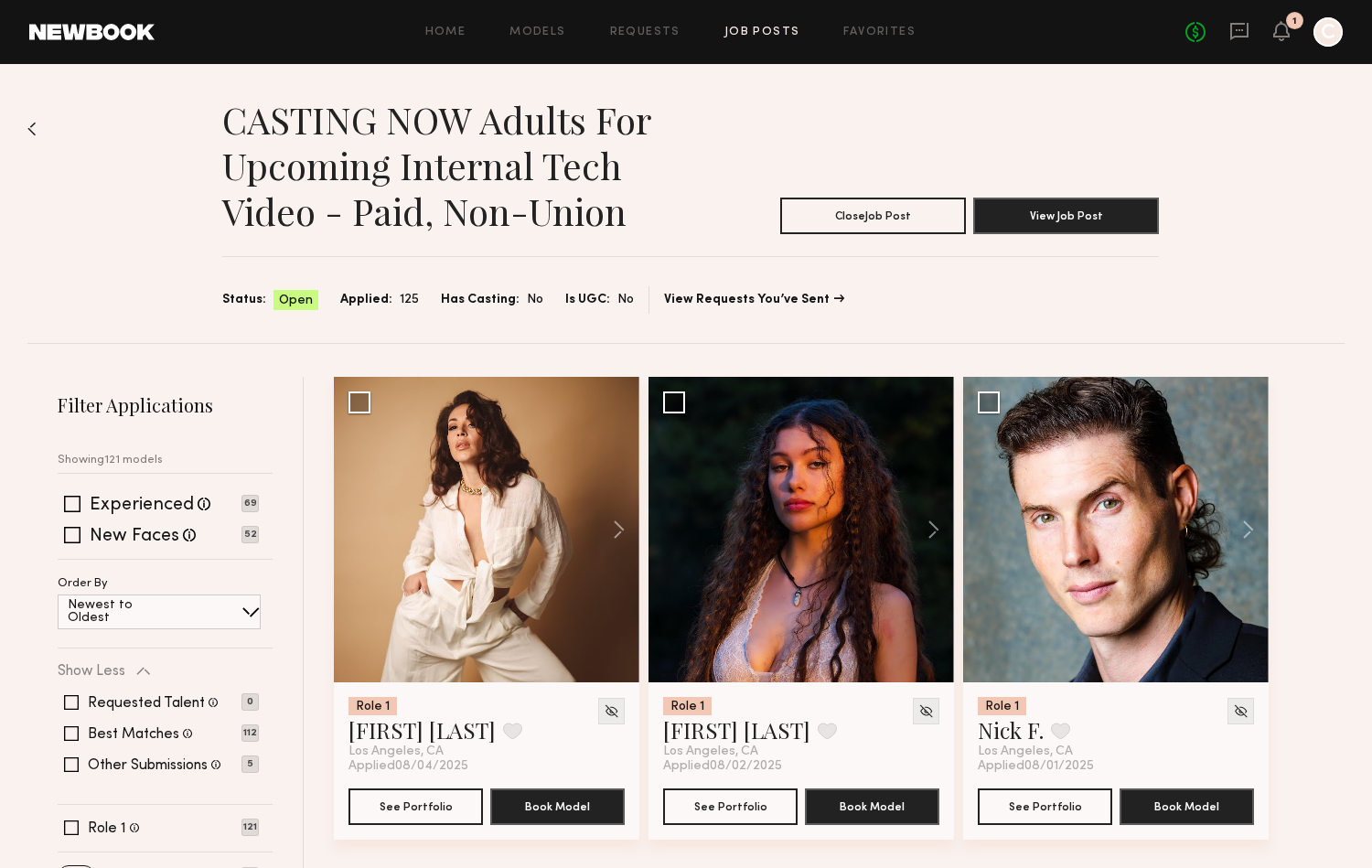 click on "No fees up to $5,000 1 C" 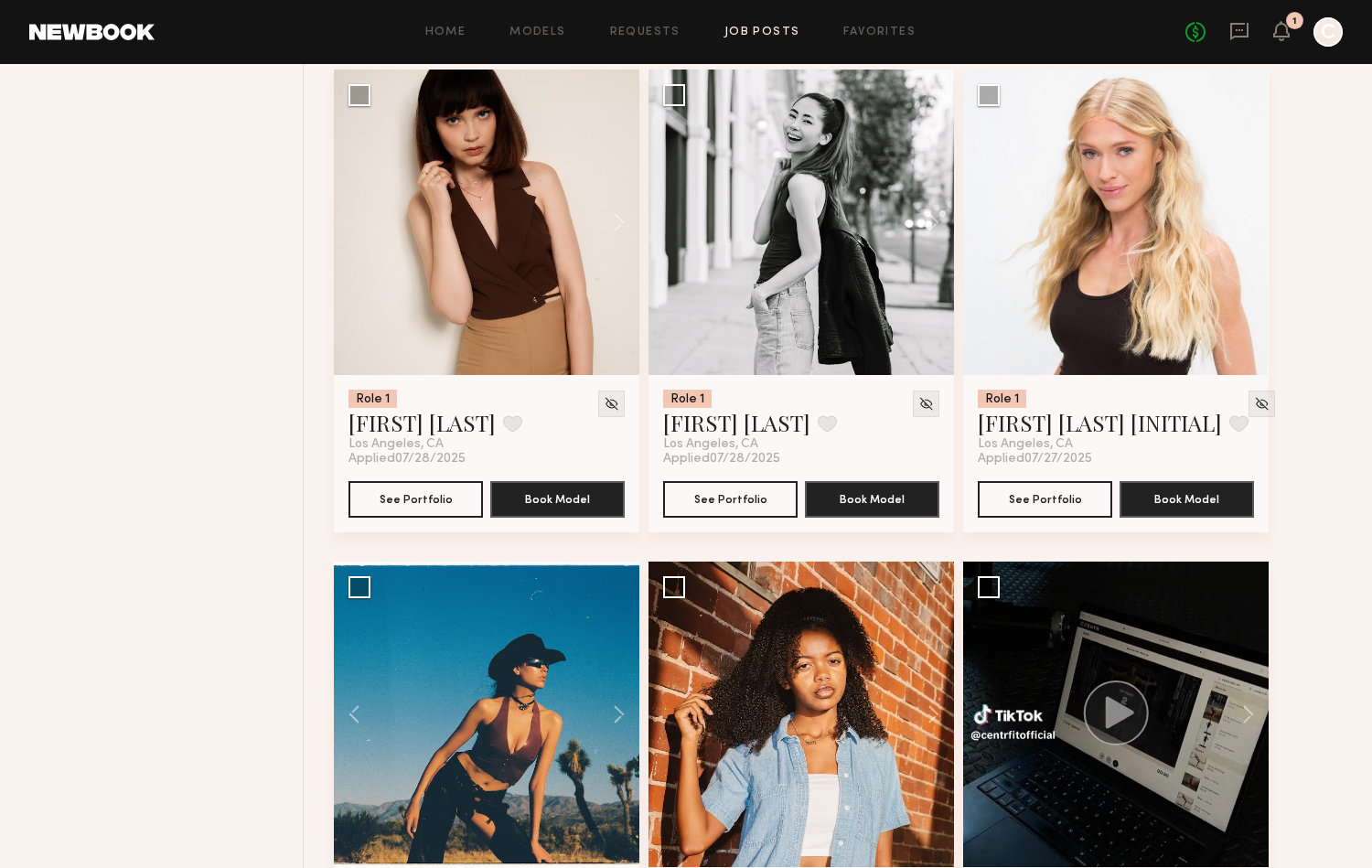 click on "No fees up to $5,000 1 C" 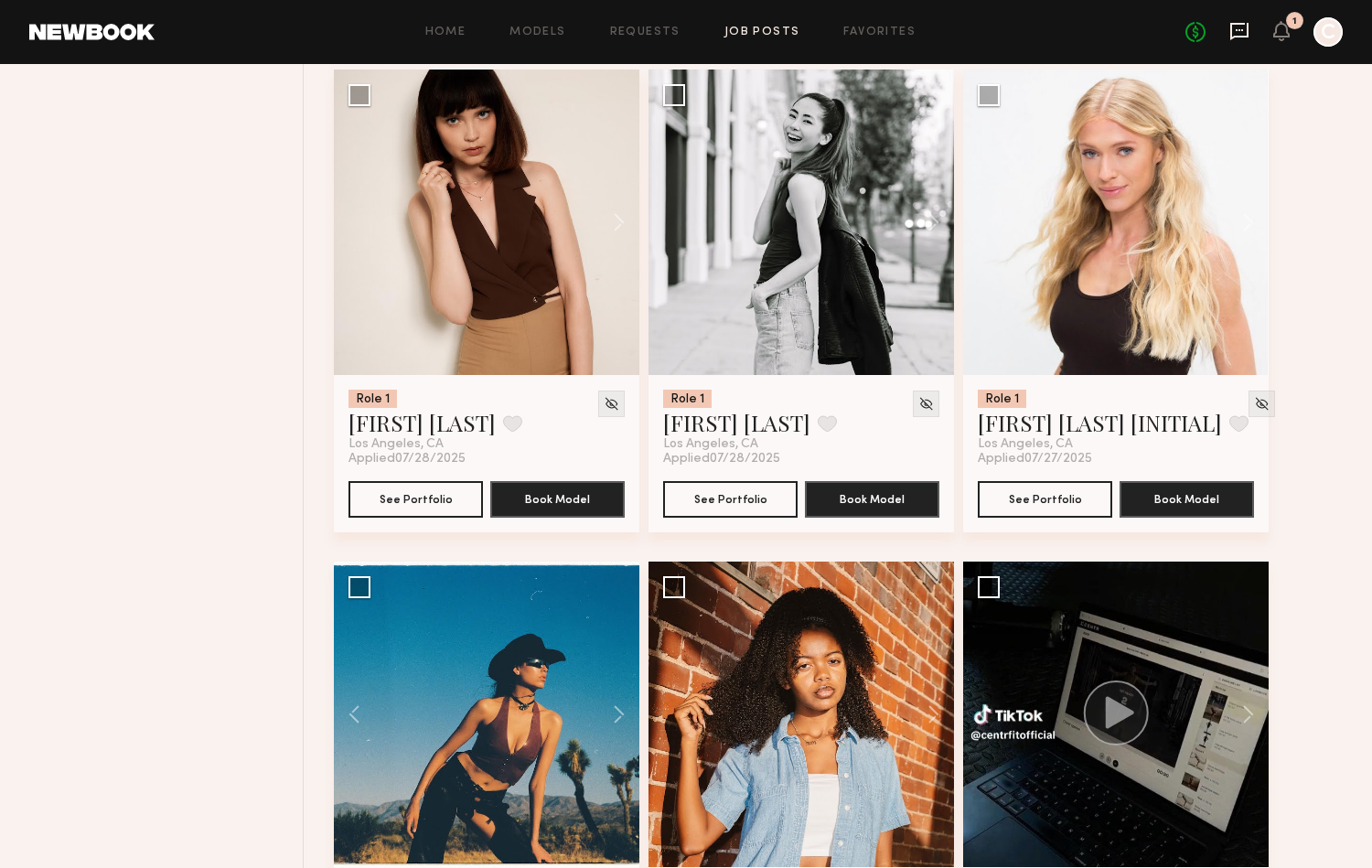 click 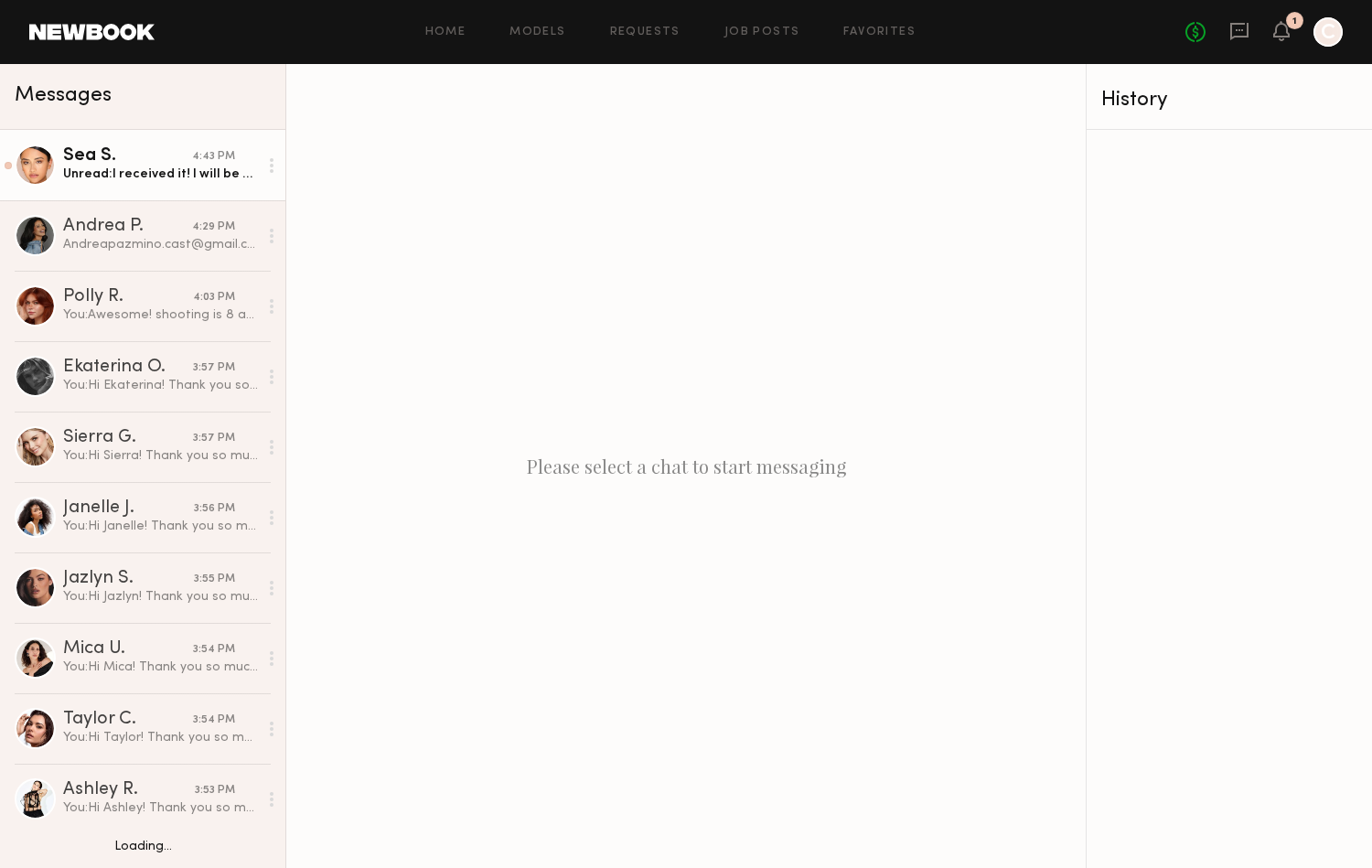 click on "Sea S." 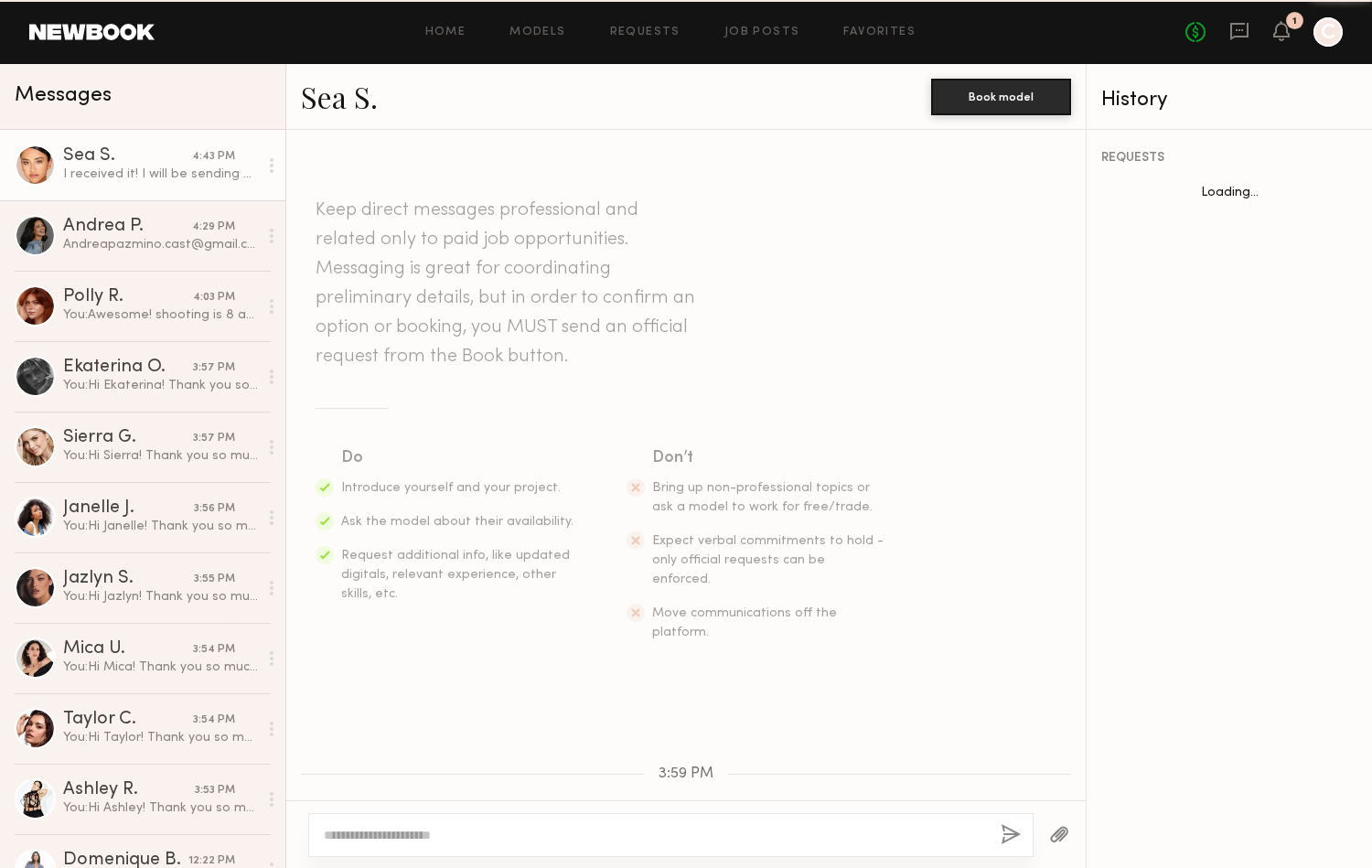 scroll, scrollTop: 1034, scrollLeft: 0, axis: vertical 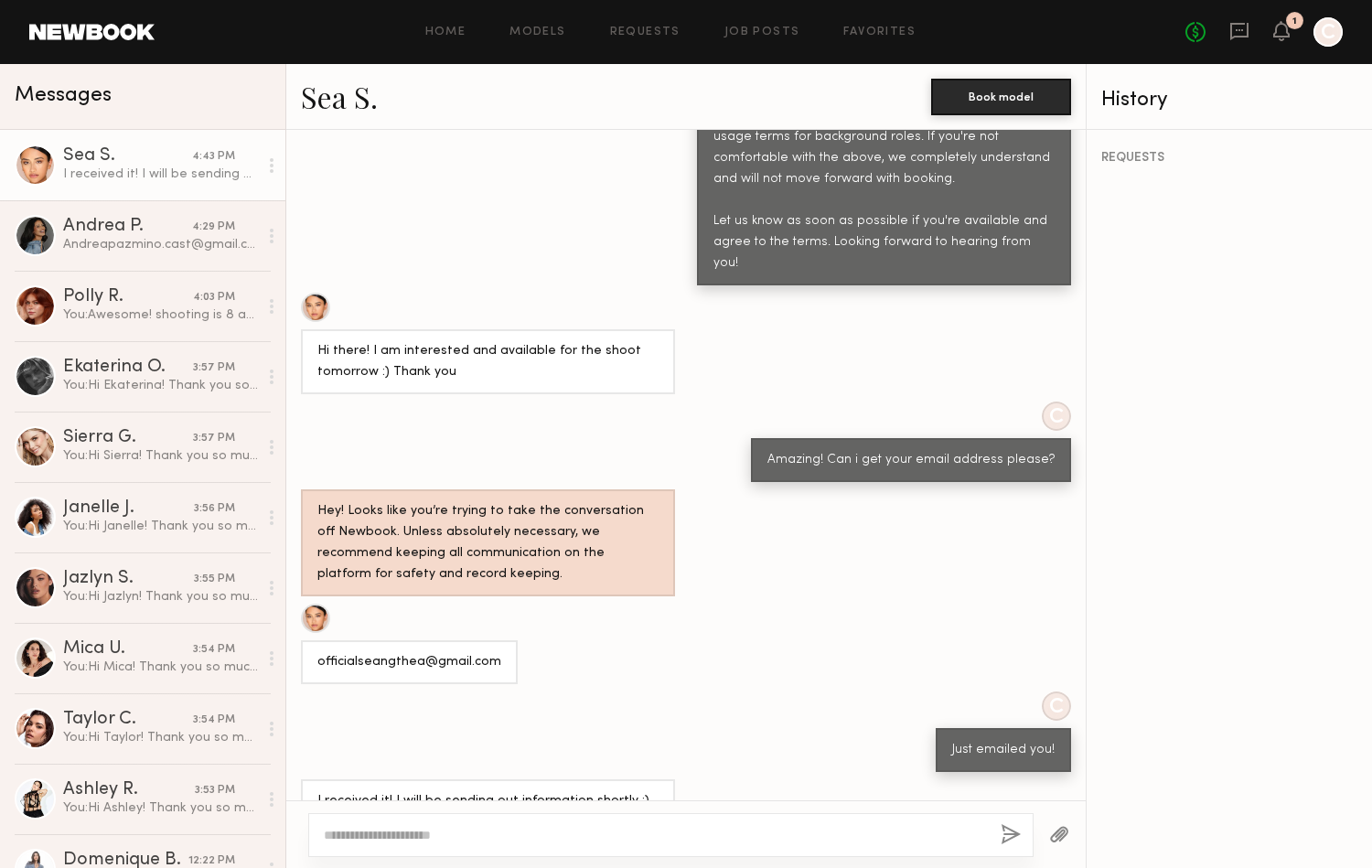 click 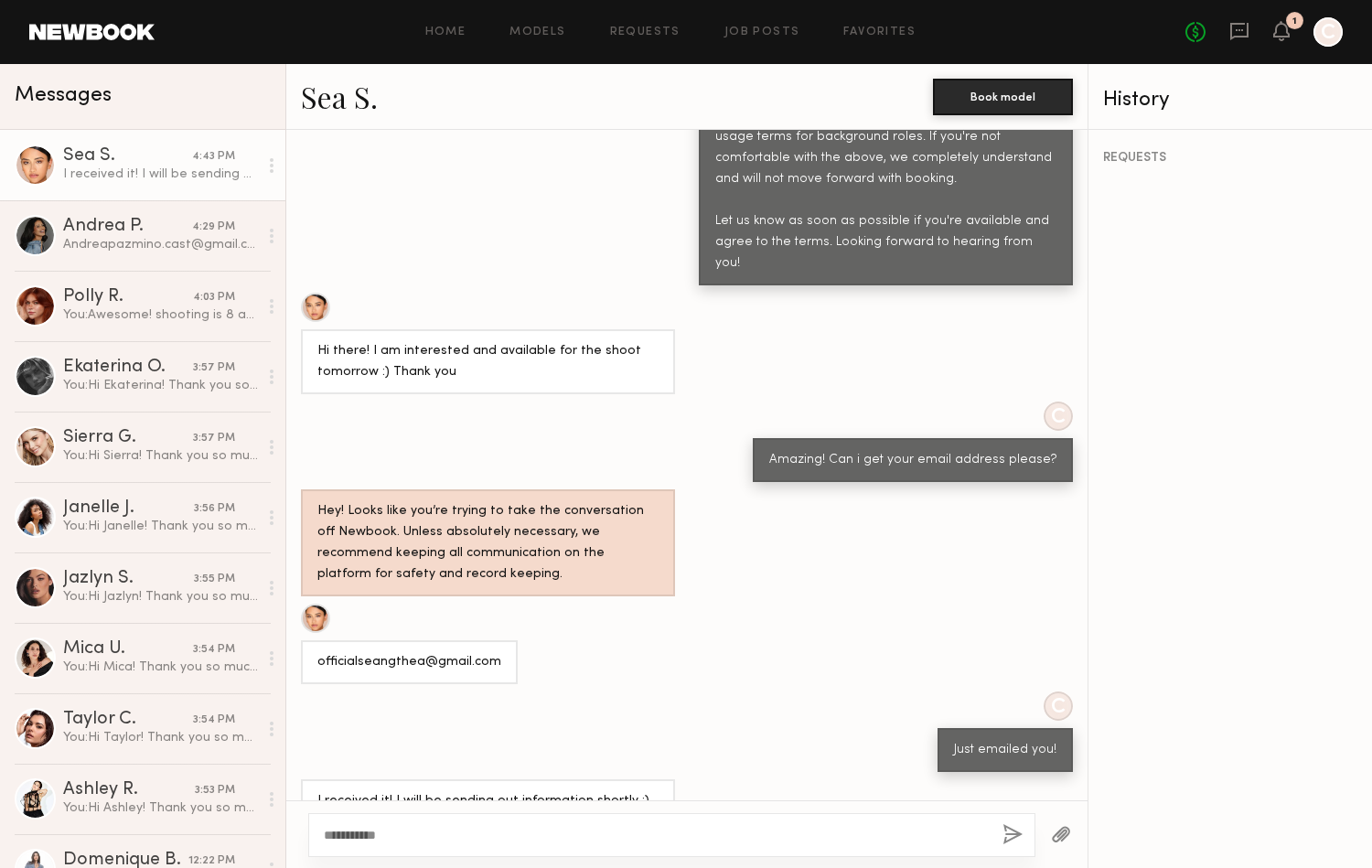 type on "**********" 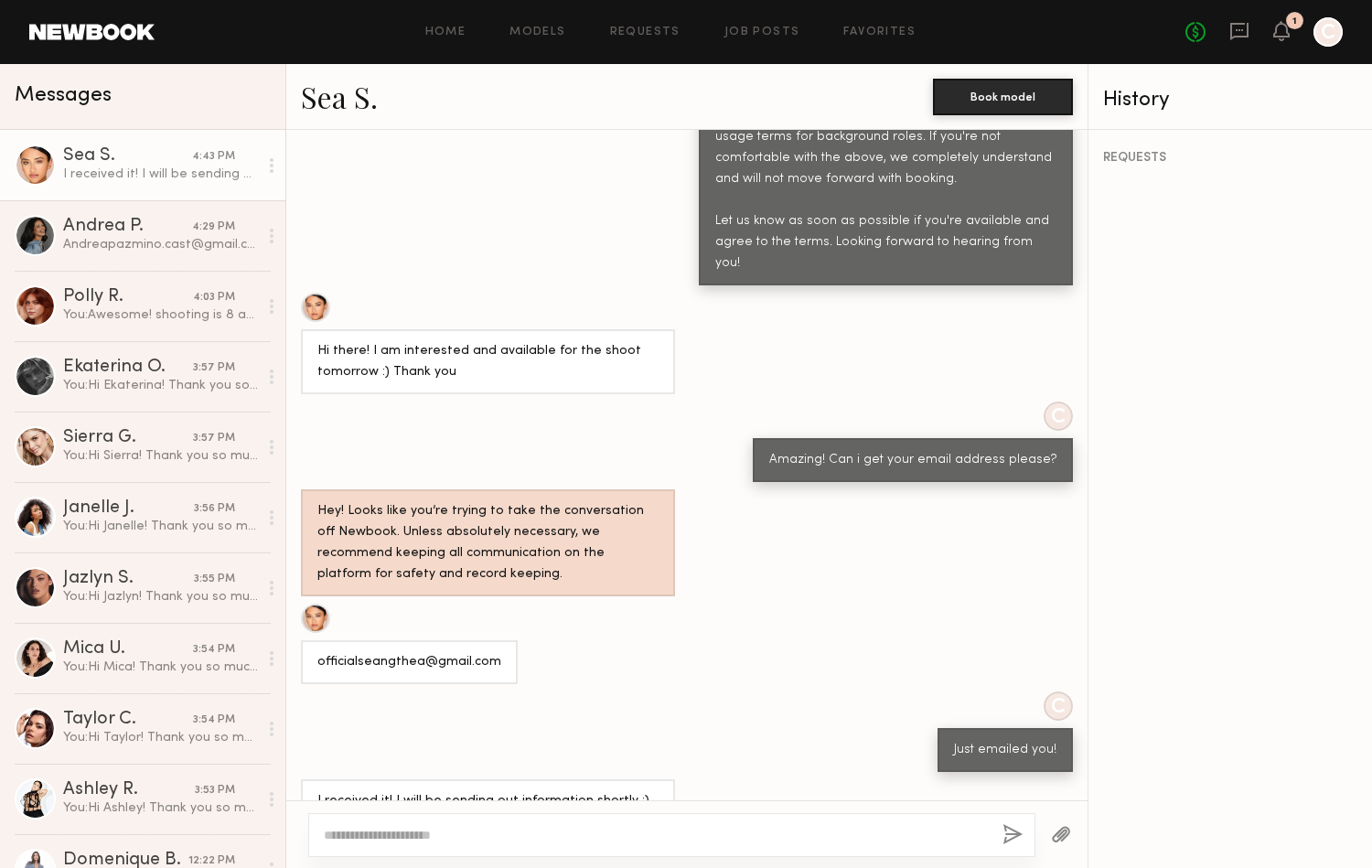 scroll, scrollTop: 1260, scrollLeft: 0, axis: vertical 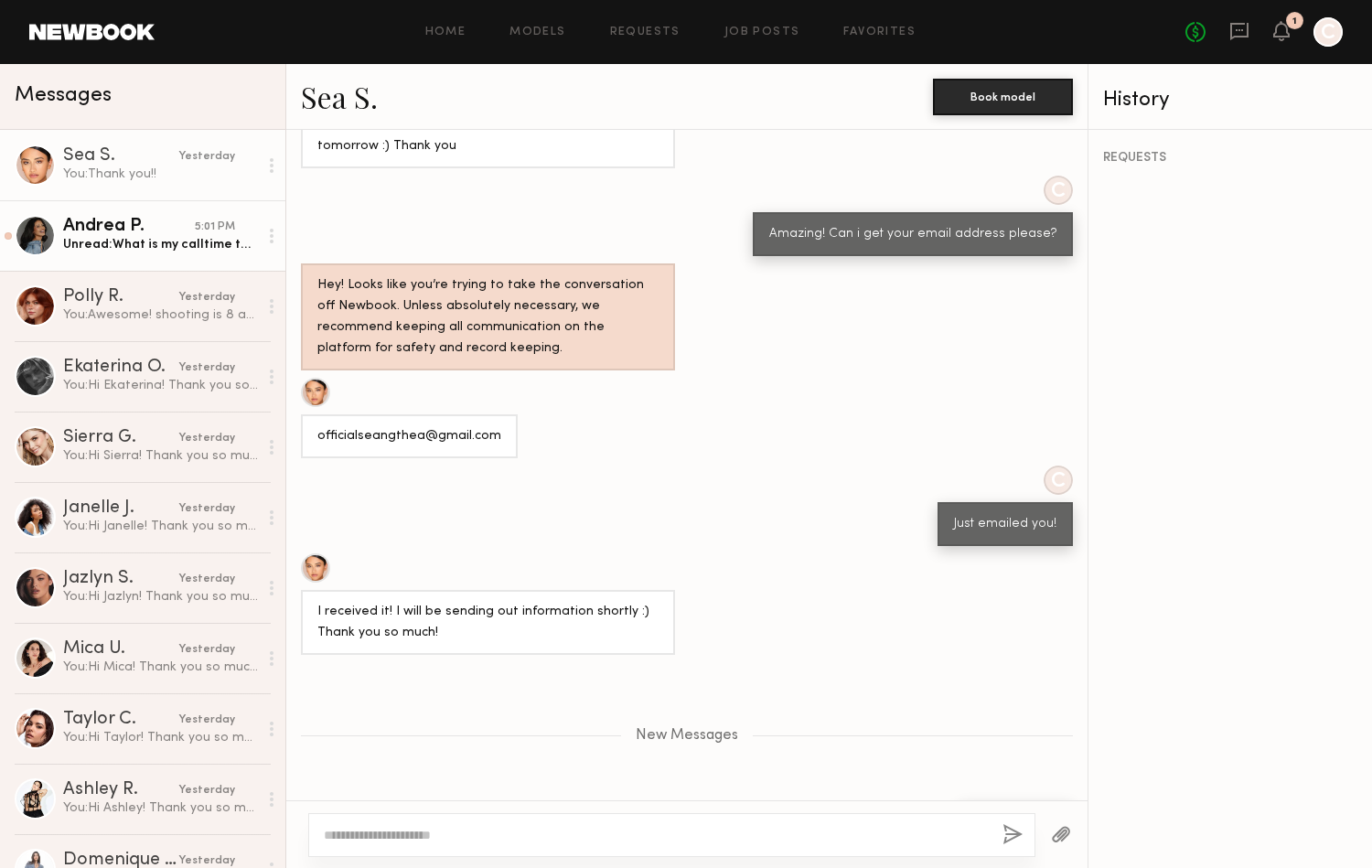 click on "Andrea P." 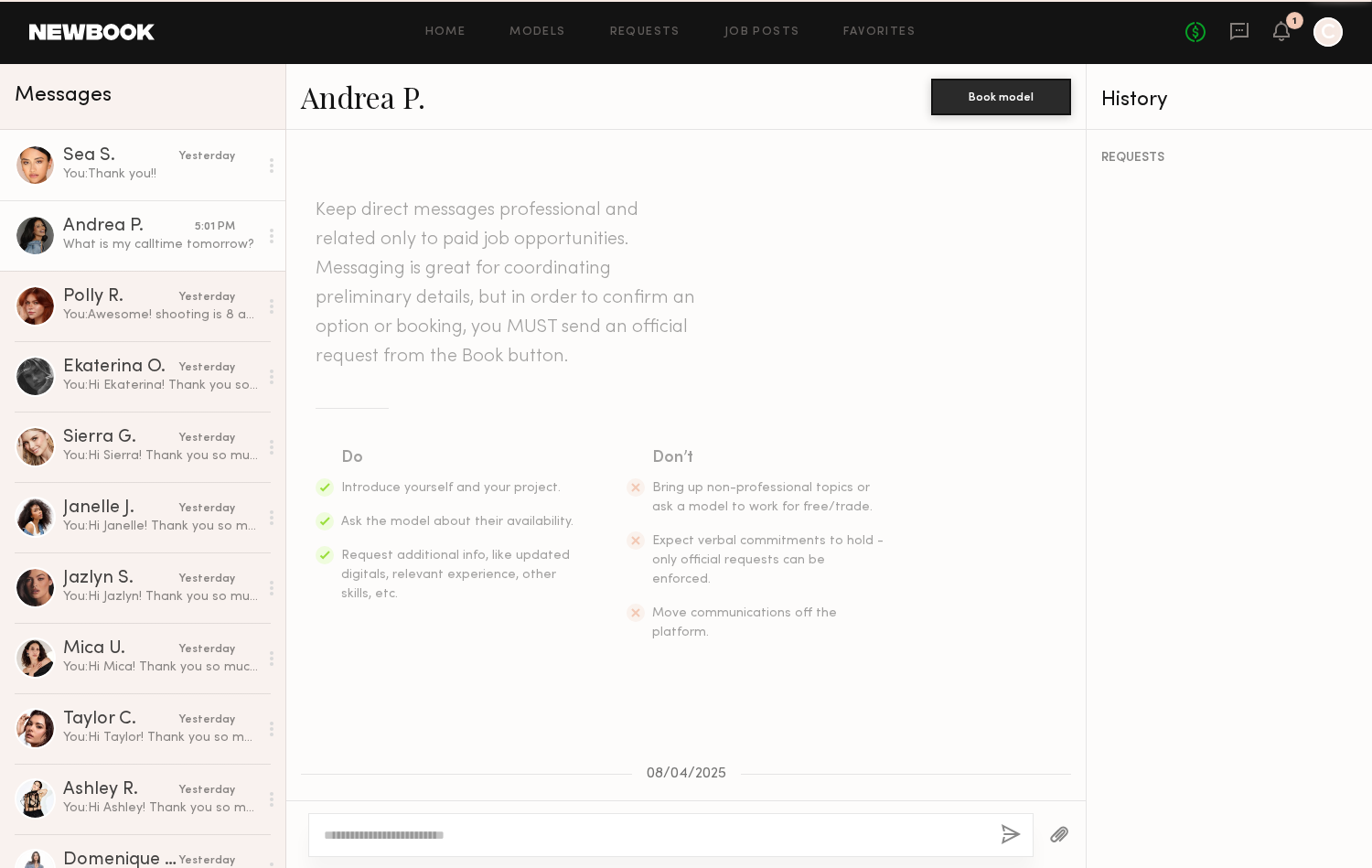 scroll, scrollTop: 1677, scrollLeft: 0, axis: vertical 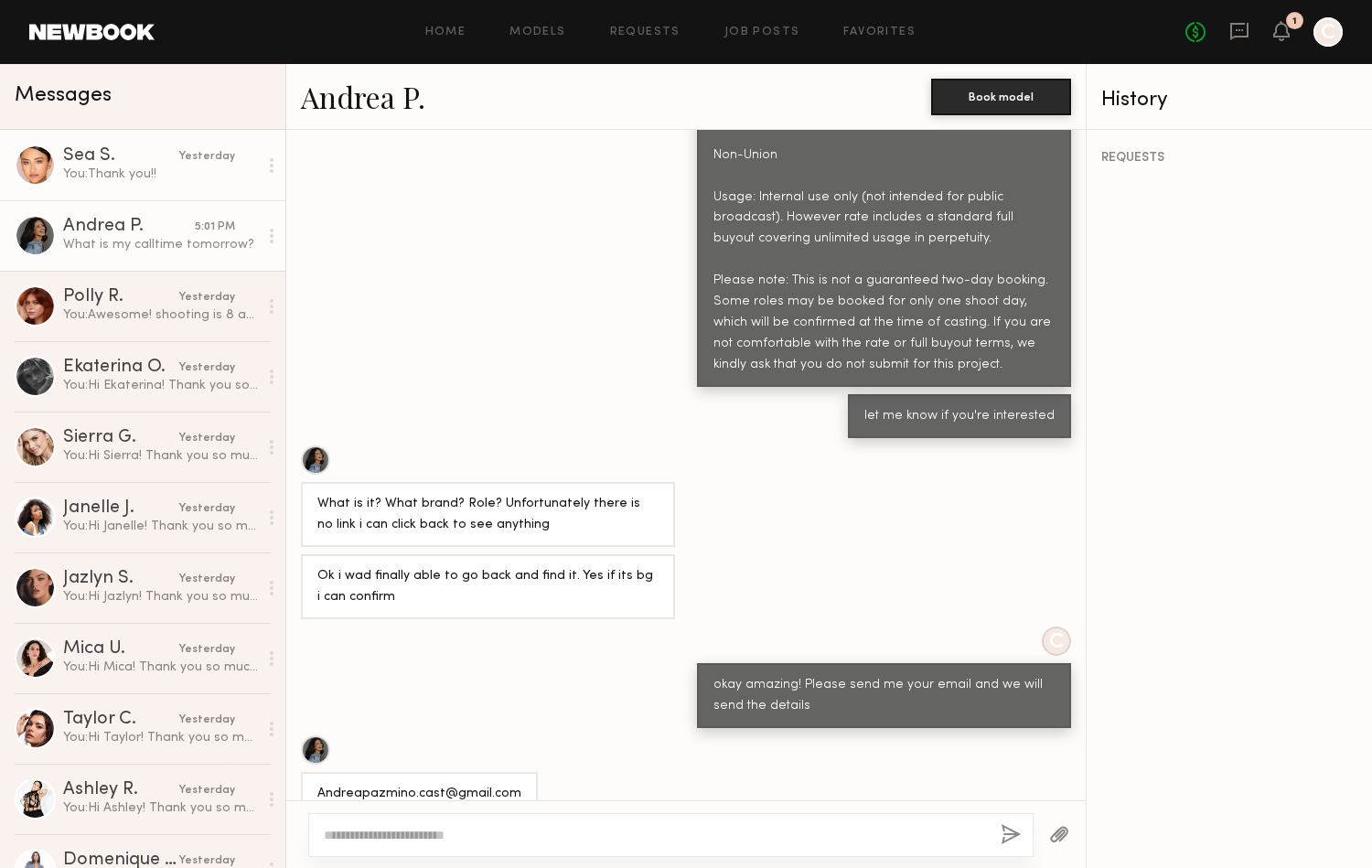 click on "You:  Thank you!!" 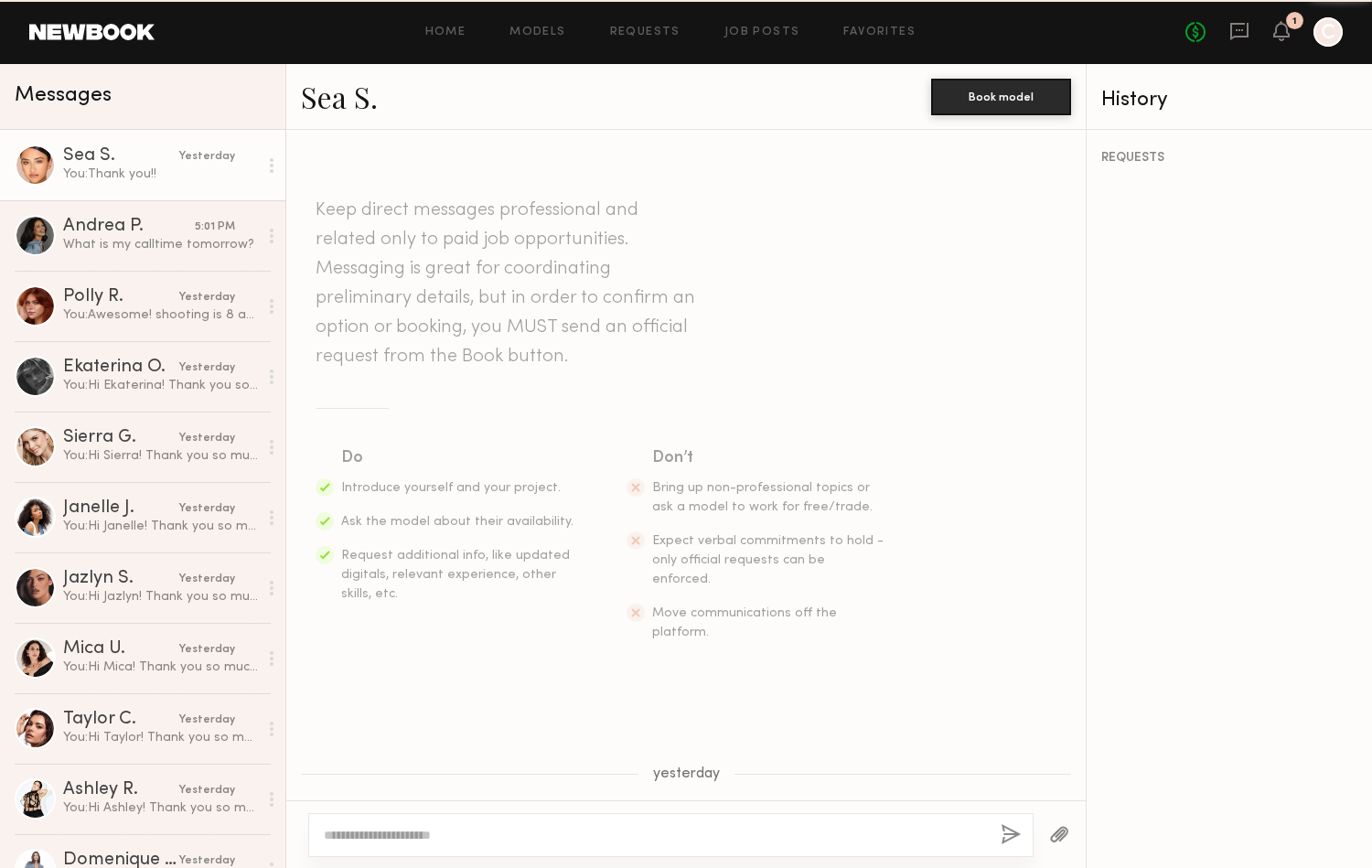 scroll, scrollTop: 1121, scrollLeft: 0, axis: vertical 